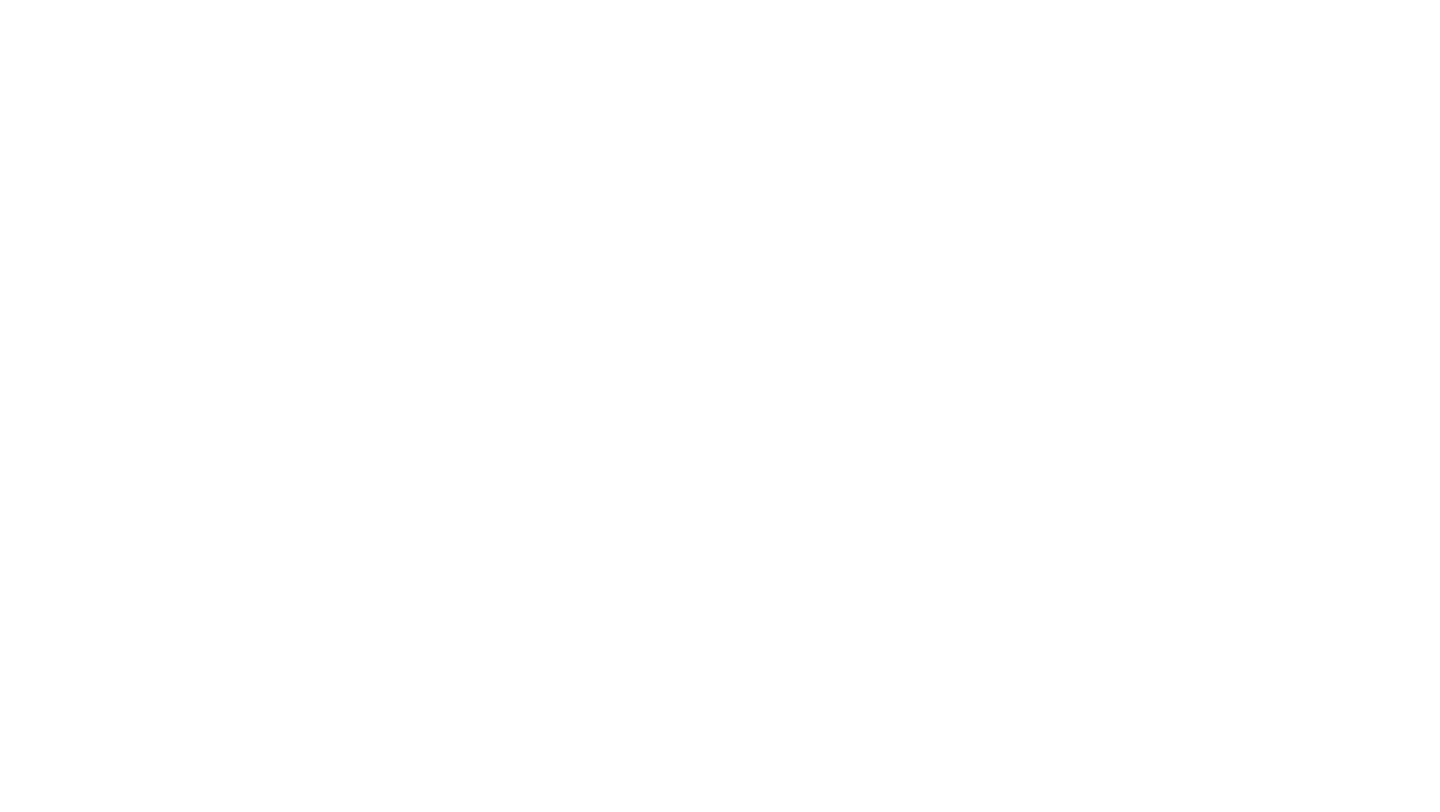 scroll, scrollTop: 0, scrollLeft: 0, axis: both 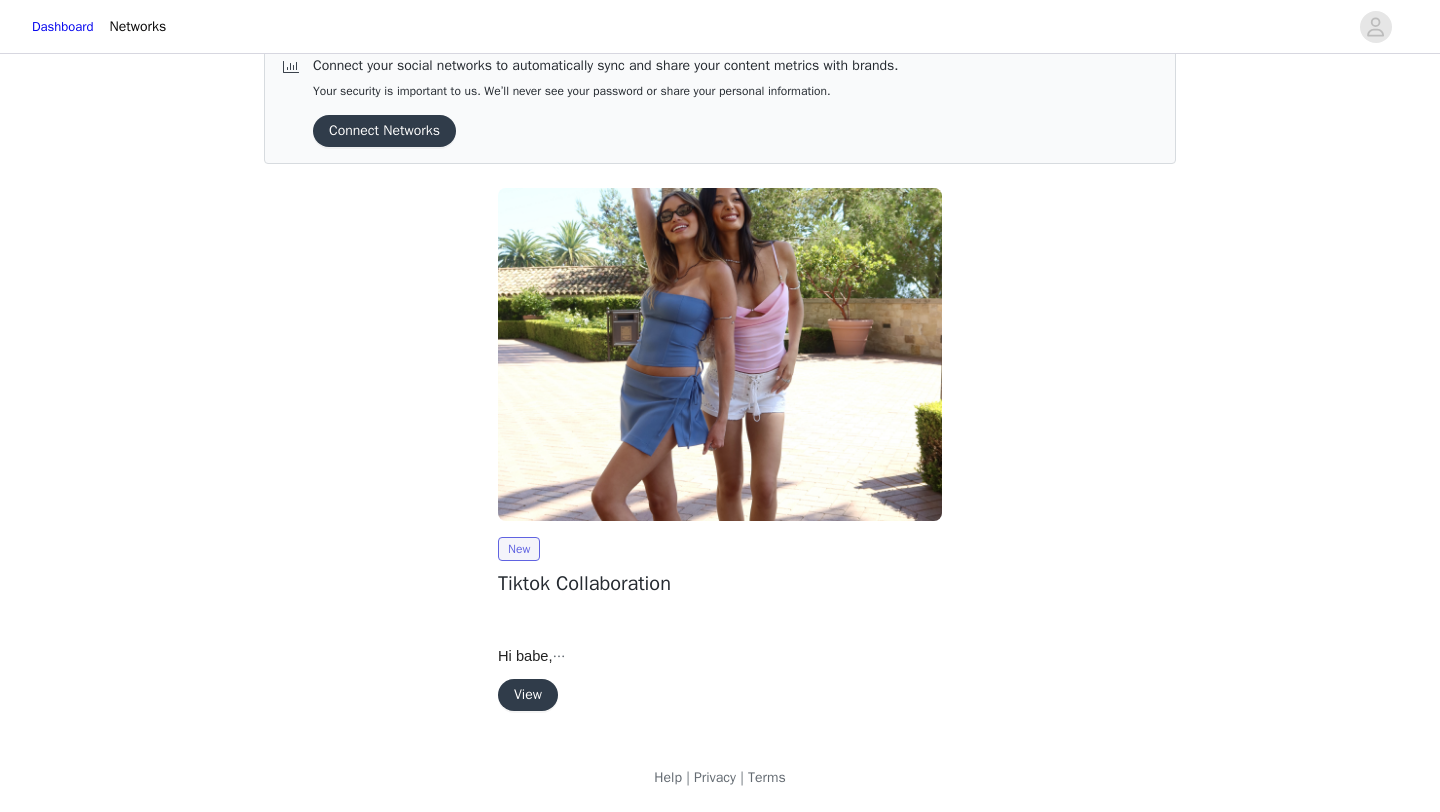 click on "View" at bounding box center (528, 695) 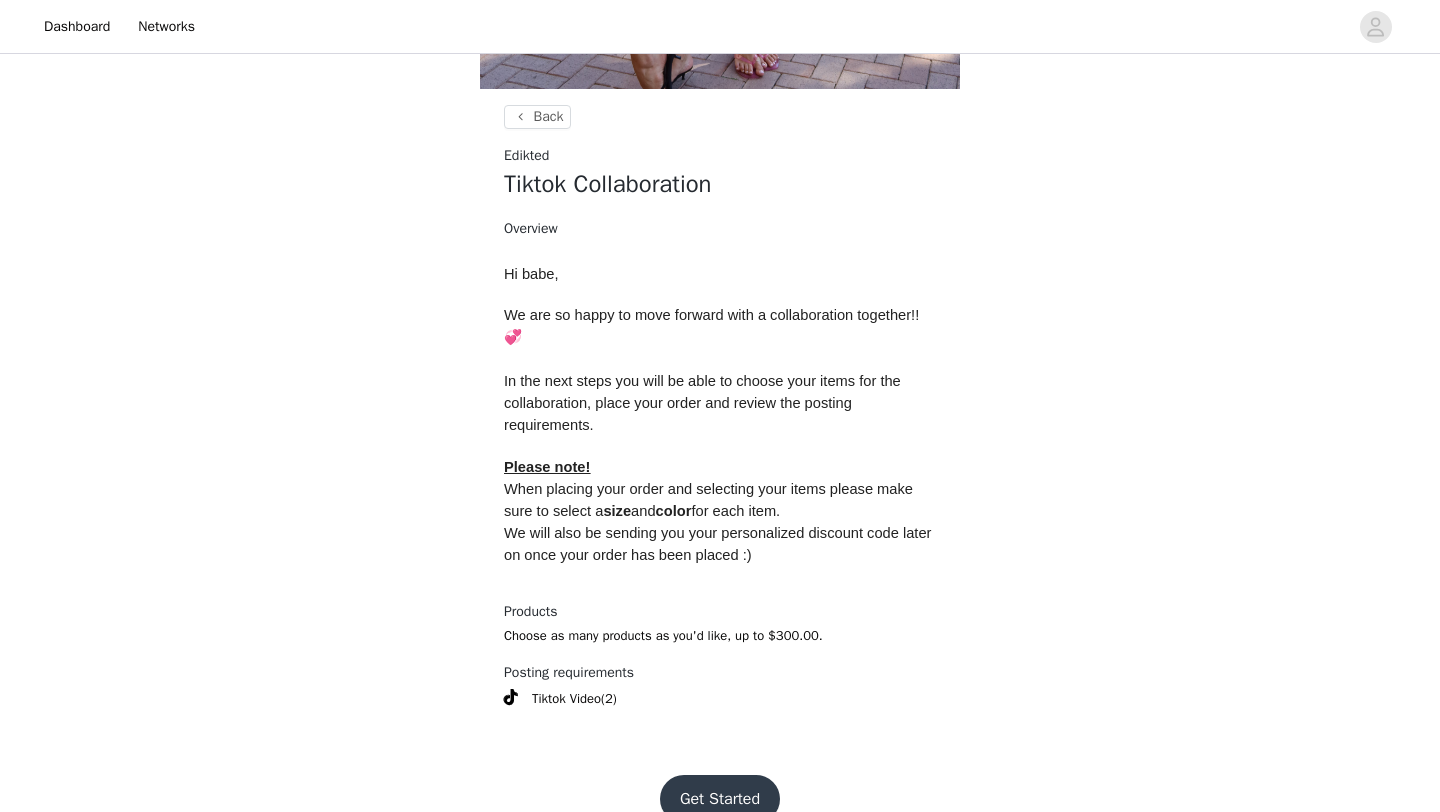 scroll, scrollTop: 604, scrollLeft: 0, axis: vertical 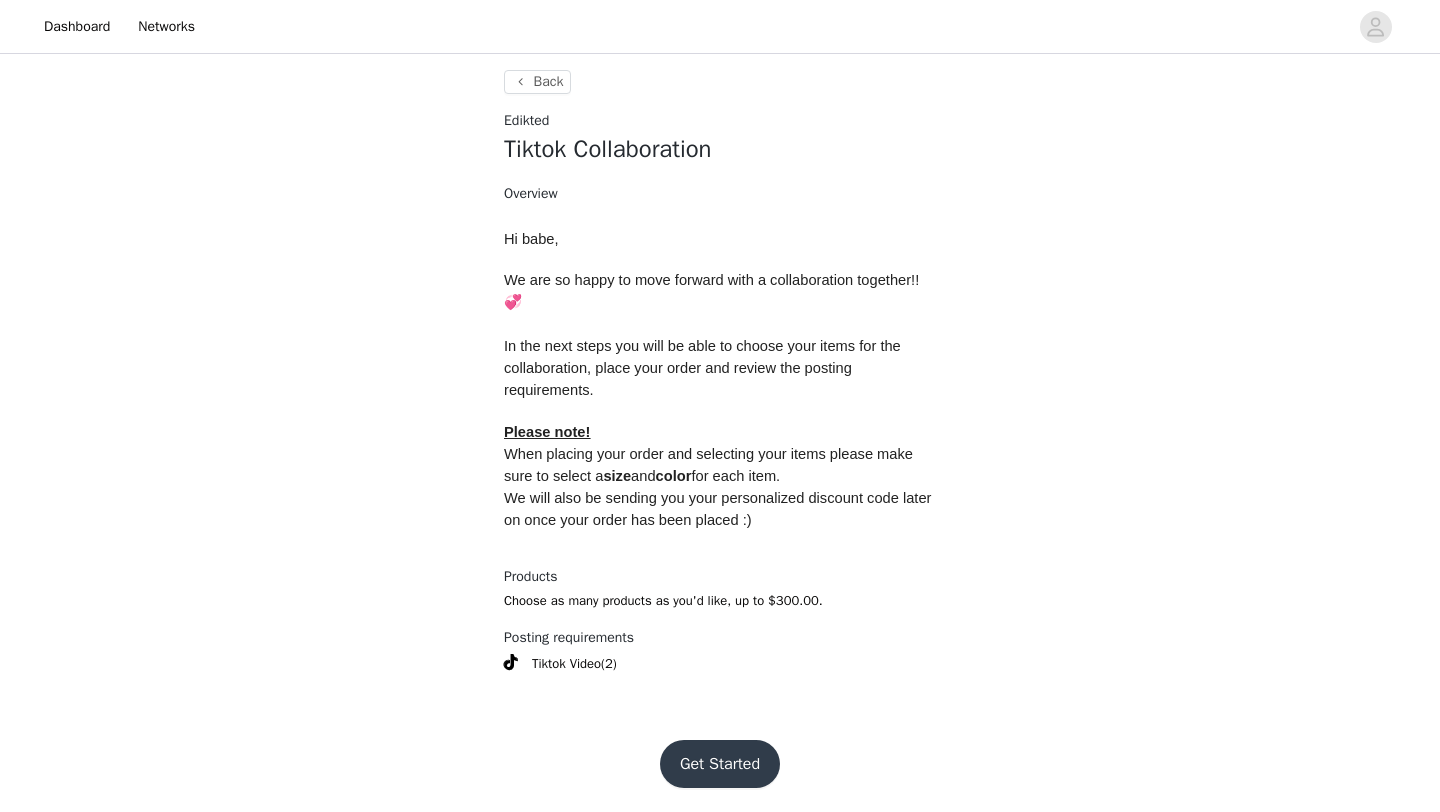 click on "Get Started" at bounding box center [720, 764] 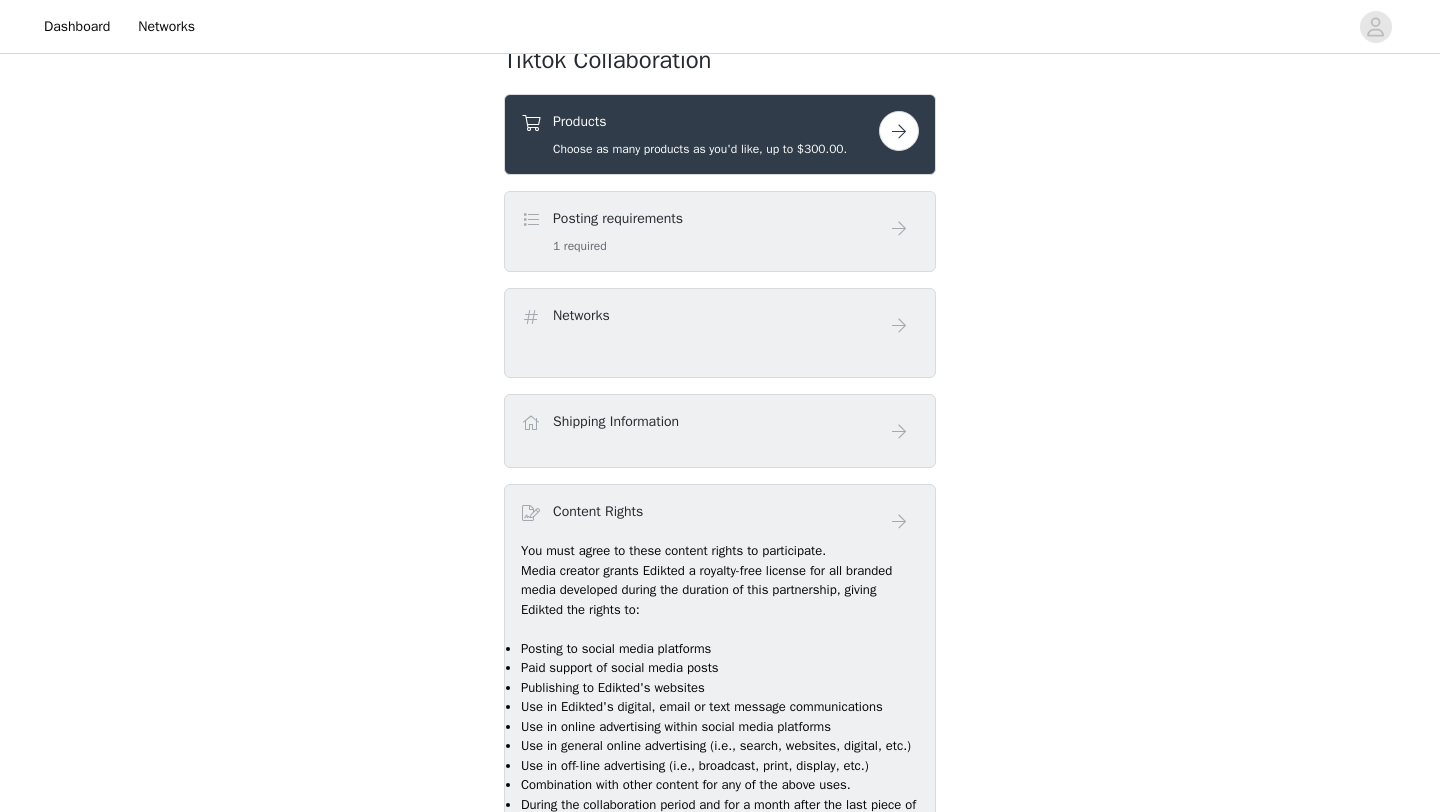 scroll, scrollTop: 644, scrollLeft: 0, axis: vertical 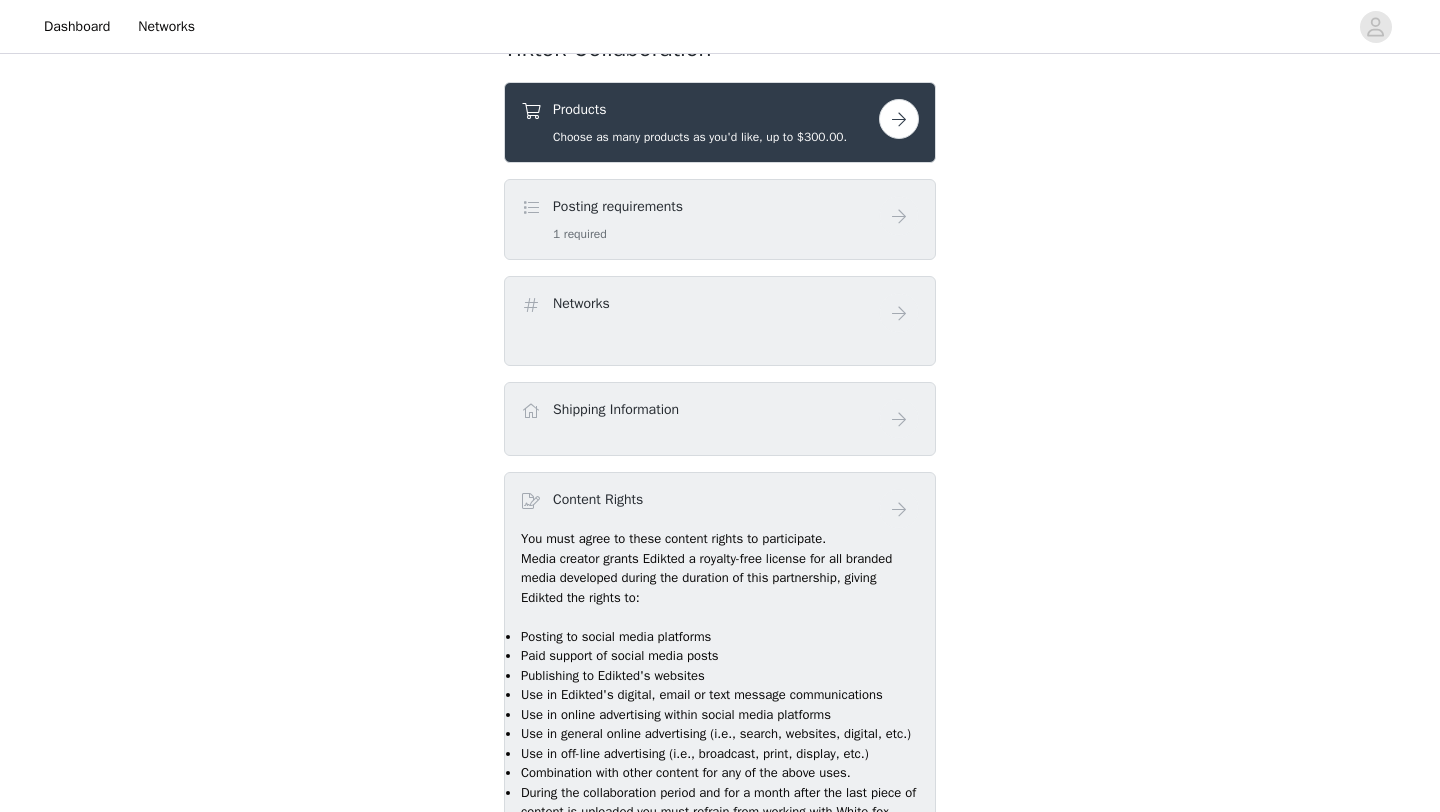 click at bounding box center [899, 119] 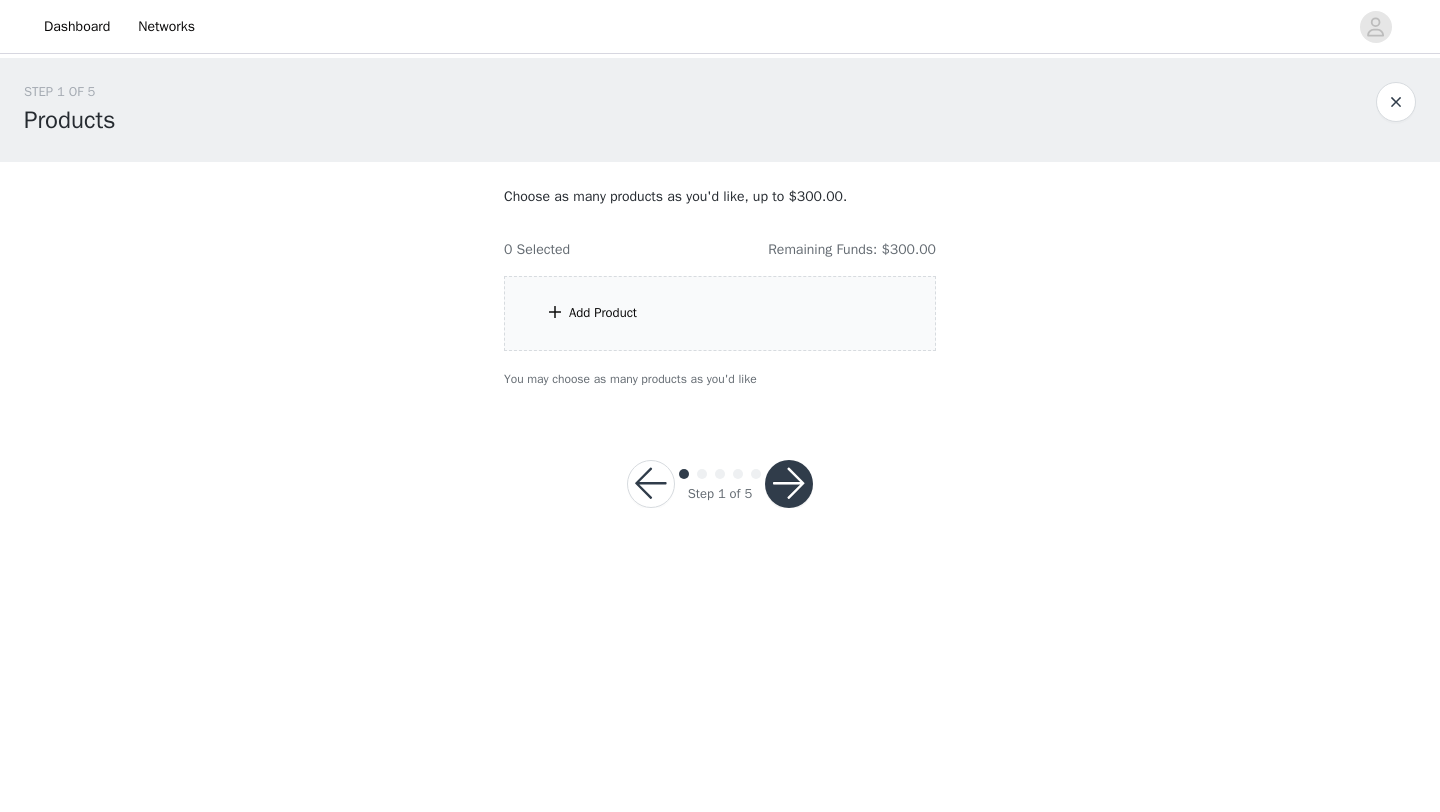 click on "Add Product" at bounding box center (720, 313) 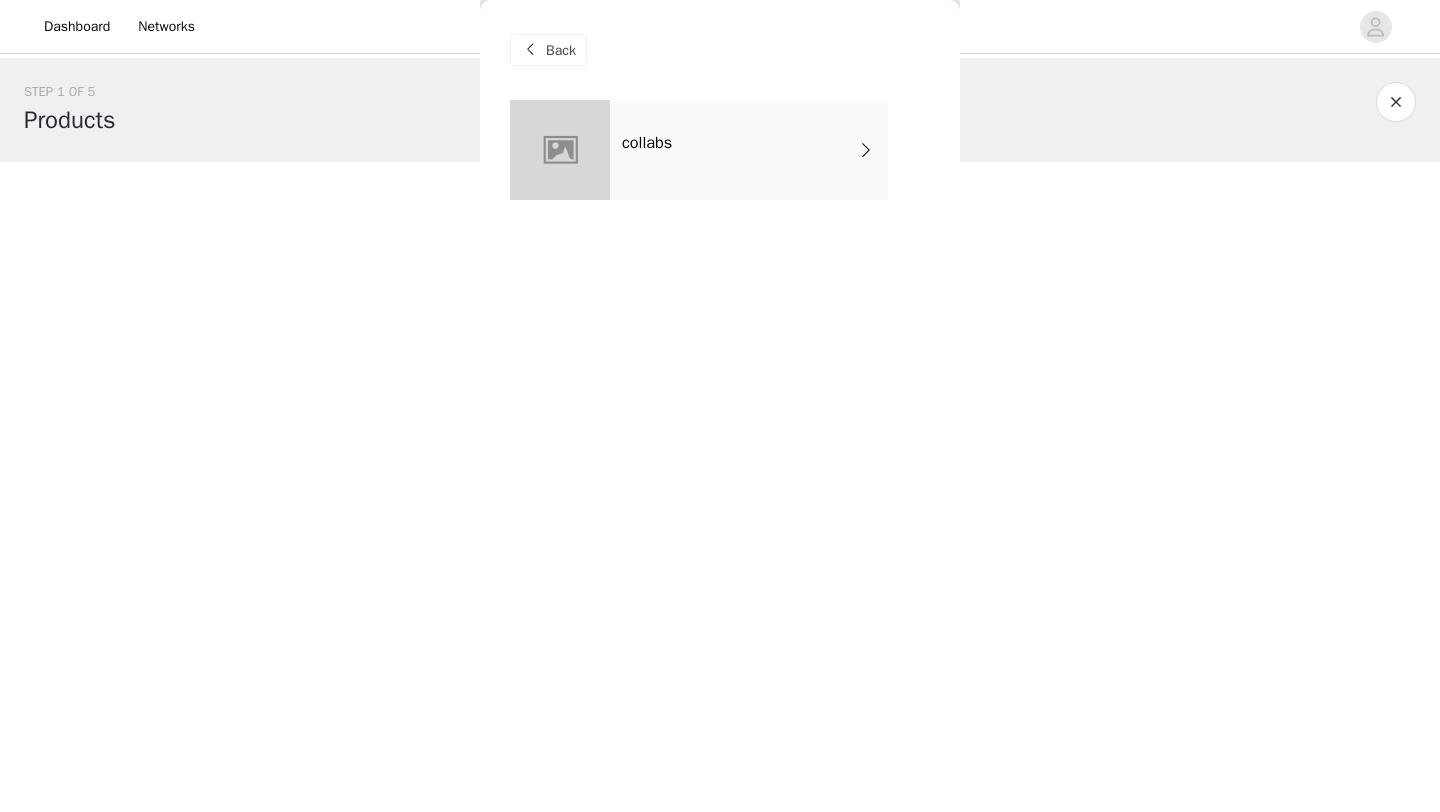 click on "collabs" at bounding box center [749, 150] 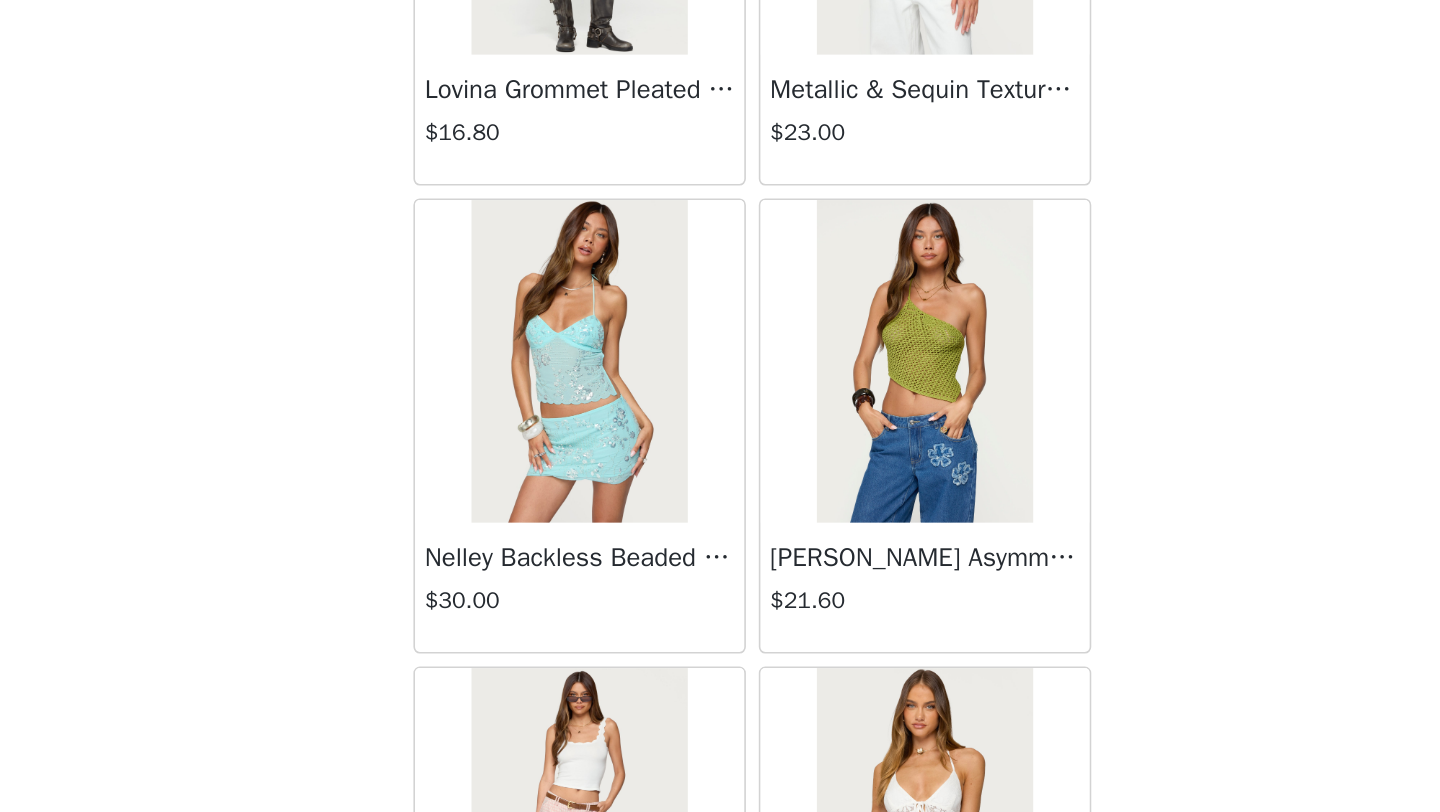 scroll, scrollTop: 0, scrollLeft: 0, axis: both 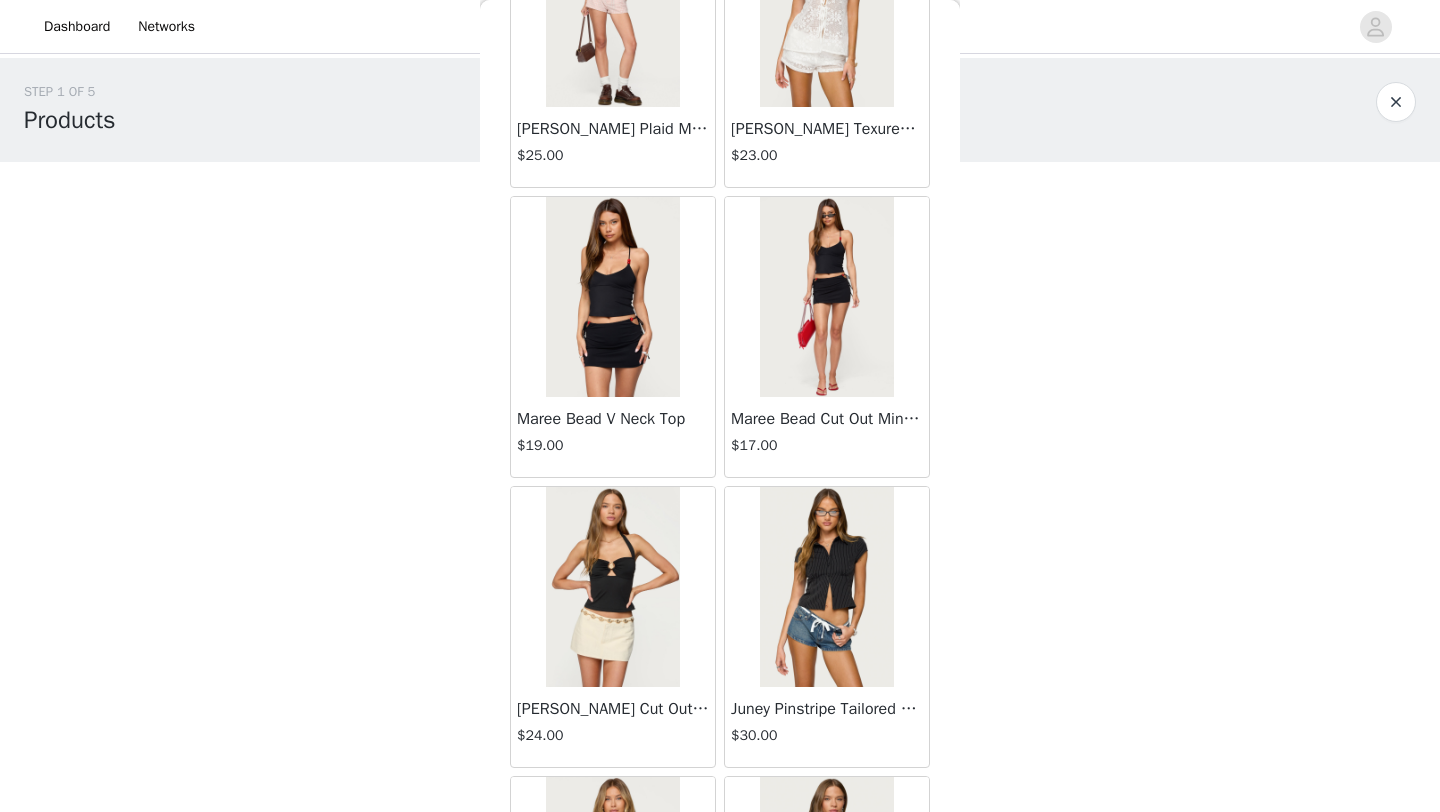 click at bounding box center (612, 297) 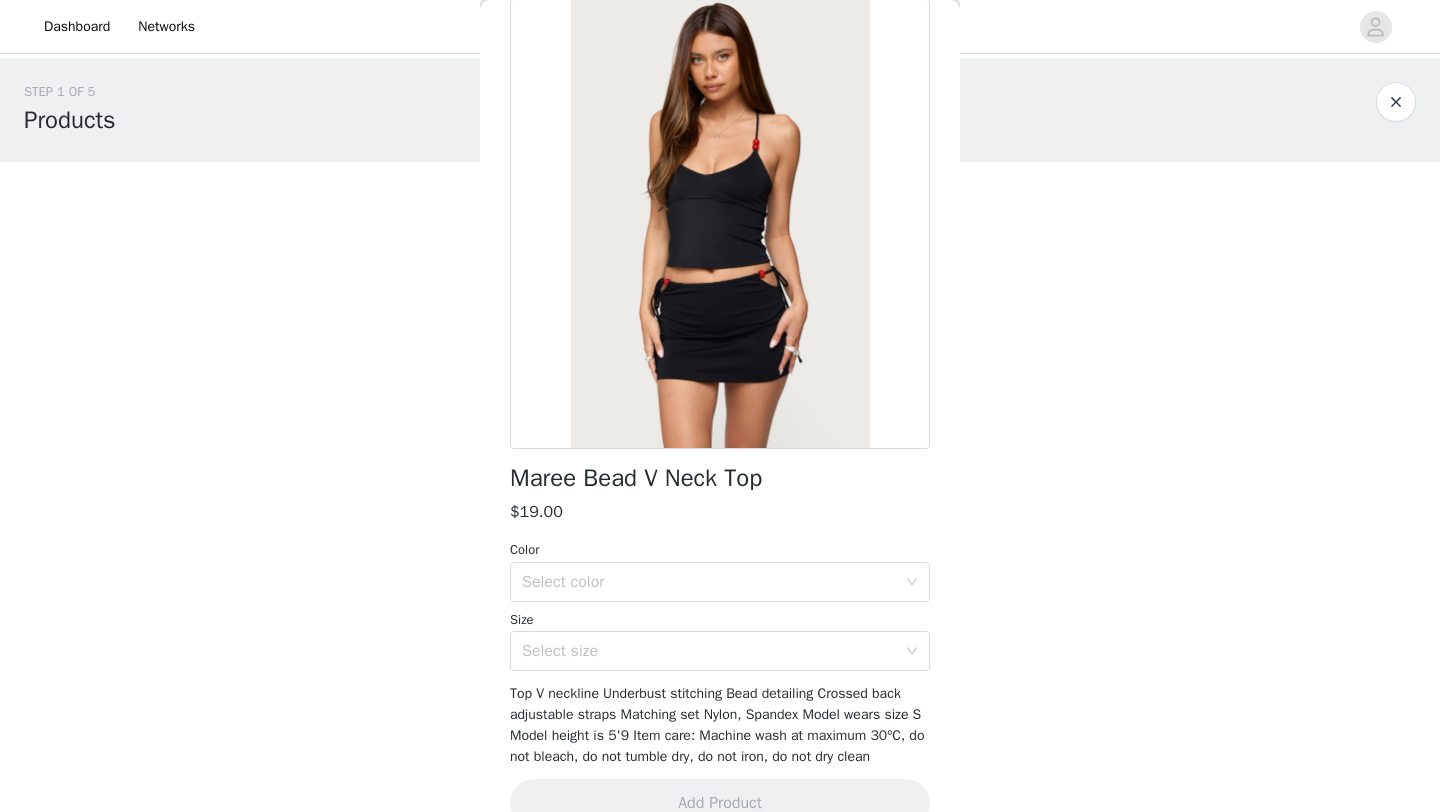 scroll, scrollTop: 0, scrollLeft: 0, axis: both 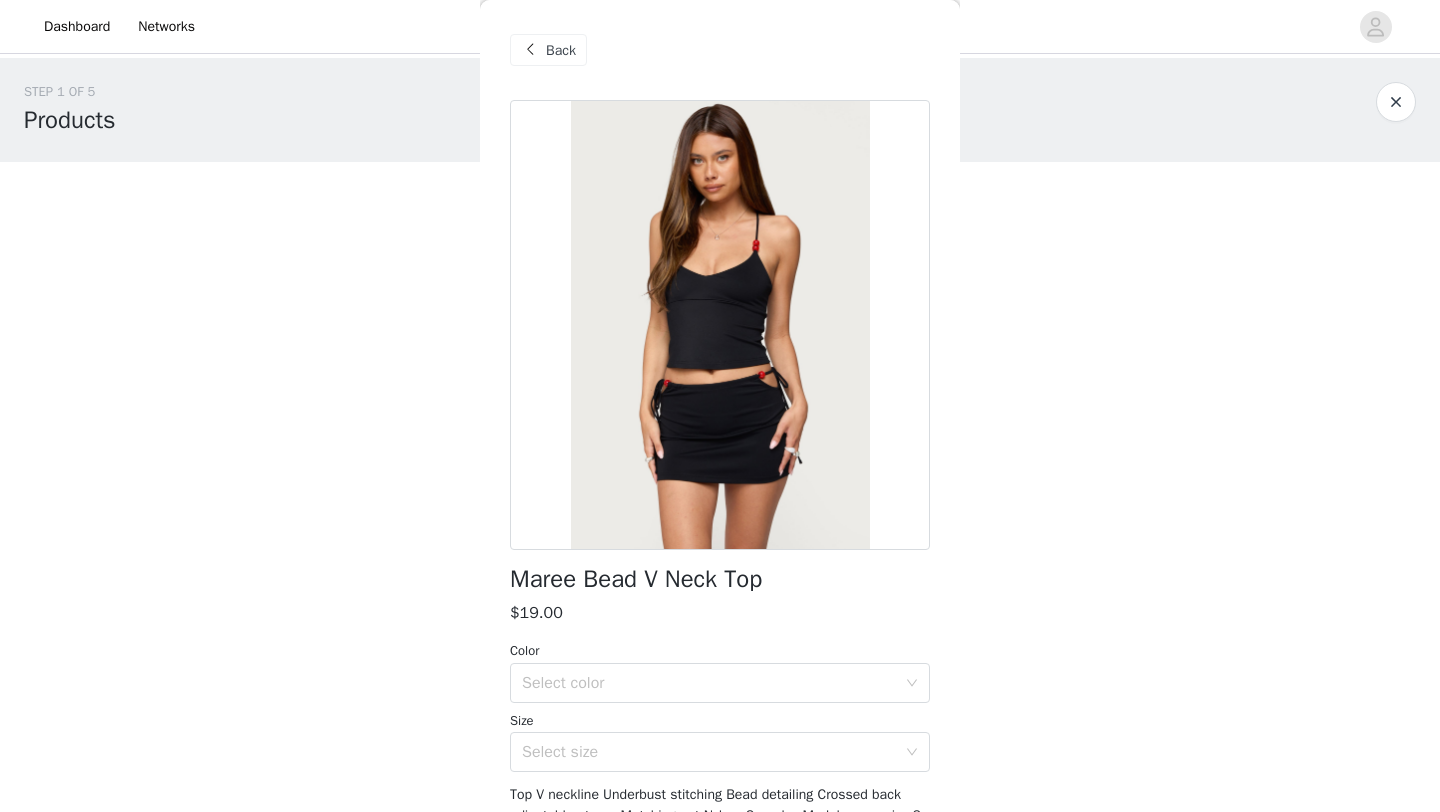 click on "Back" at bounding box center (561, 50) 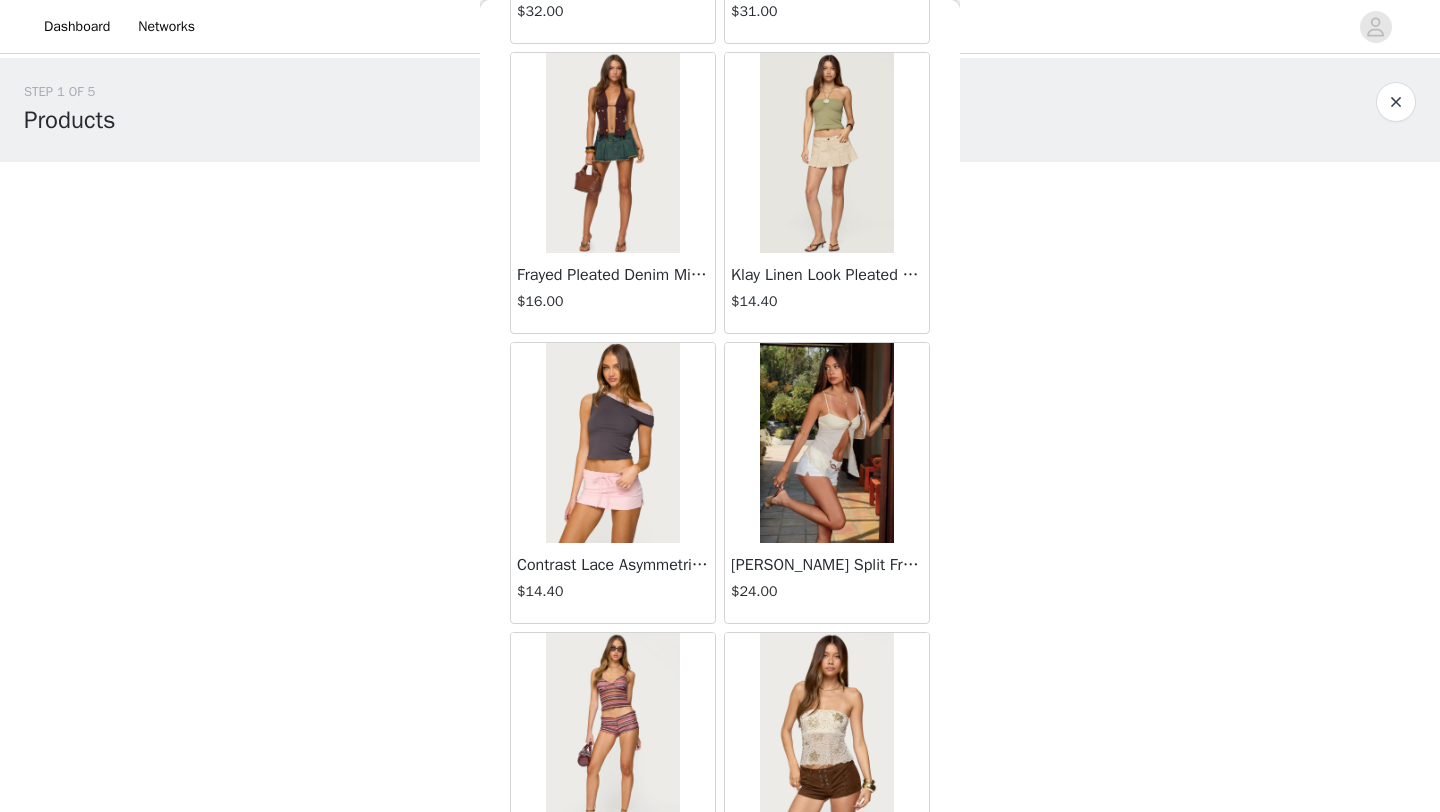 scroll, scrollTop: 2248, scrollLeft: 0, axis: vertical 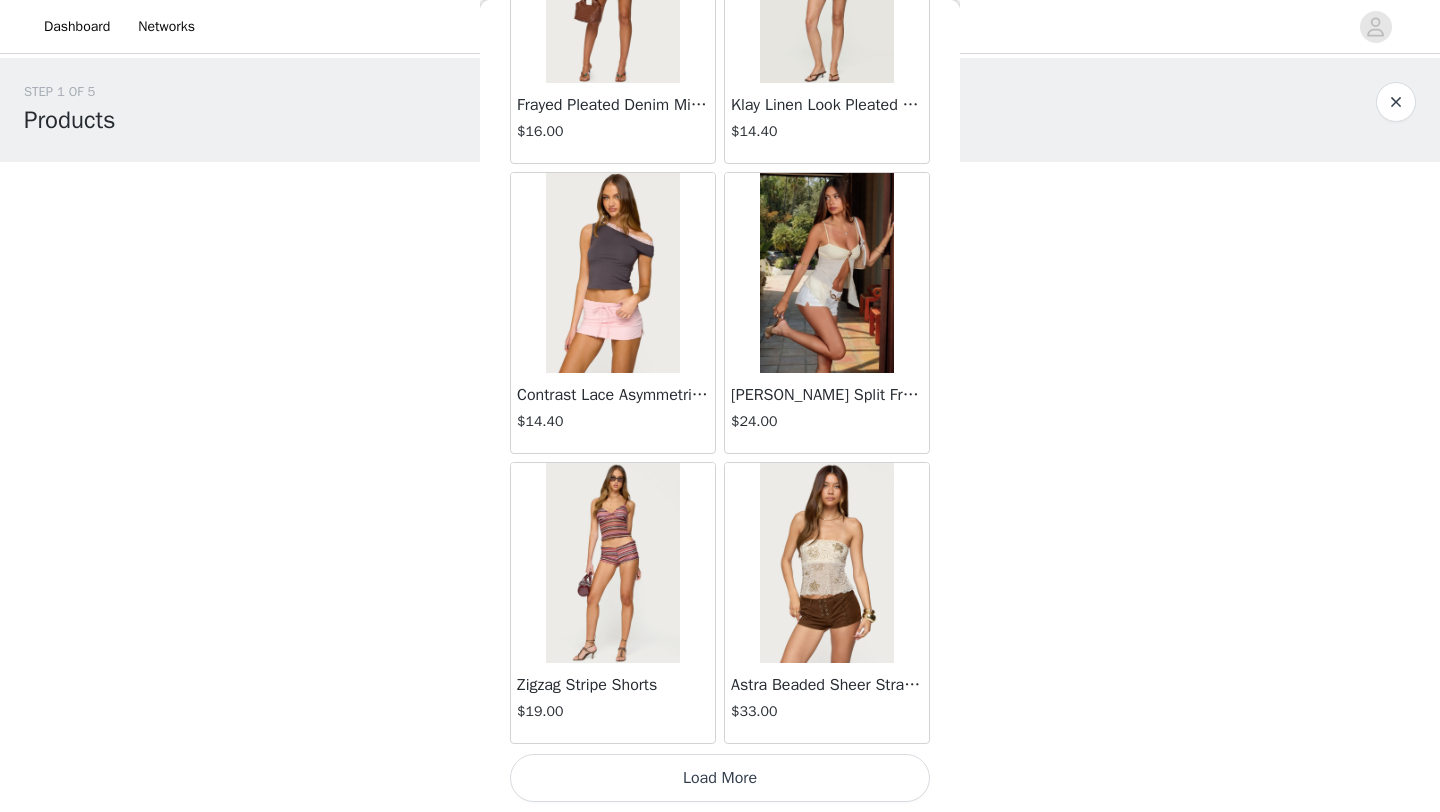 click on "Load More" at bounding box center [720, 778] 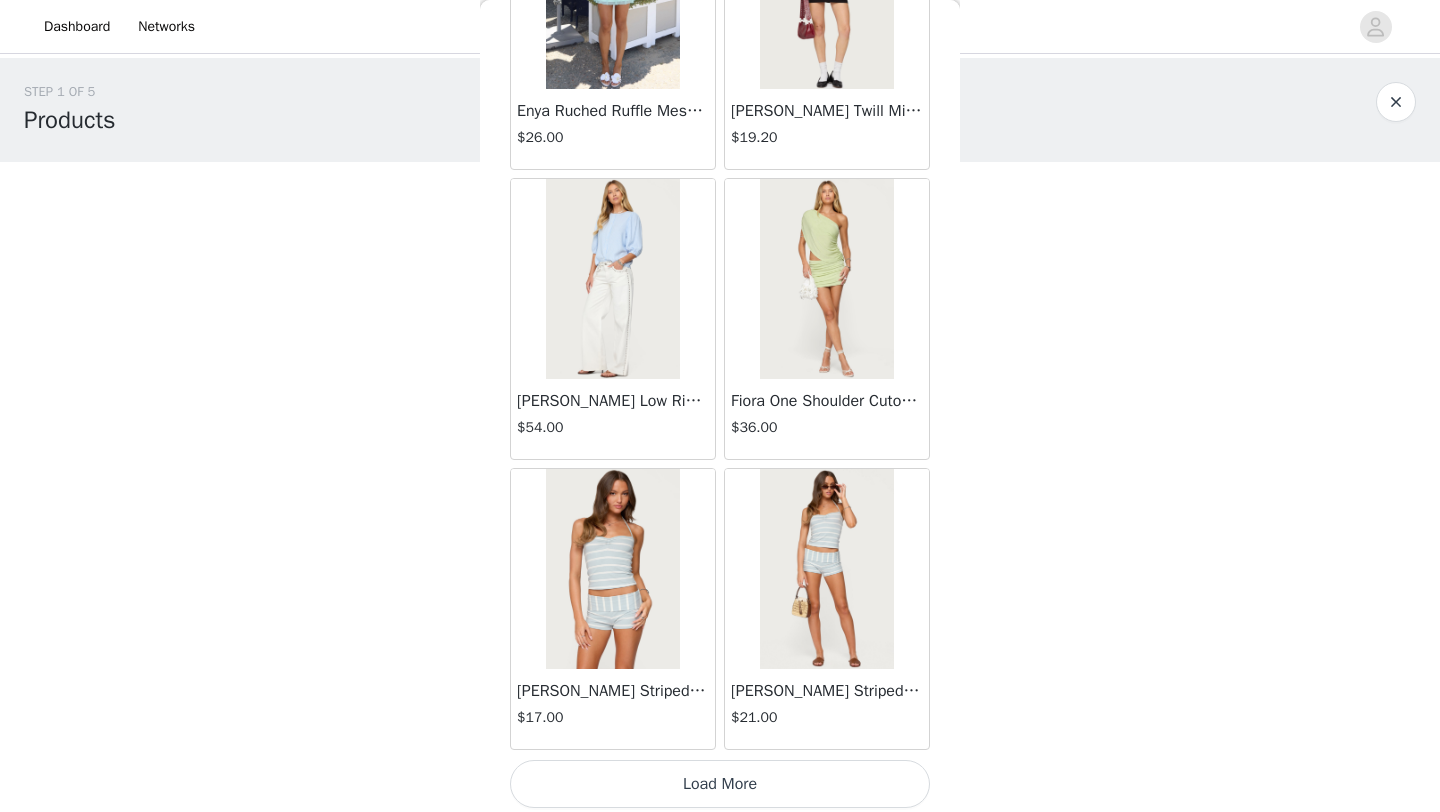 scroll, scrollTop: 5148, scrollLeft: 0, axis: vertical 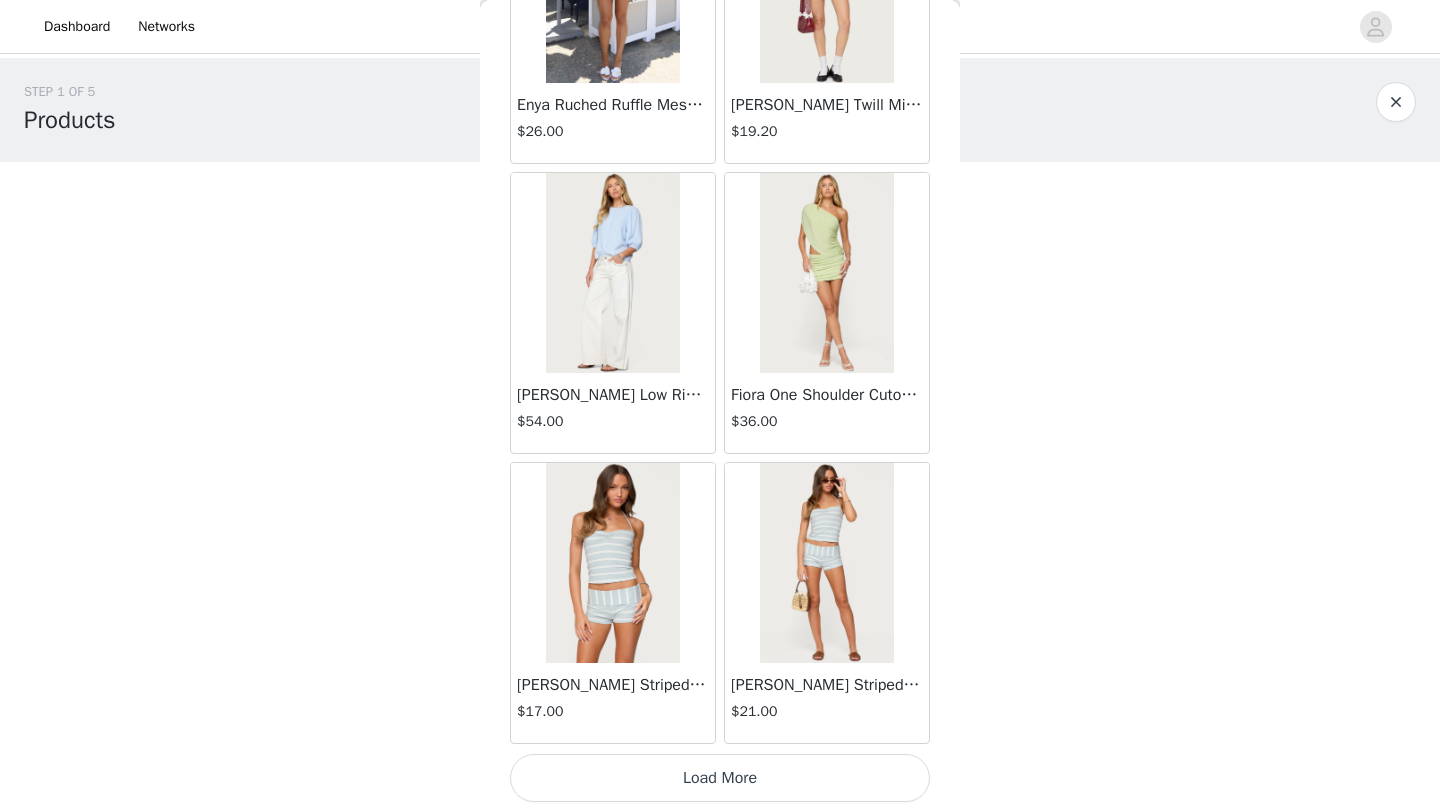 click on "Load More" at bounding box center [720, 778] 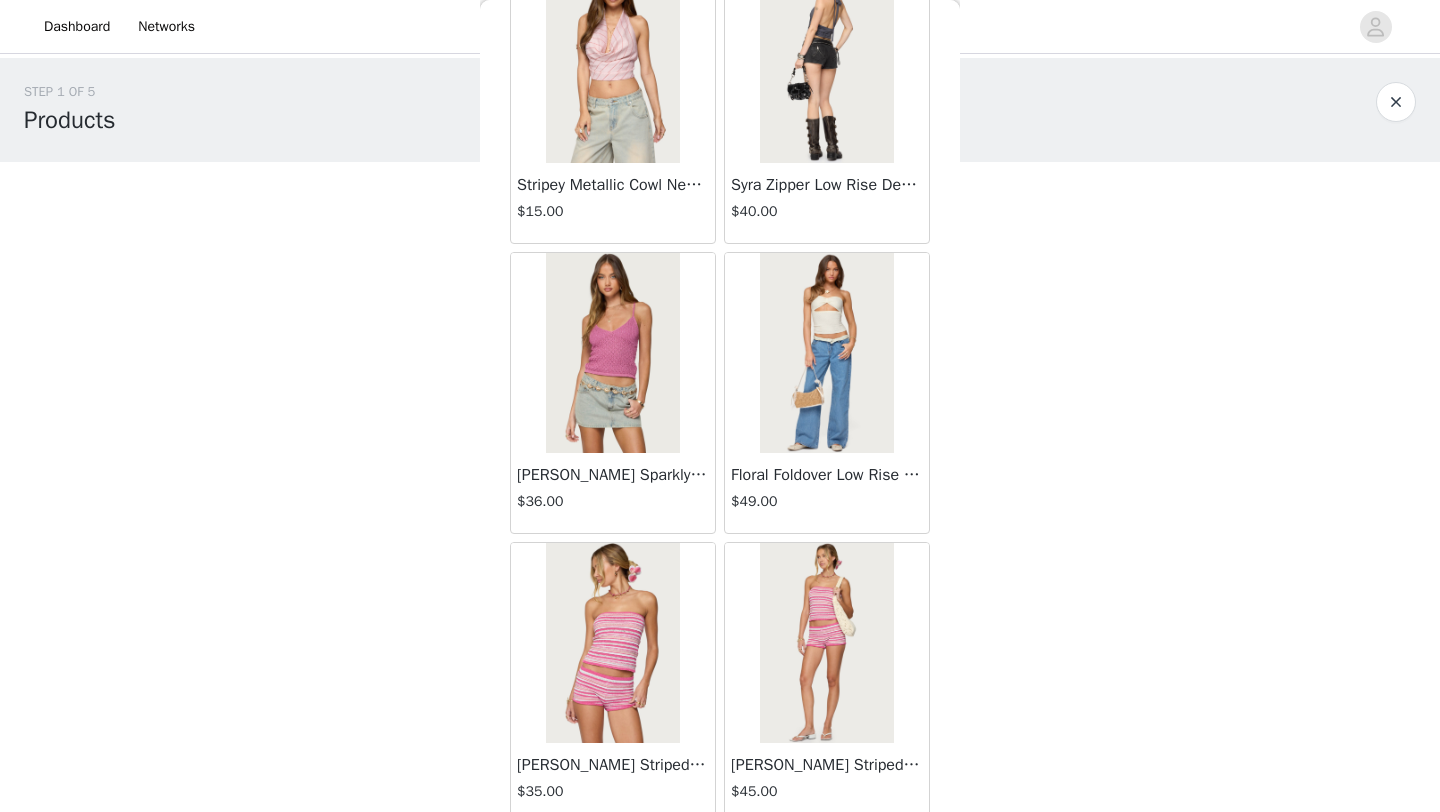 scroll, scrollTop: 8048, scrollLeft: 0, axis: vertical 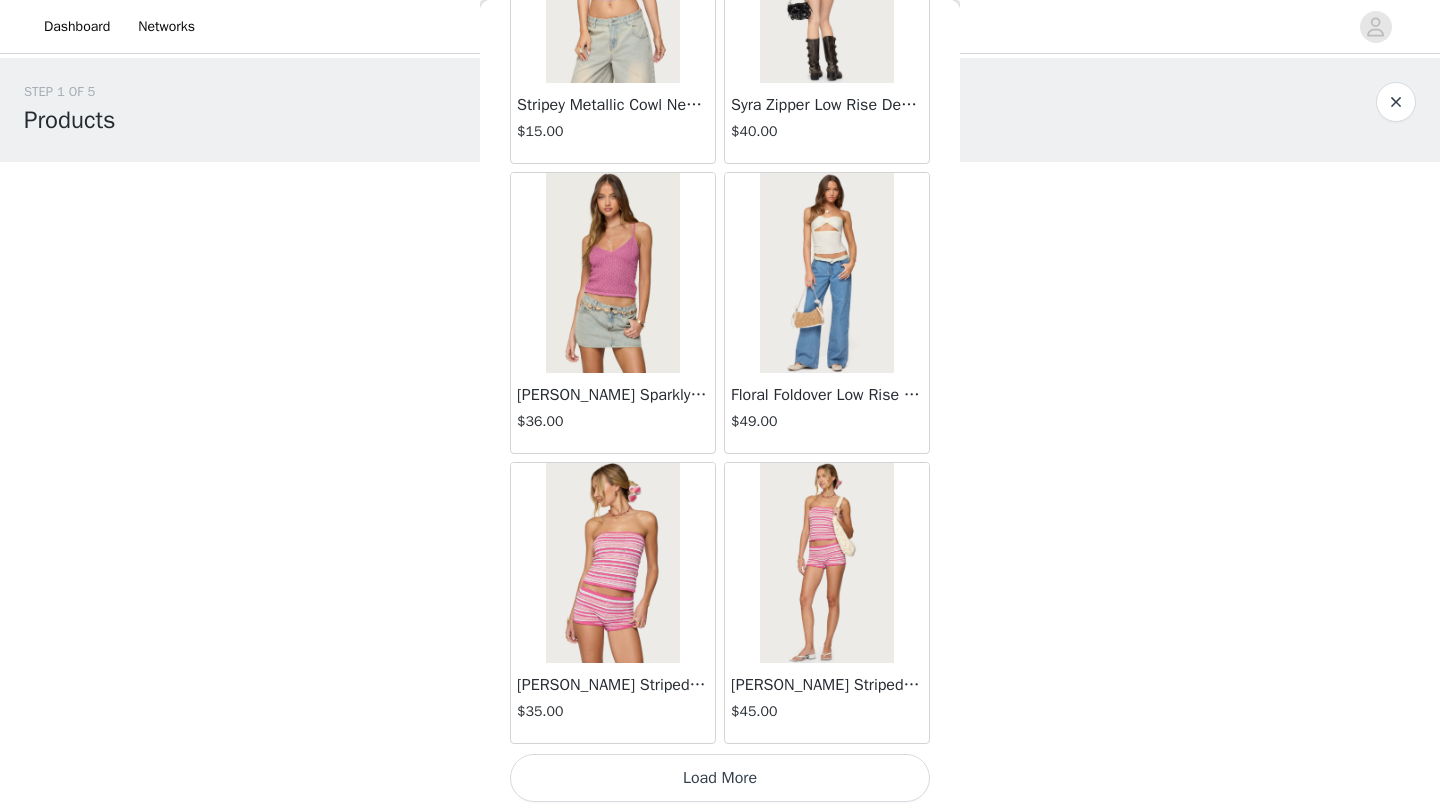 click on "Load More" at bounding box center [720, 778] 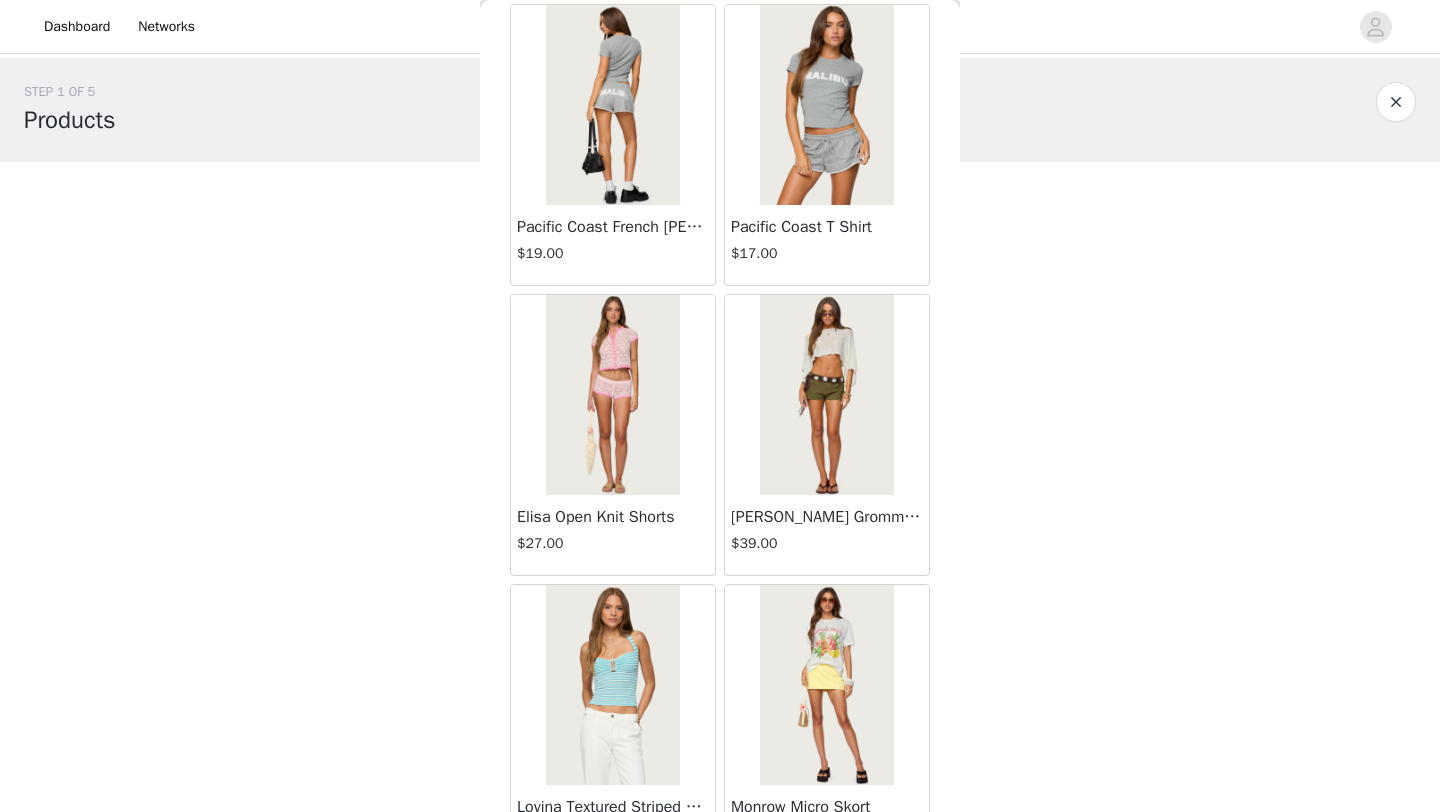 scroll, scrollTop: 10836, scrollLeft: 0, axis: vertical 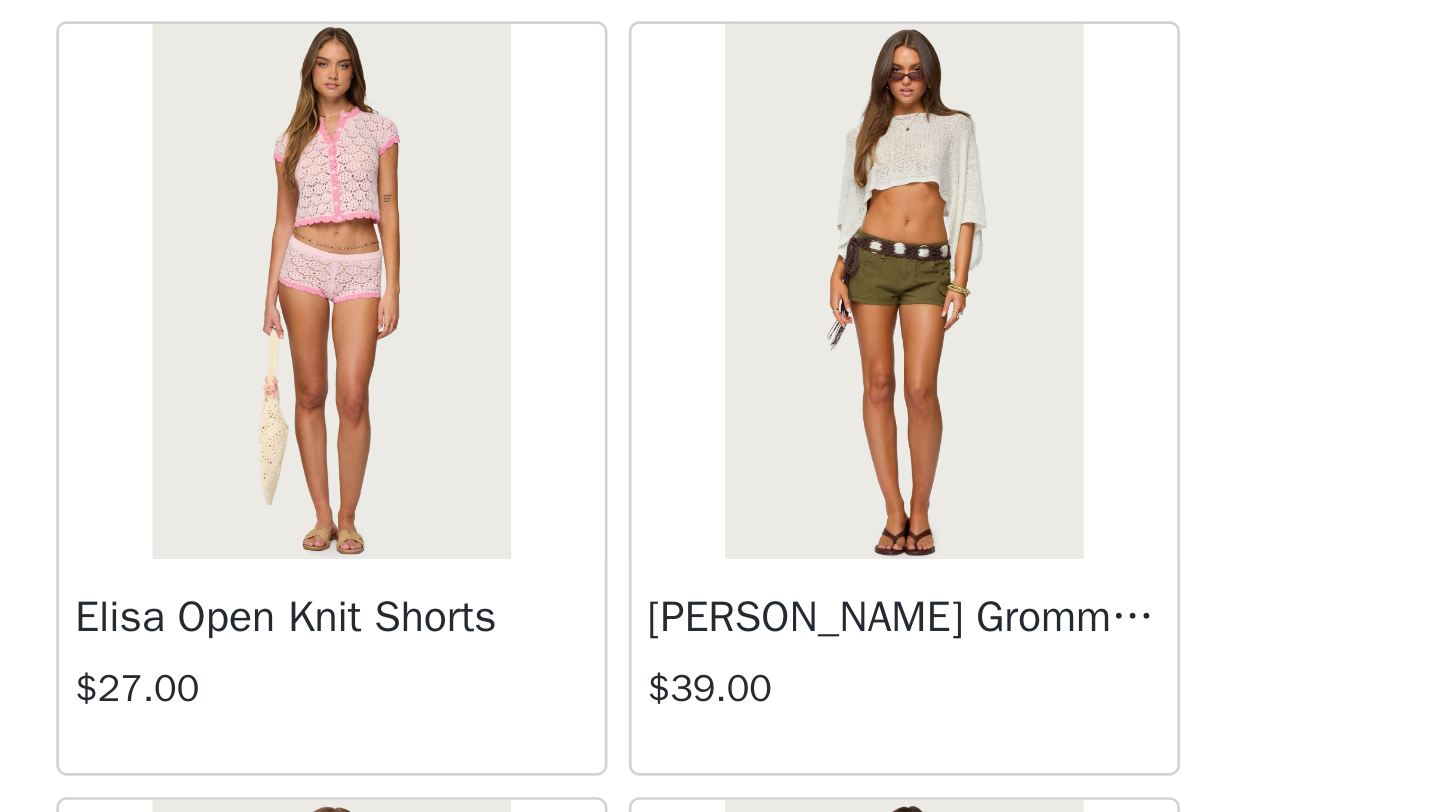 click at bounding box center [826, 385] 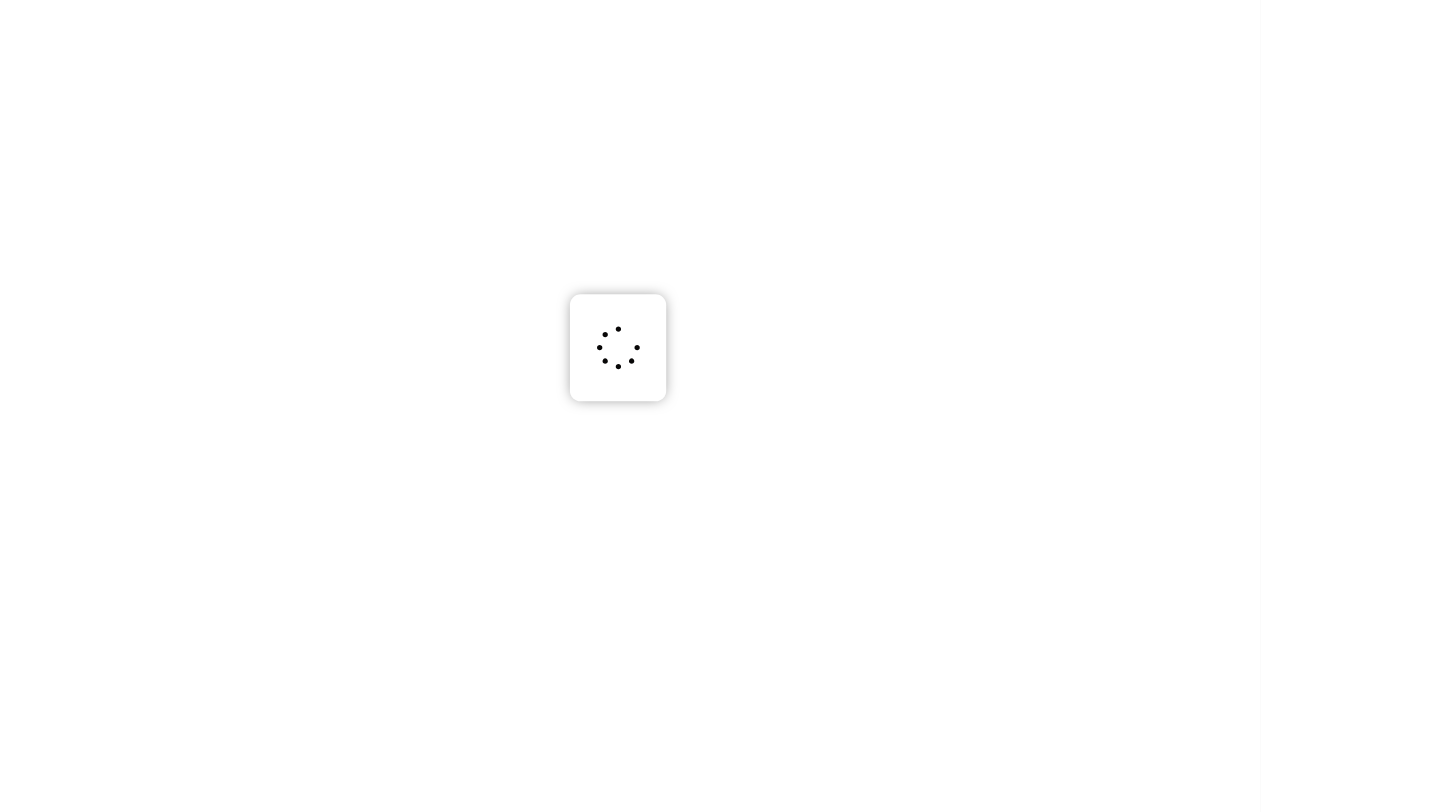 scroll, scrollTop: 0, scrollLeft: 0, axis: both 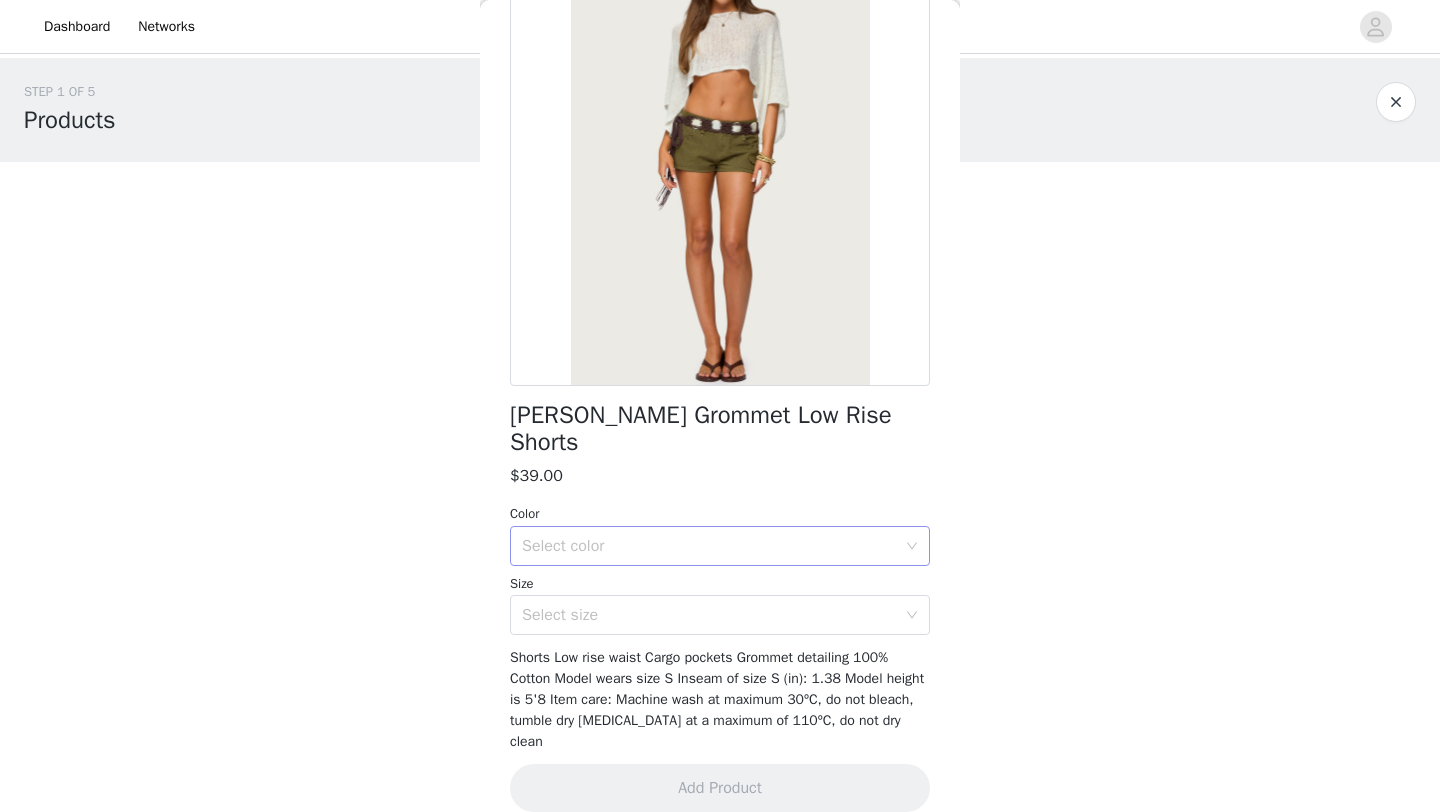 click on "Select color" at bounding box center (709, 546) 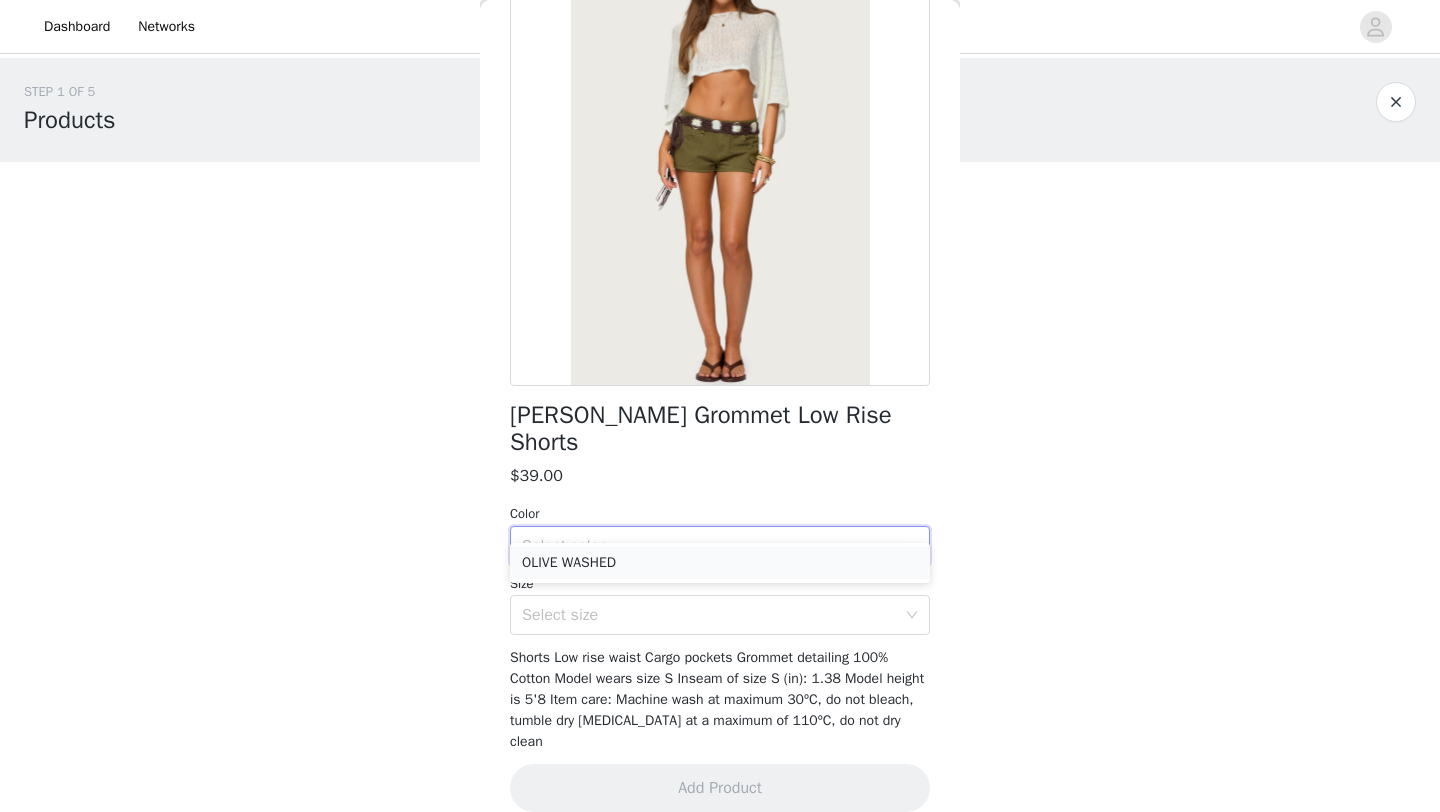 click on "OLIVE WASHED" at bounding box center (720, 563) 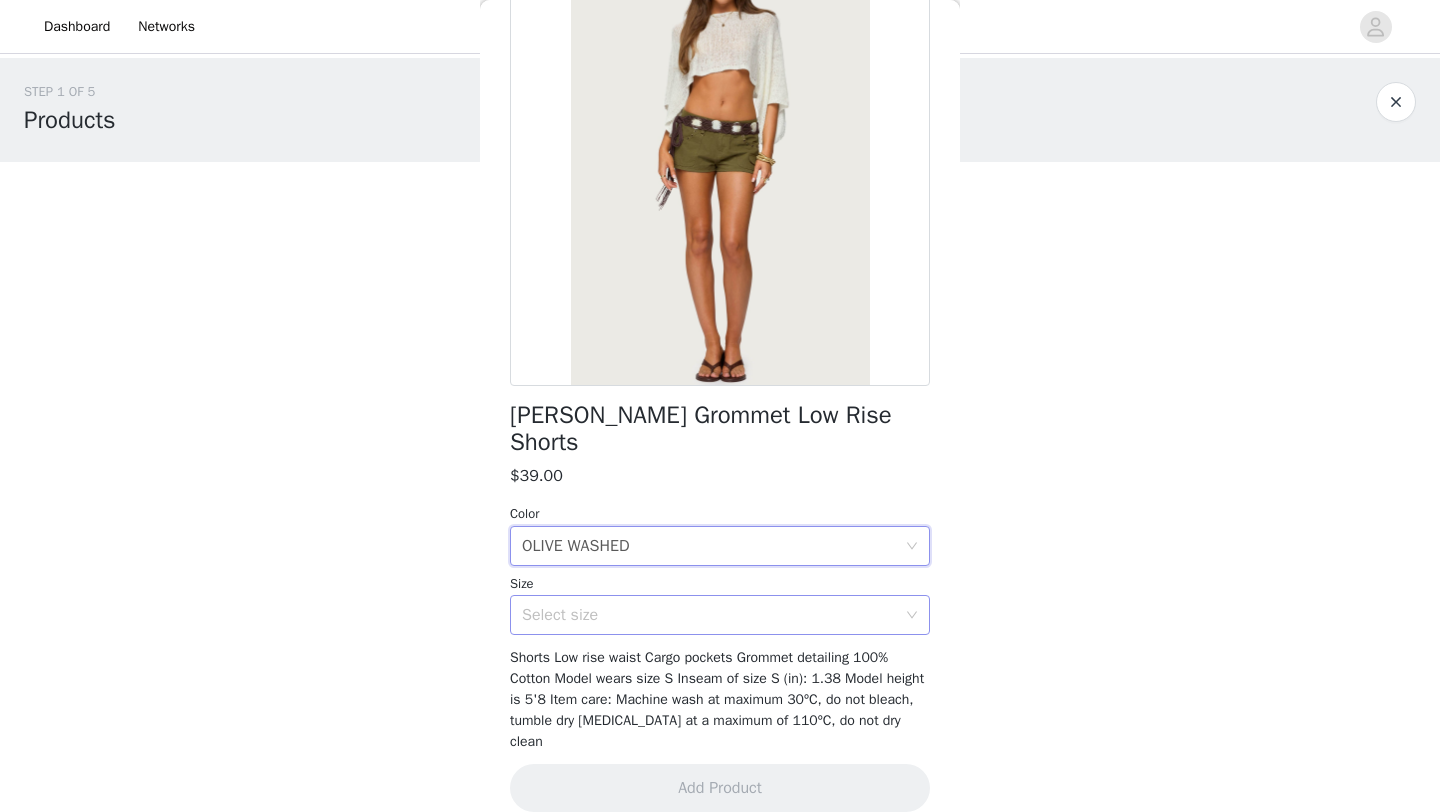 click on "Select size" at bounding box center (709, 615) 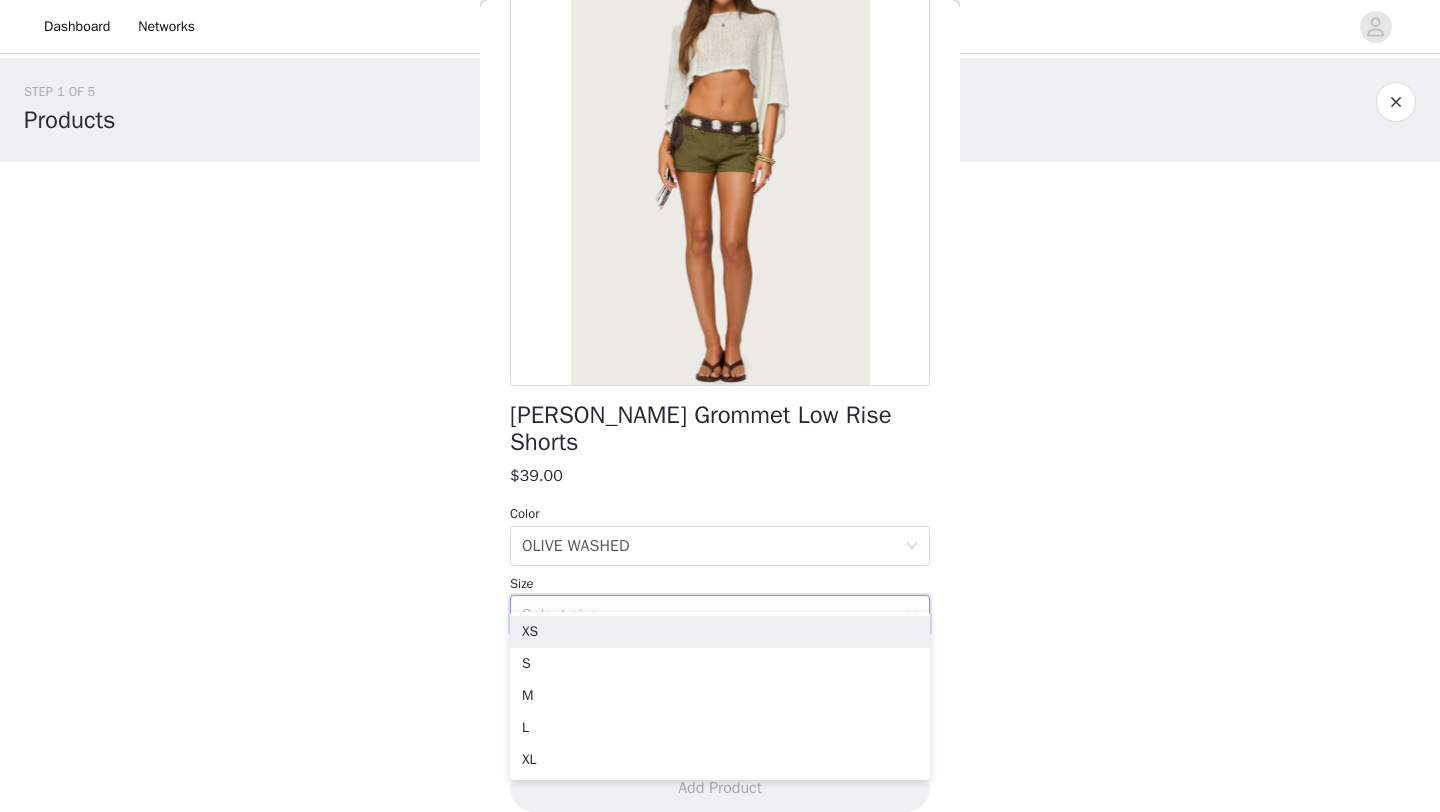 click on "STEP 1 OF 5
Products
Choose as many products as you'd like, up to $300.00.       0 Selected   Remaining Funds: $300.00         Add Product     You may choose as many products as you'd like     Back     Hazen Grommet Low Rise Shorts       $39.00         Color   Select color OLIVE WASHED Size   Select size   Shorts Low rise waist Cargo pockets Grommet detailing 100% Cotton Model wears size S Inseam of size S (in): 1.38 Model height is 5'8 Item care: Machine wash at maximum 30ºC, do not bleach, tumble dry low, iron at a maximum of 110ºC, do not dry clean   Add Product
Step 1 of 5" at bounding box center [720, 307] 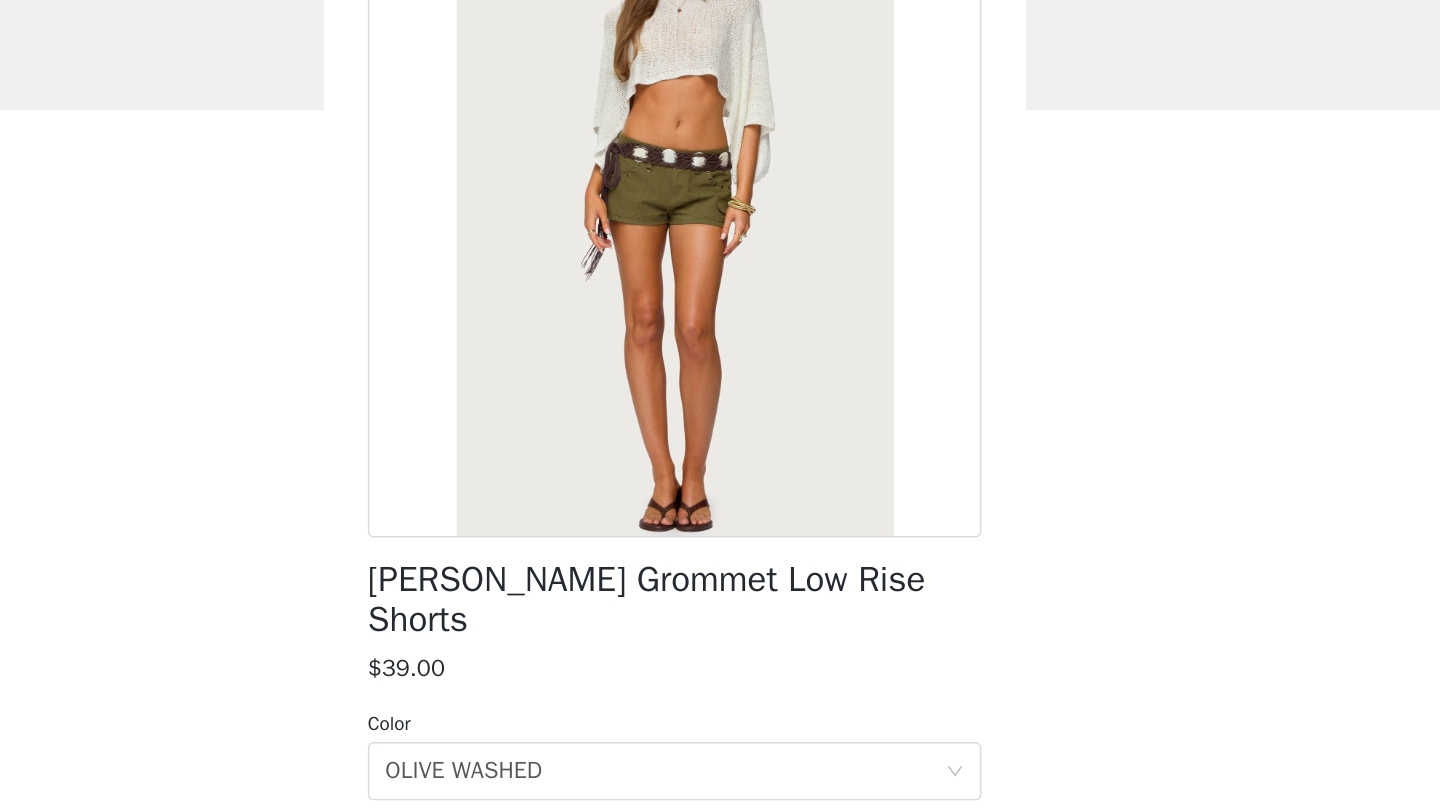 scroll, scrollTop: 164, scrollLeft: 0, axis: vertical 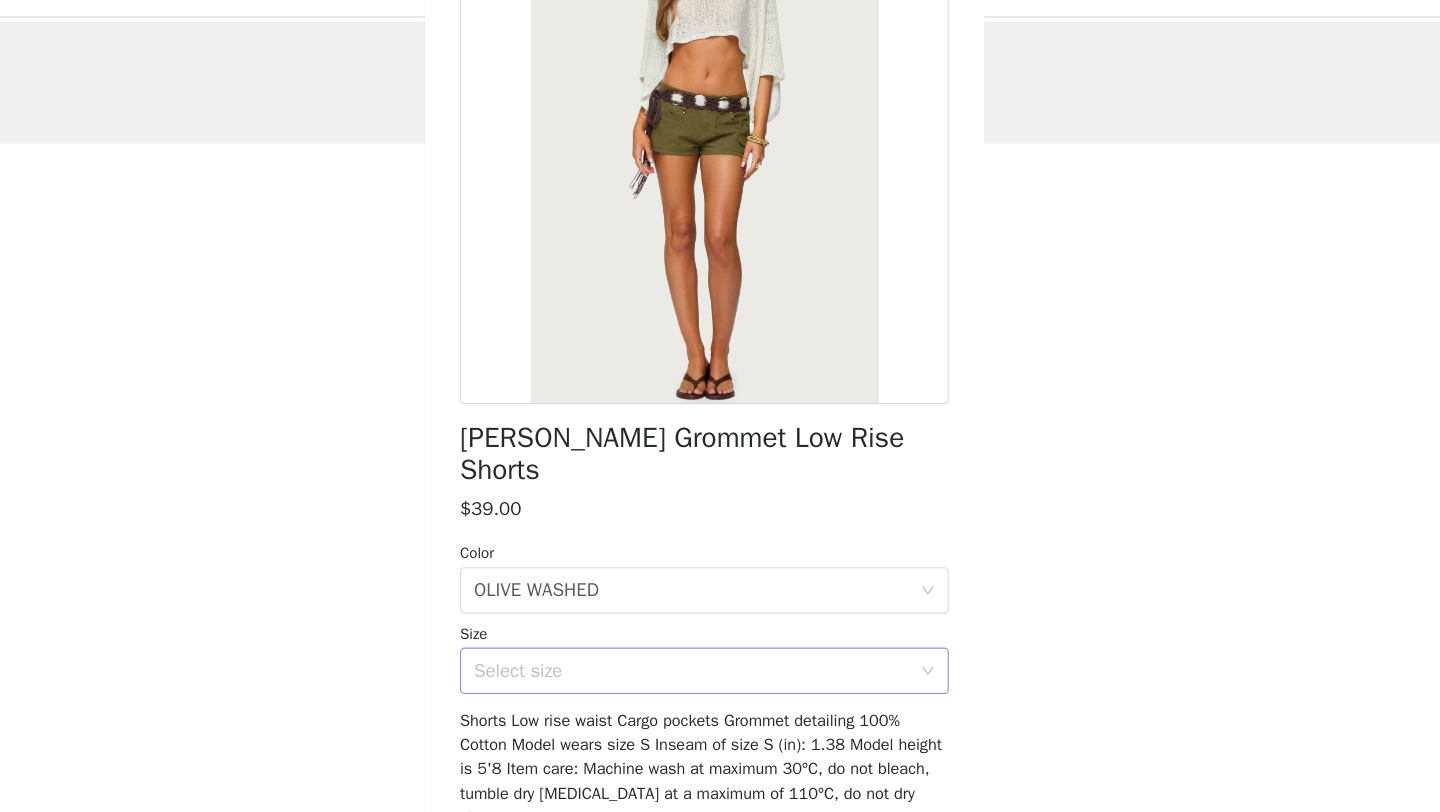 click on "Select size" at bounding box center [709, 615] 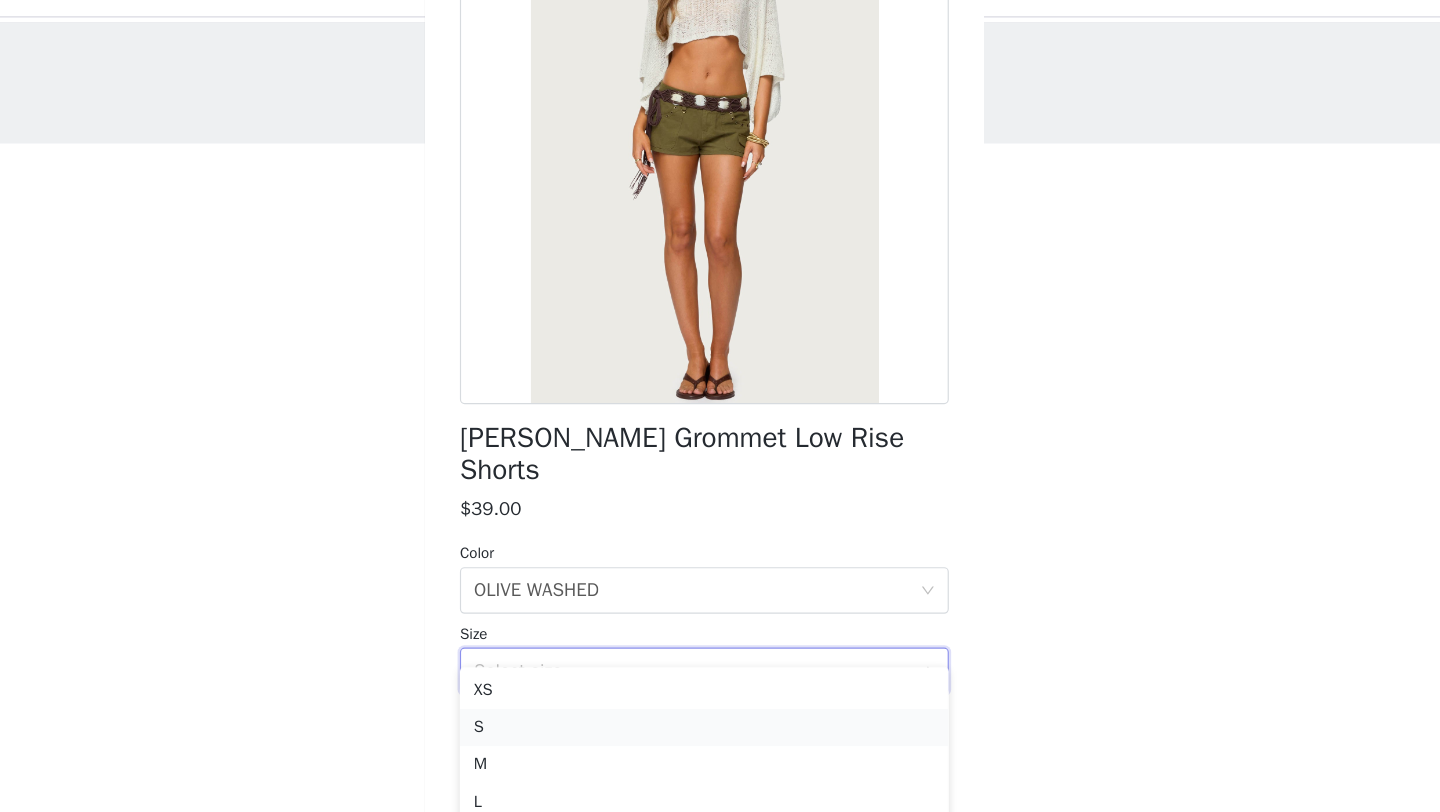 click on "S" at bounding box center [720, 664] 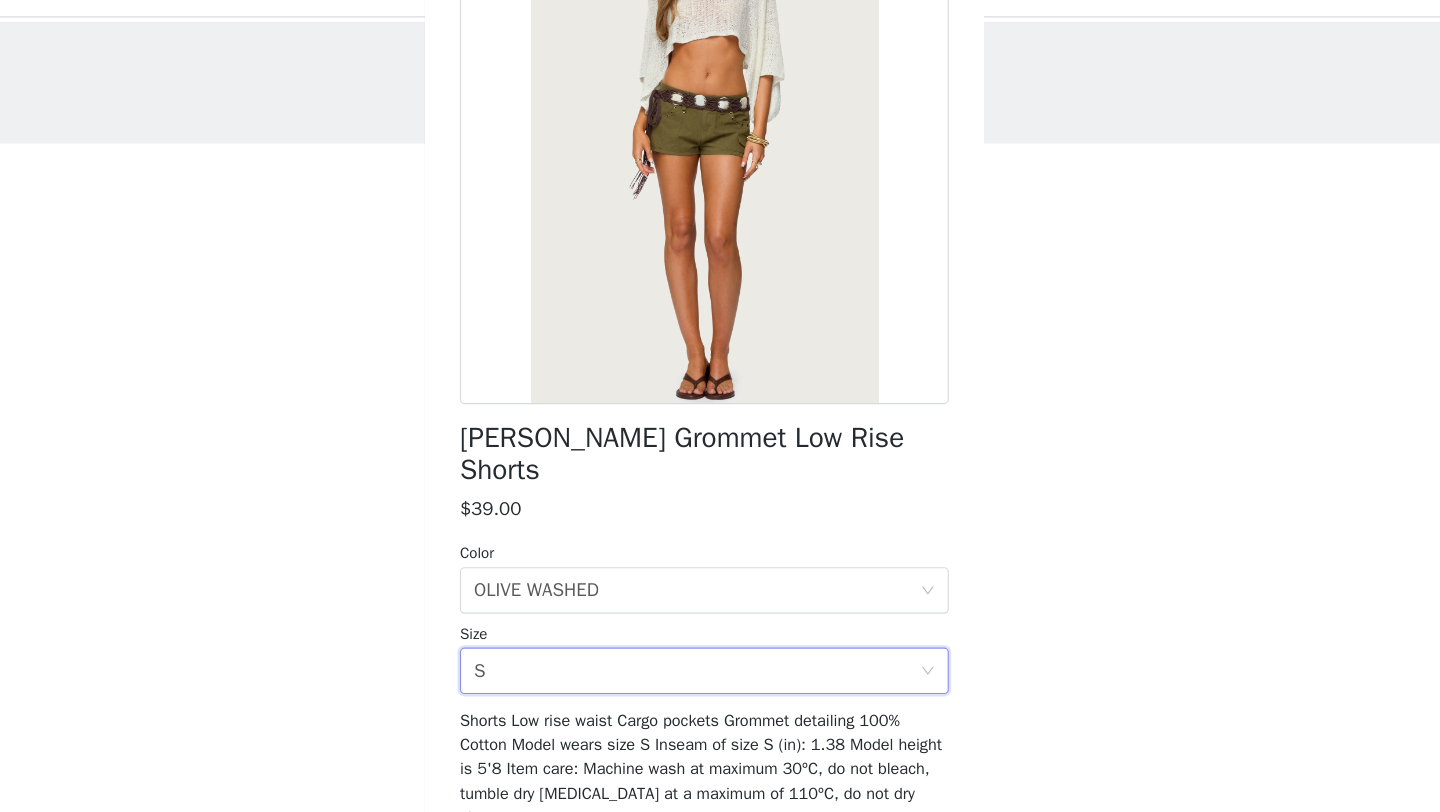 click on "STEP 1 OF 5
Products
Choose as many products as you'd like, up to $300.00.       0 Selected   Remaining Funds: $300.00         Add Product     You may choose as many products as you'd like     Back     Hazen Grommet Low Rise Shorts       $39.00         Color   Select color OLIVE WASHED Size   Select size S   Shorts Low rise waist Cargo pockets Grommet detailing 100% Cotton Model wears size S Inseam of size S (in): 1.38 Model height is 5'8 Item care: Machine wash at maximum 30ºC, do not bleach, tumble dry low, iron at a maximum of 110ºC, do not dry clean   Add Product
Step 1 of 5" at bounding box center [720, 307] 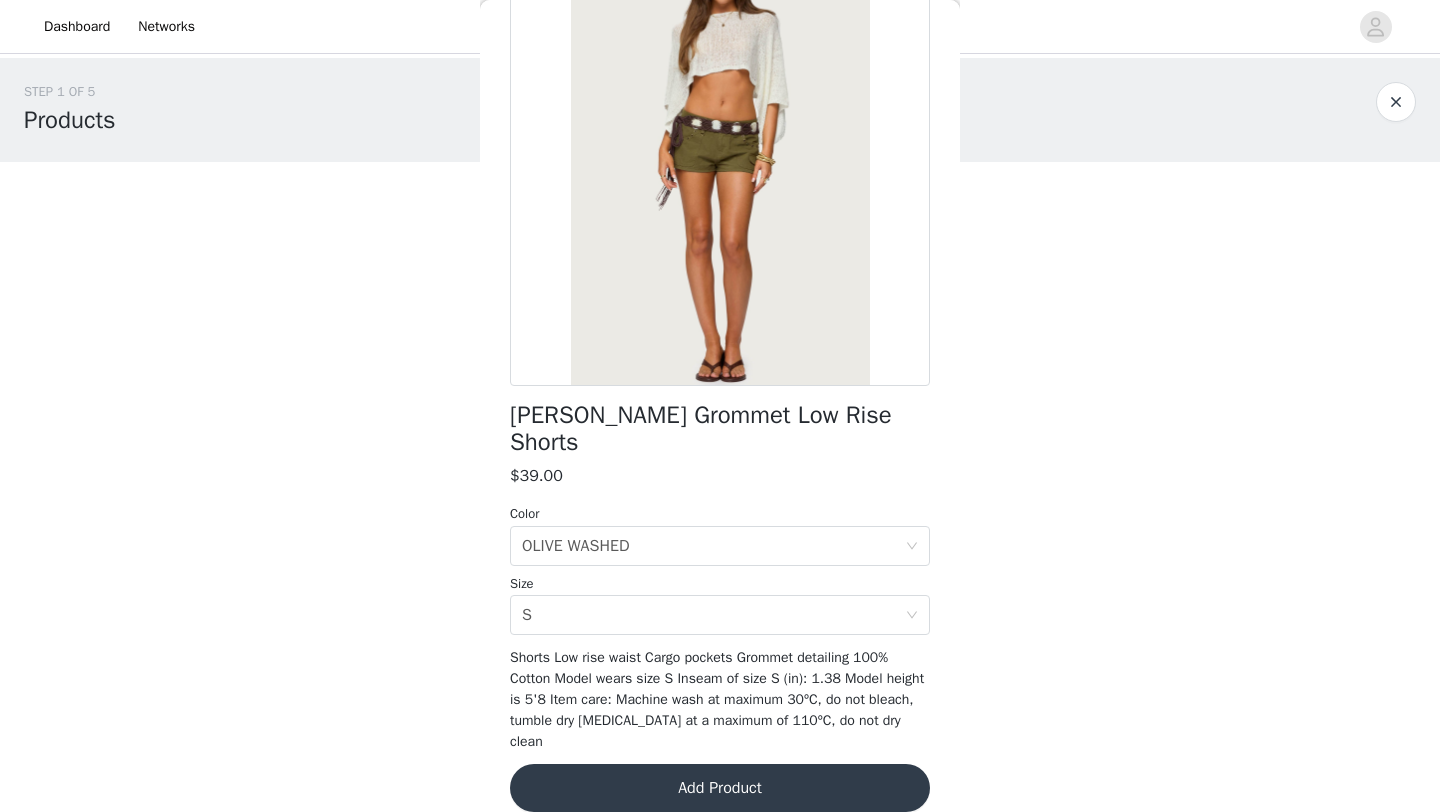 click on "Add Product" at bounding box center [720, 788] 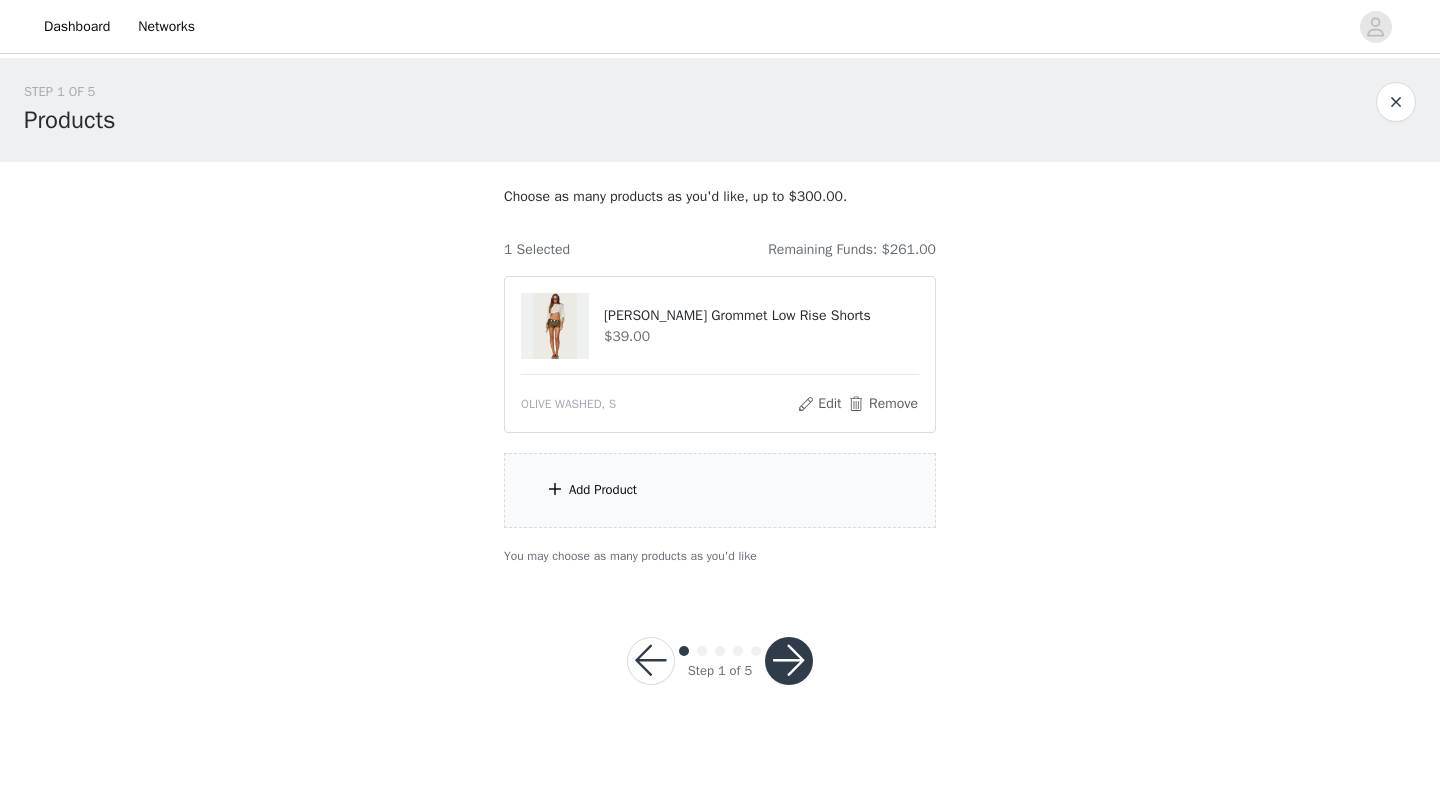 click on "Add Product" at bounding box center (603, 490) 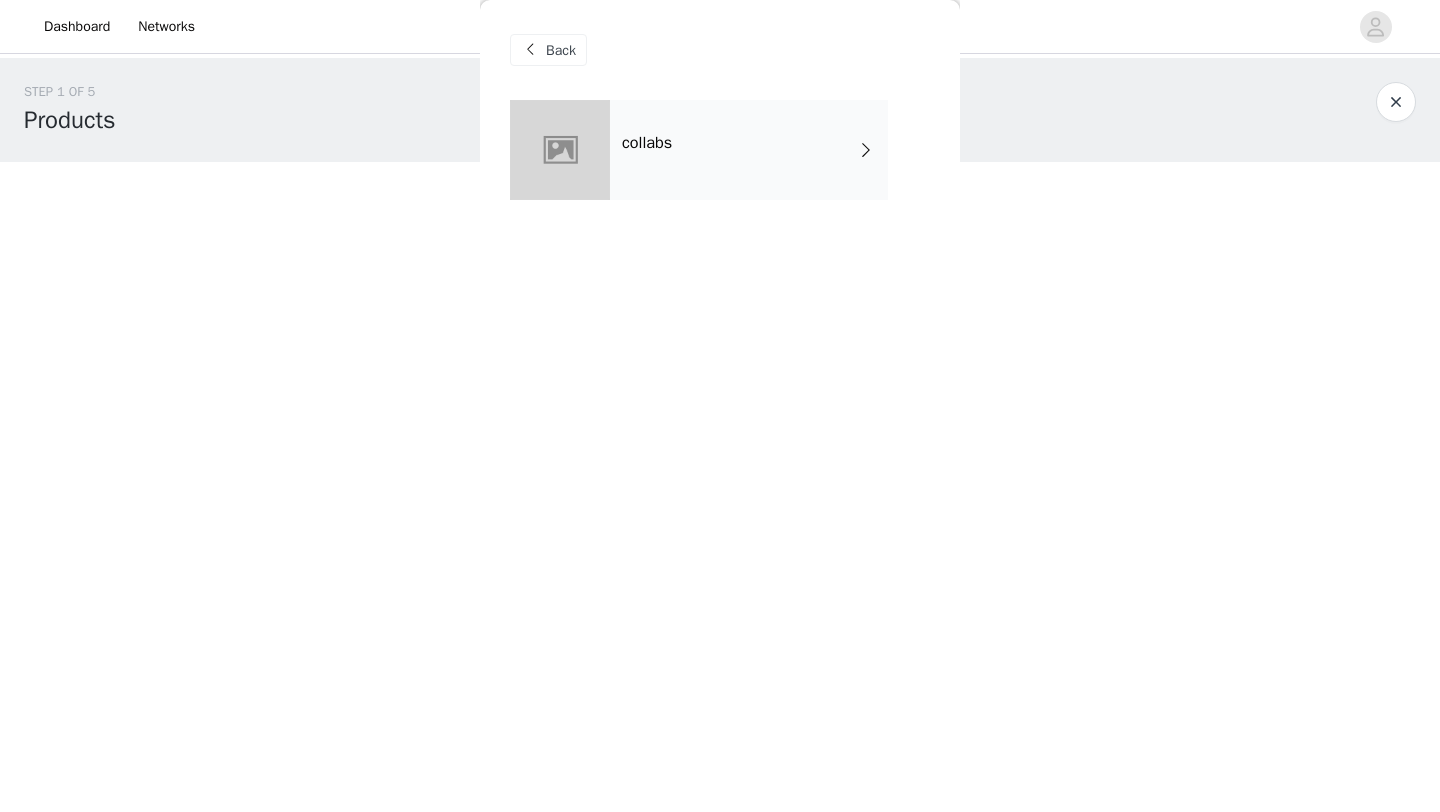 click on "collabs" at bounding box center [749, 150] 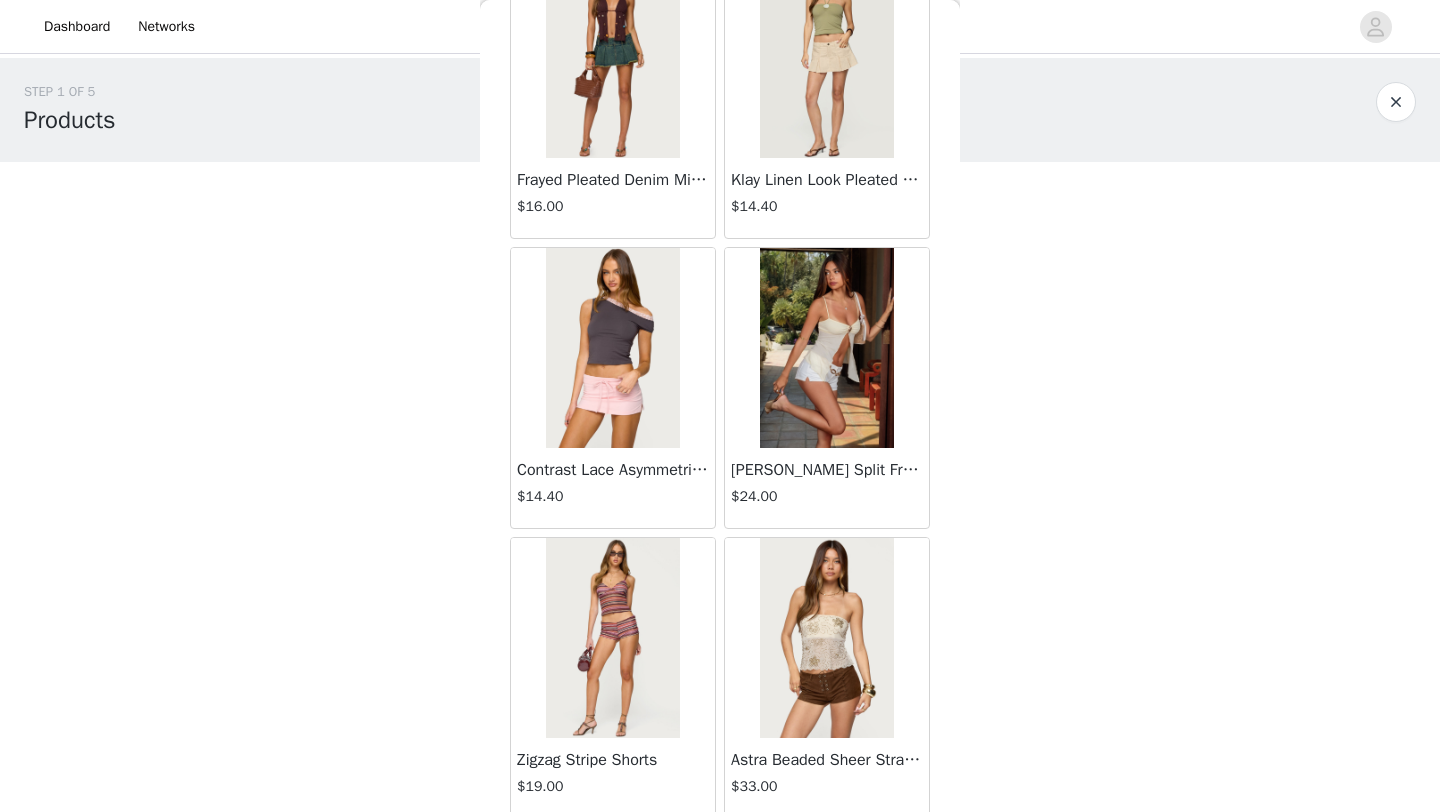 scroll, scrollTop: 2248, scrollLeft: 0, axis: vertical 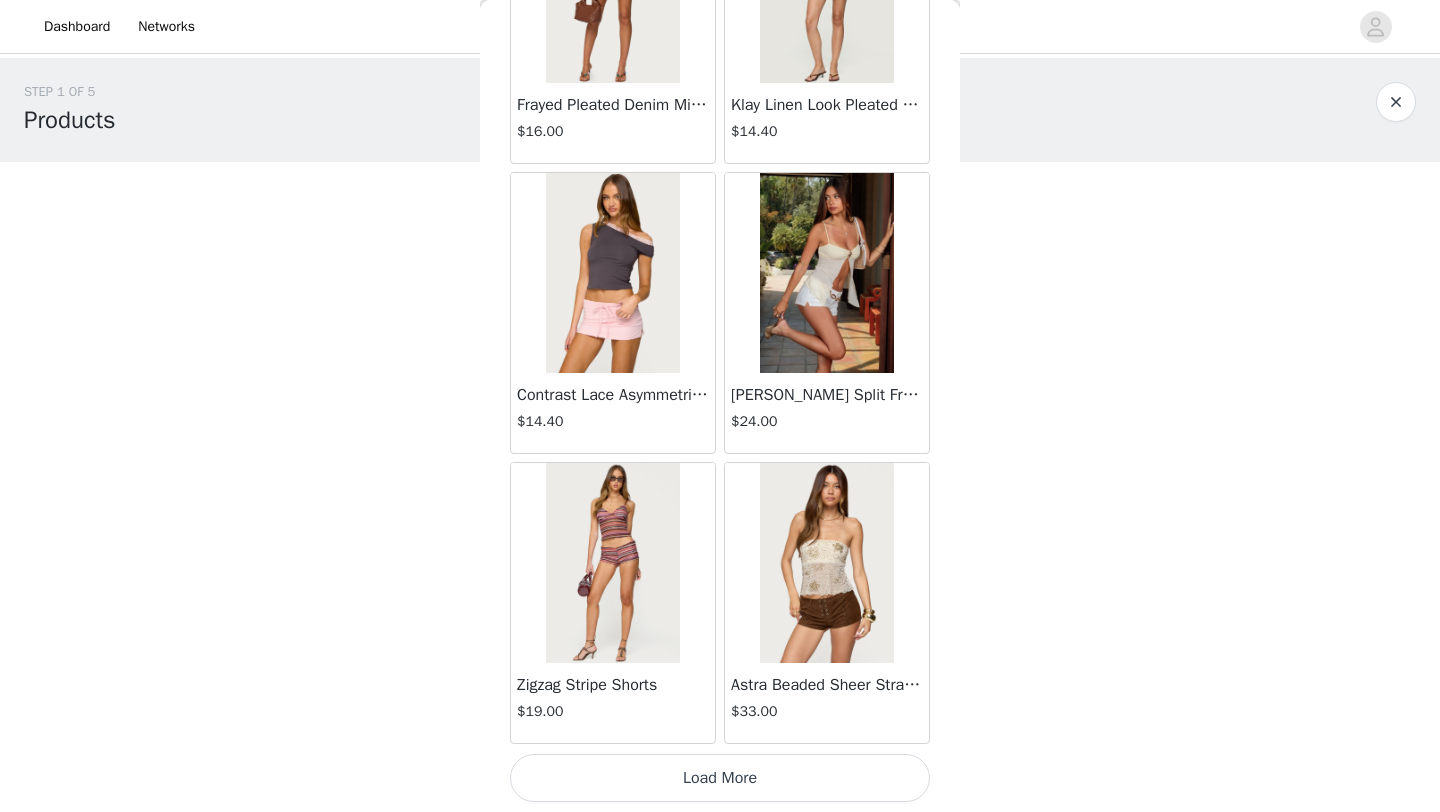 click on "Load More" at bounding box center (720, 778) 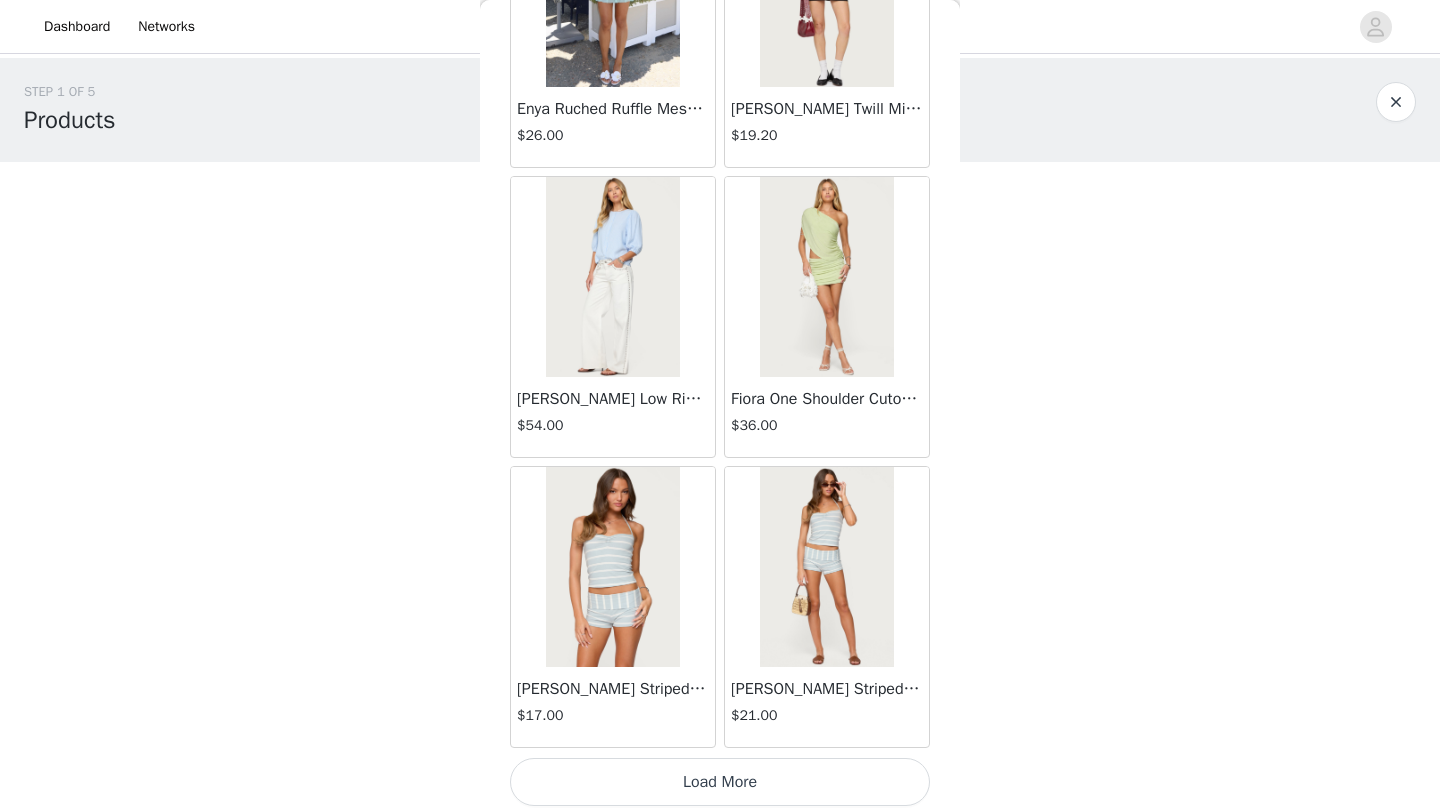 scroll, scrollTop: 5148, scrollLeft: 0, axis: vertical 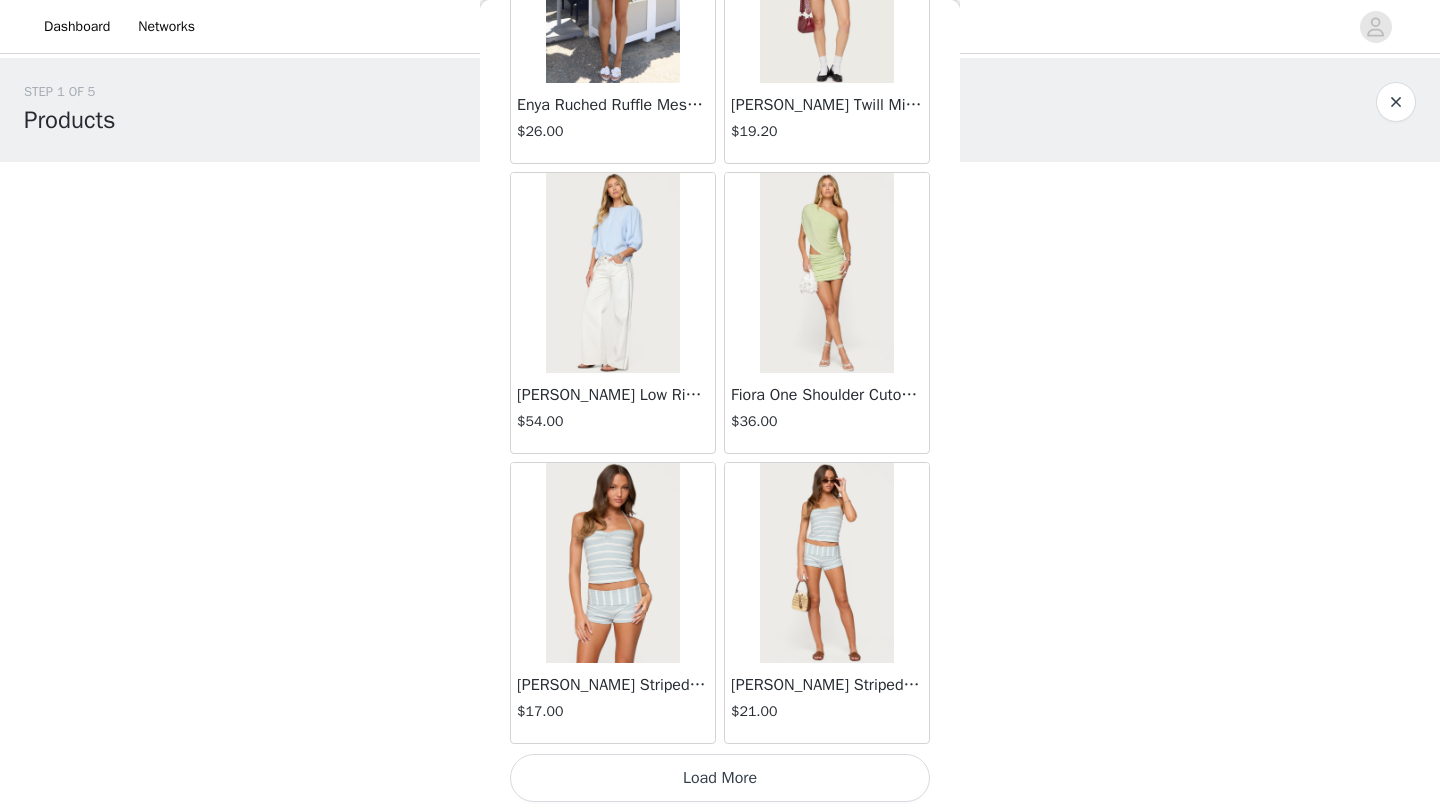 click on "Load More" at bounding box center [720, 778] 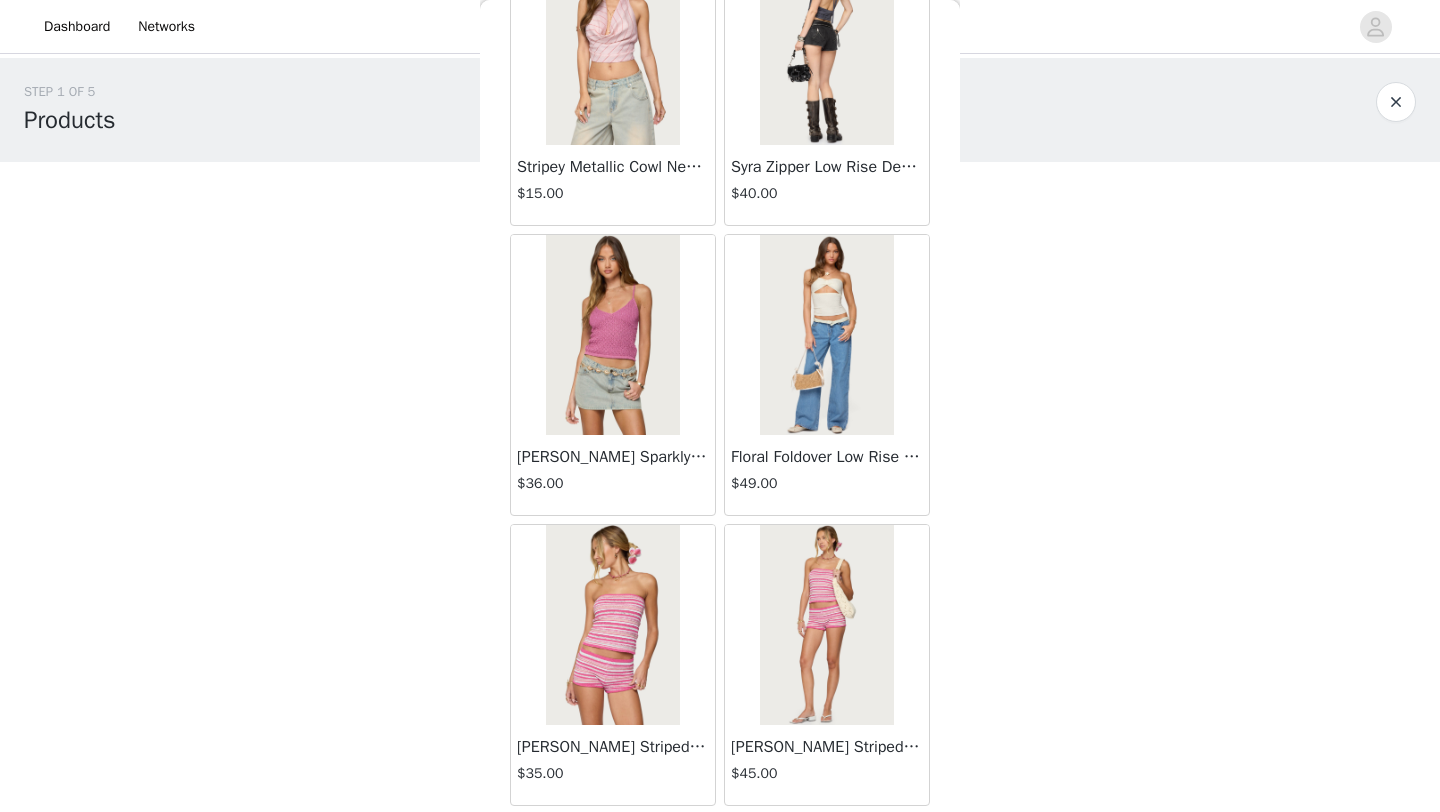 scroll, scrollTop: 8048, scrollLeft: 0, axis: vertical 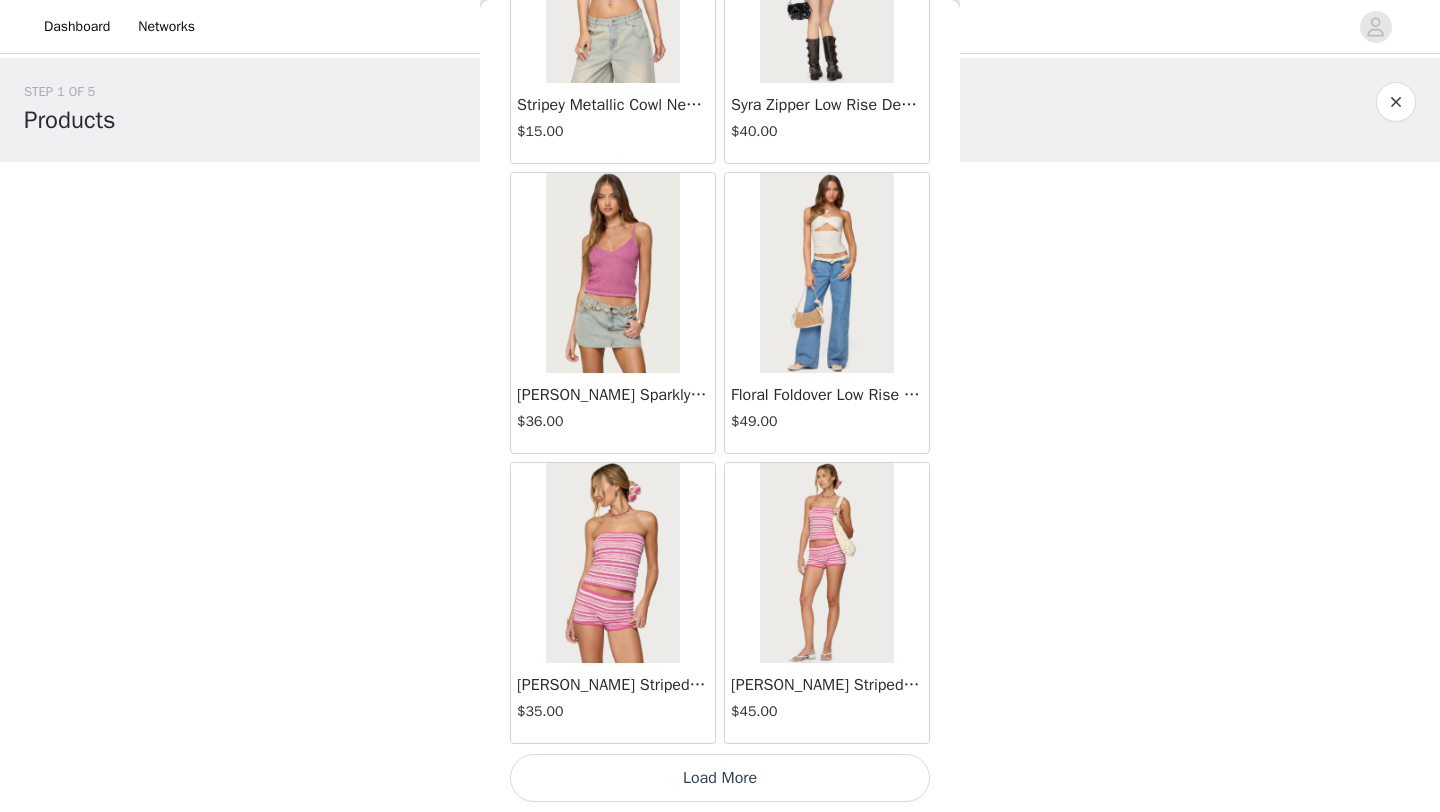 click on "Load More" at bounding box center (720, 778) 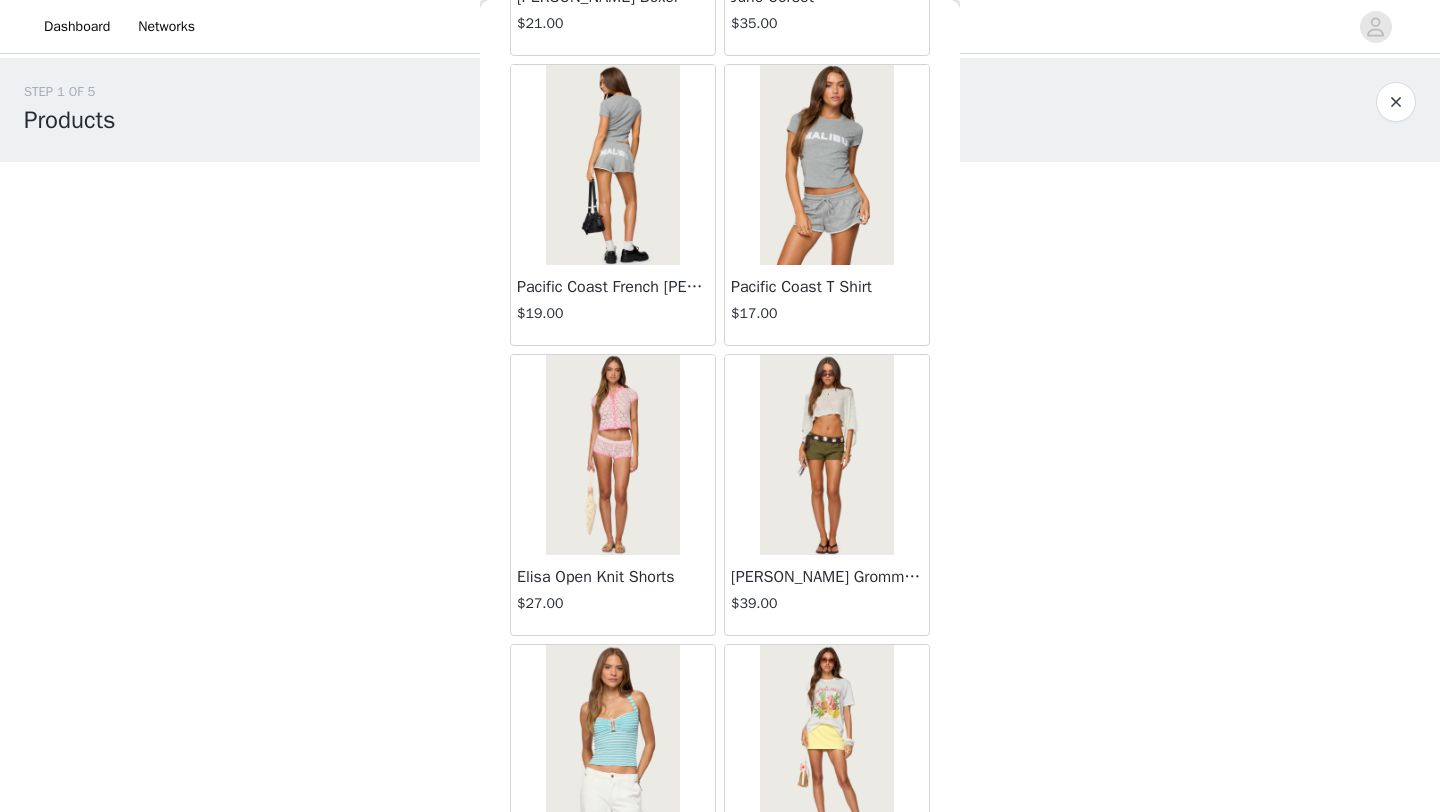 scroll, scrollTop: 10948, scrollLeft: 0, axis: vertical 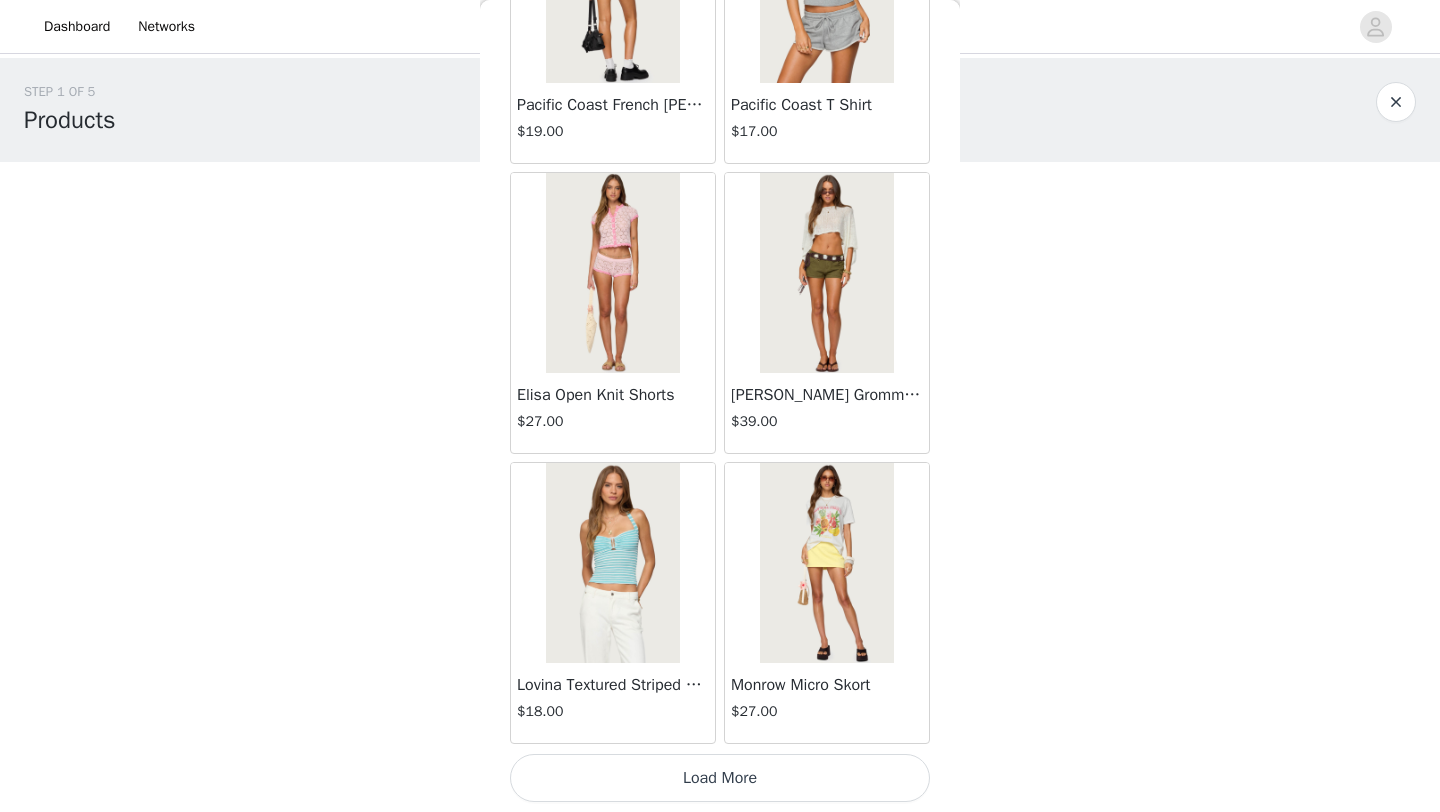 click on "Load More" at bounding box center [720, 778] 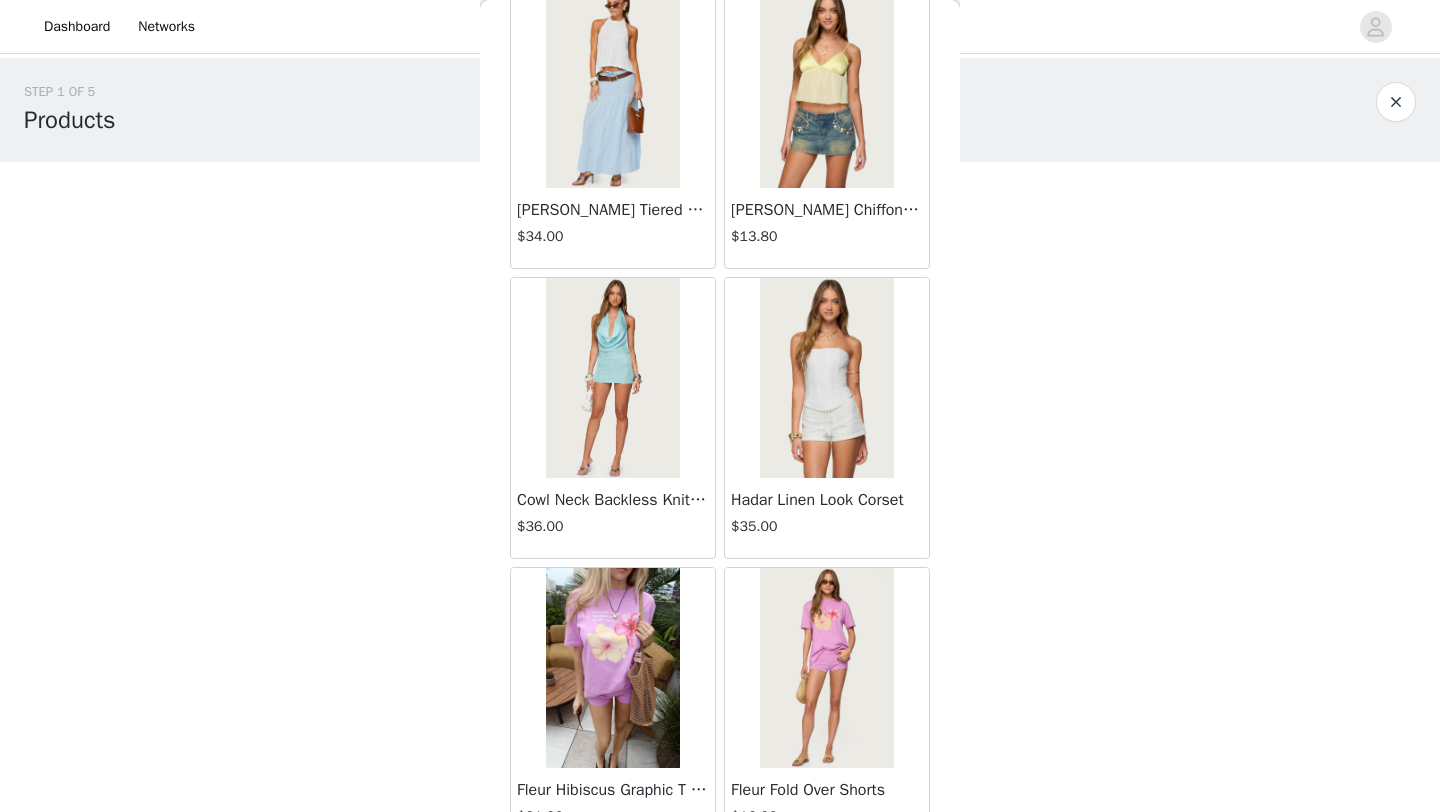 scroll, scrollTop: 13848, scrollLeft: 0, axis: vertical 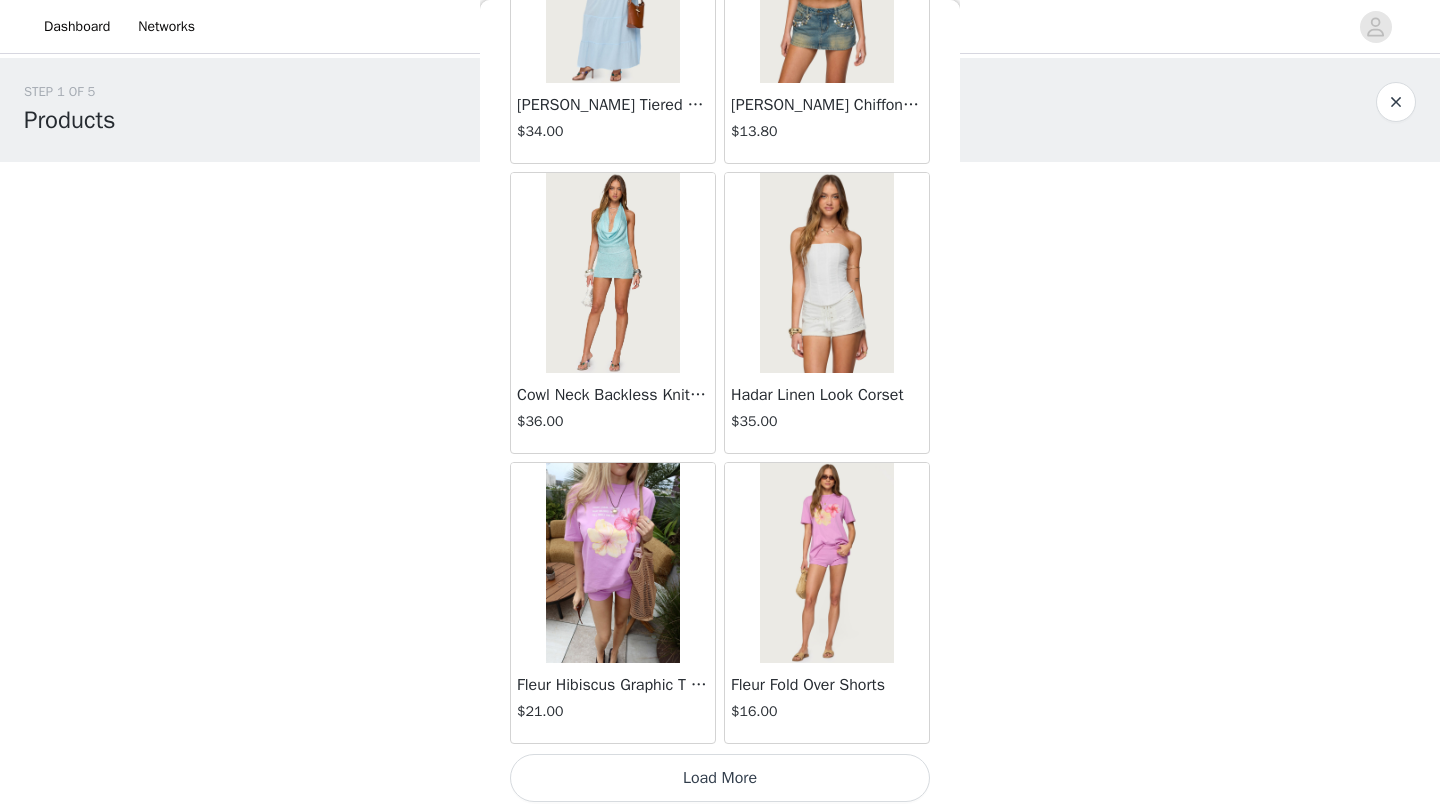 click on "Load More" at bounding box center [720, 778] 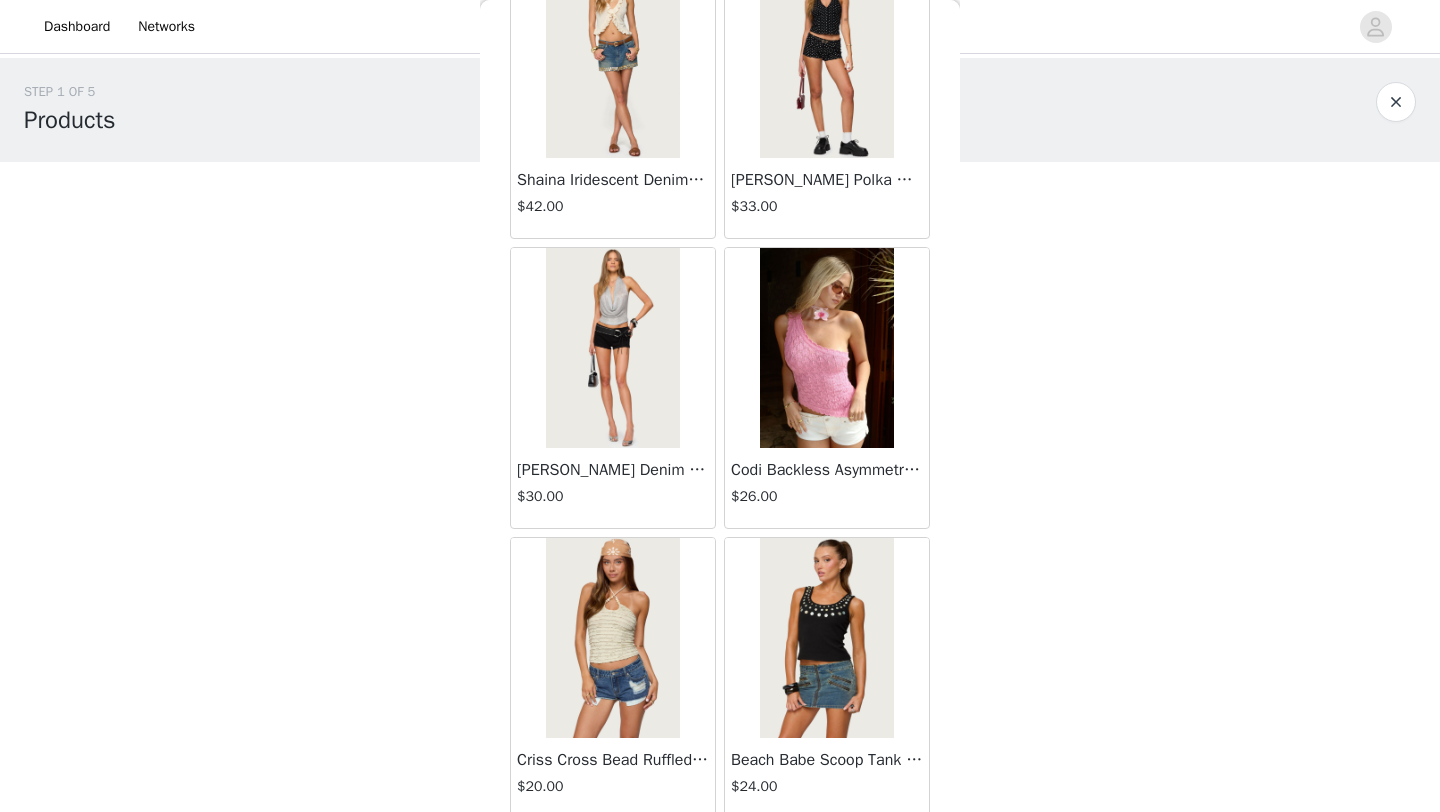scroll, scrollTop: 12704, scrollLeft: 0, axis: vertical 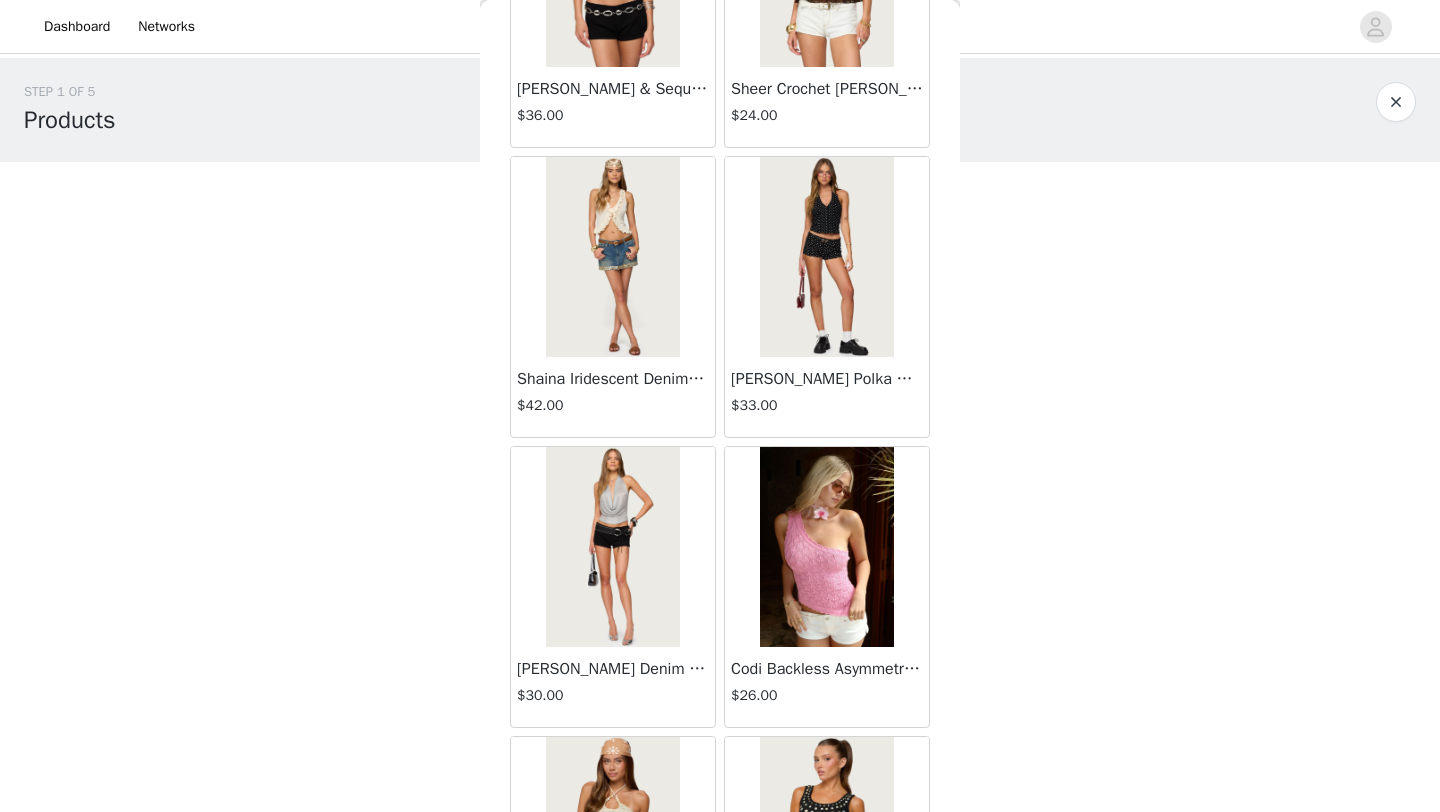 click on "Twyla Polka Dot Stretch Shorts" at bounding box center [827, 379] 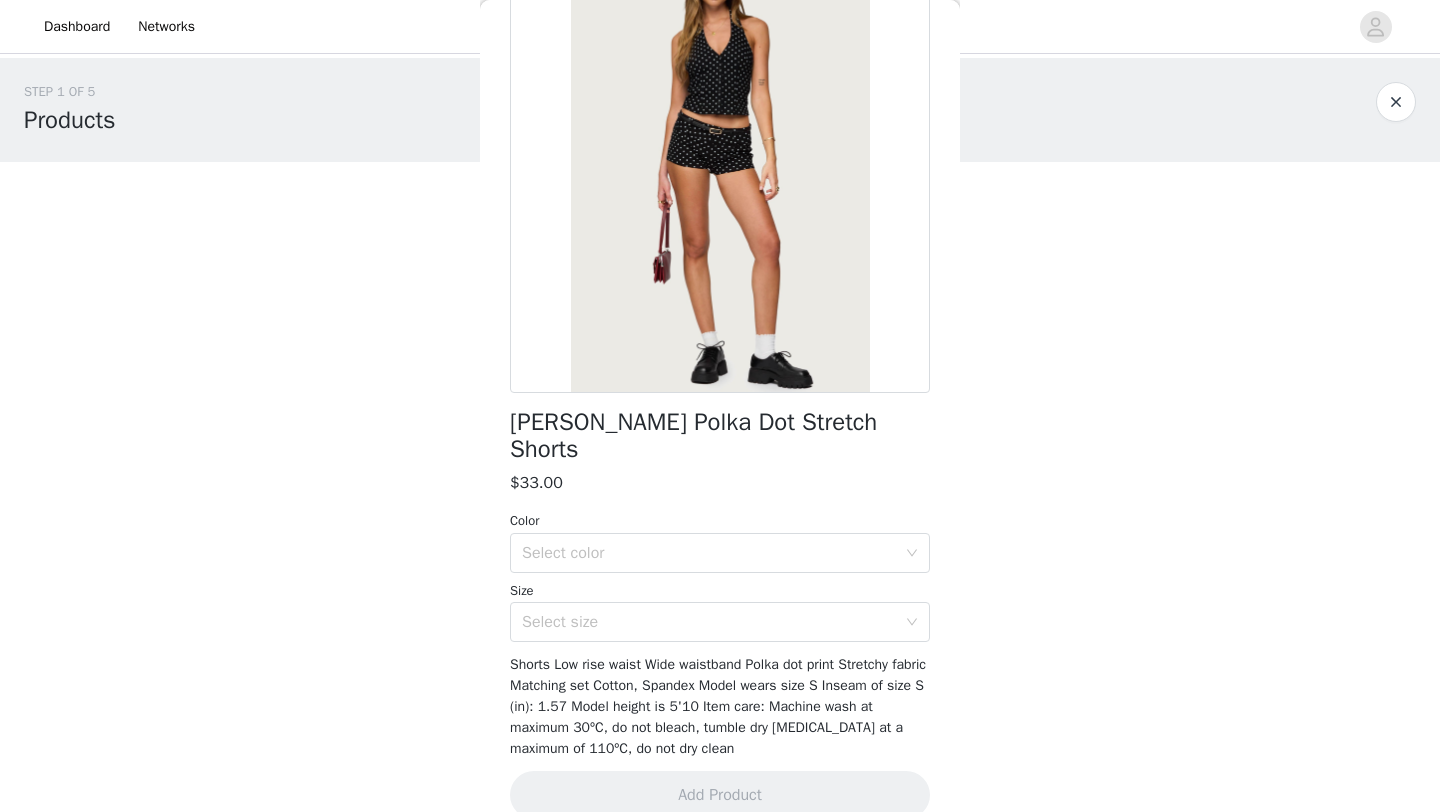 scroll, scrollTop: 164, scrollLeft: 0, axis: vertical 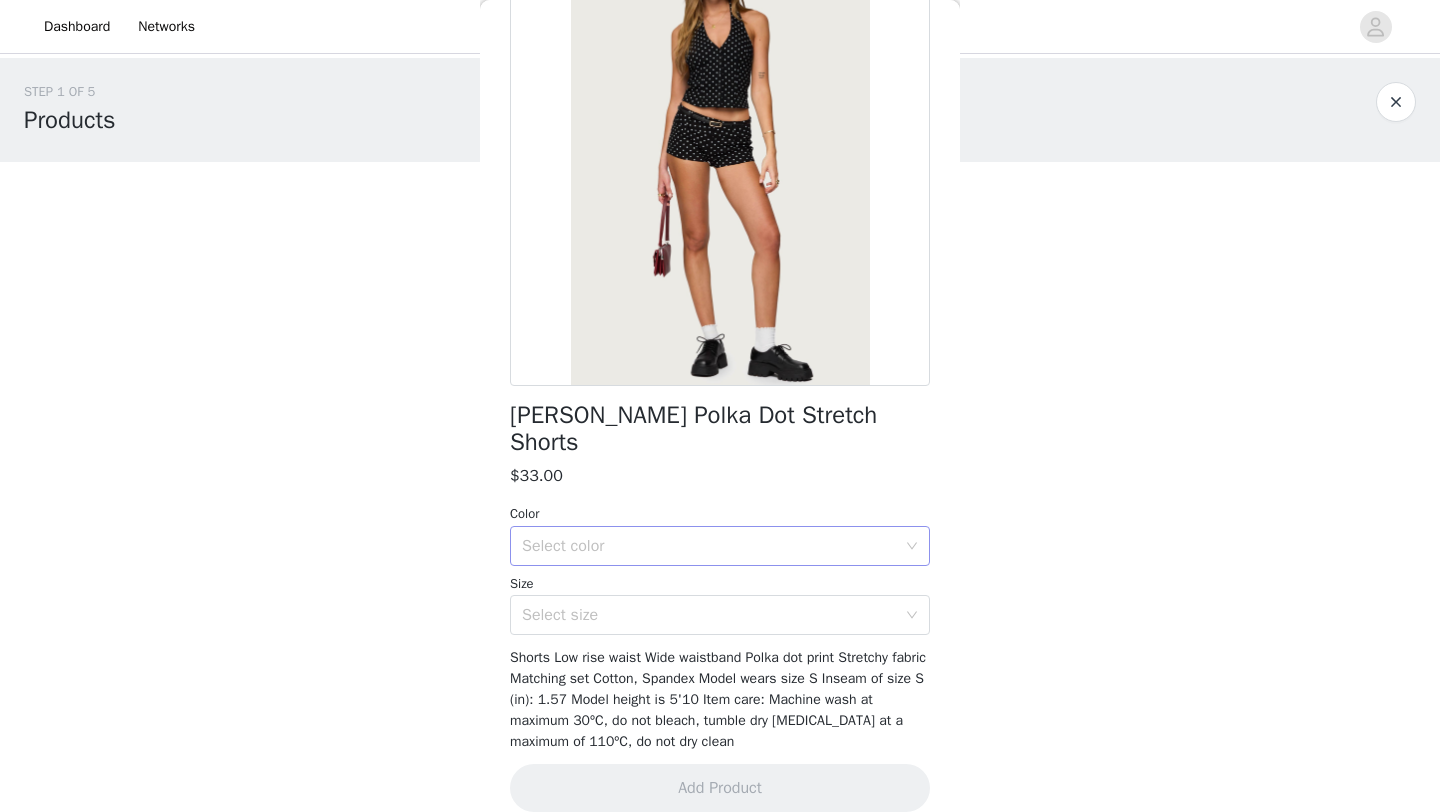 click on "Select color" at bounding box center (709, 546) 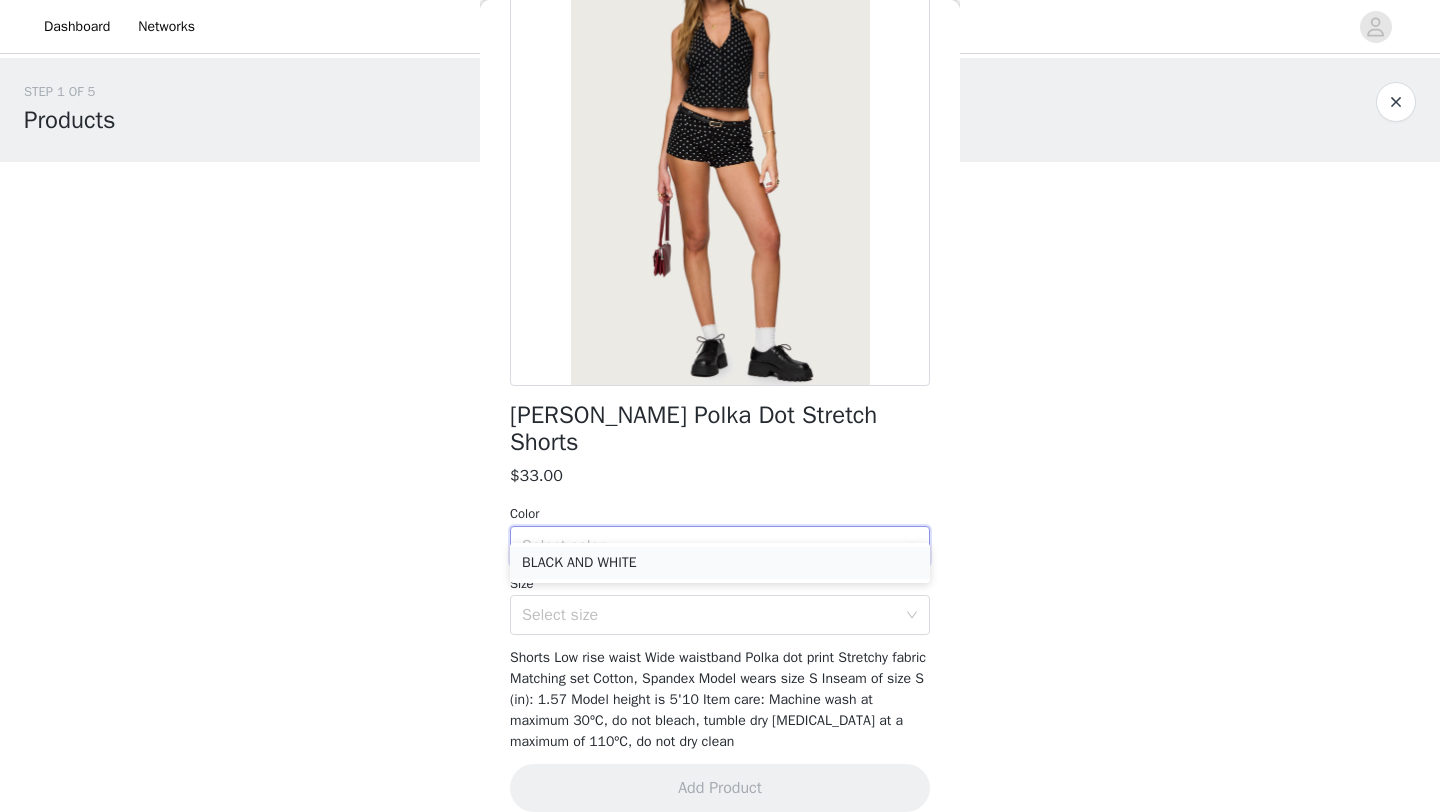 click on "BLACK AND WHITE" at bounding box center [720, 563] 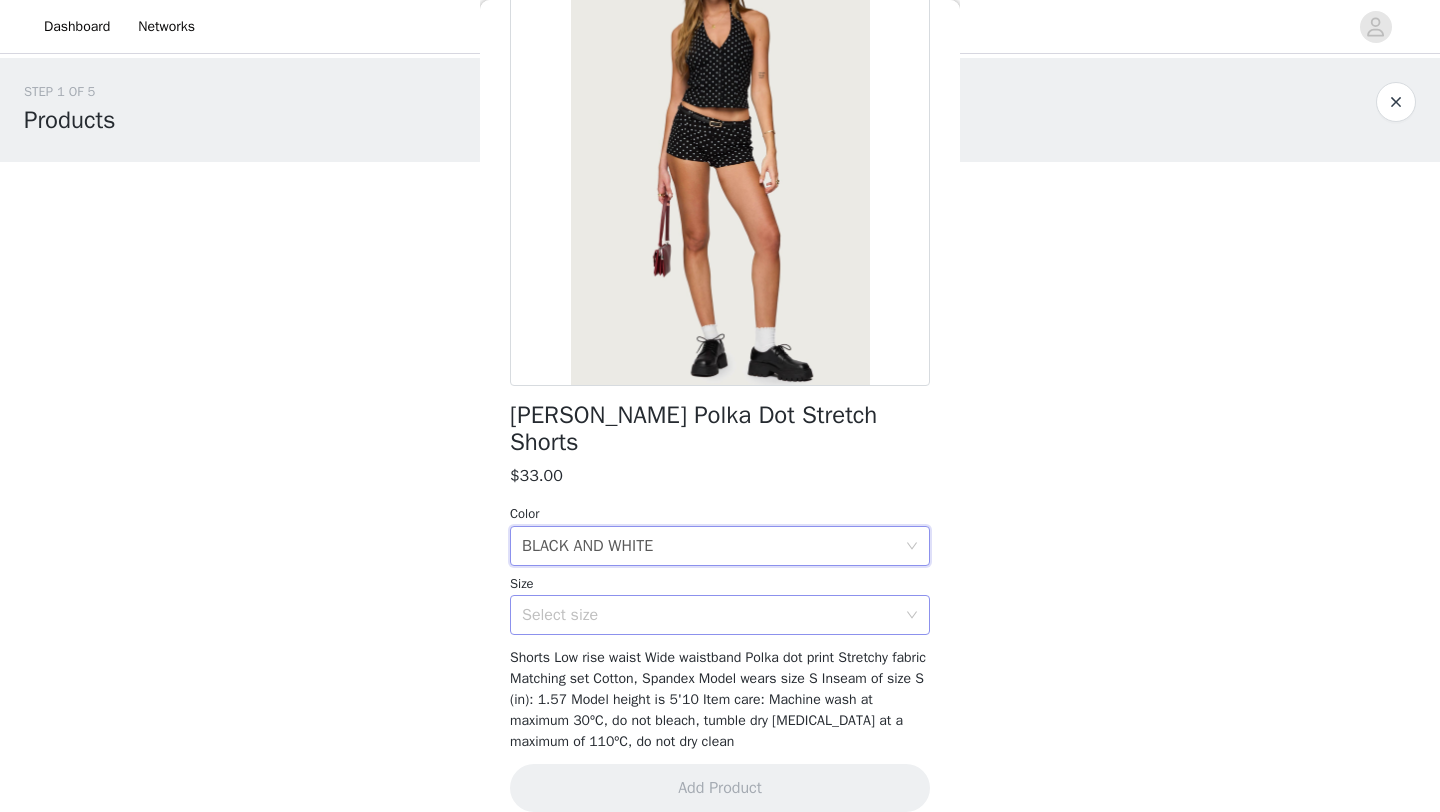 click on "Select size" at bounding box center (709, 615) 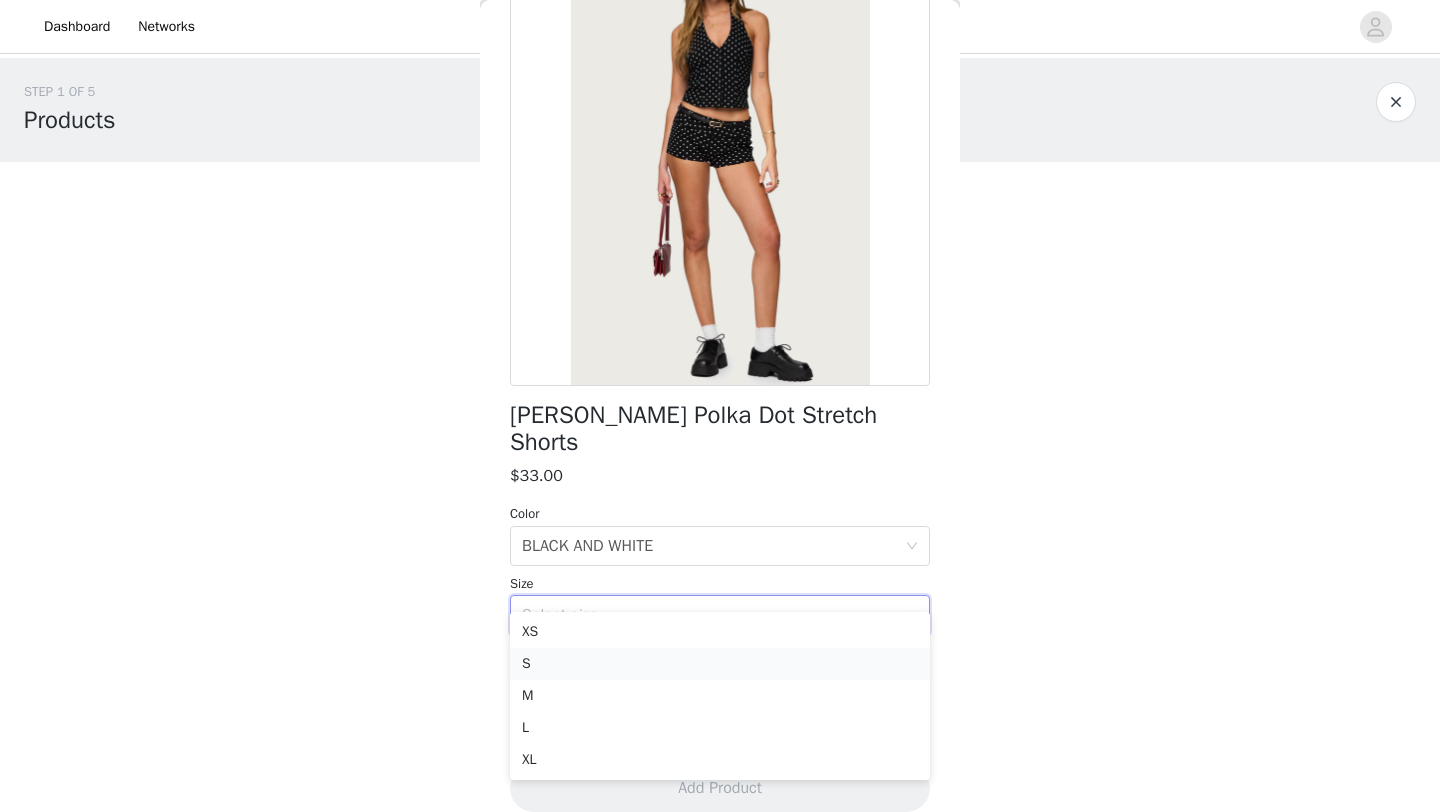 click on "S" at bounding box center [720, 664] 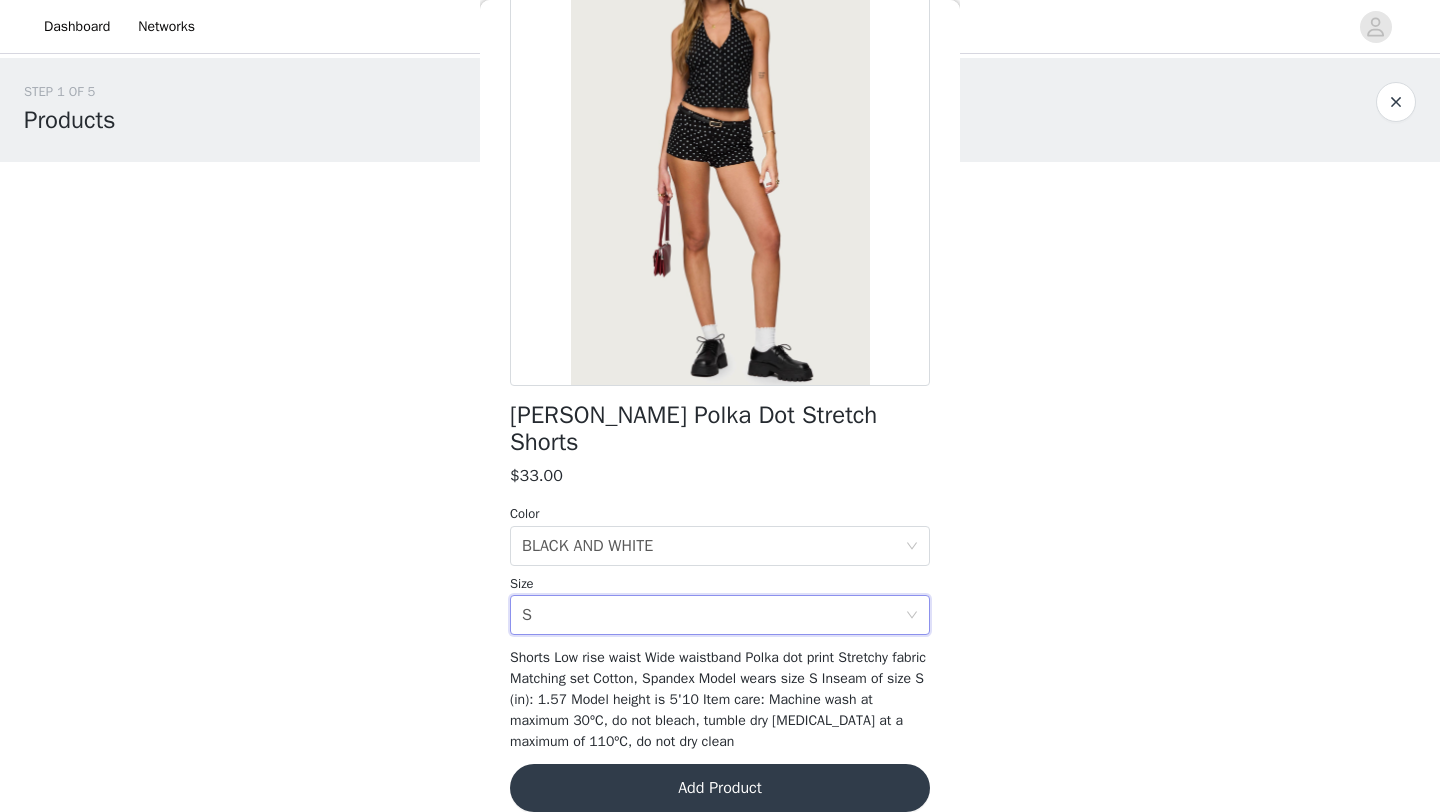 click on "Add Product" at bounding box center (720, 788) 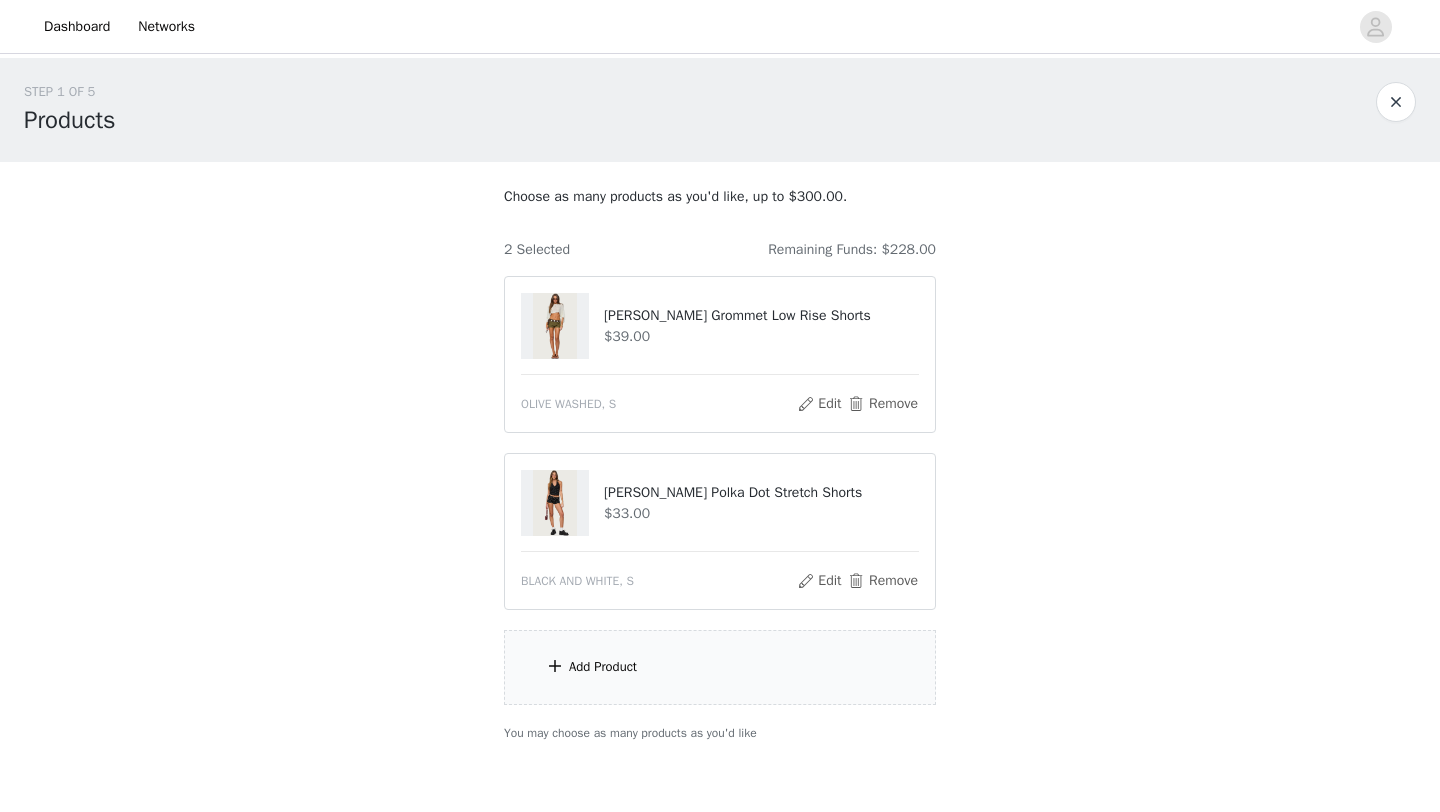 click on "Add Product" at bounding box center (603, 667) 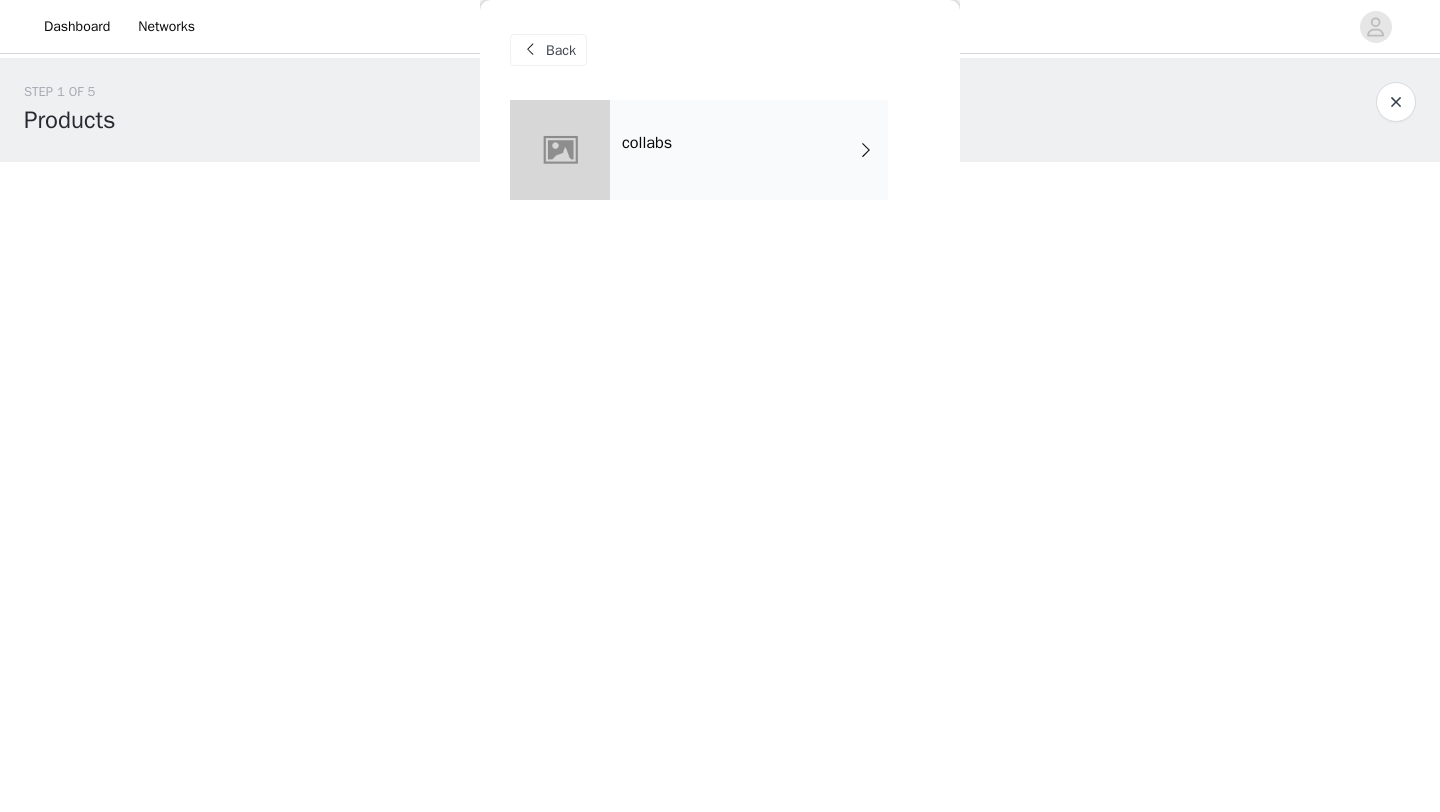click on "collabs" at bounding box center [749, 150] 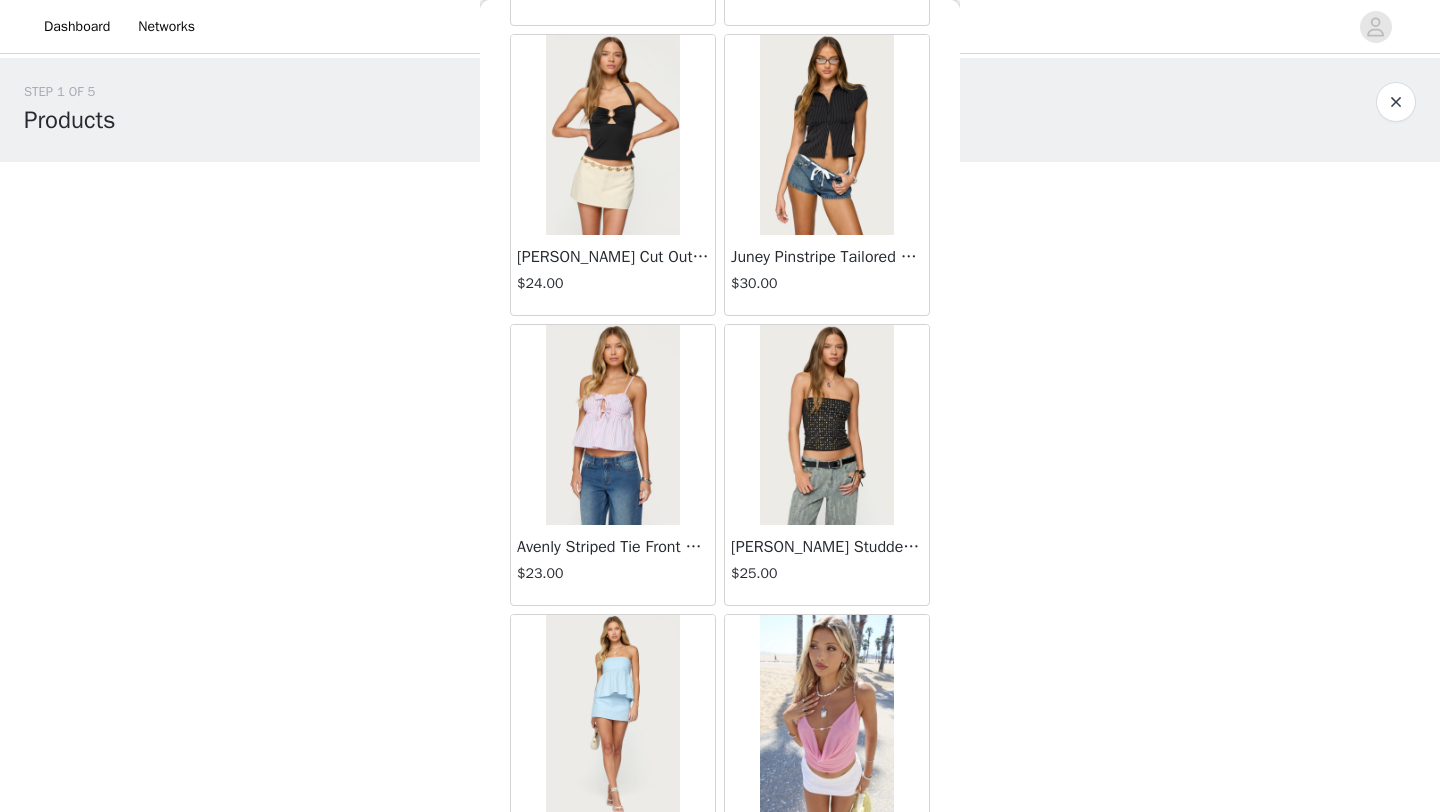scroll, scrollTop: 2248, scrollLeft: 0, axis: vertical 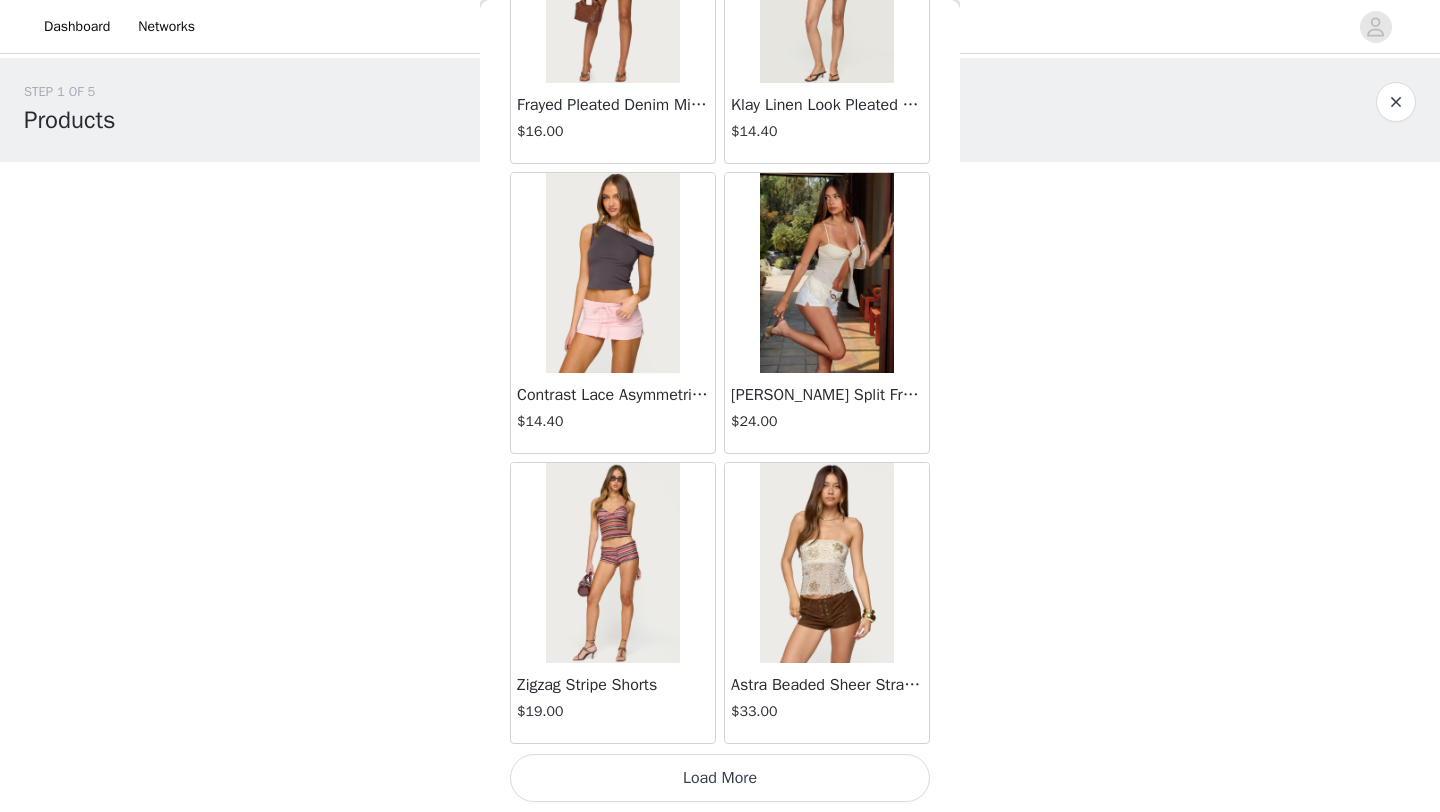 click on "Load More" at bounding box center [720, 778] 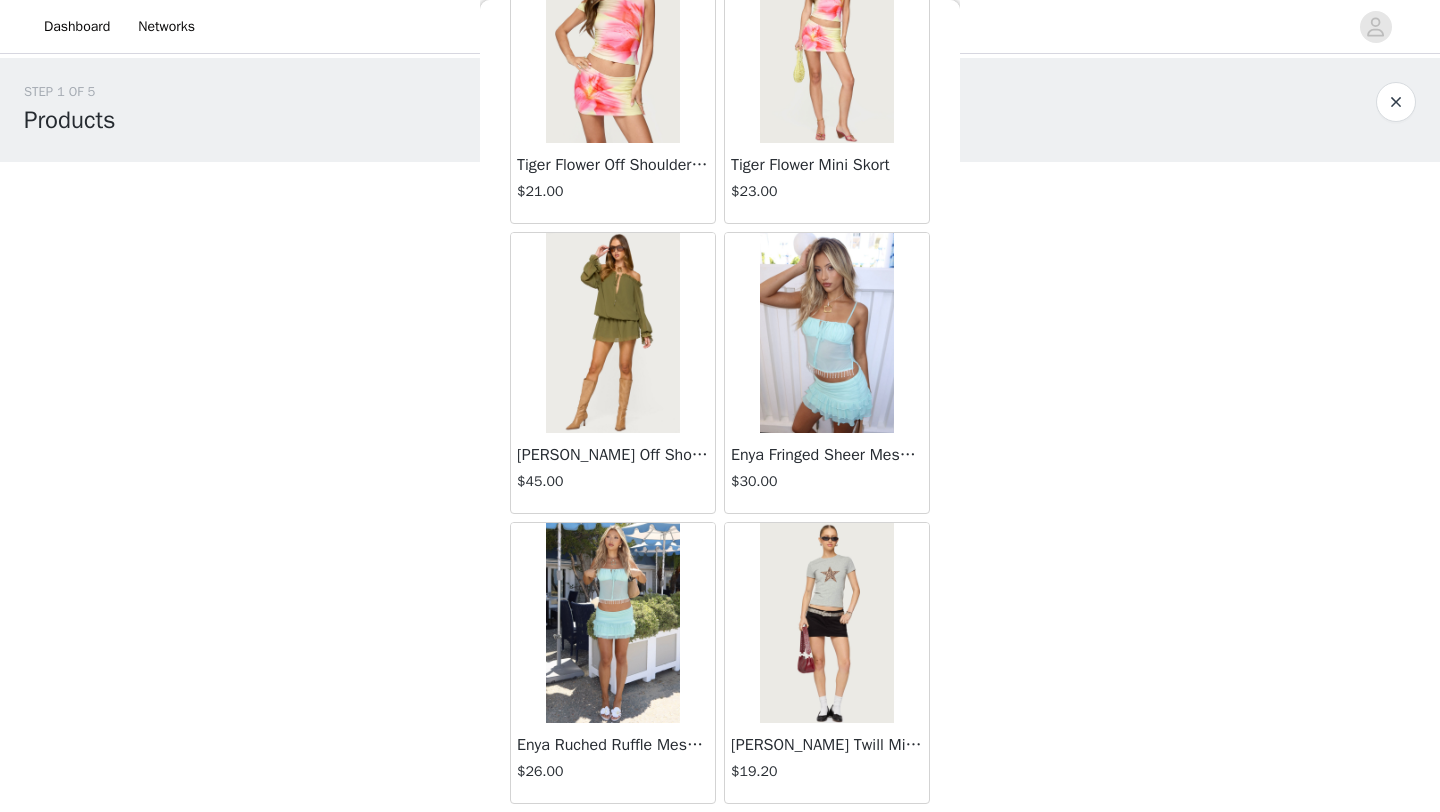 scroll, scrollTop: 5148, scrollLeft: 0, axis: vertical 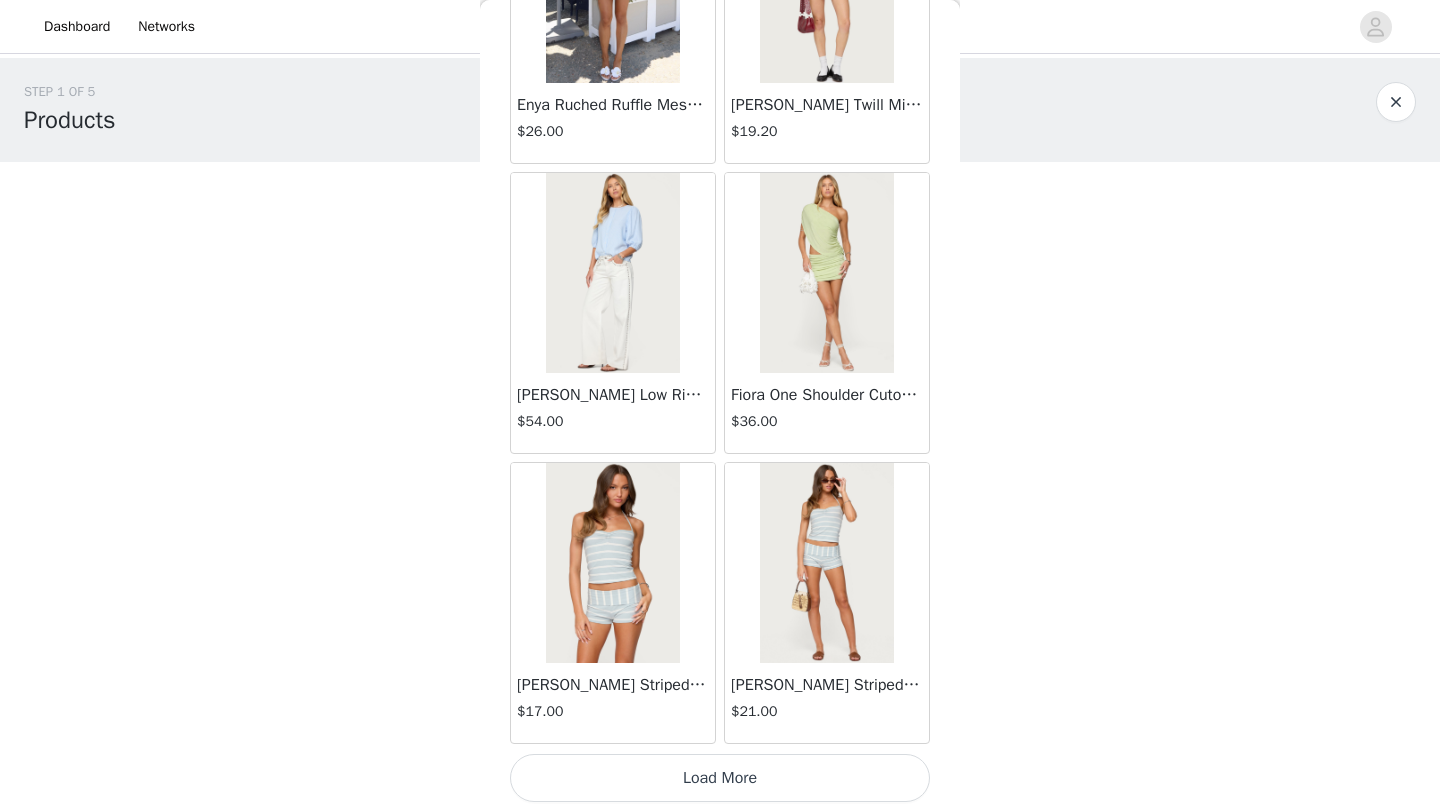 click on "Load More" at bounding box center [720, 778] 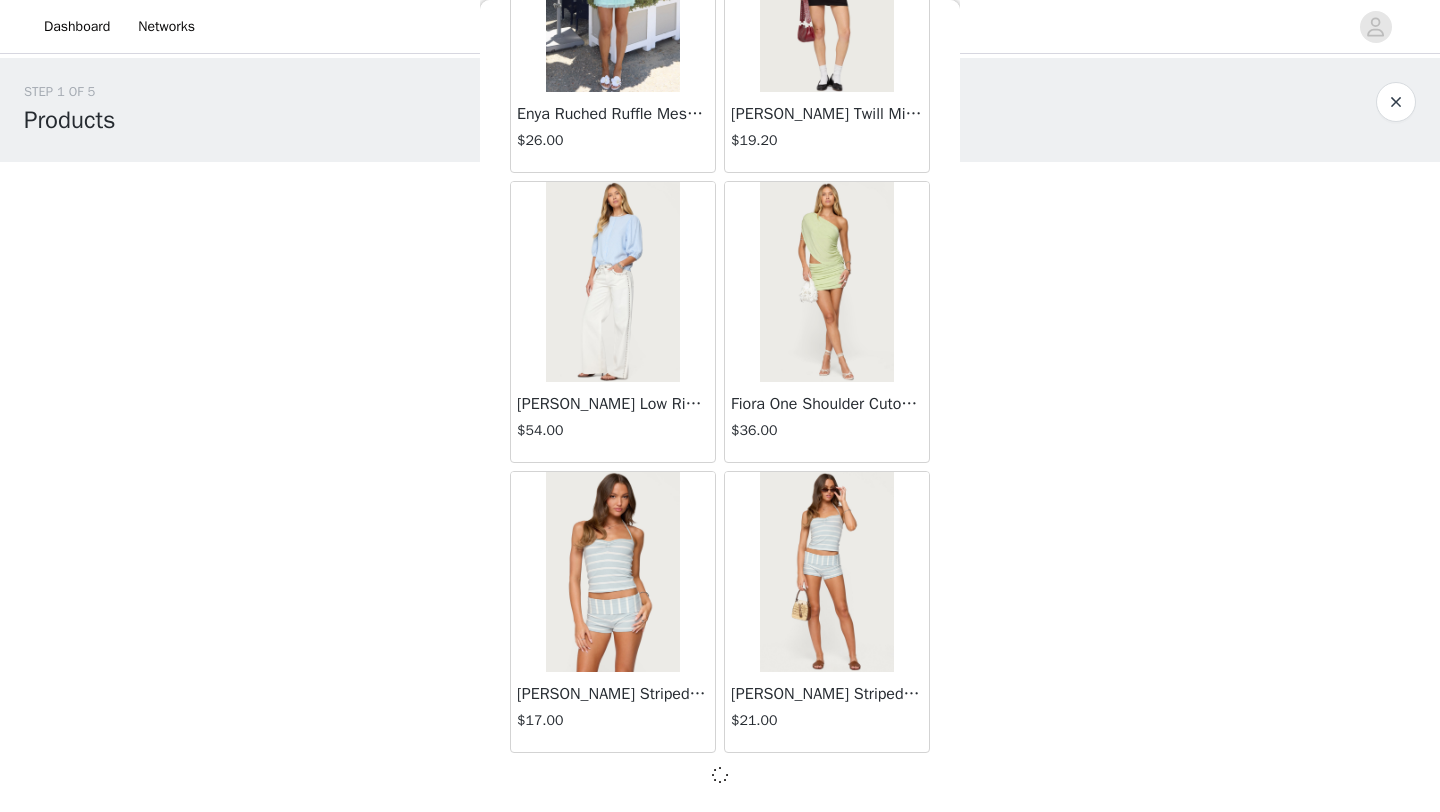 scroll, scrollTop: 5139, scrollLeft: 0, axis: vertical 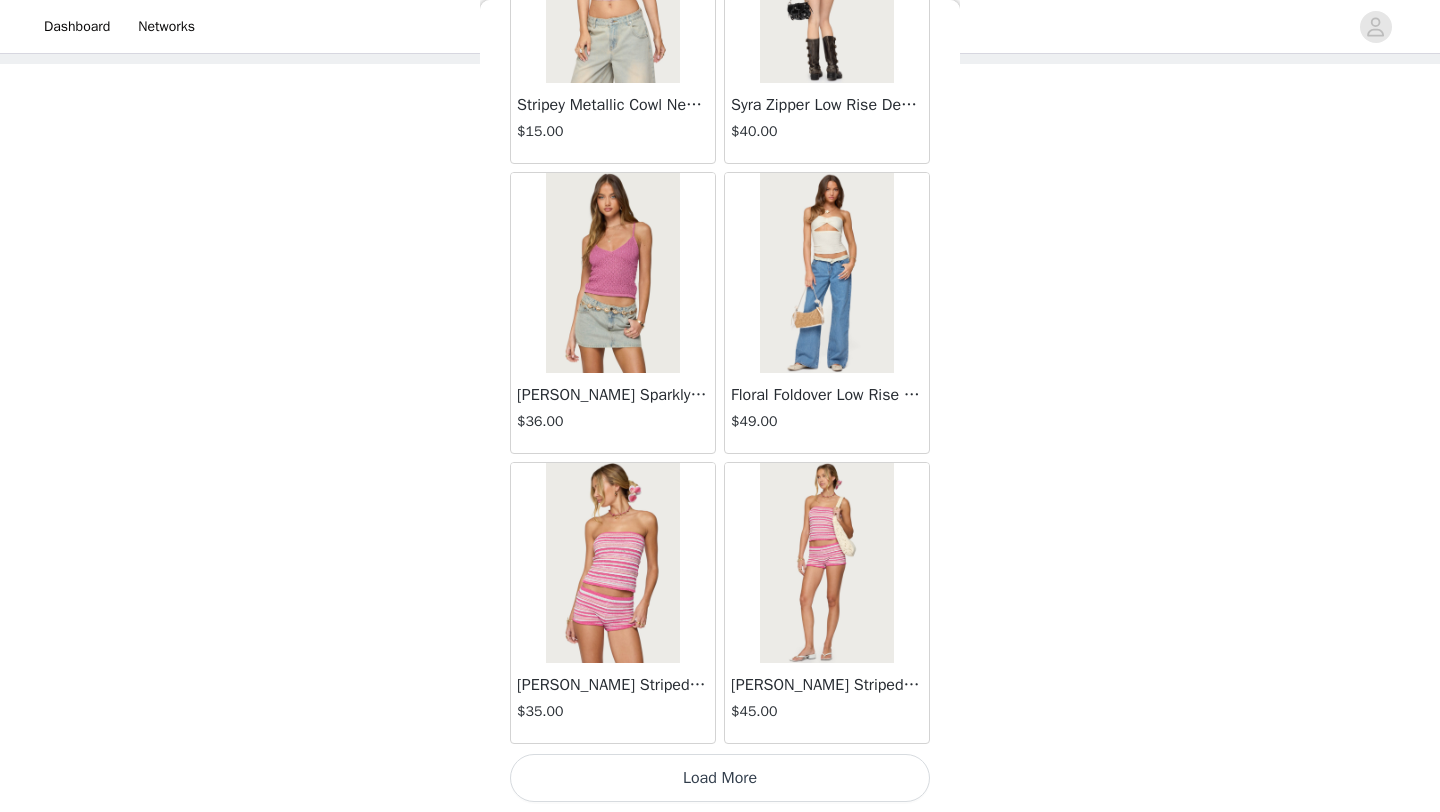 click on "Load More" at bounding box center (720, 778) 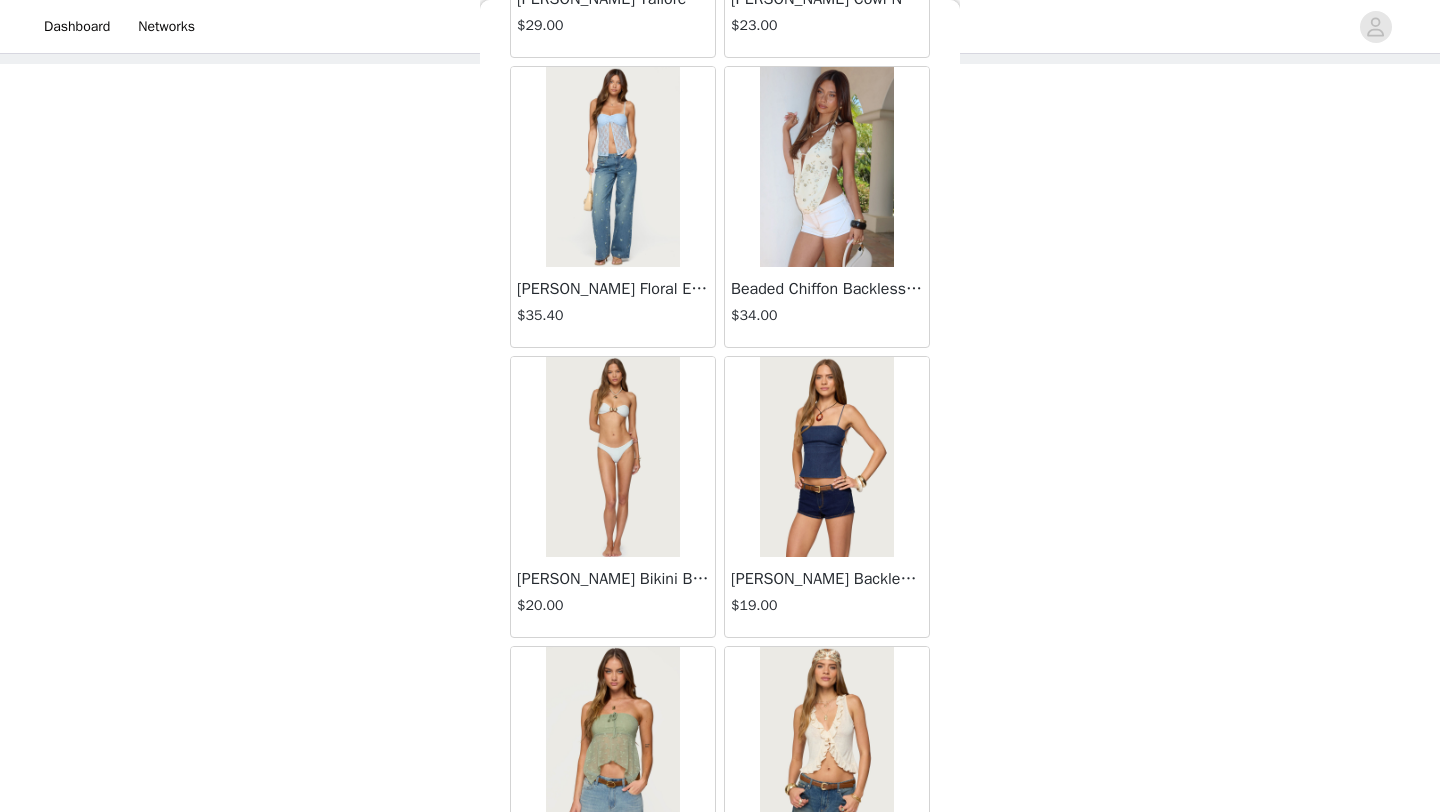 scroll, scrollTop: 9054, scrollLeft: 0, axis: vertical 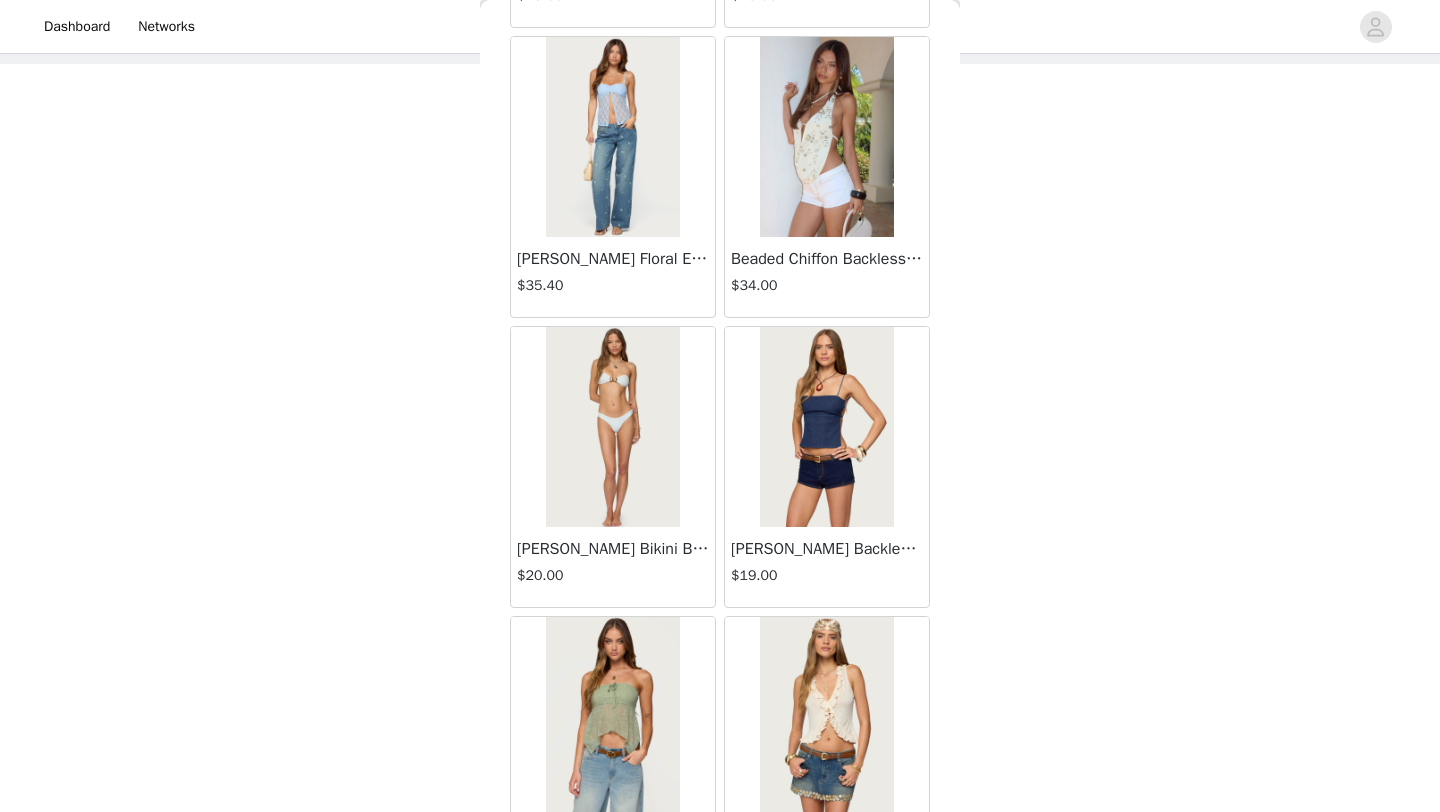 click on "Conley Backless Denim Top" at bounding box center (827, 549) 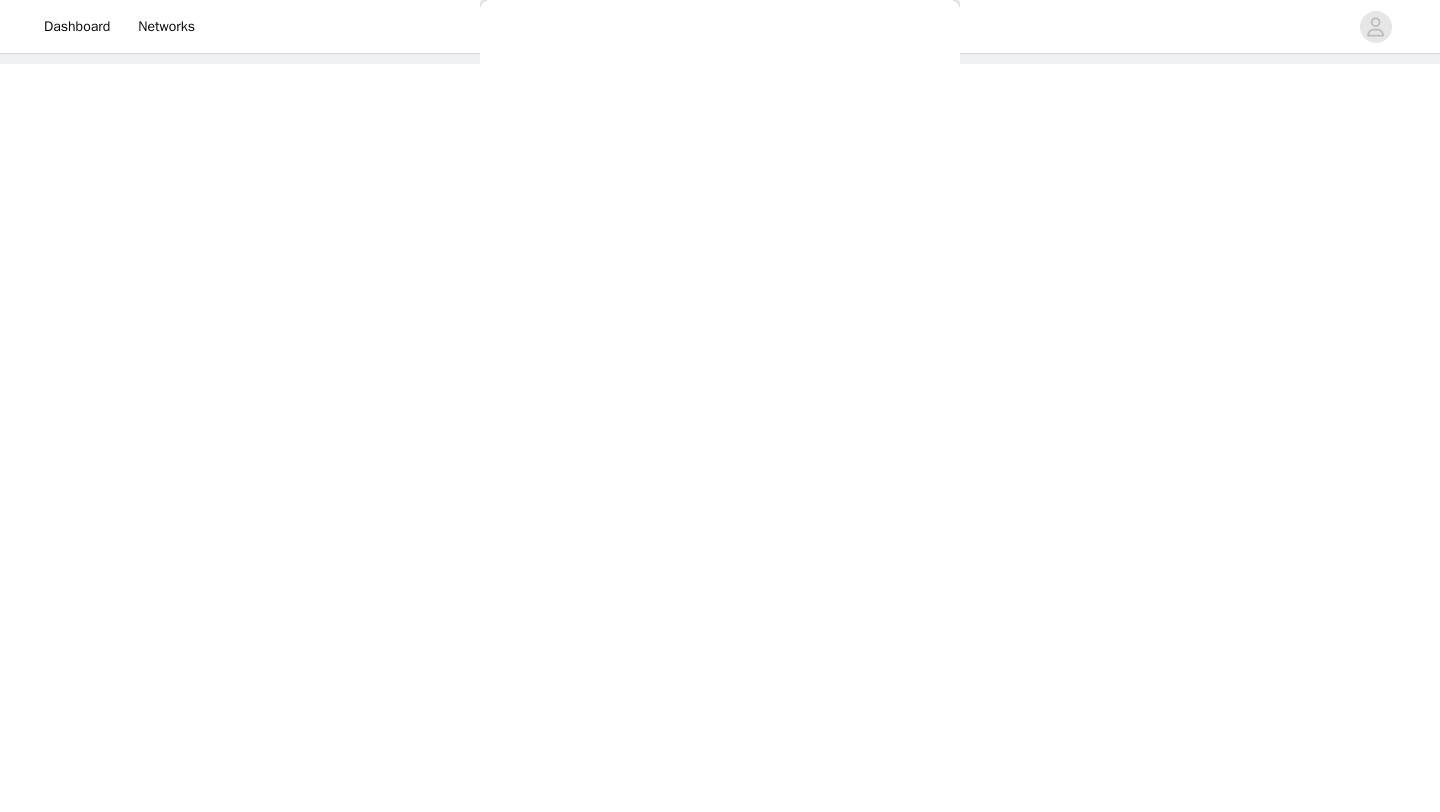 scroll, scrollTop: 0, scrollLeft: 0, axis: both 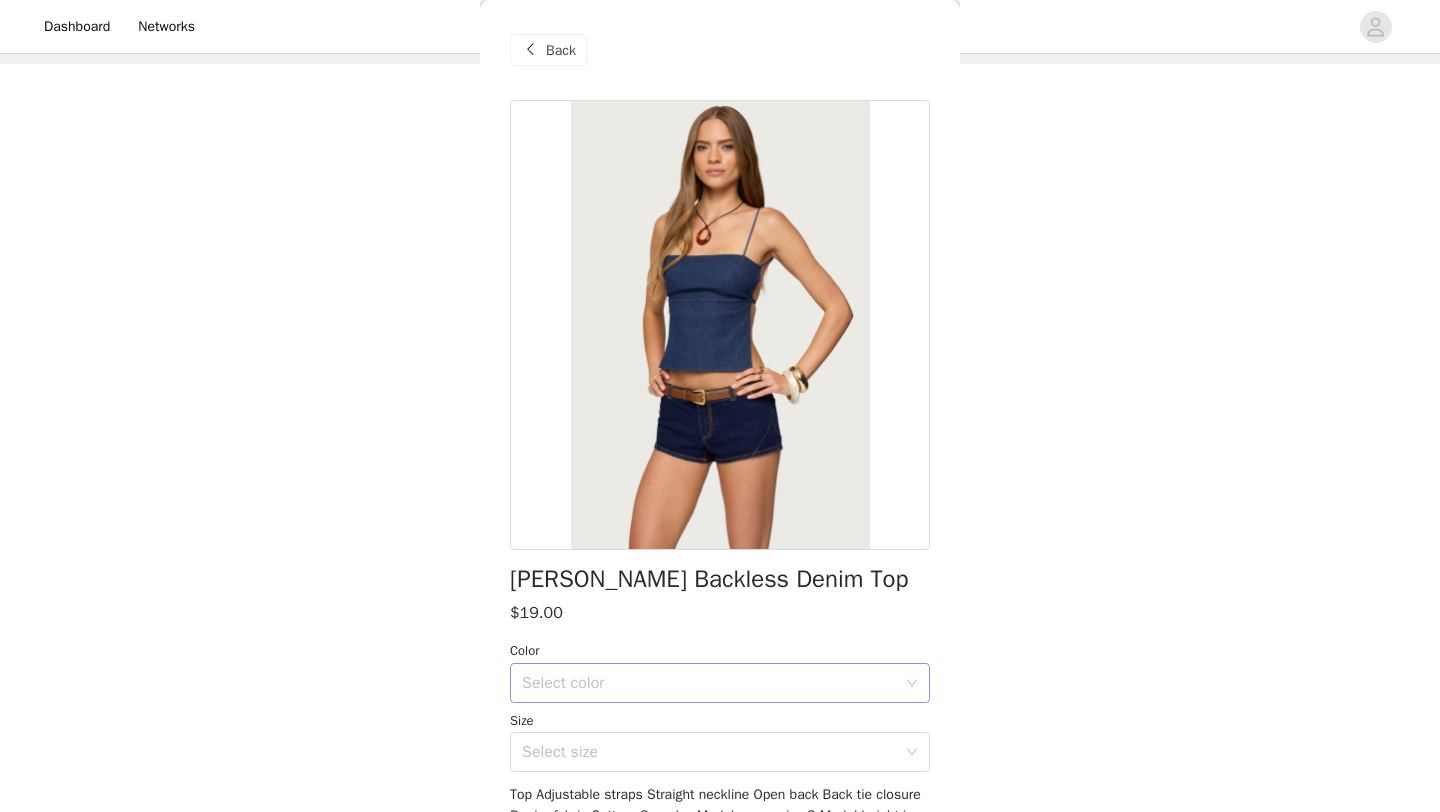 click on "Select color" at bounding box center (709, 683) 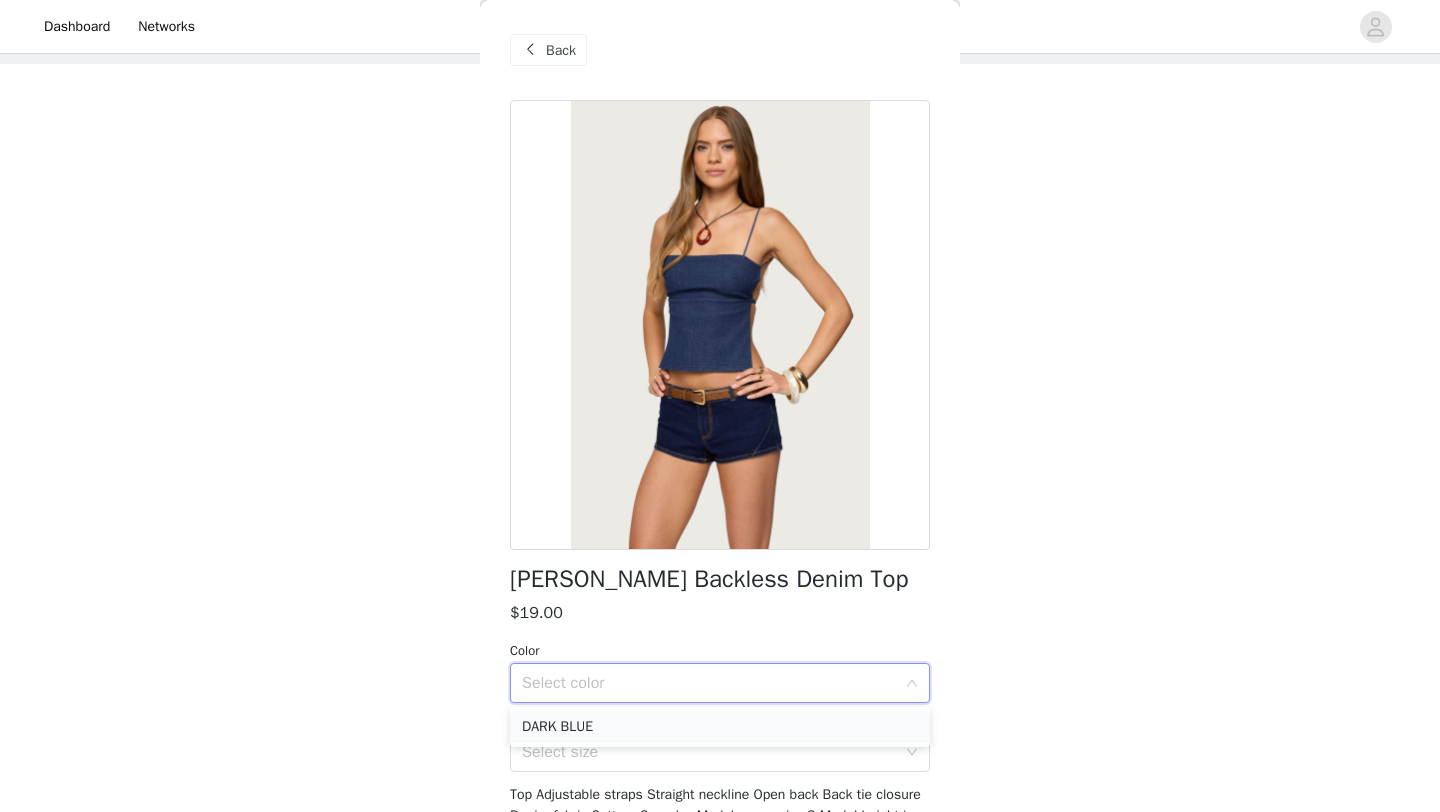 click on "DARK BLUE" at bounding box center [720, 727] 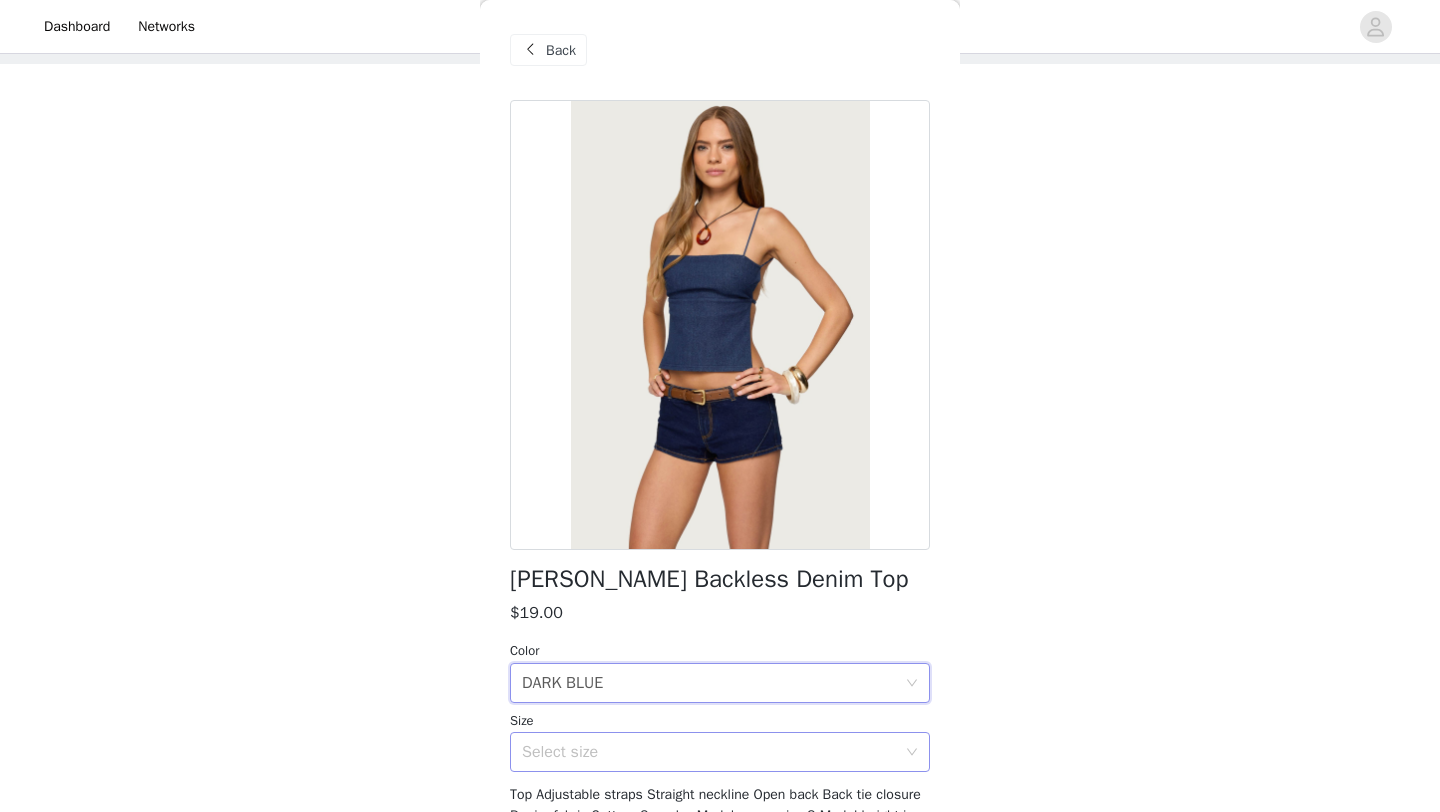 click on "Select size" at bounding box center [709, 752] 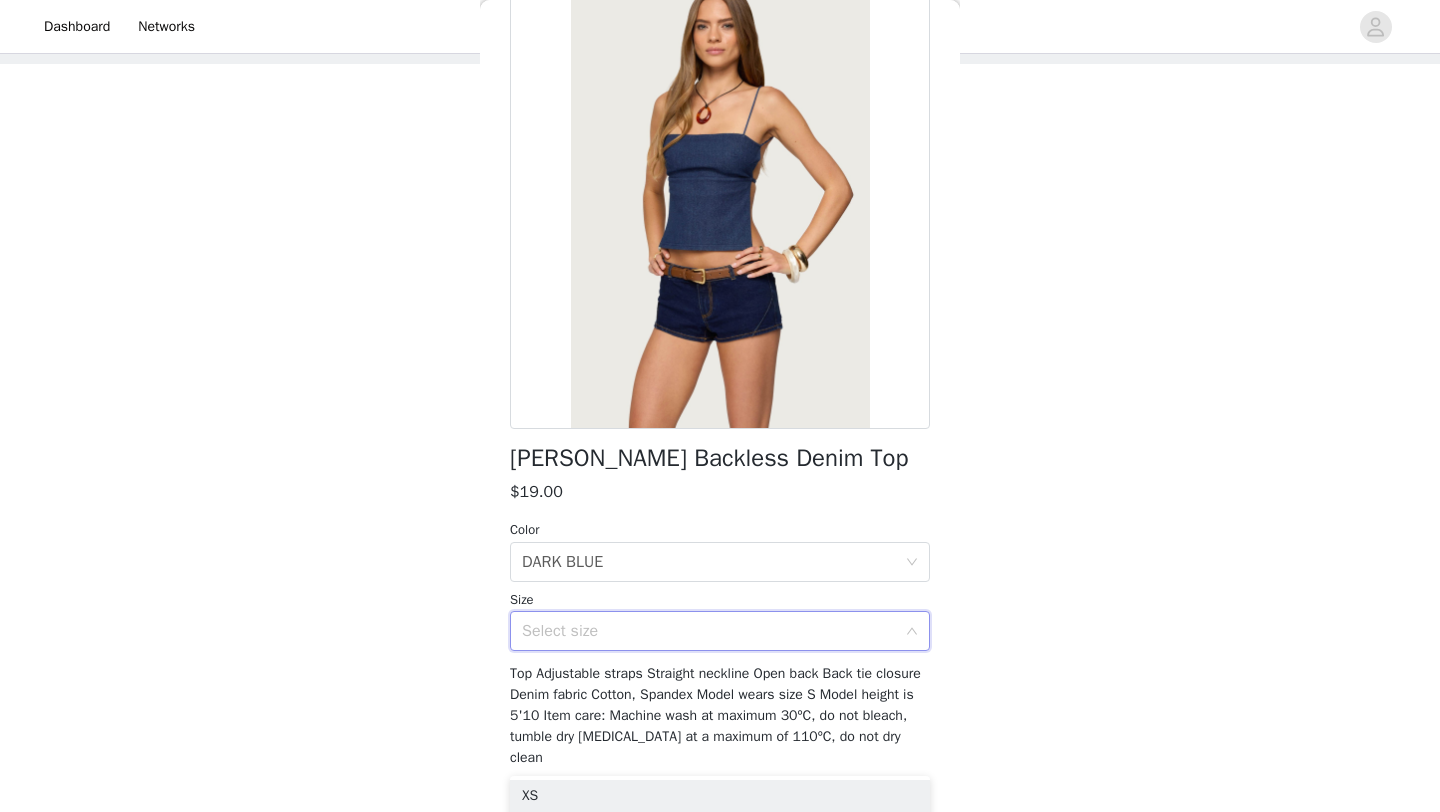 scroll, scrollTop: 126, scrollLeft: 0, axis: vertical 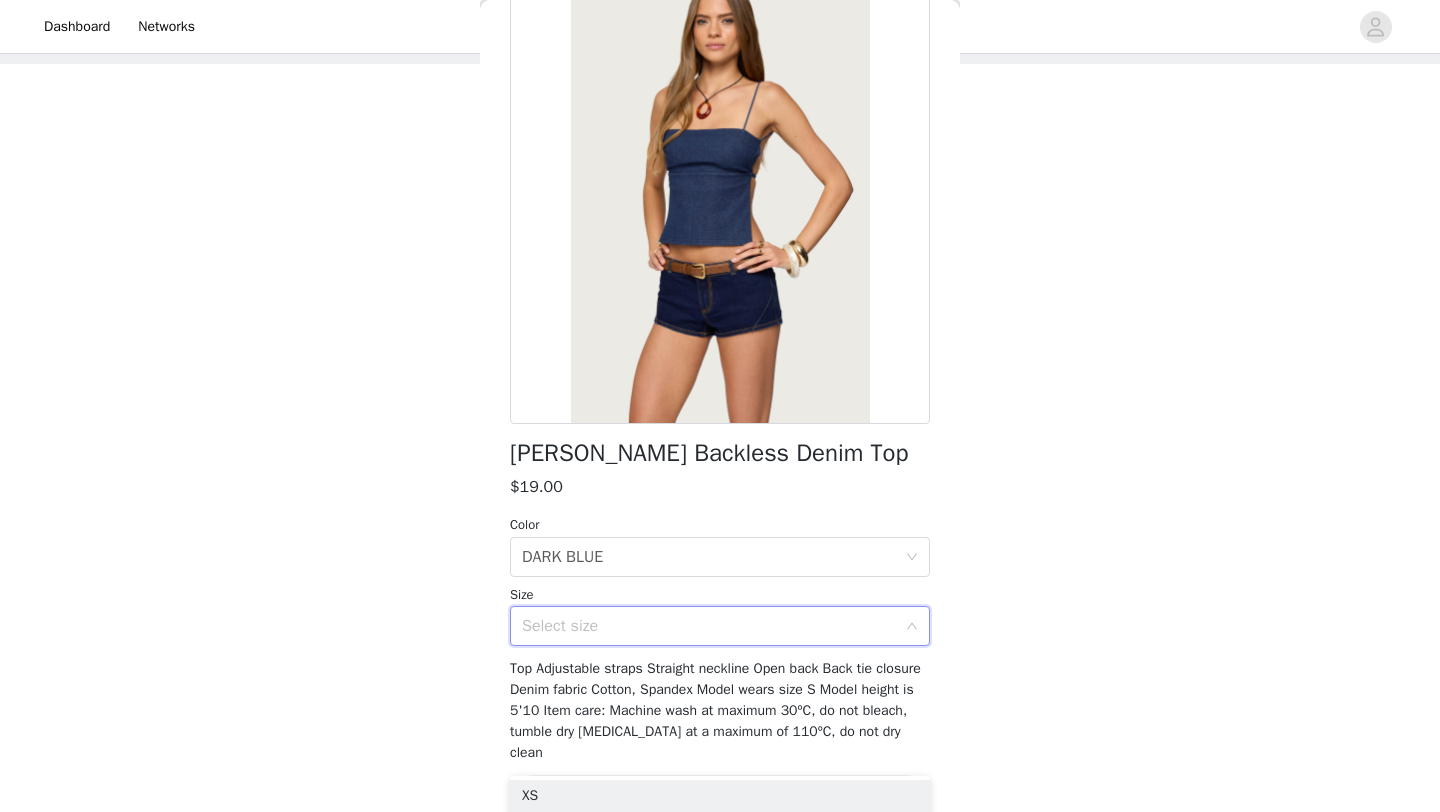 click on "Select size" at bounding box center (713, 626) 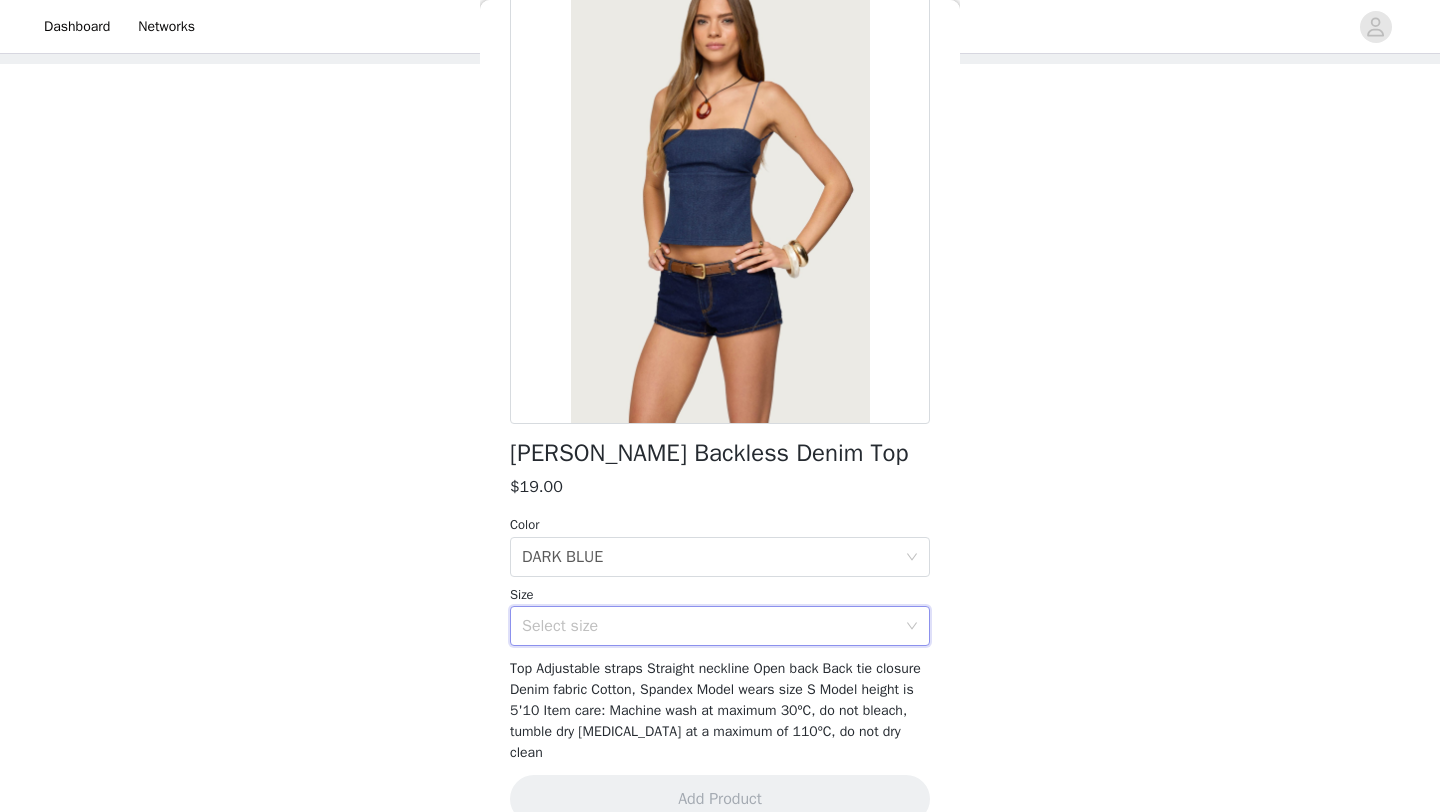 click on "Select size" at bounding box center (709, 626) 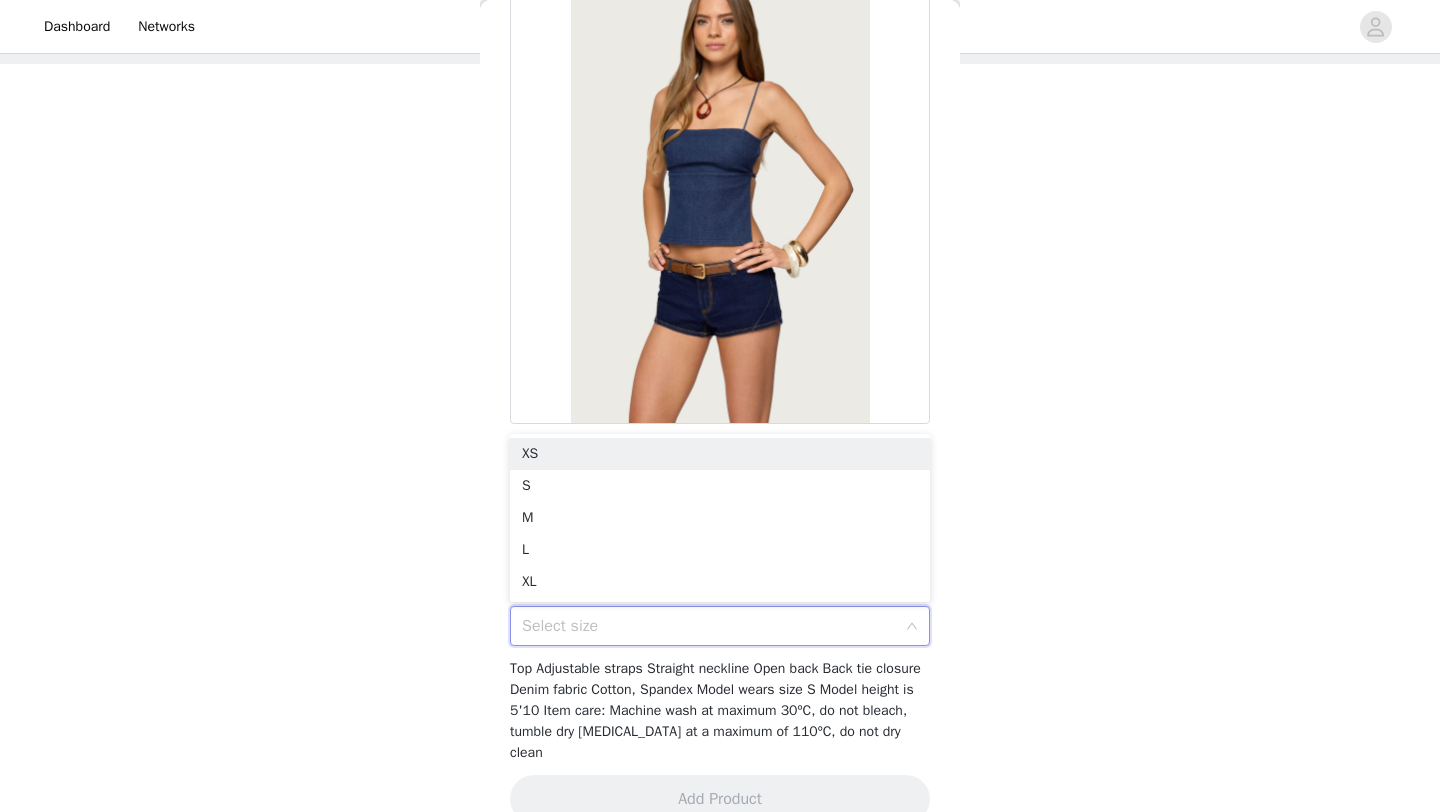 scroll, scrollTop: 164, scrollLeft: 0, axis: vertical 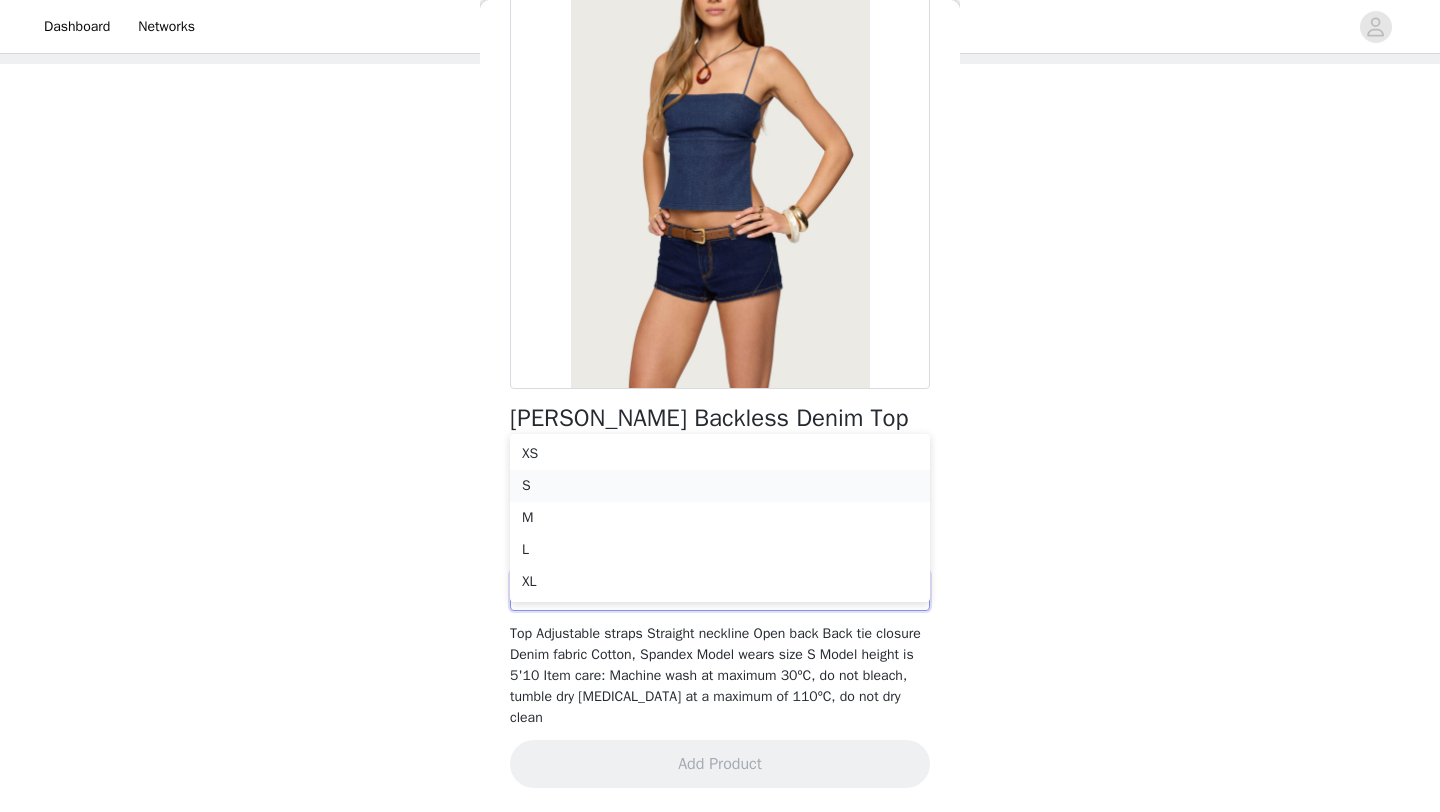 click on "S" at bounding box center (720, 486) 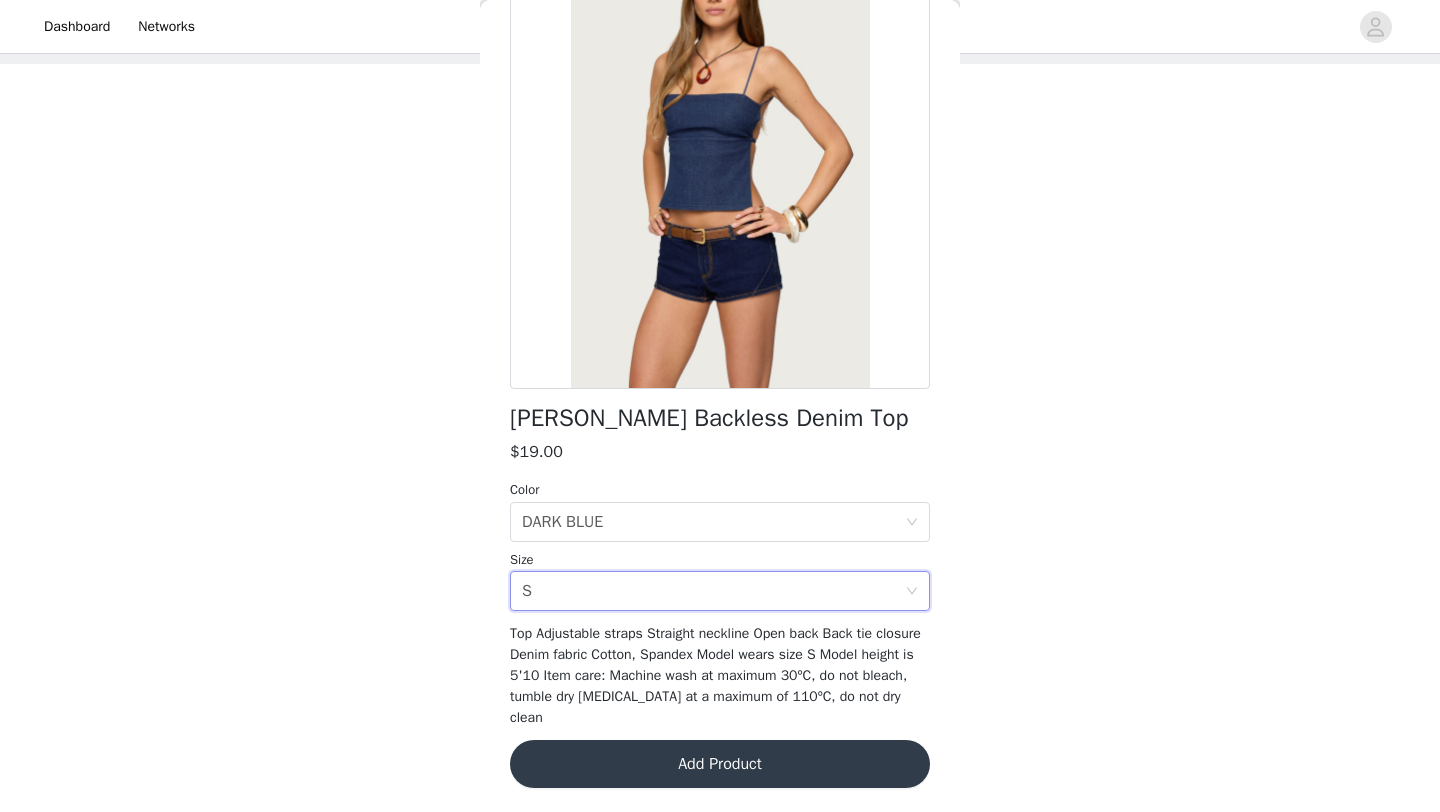 click on "Add Product" at bounding box center [720, 764] 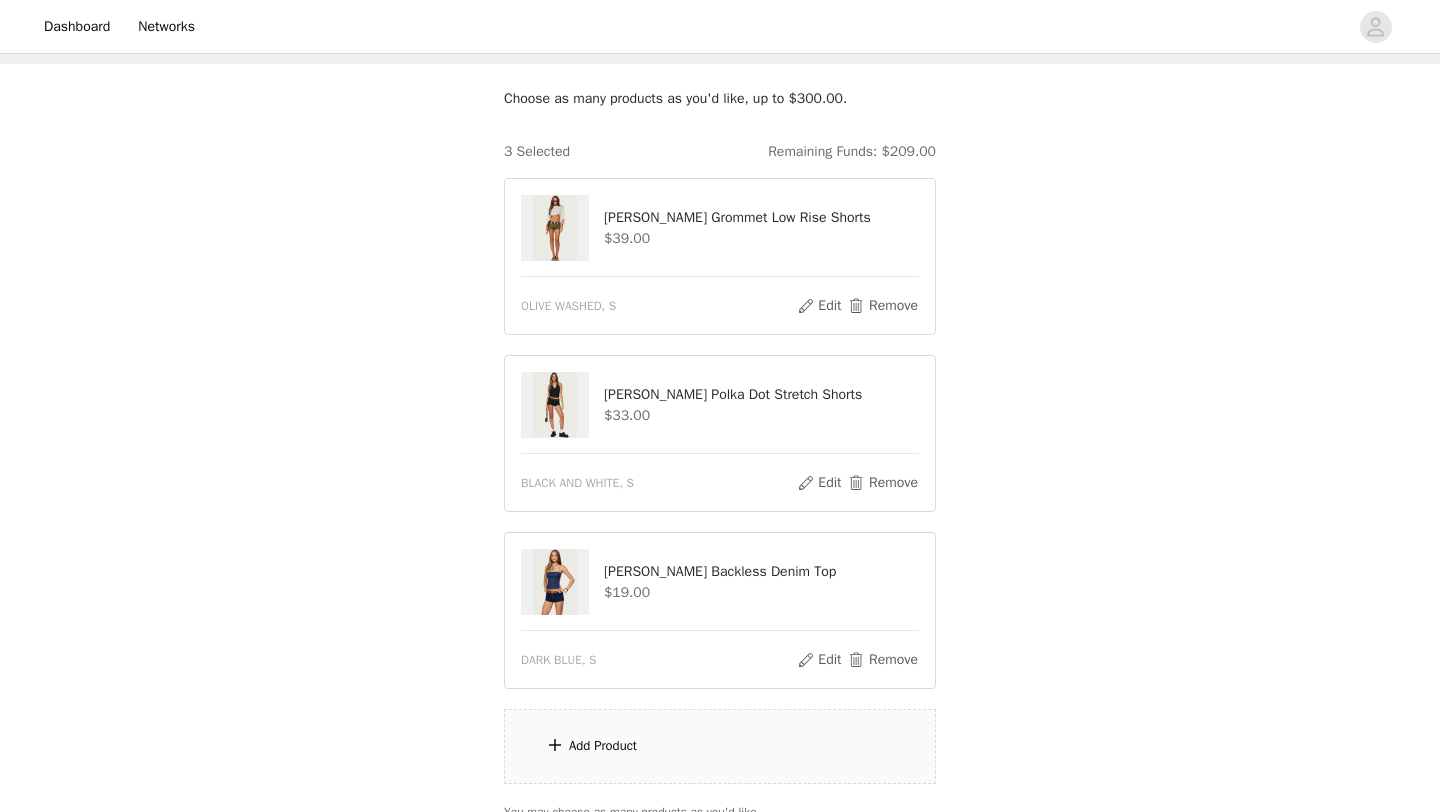 click on "Add Product" at bounding box center (720, 746) 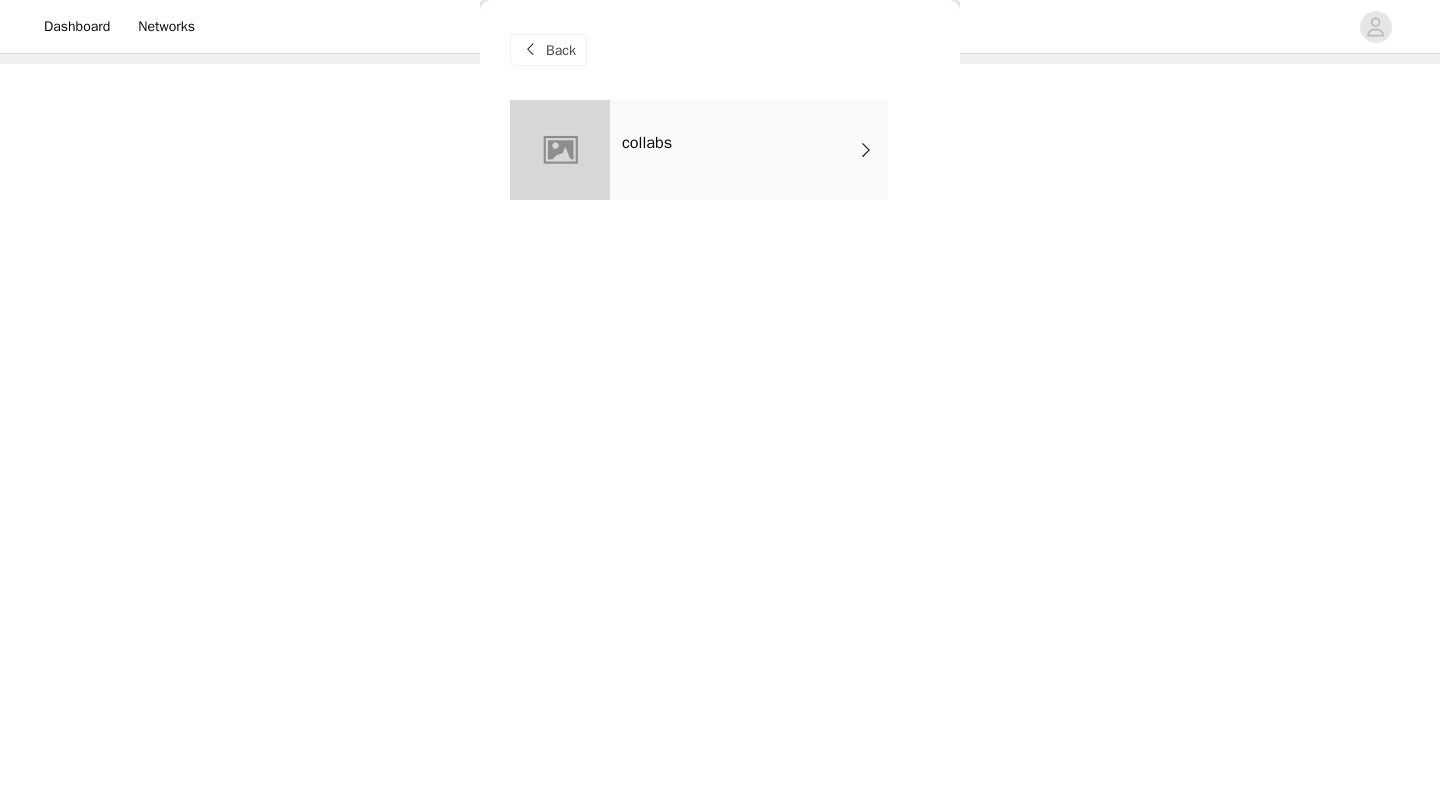 click on "collabs" at bounding box center (749, 150) 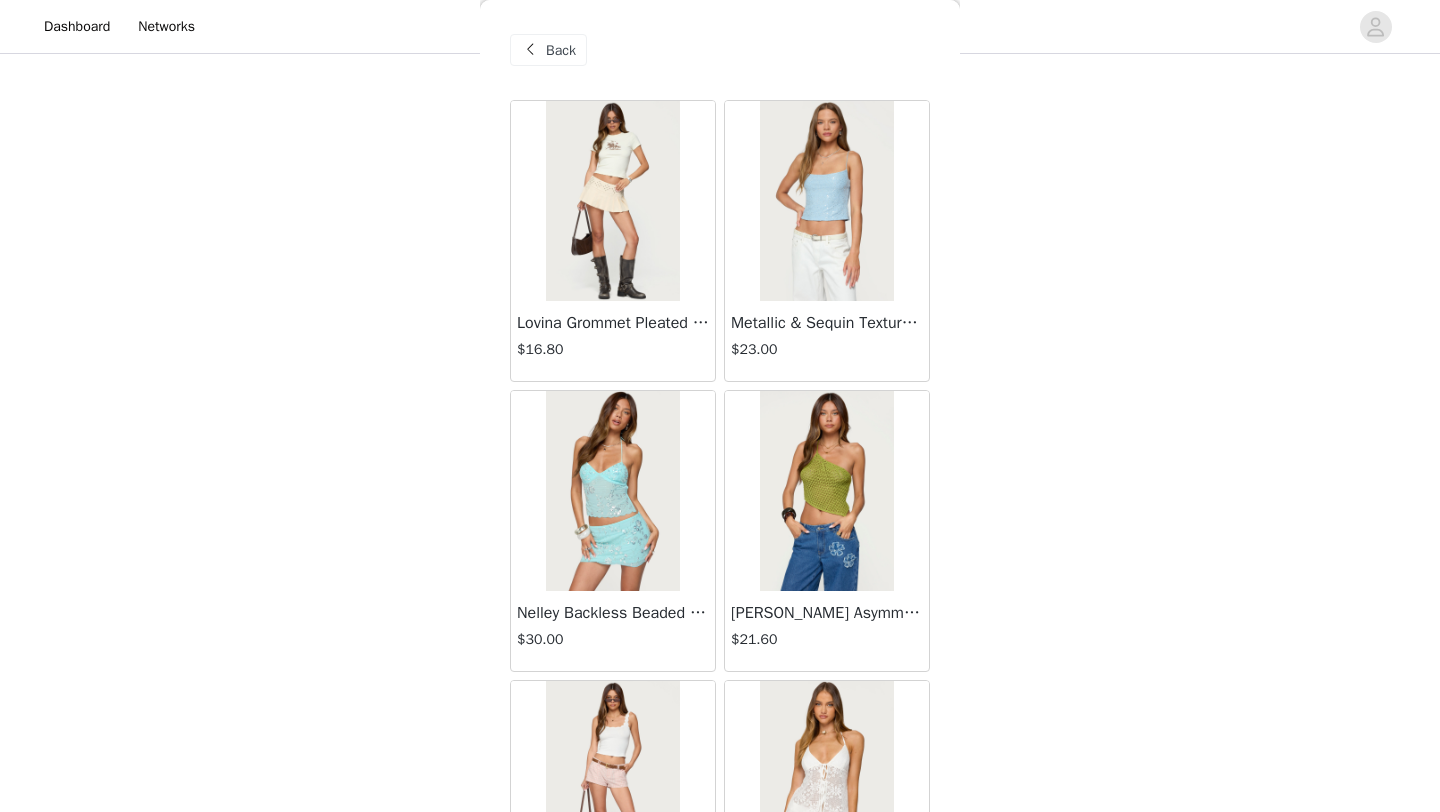 scroll, scrollTop: 275, scrollLeft: 0, axis: vertical 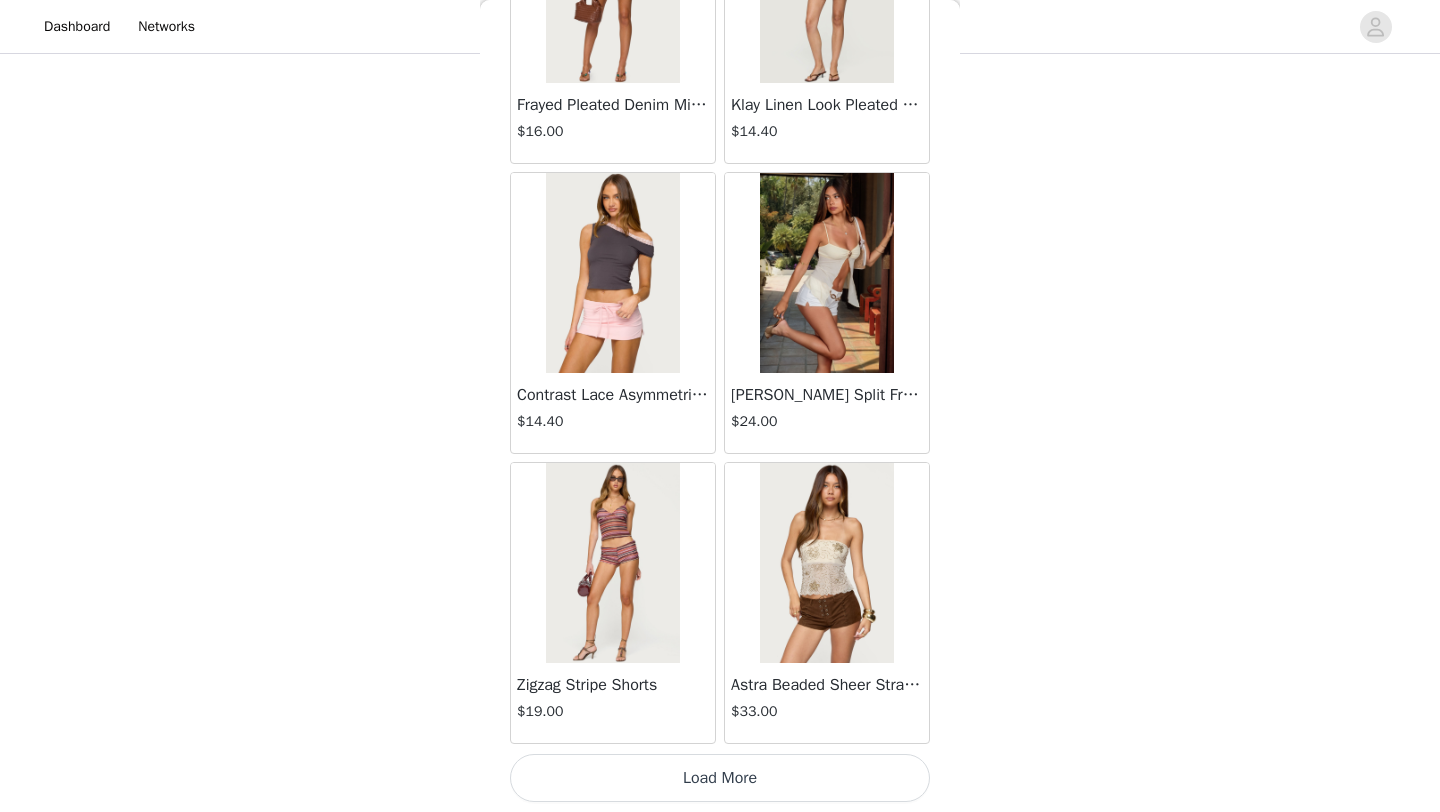 click on "Load More" at bounding box center [720, 778] 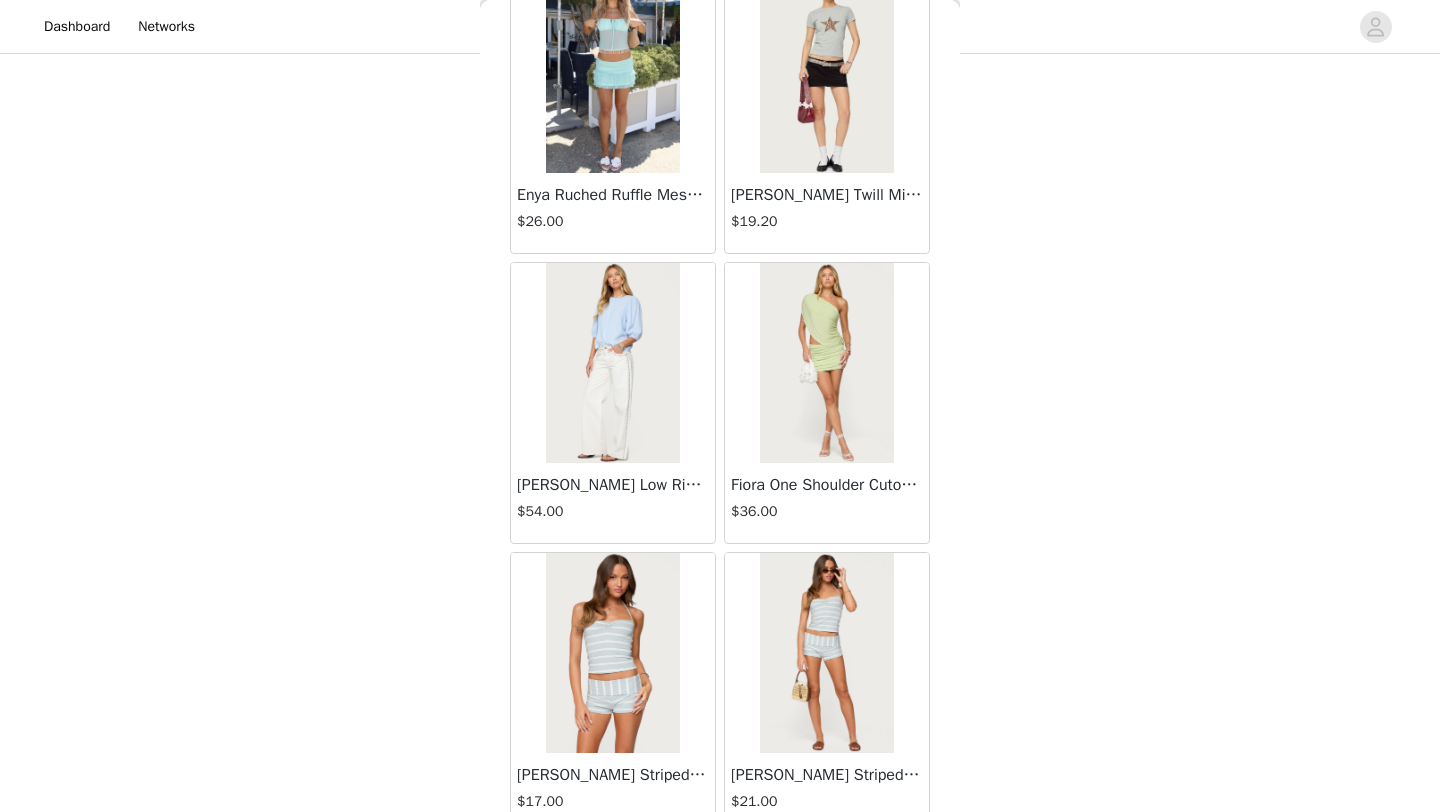 scroll, scrollTop: 5148, scrollLeft: 0, axis: vertical 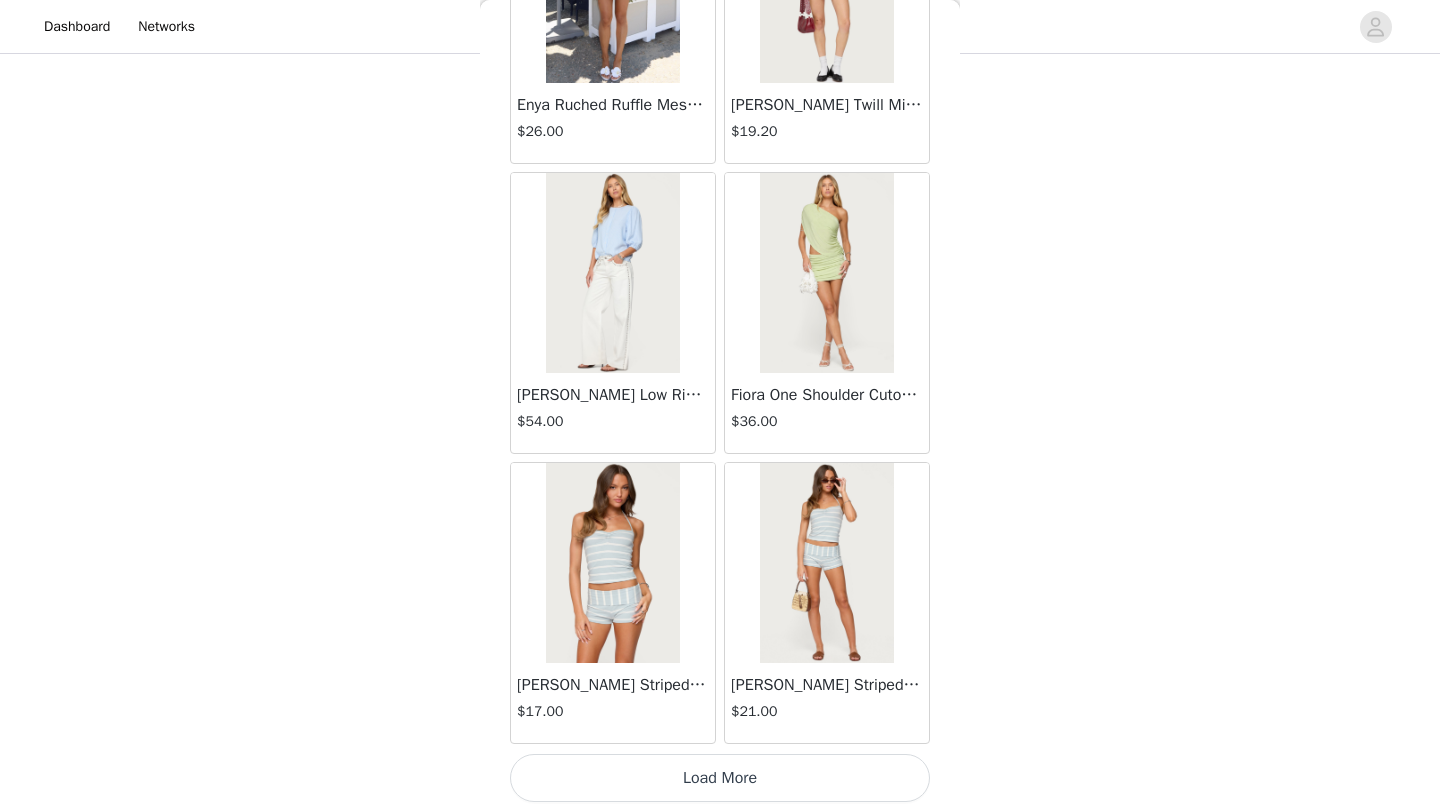 click on "Load More" at bounding box center [720, 778] 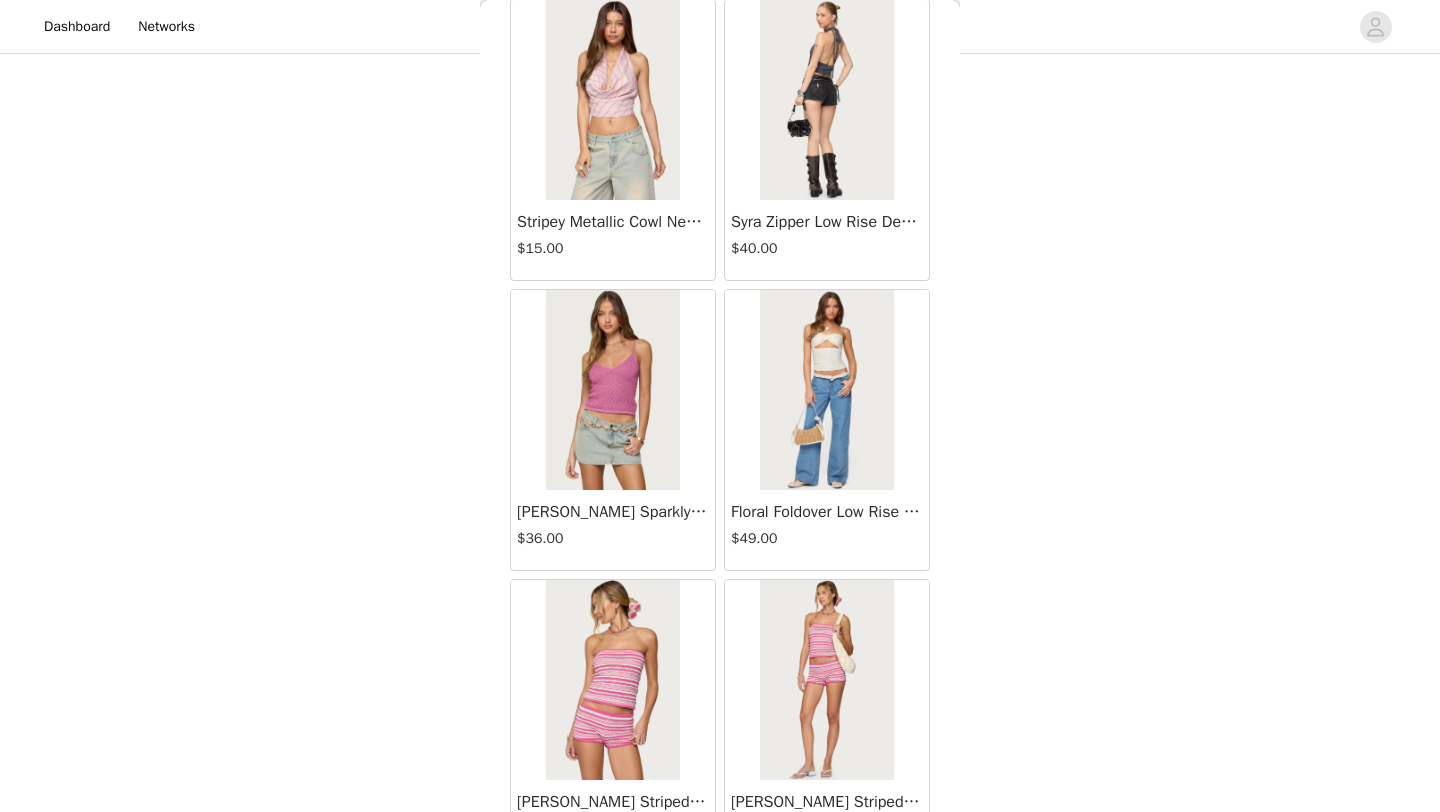 scroll, scrollTop: 8048, scrollLeft: 0, axis: vertical 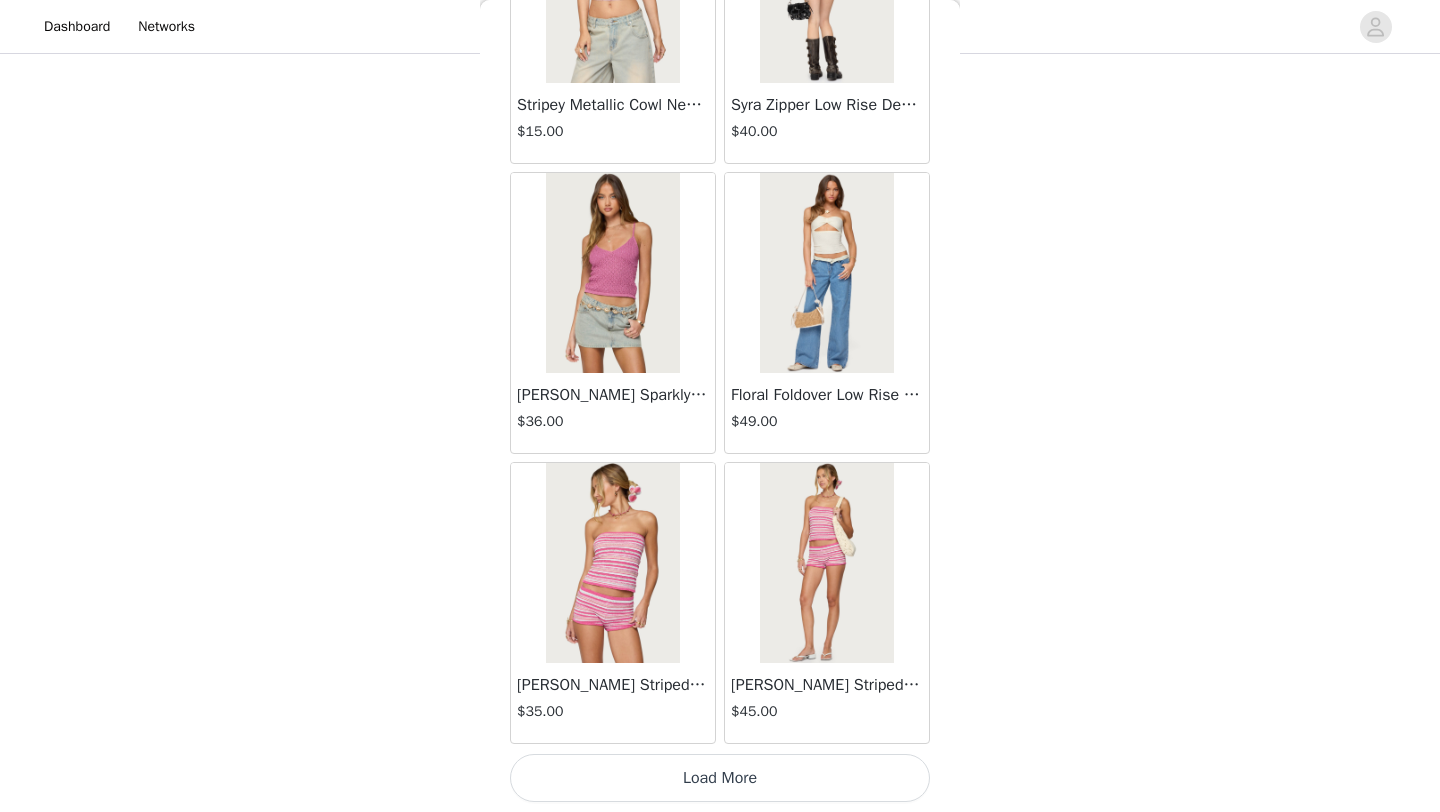 click on "Load More" at bounding box center (720, 778) 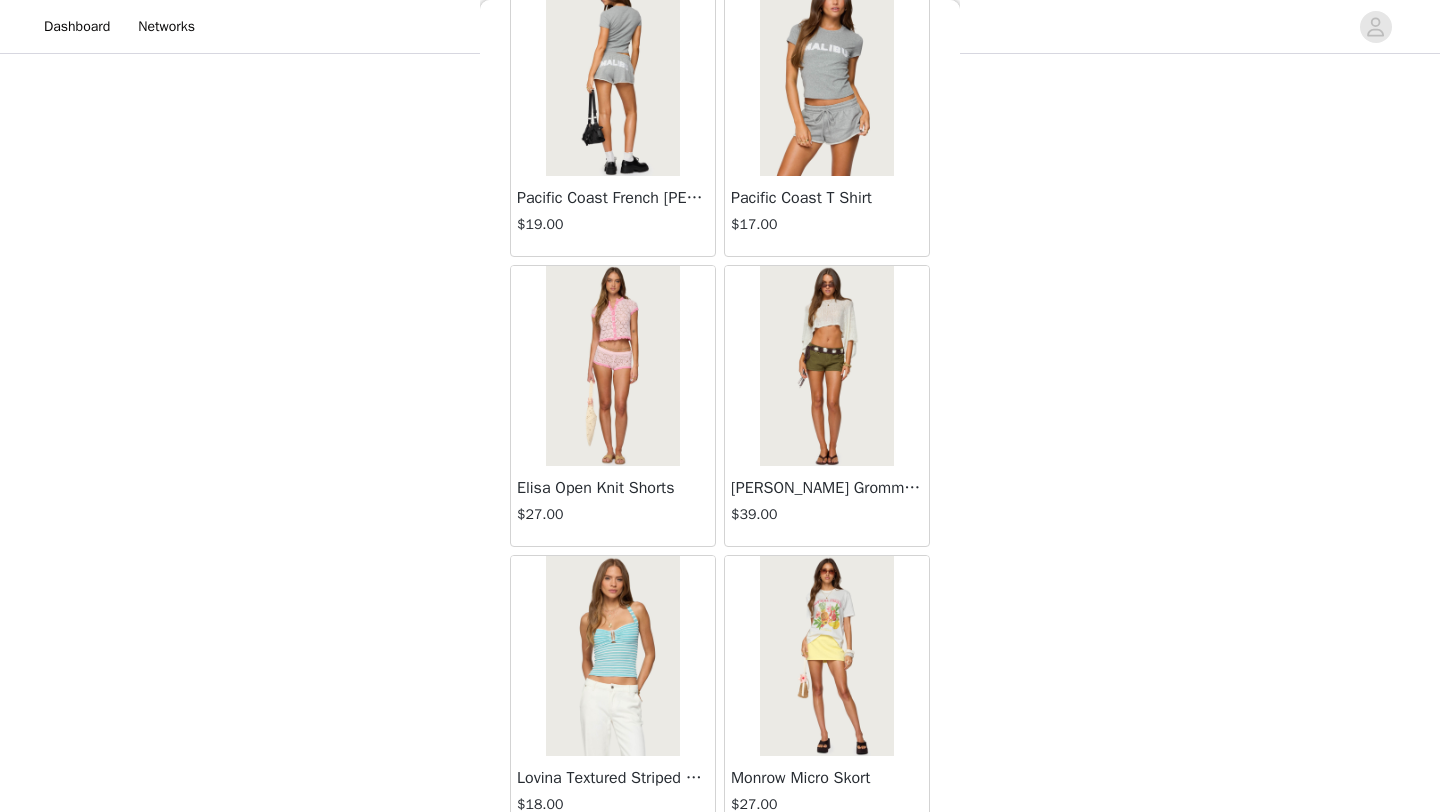 scroll, scrollTop: 10948, scrollLeft: 0, axis: vertical 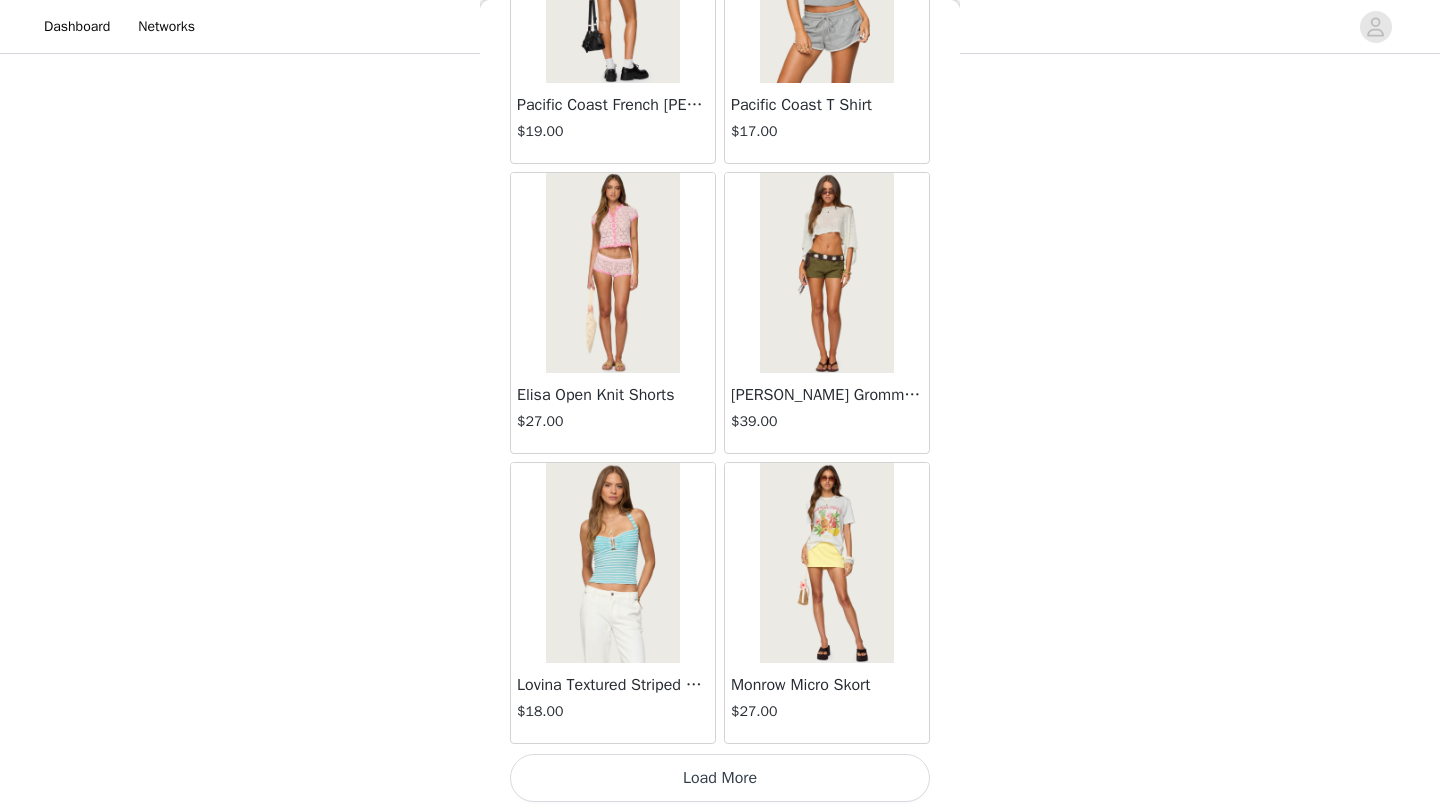 click on "Load More" at bounding box center (720, 778) 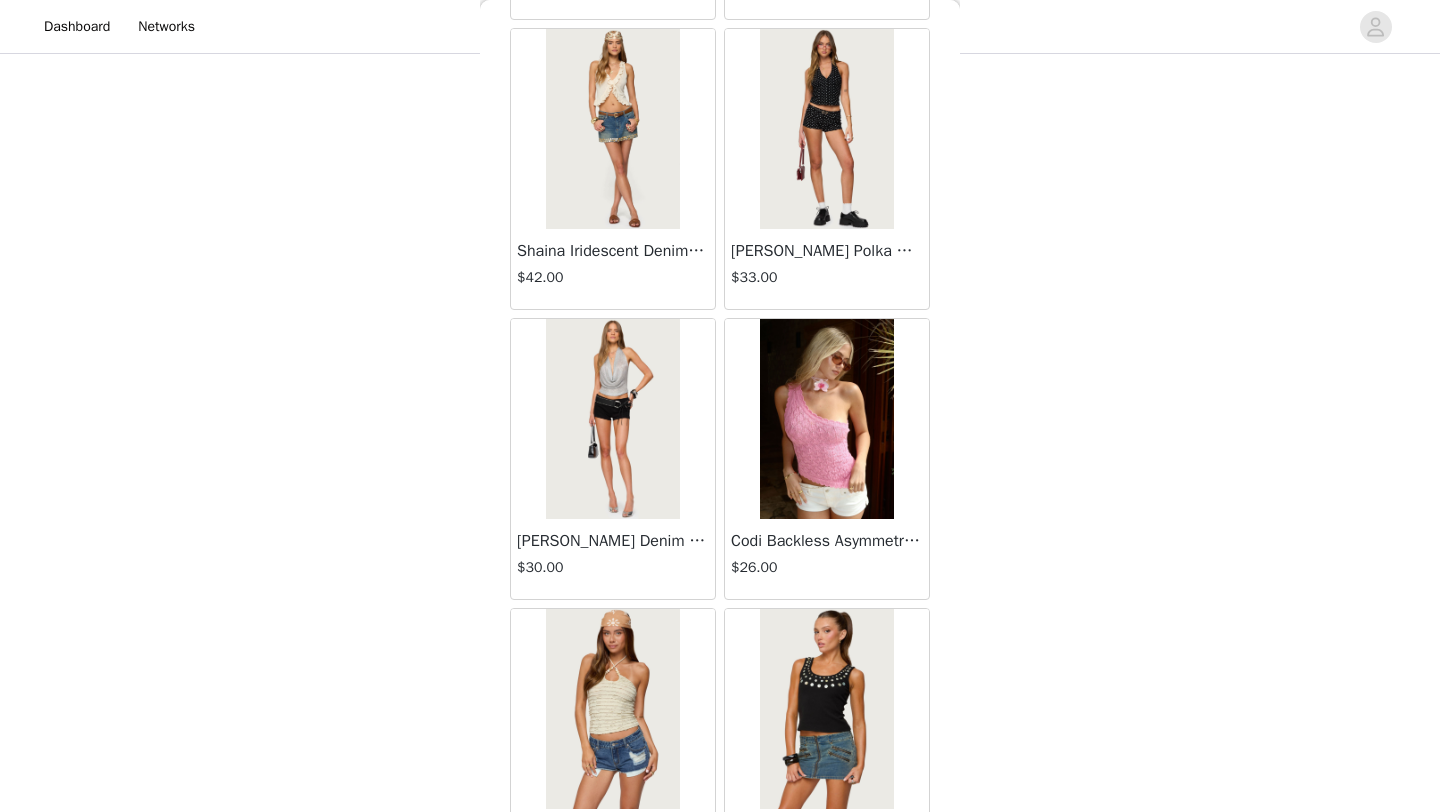 scroll, scrollTop: 12836, scrollLeft: 0, axis: vertical 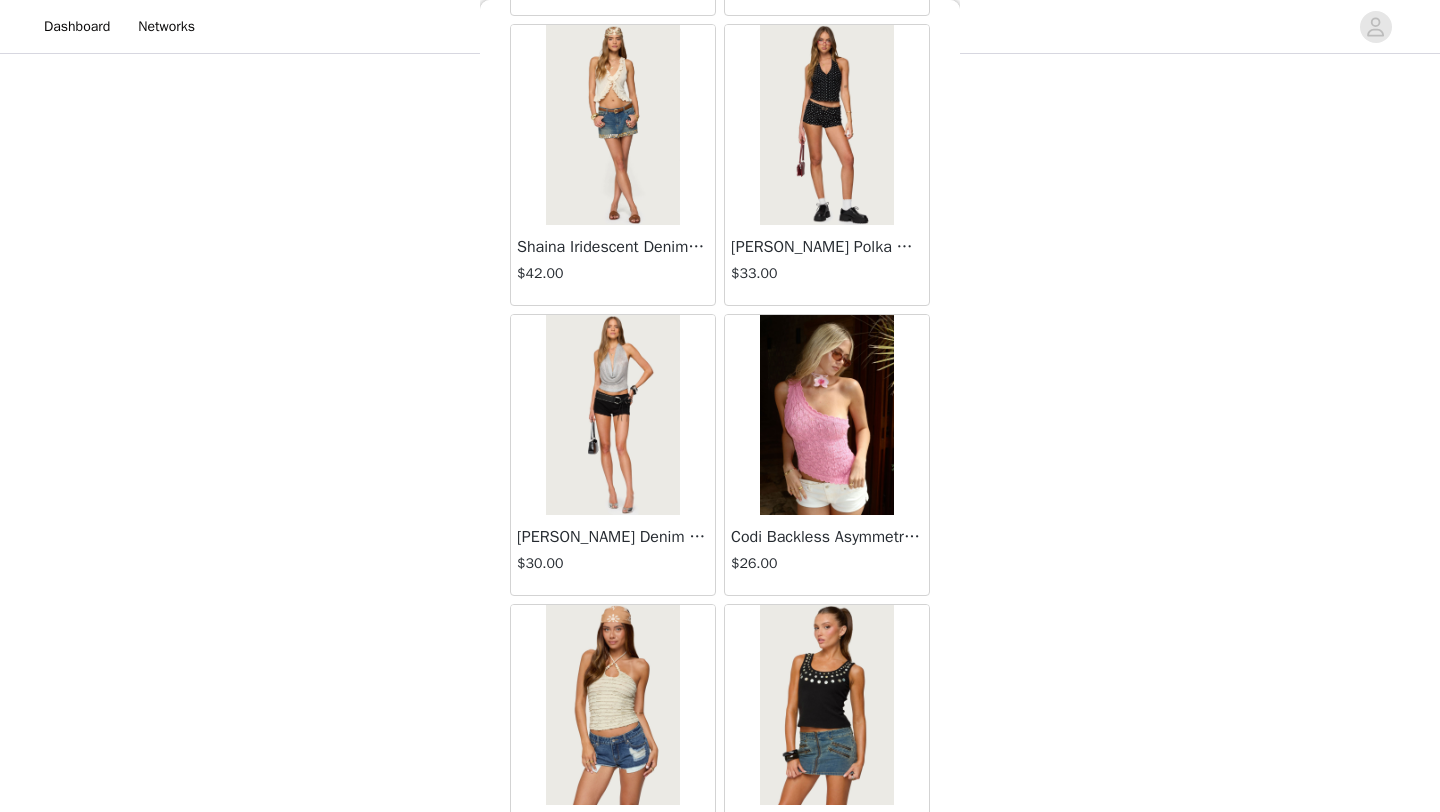 click on "Dinah Denim Micro Shorts   $30.00" at bounding box center [613, 555] 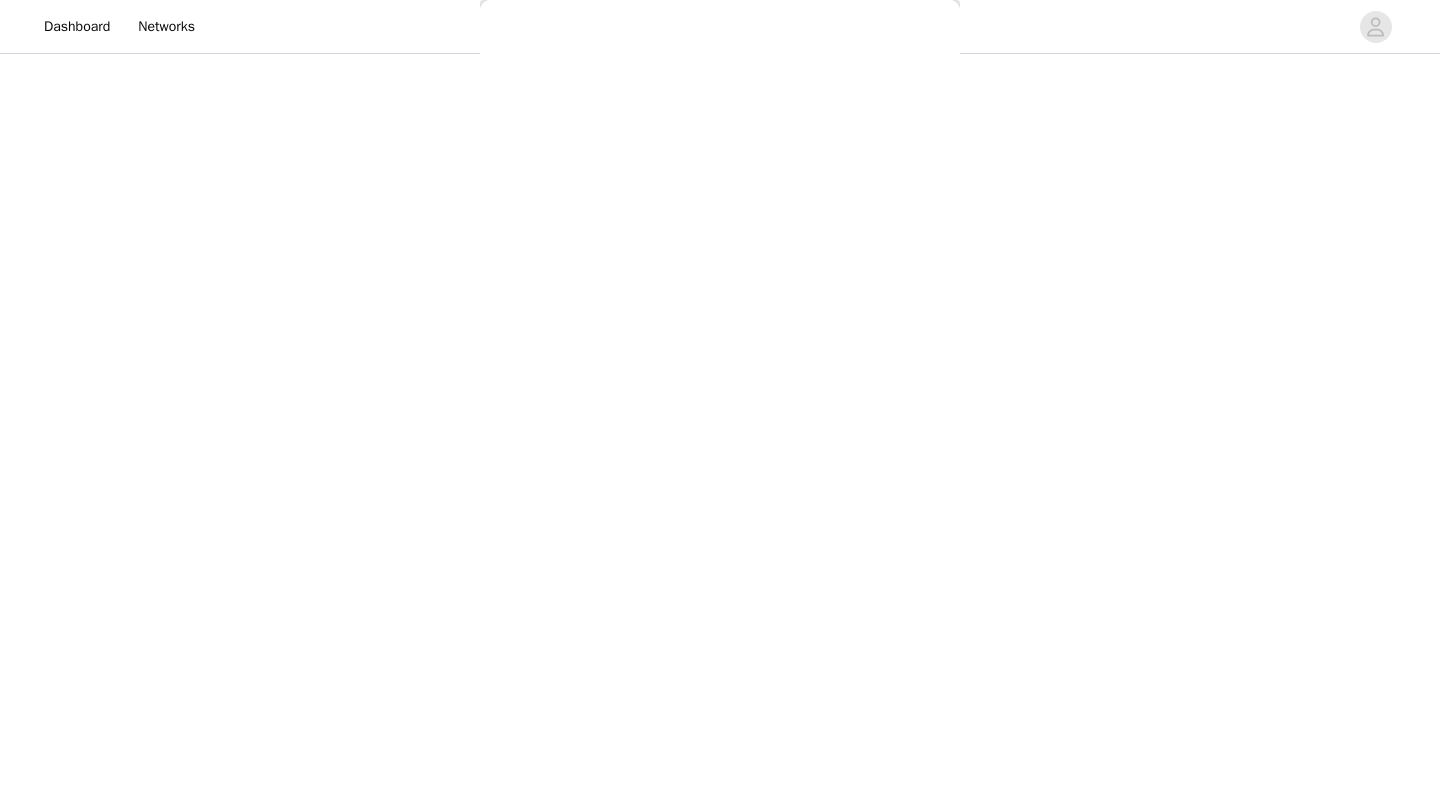 scroll, scrollTop: 0, scrollLeft: 0, axis: both 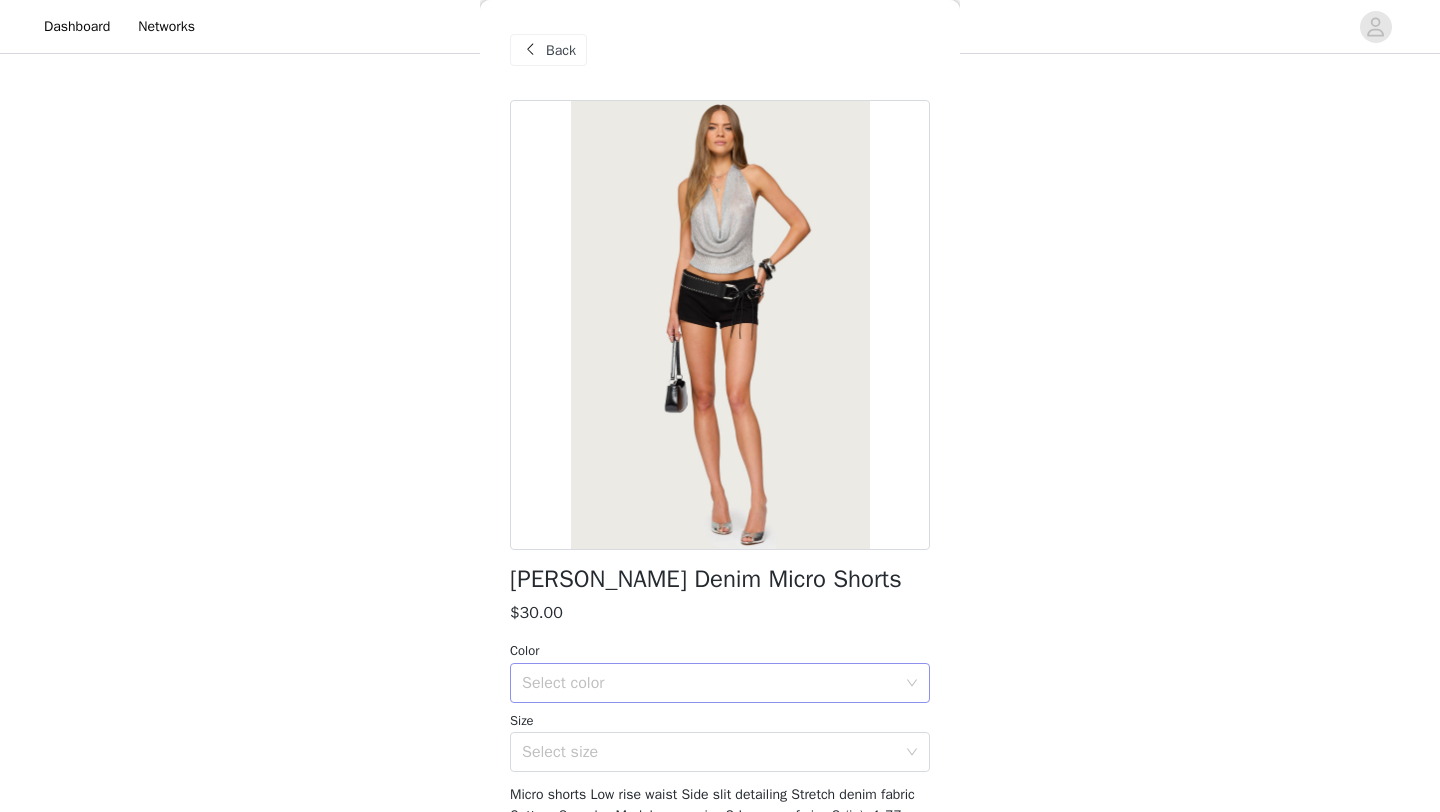click on "Select color" at bounding box center [709, 683] 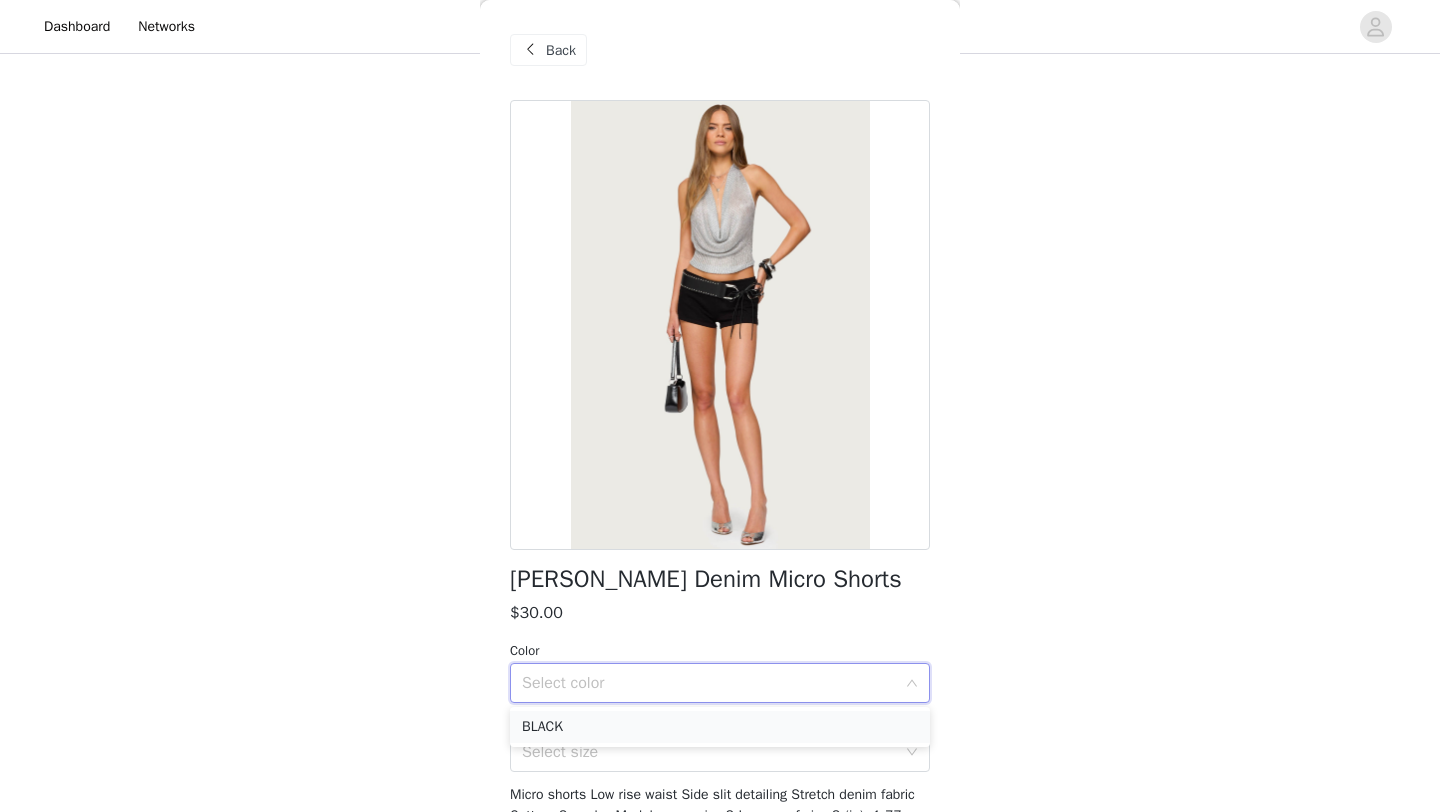 click on "BLACK" at bounding box center [720, 727] 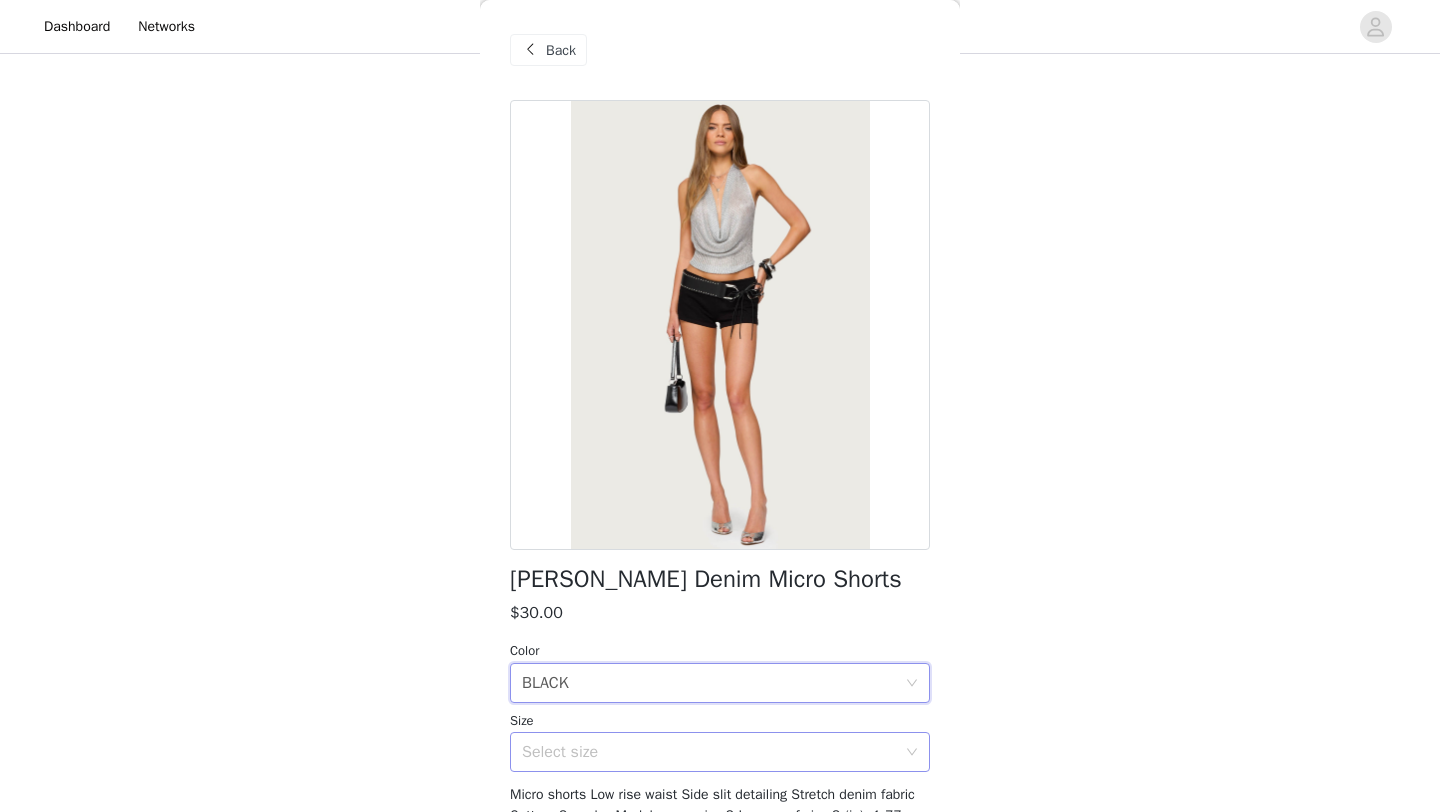 click on "Select size" at bounding box center (709, 752) 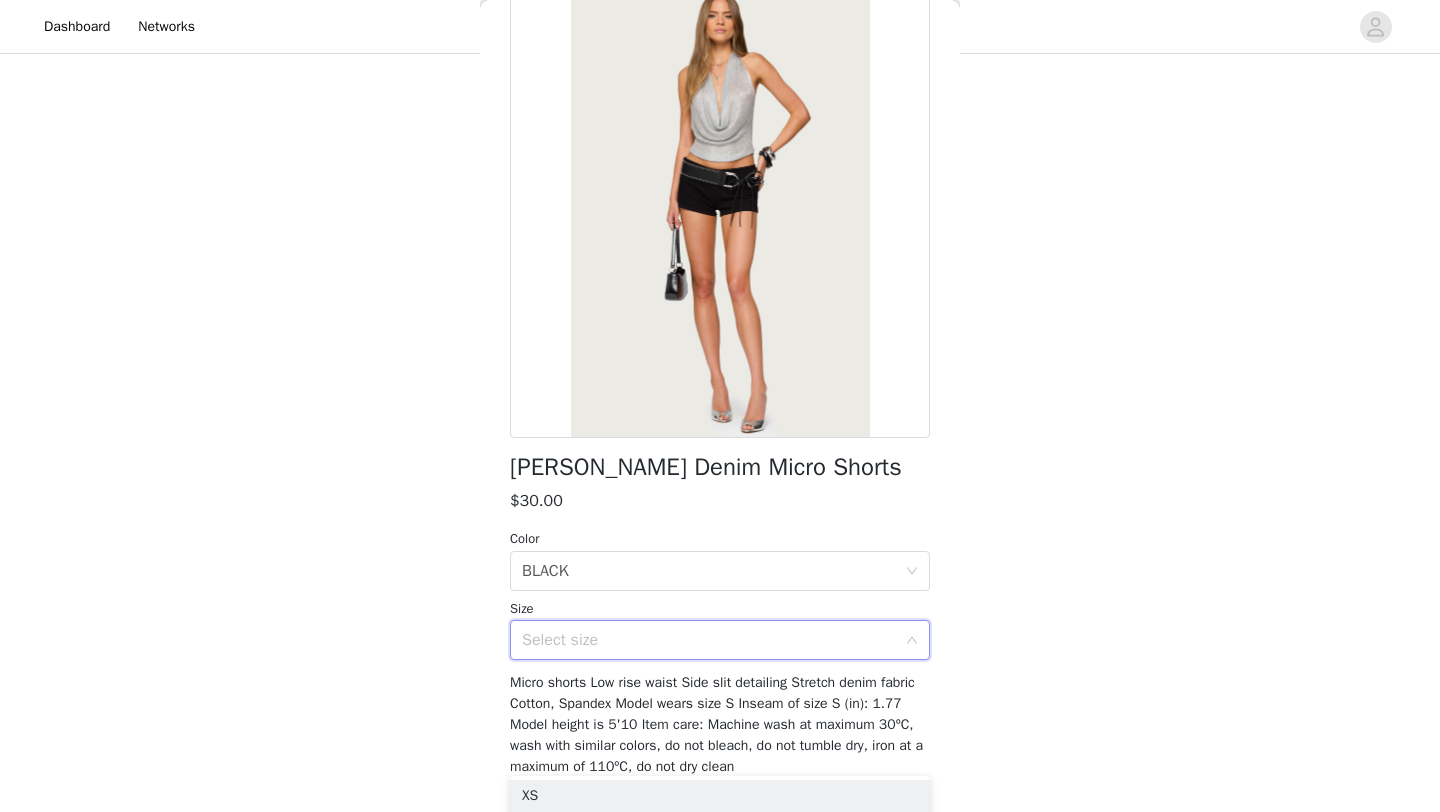 scroll, scrollTop: 164, scrollLeft: 0, axis: vertical 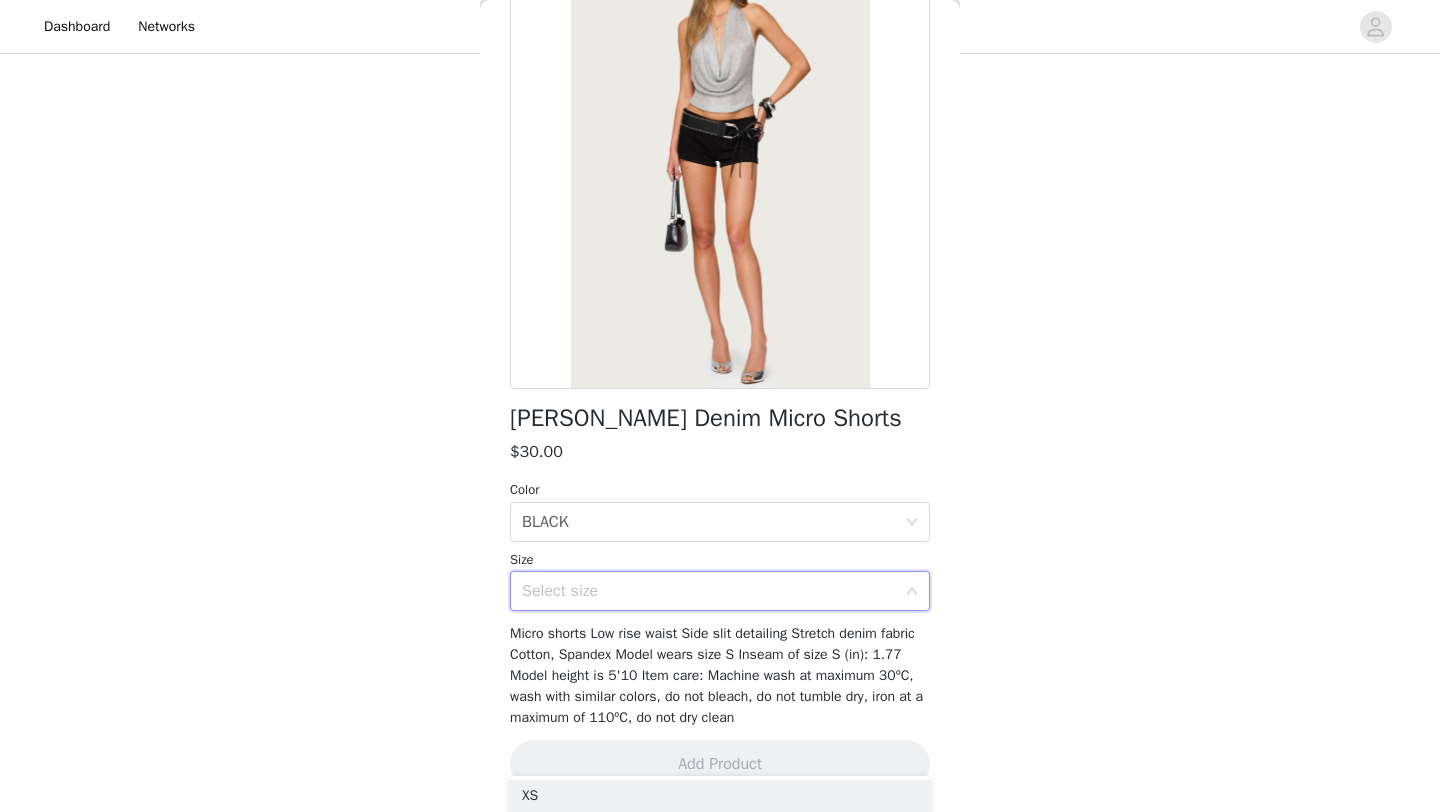 click on "Select size" at bounding box center (713, 591) 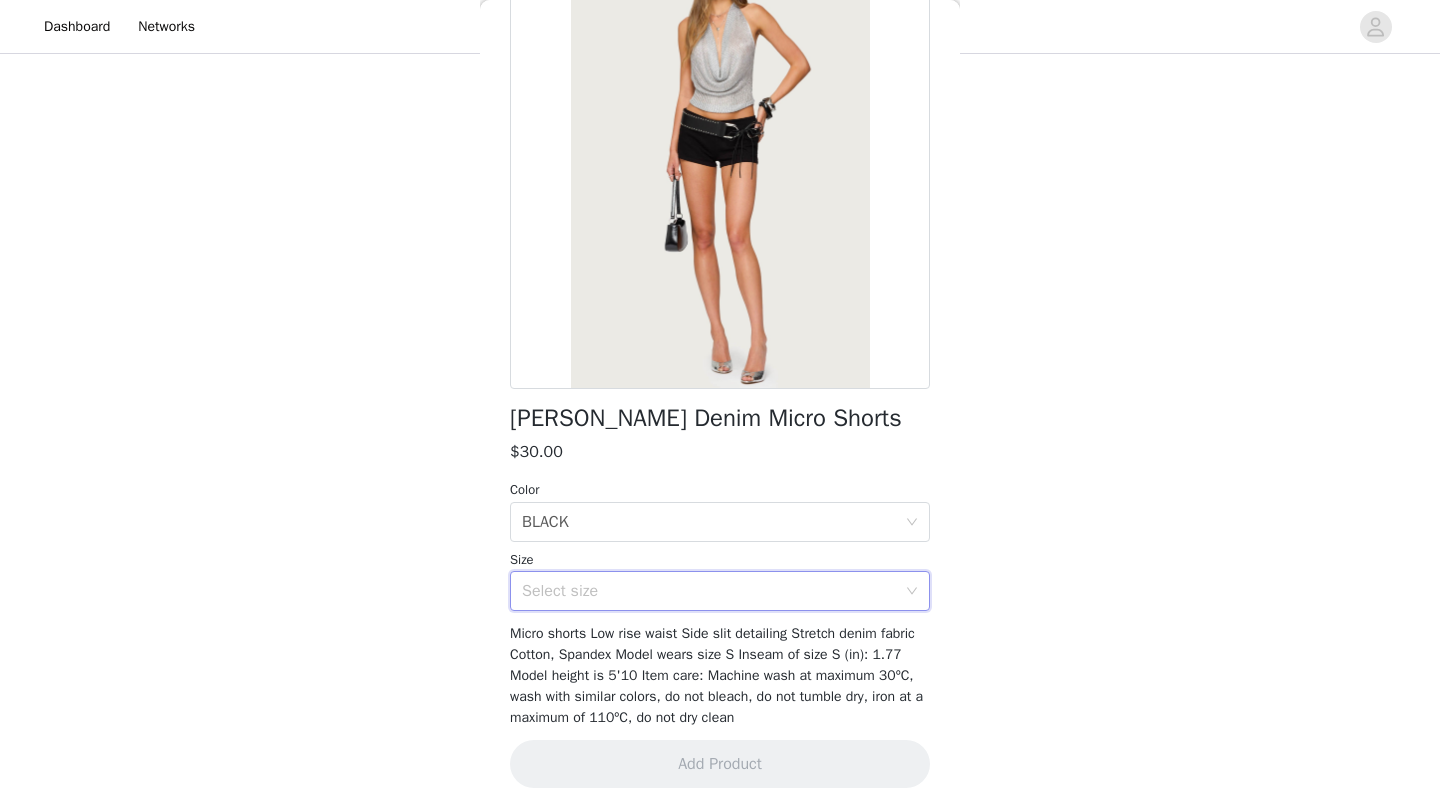 click on "Select size" at bounding box center [709, 591] 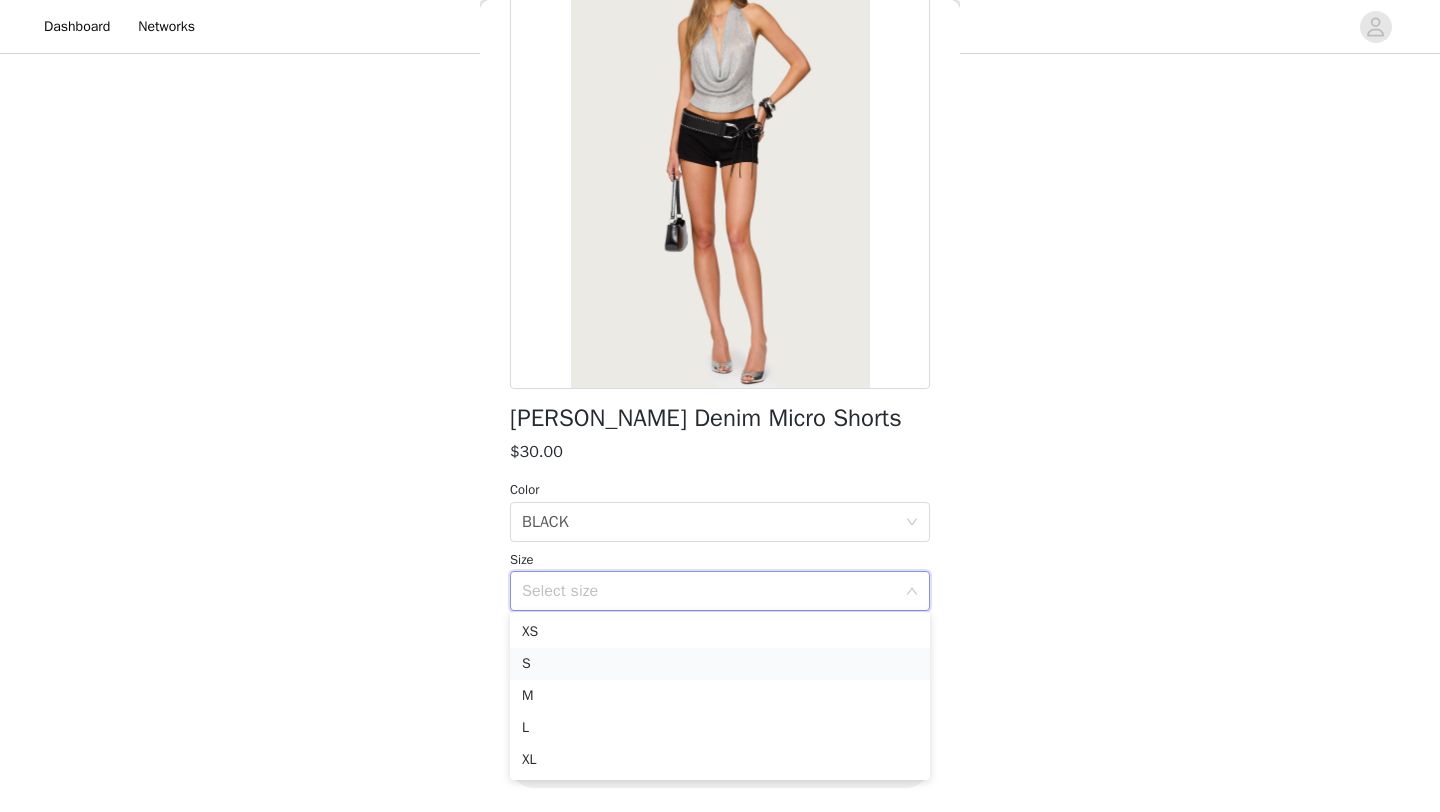 click on "S" at bounding box center [720, 664] 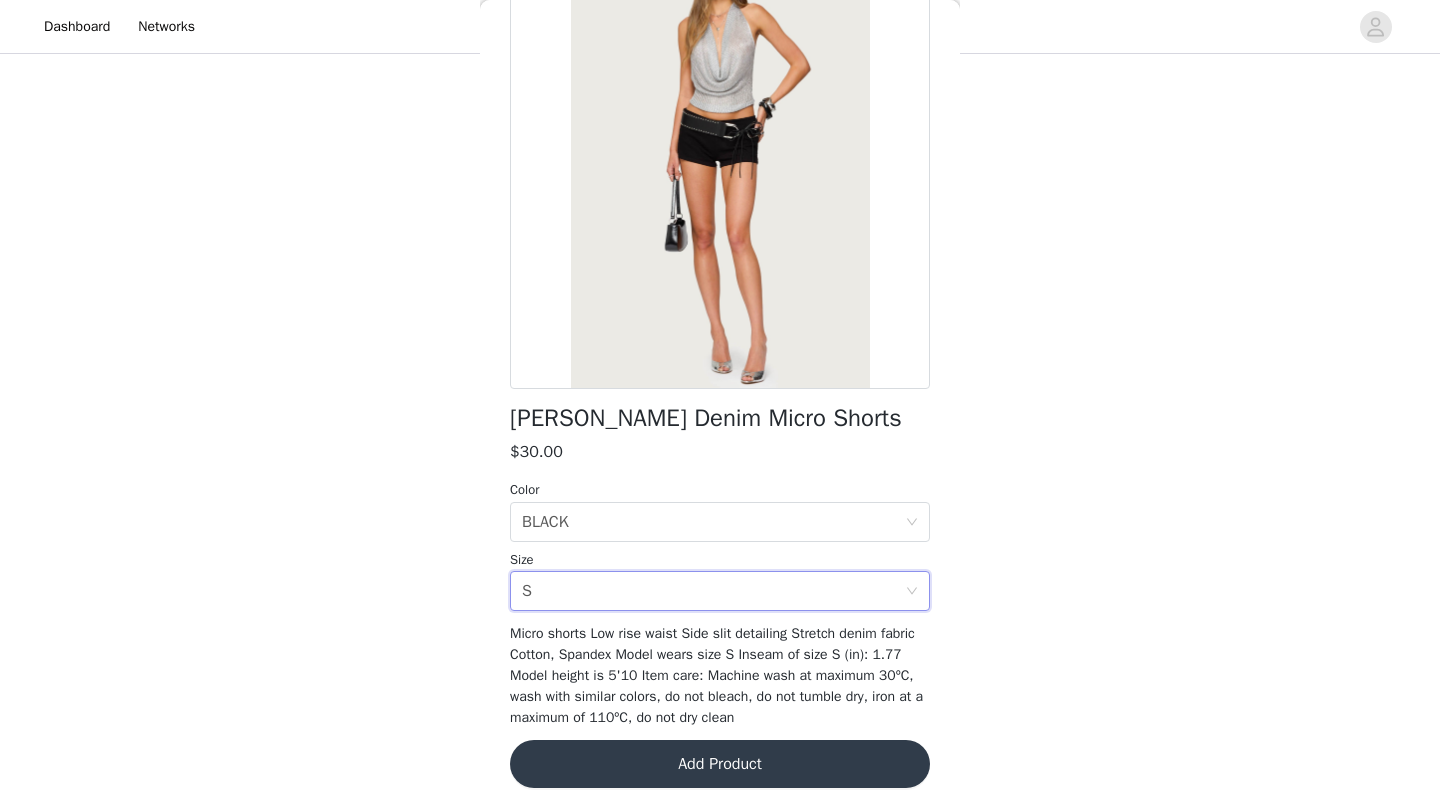 click on "Add Product" at bounding box center [720, 764] 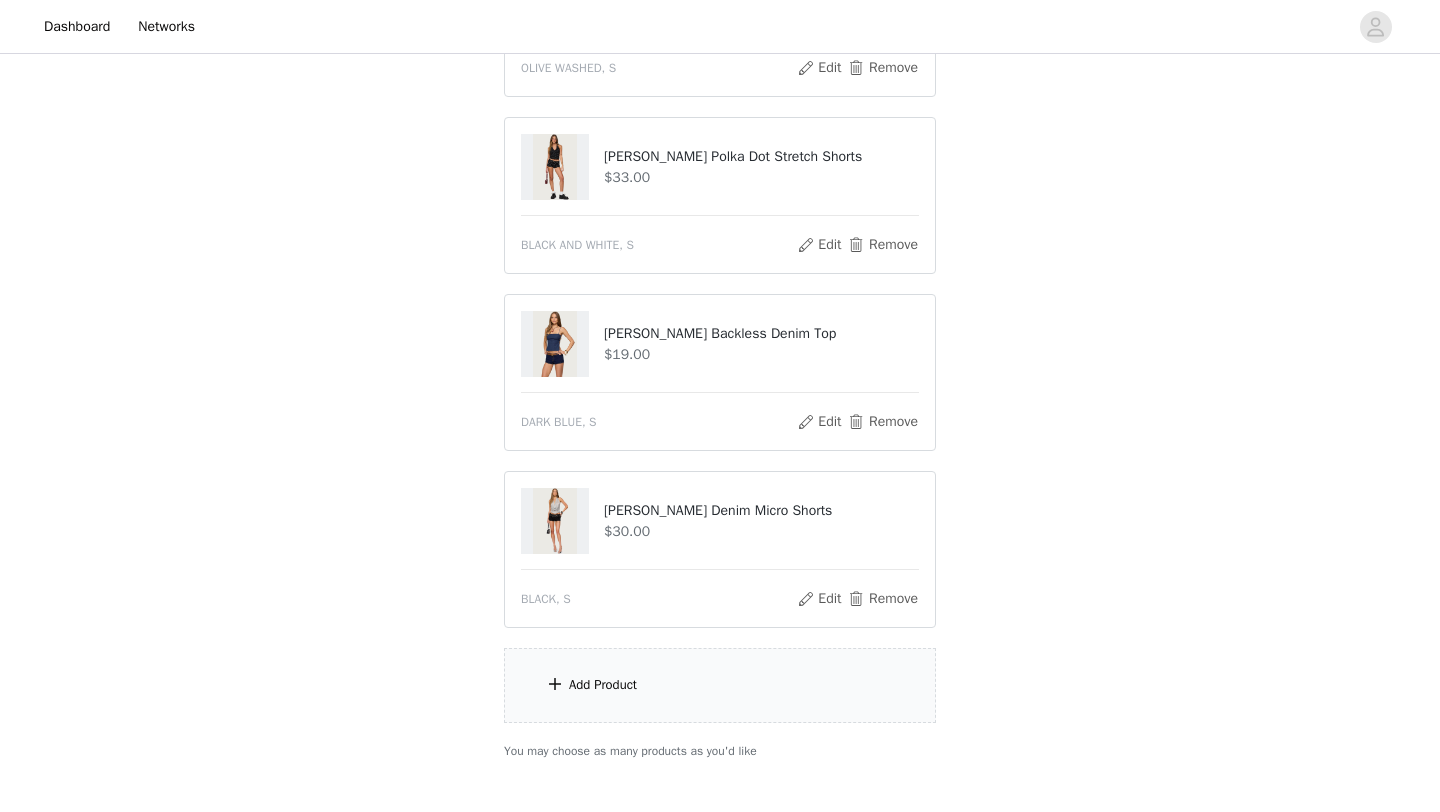 scroll, scrollTop: 411, scrollLeft: 0, axis: vertical 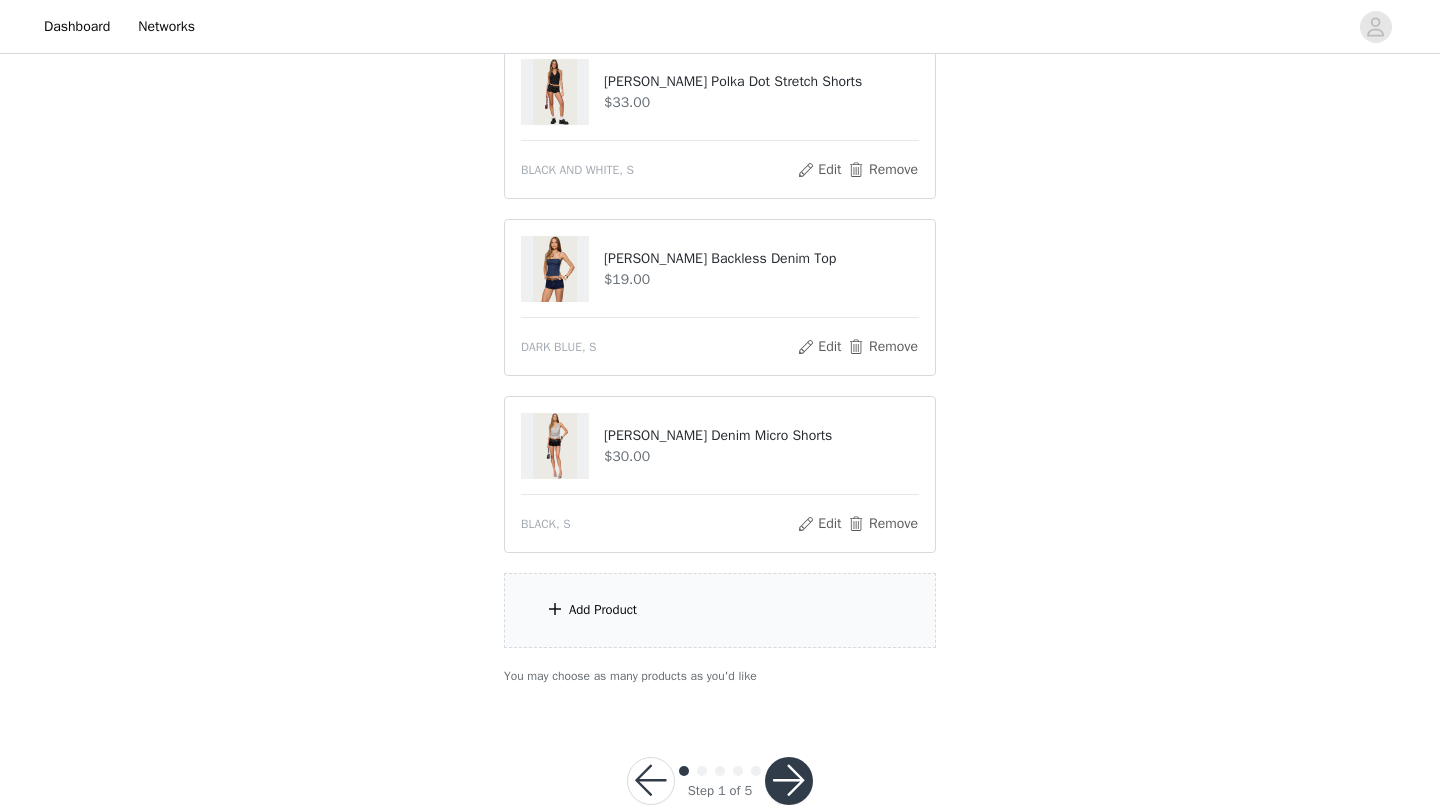 click on "Add Product" at bounding box center (603, 610) 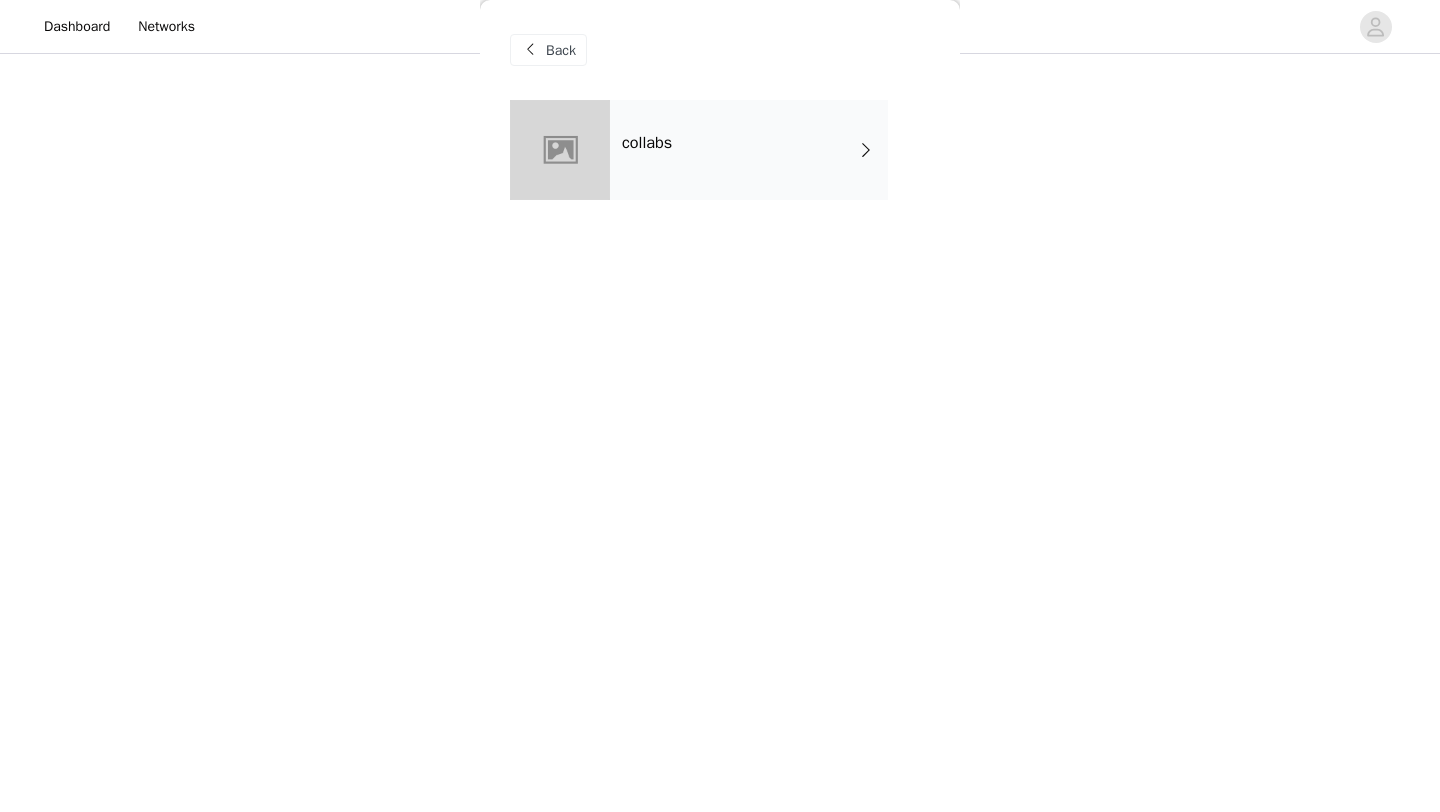 click on "collabs" at bounding box center [749, 150] 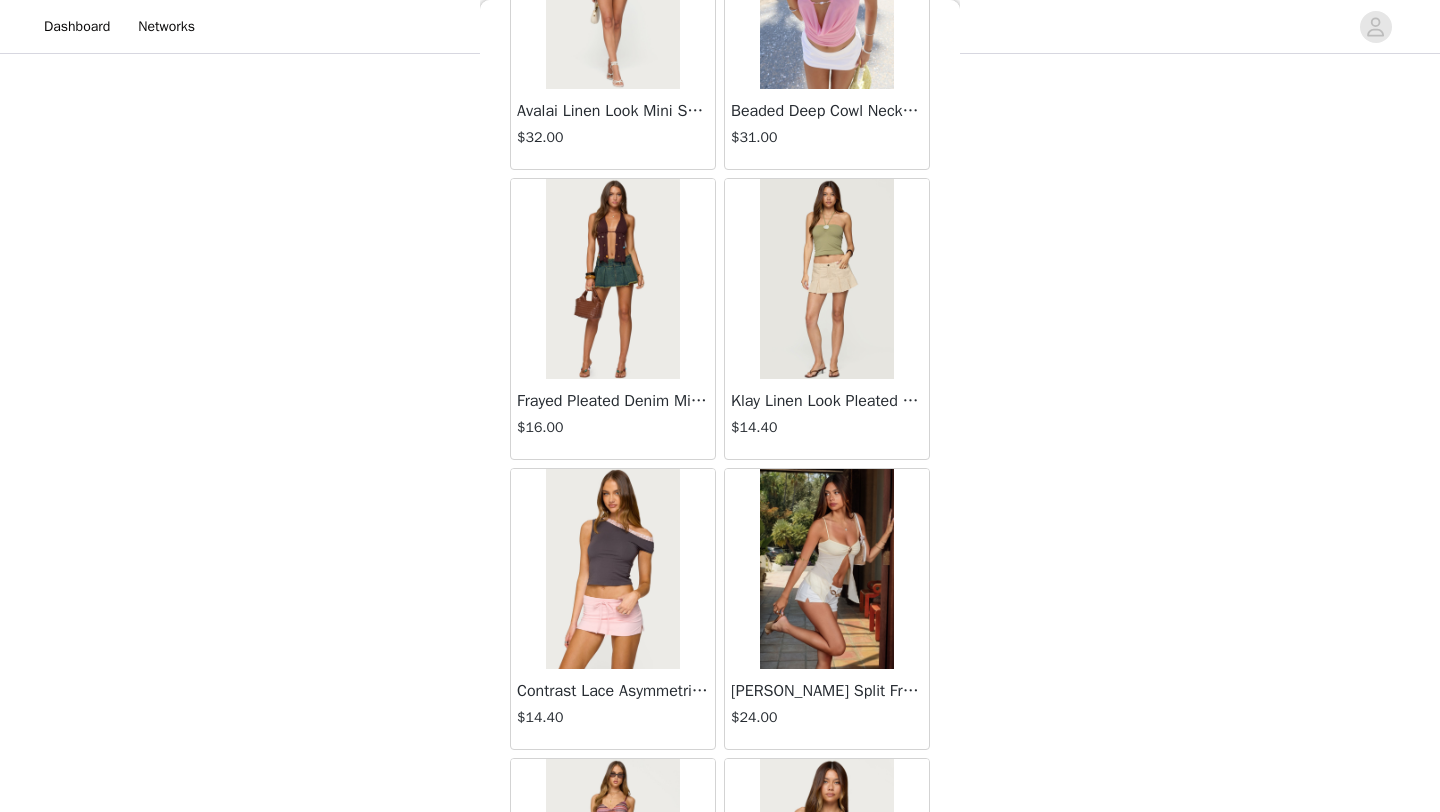 scroll, scrollTop: 2248, scrollLeft: 0, axis: vertical 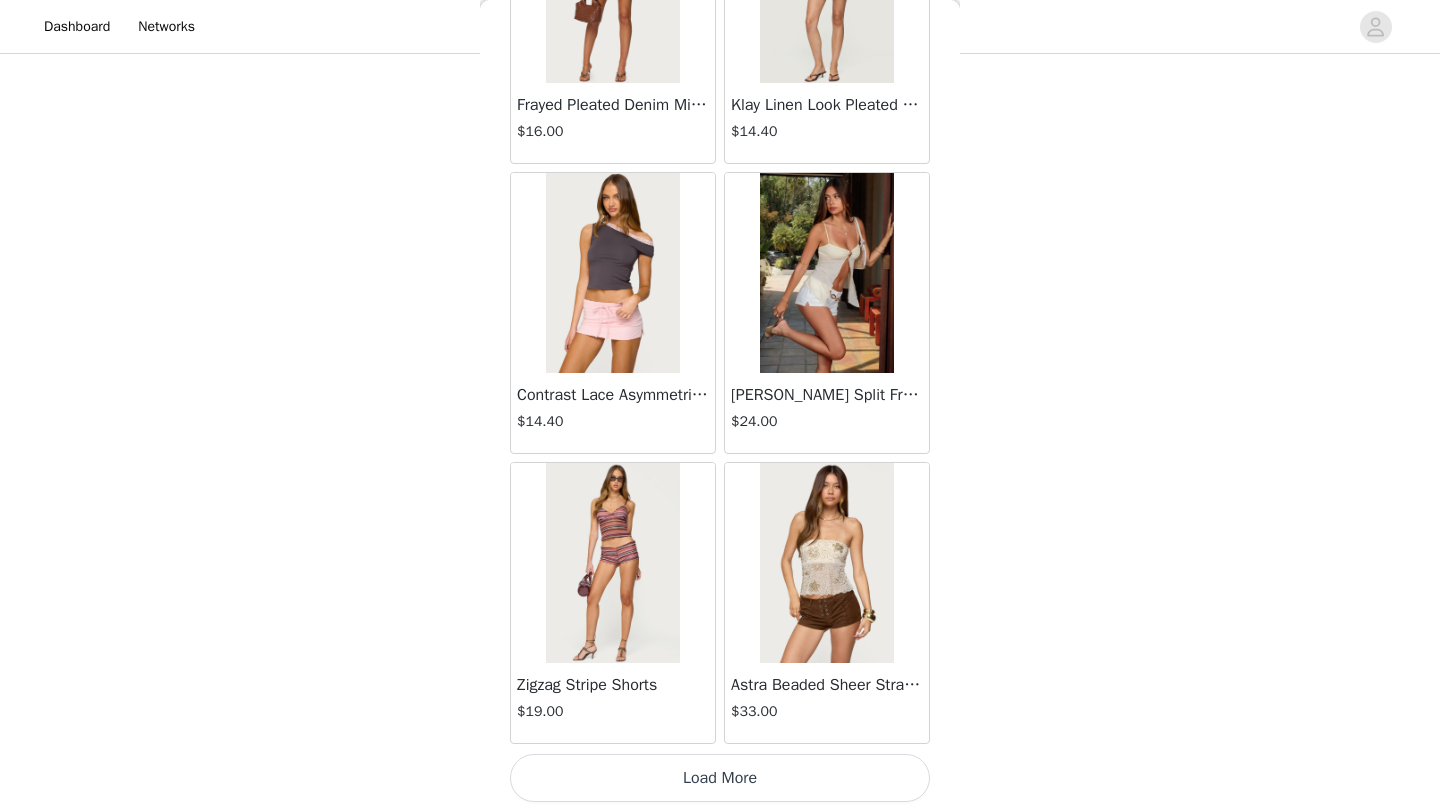 click on "Load More" at bounding box center [720, 778] 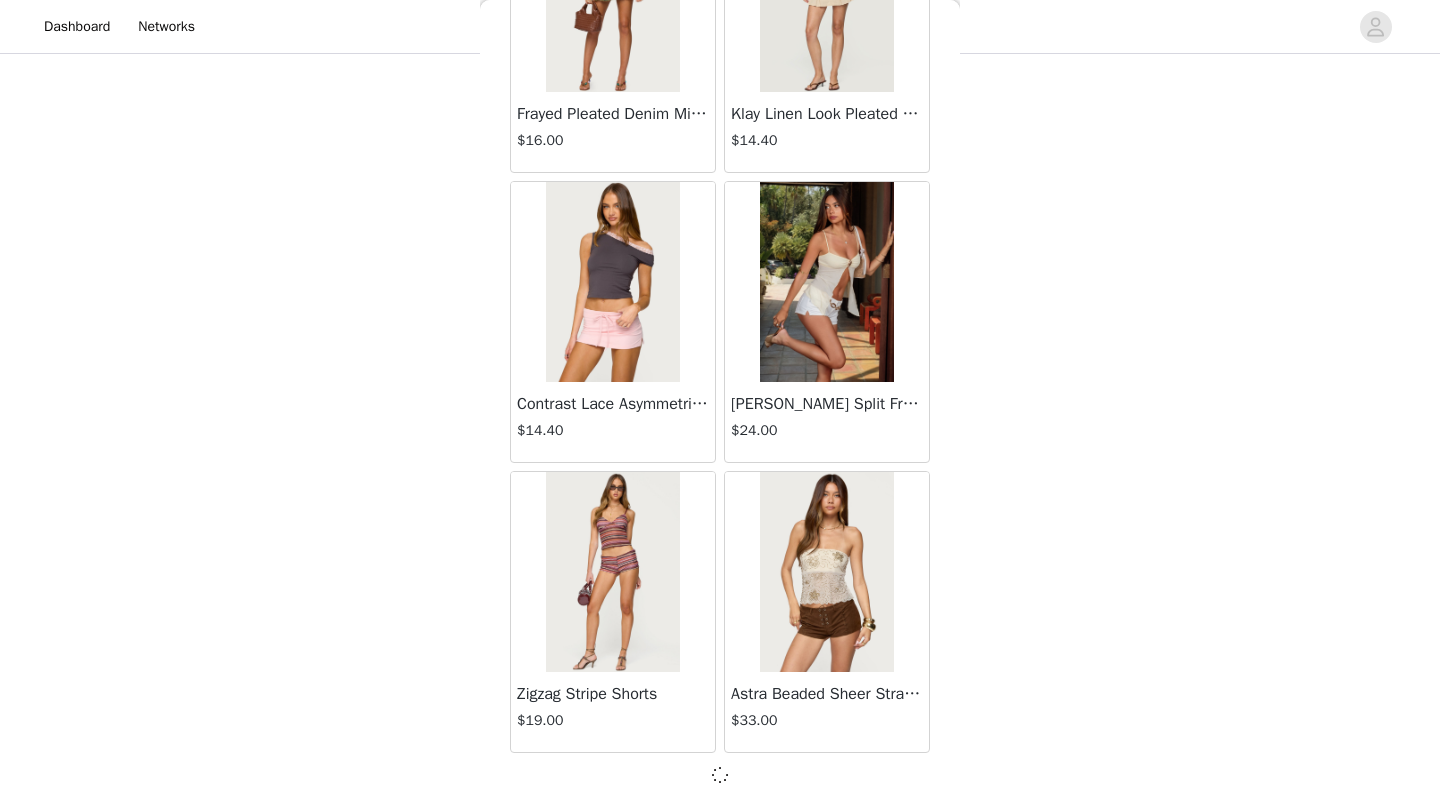 scroll, scrollTop: 2239, scrollLeft: 0, axis: vertical 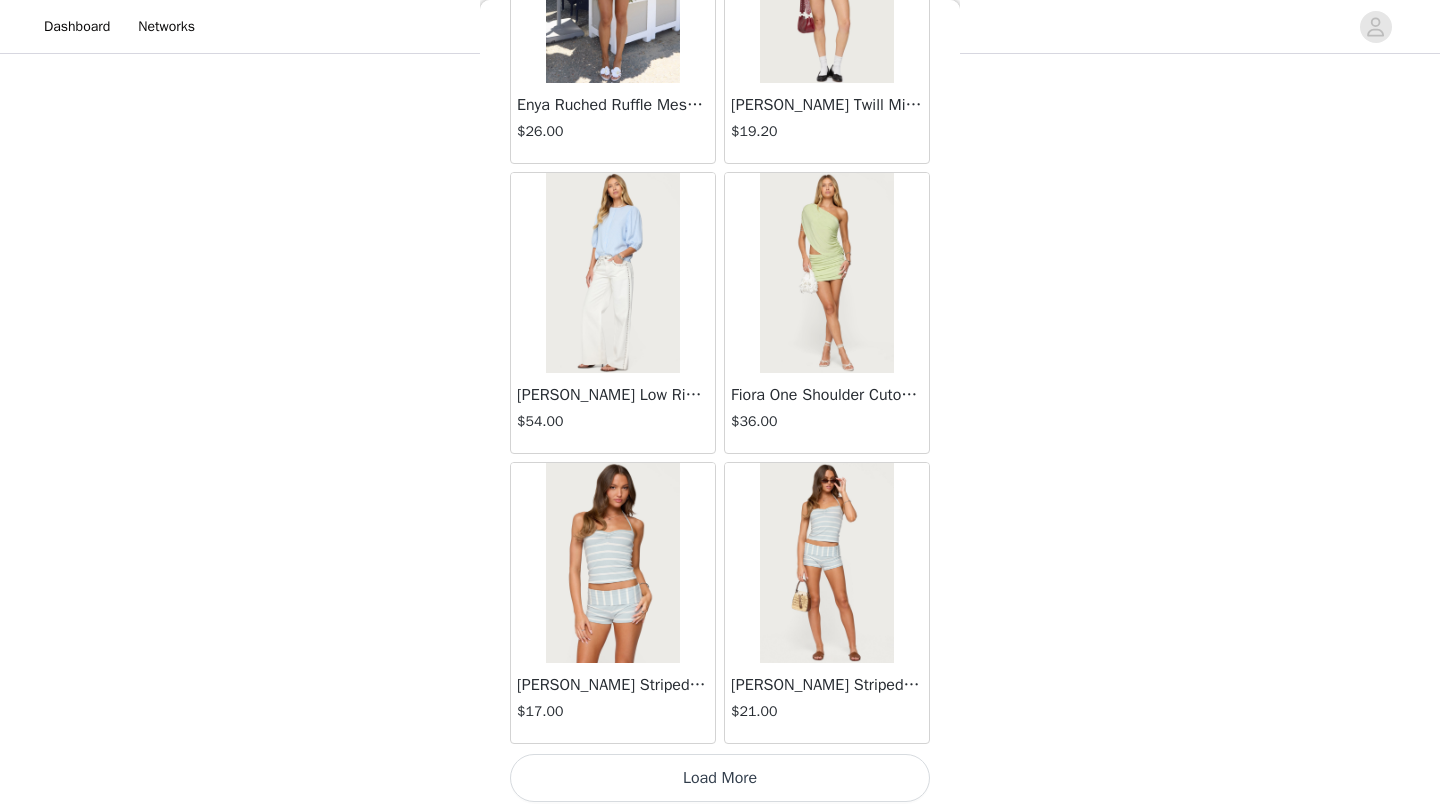click on "Load More" at bounding box center [720, 778] 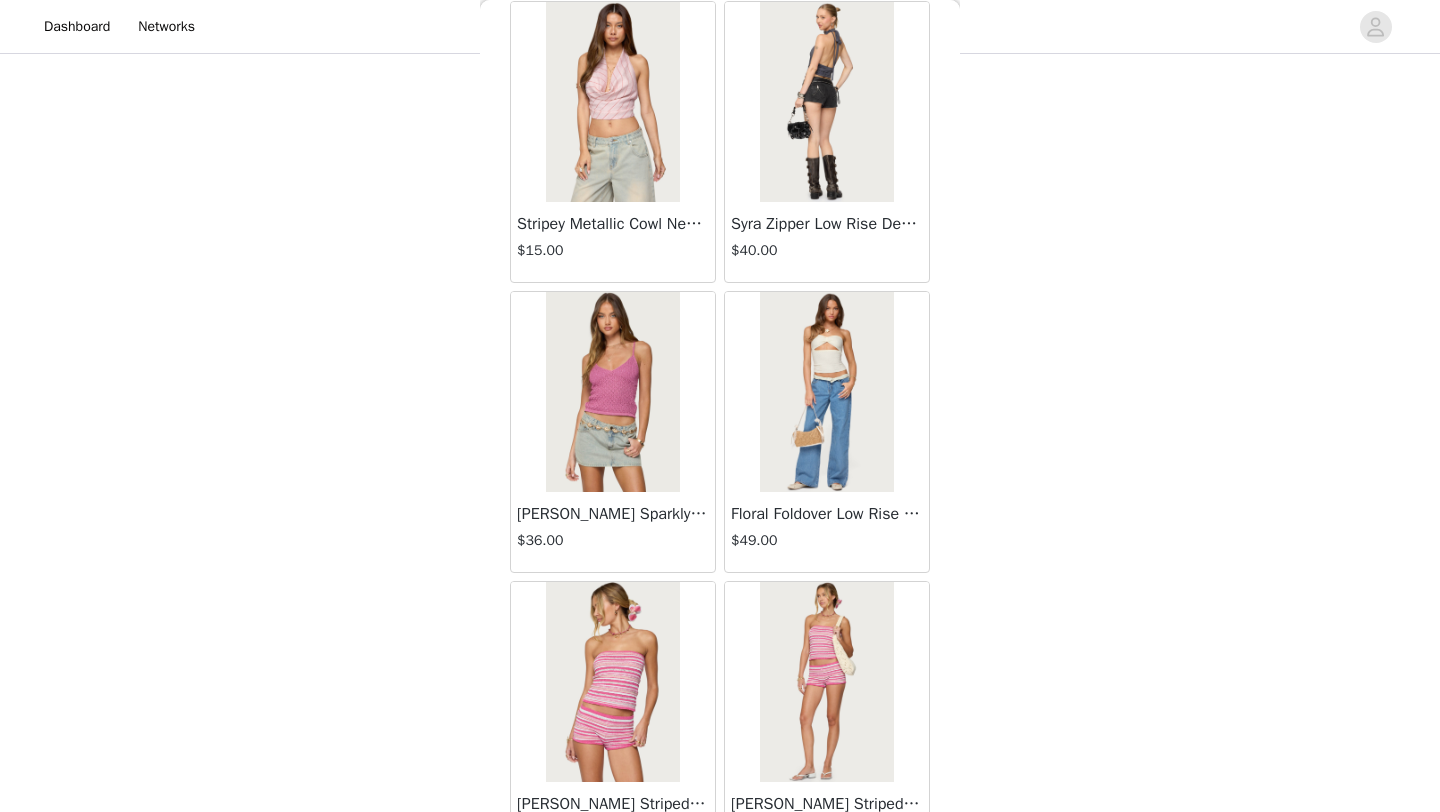scroll, scrollTop: 8048, scrollLeft: 0, axis: vertical 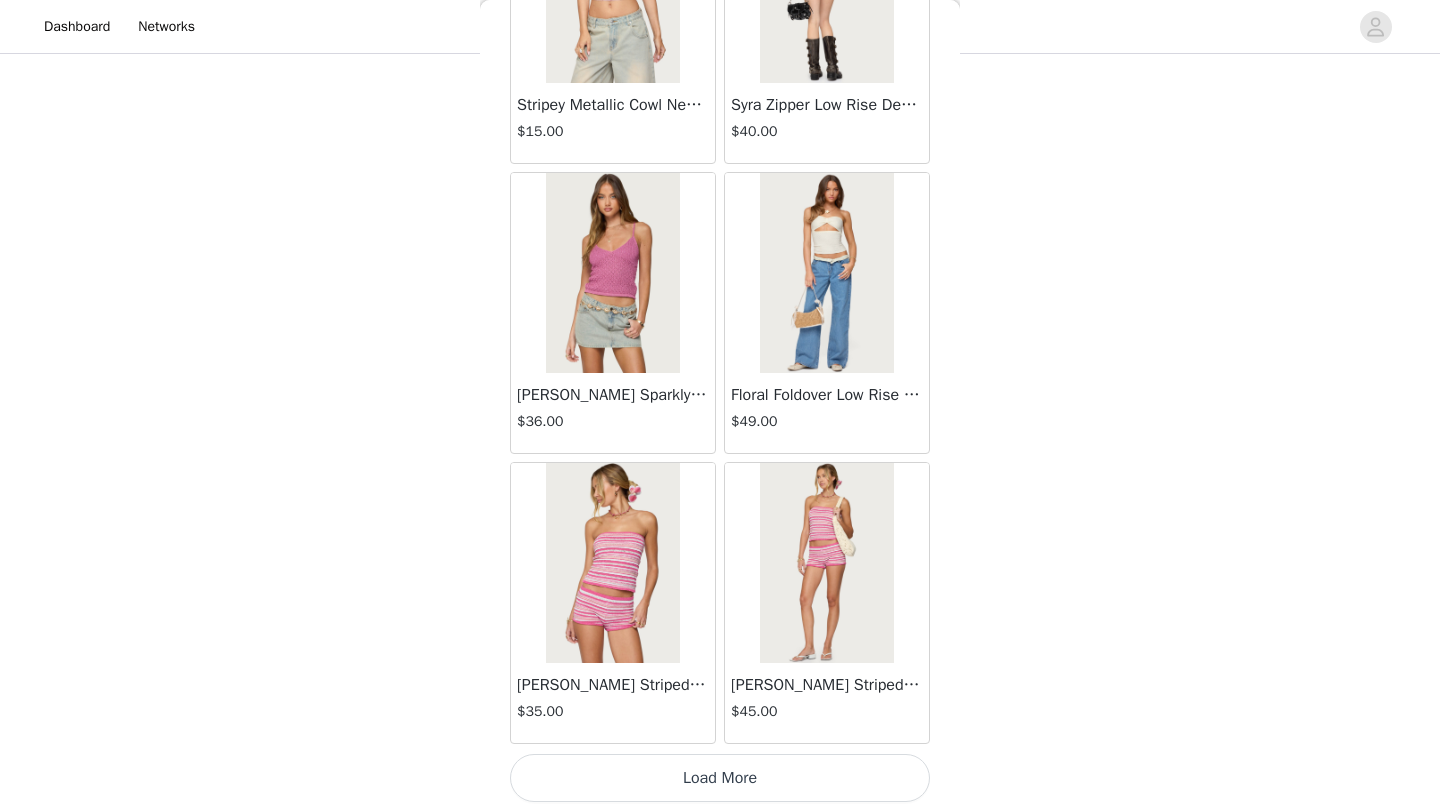 click on "Load More" at bounding box center [720, 778] 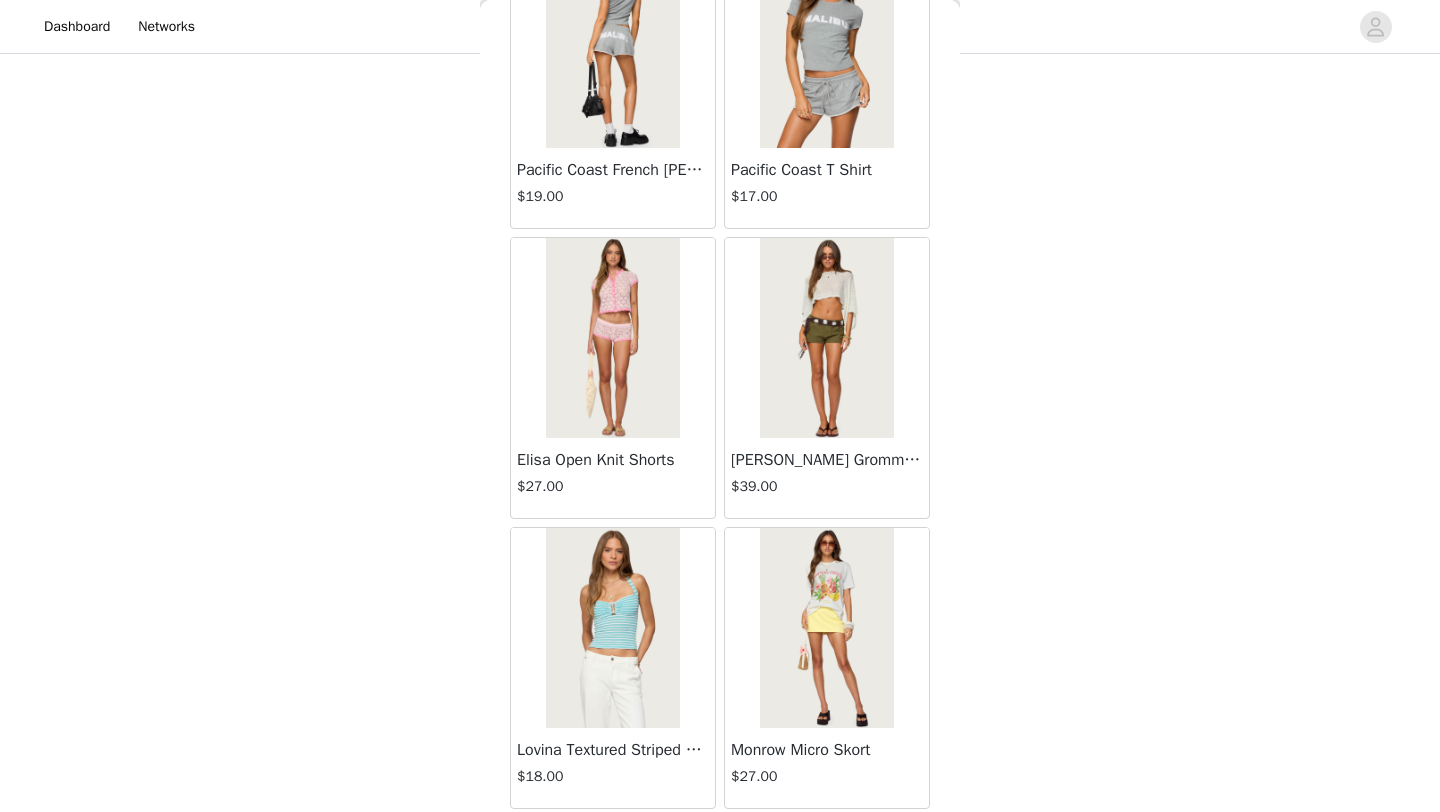 scroll, scrollTop: 10948, scrollLeft: 0, axis: vertical 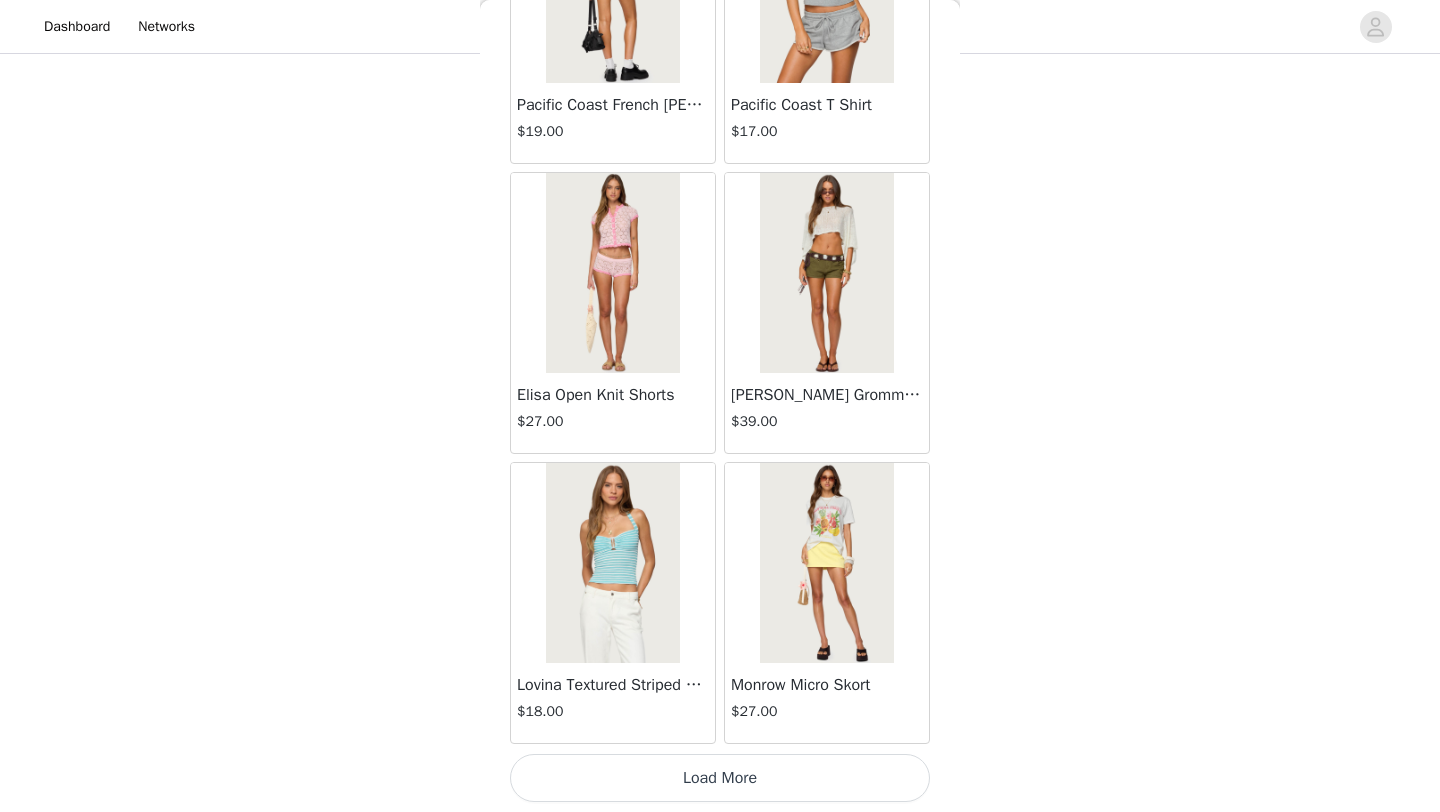 click on "Load More" at bounding box center (720, 778) 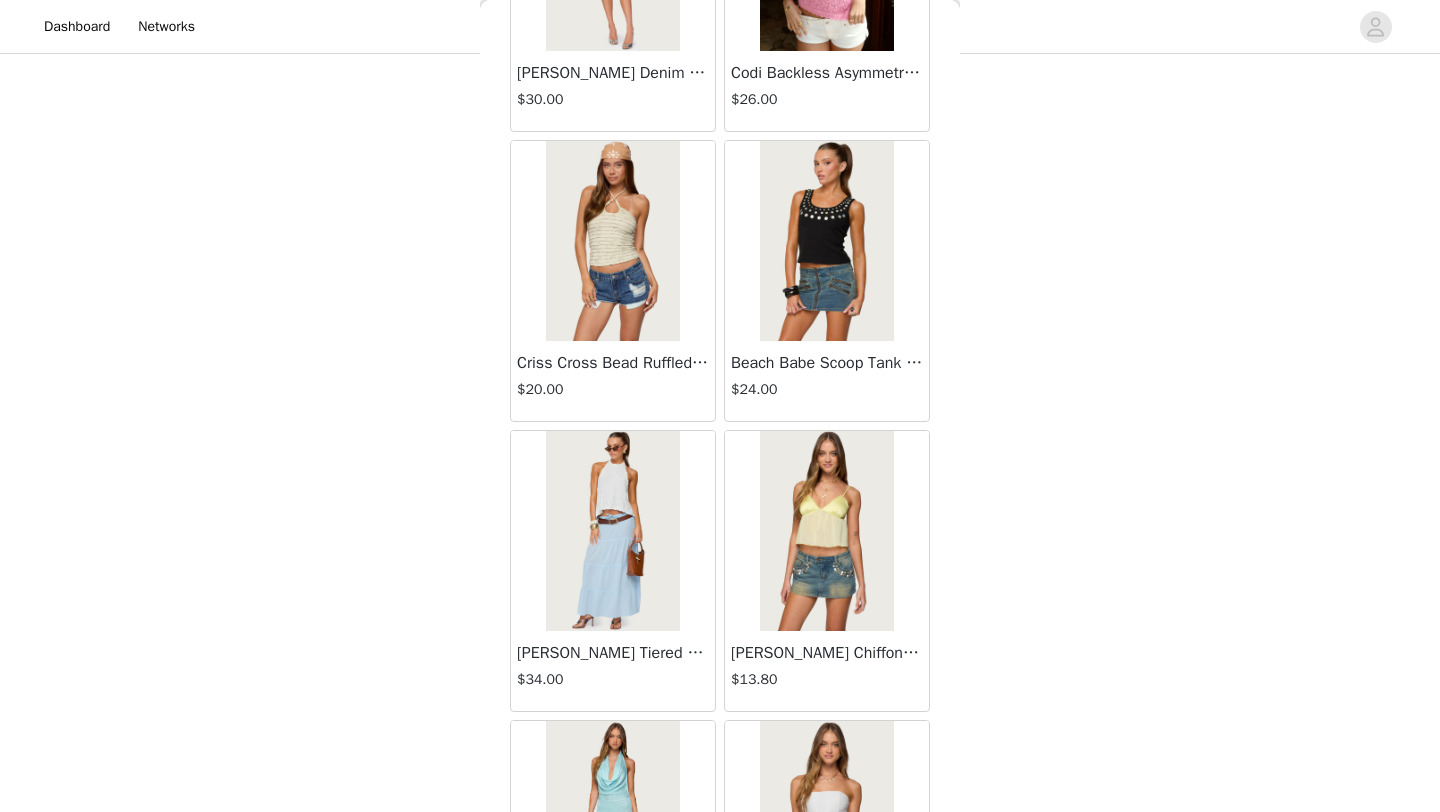 scroll, scrollTop: 13301, scrollLeft: 0, axis: vertical 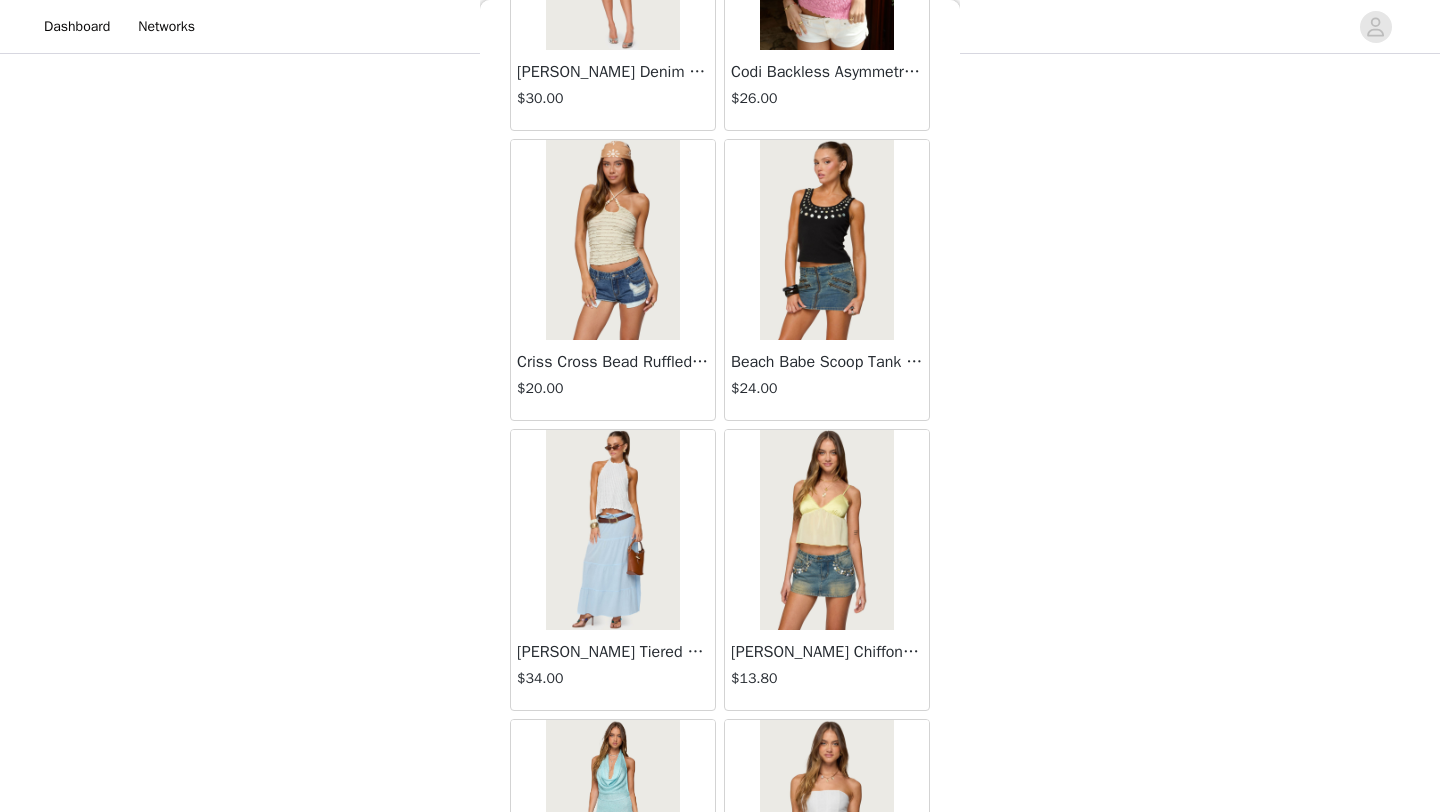 click at bounding box center [826, 240] 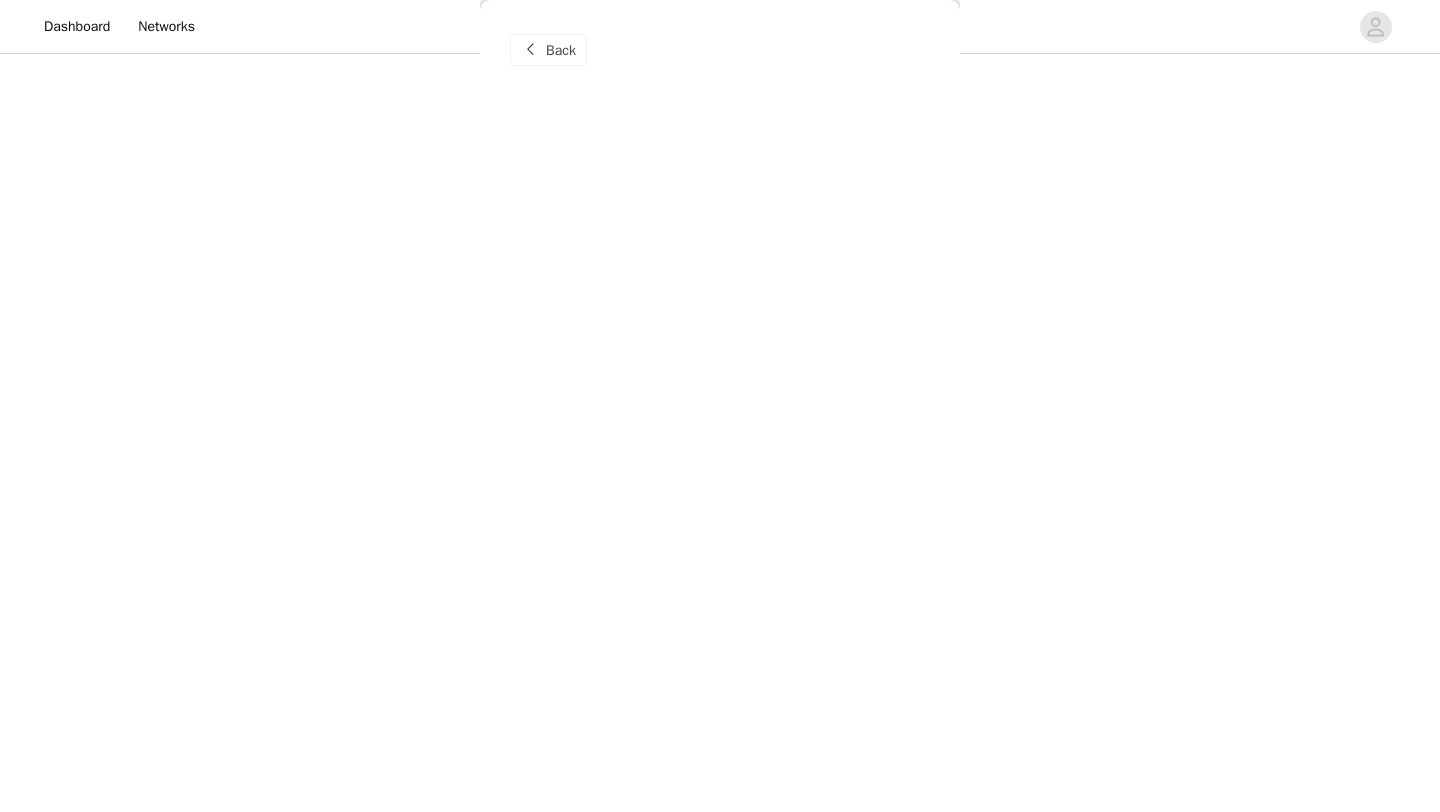 scroll, scrollTop: 0, scrollLeft: 0, axis: both 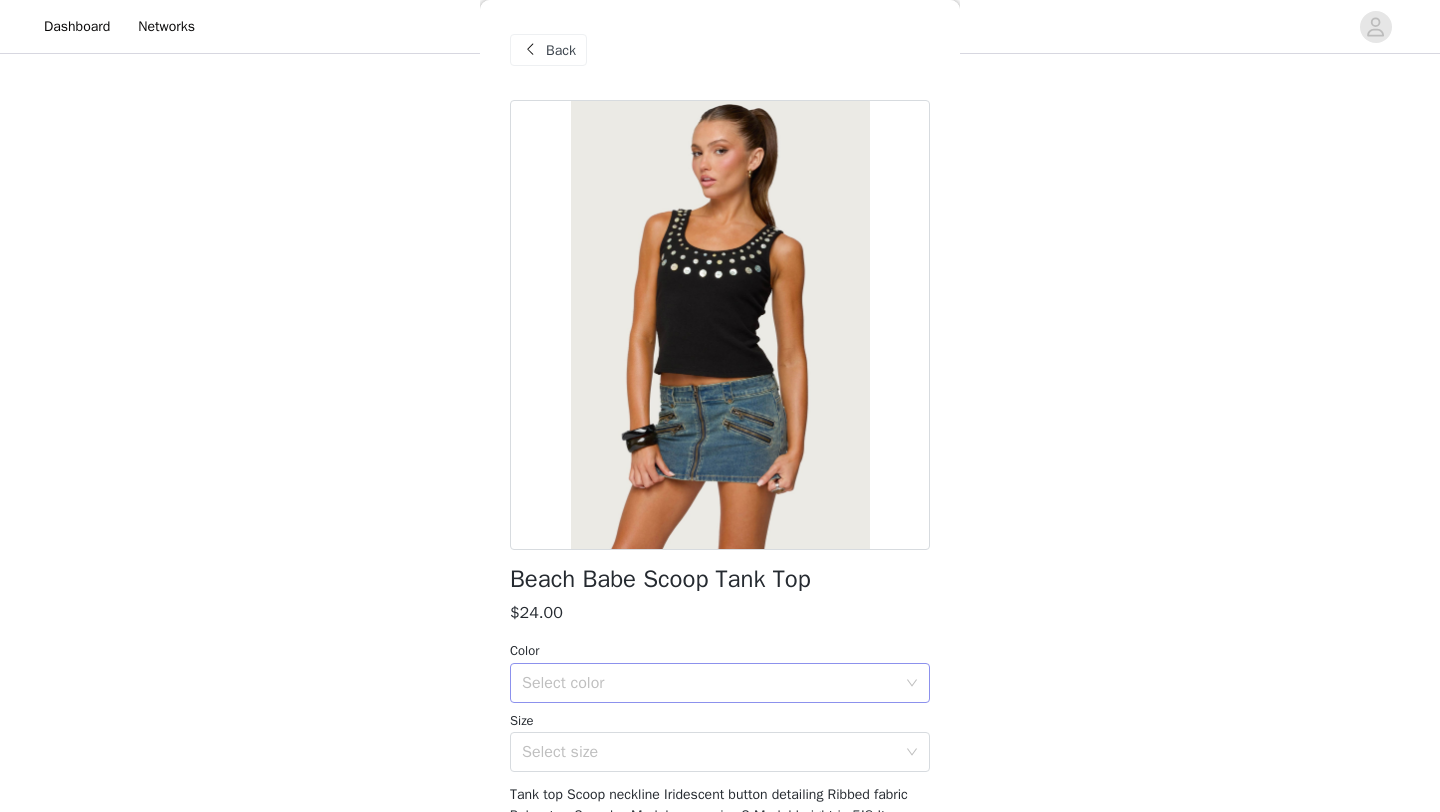click on "Select color" at bounding box center [713, 683] 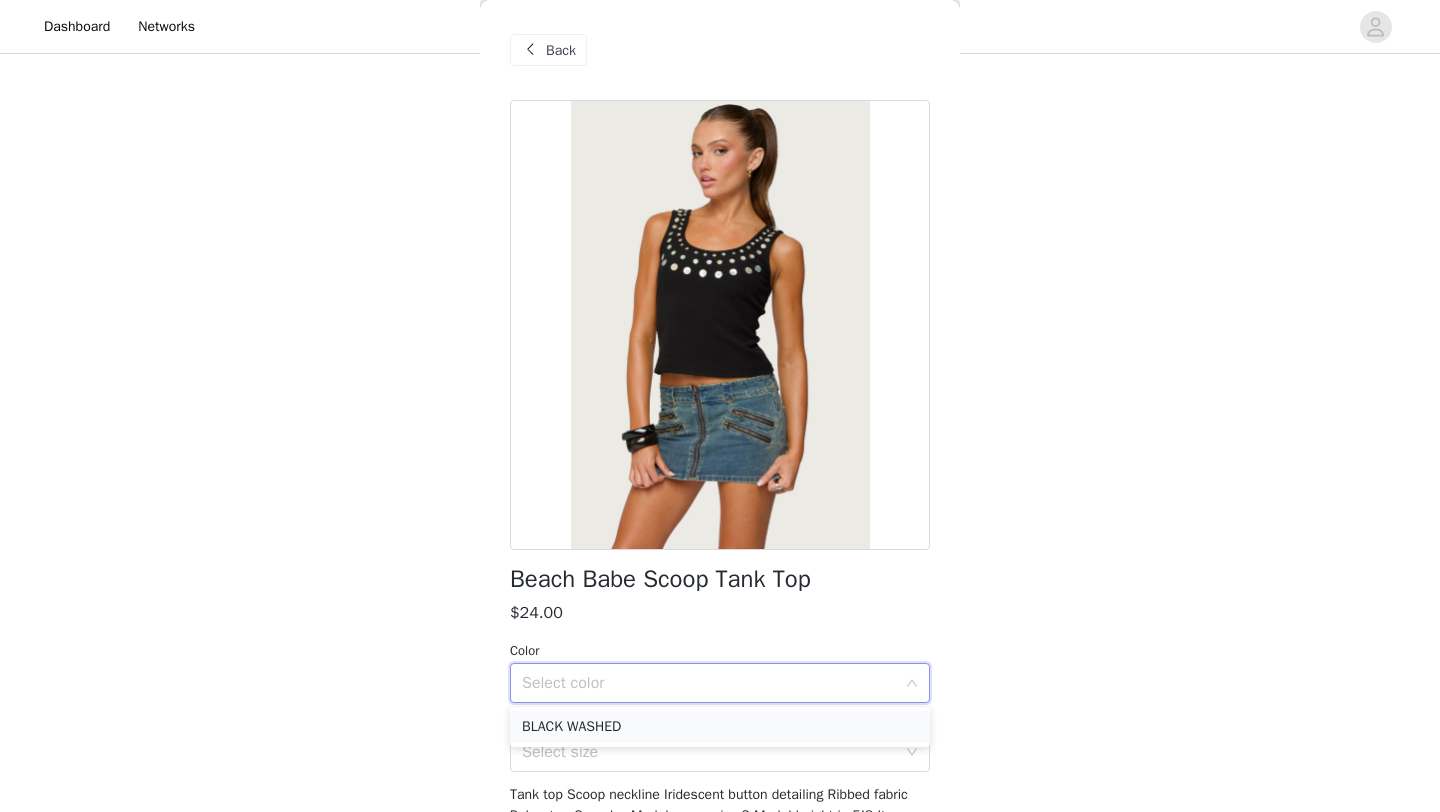 click on "BLACK WASHED" at bounding box center [720, 727] 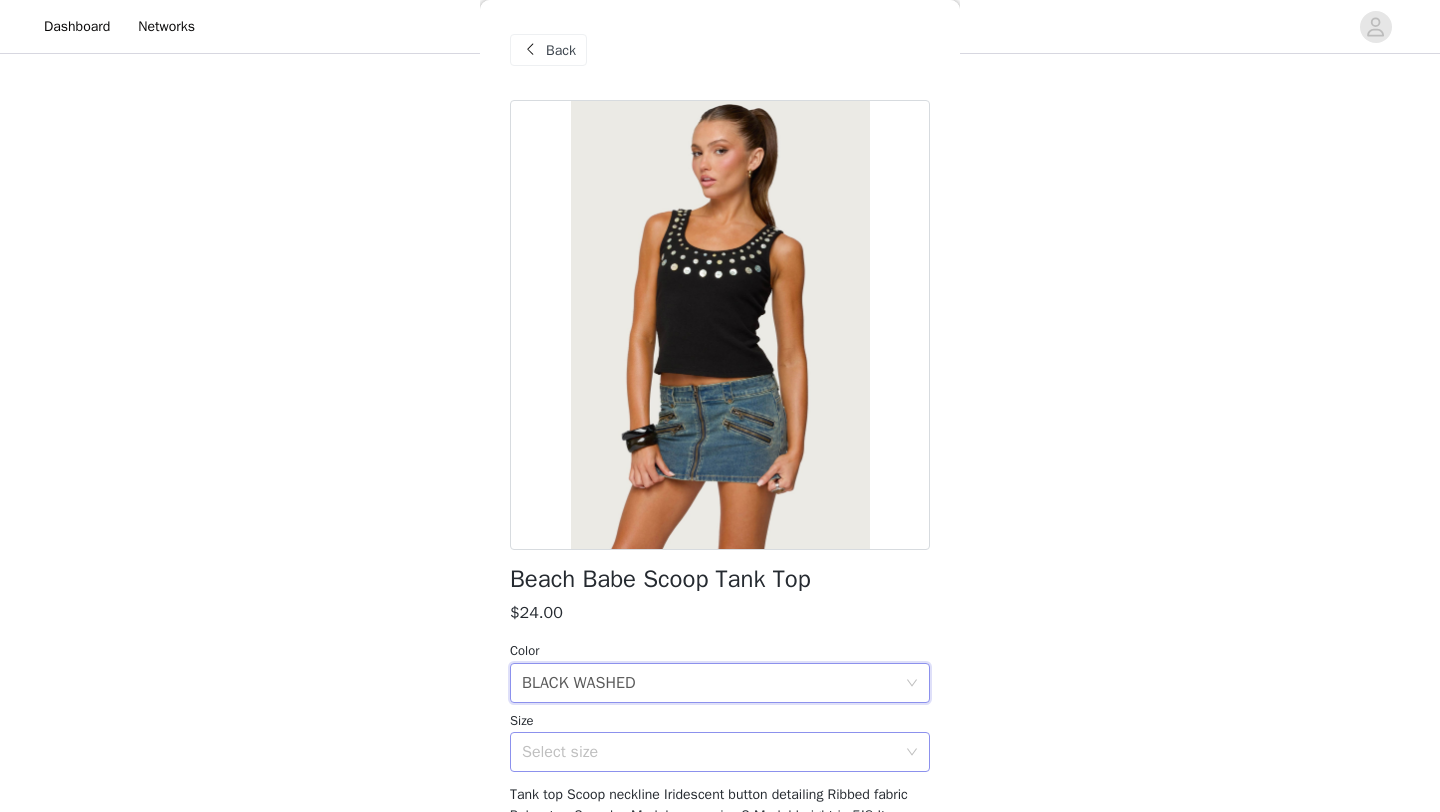 click on "Select size" at bounding box center [709, 752] 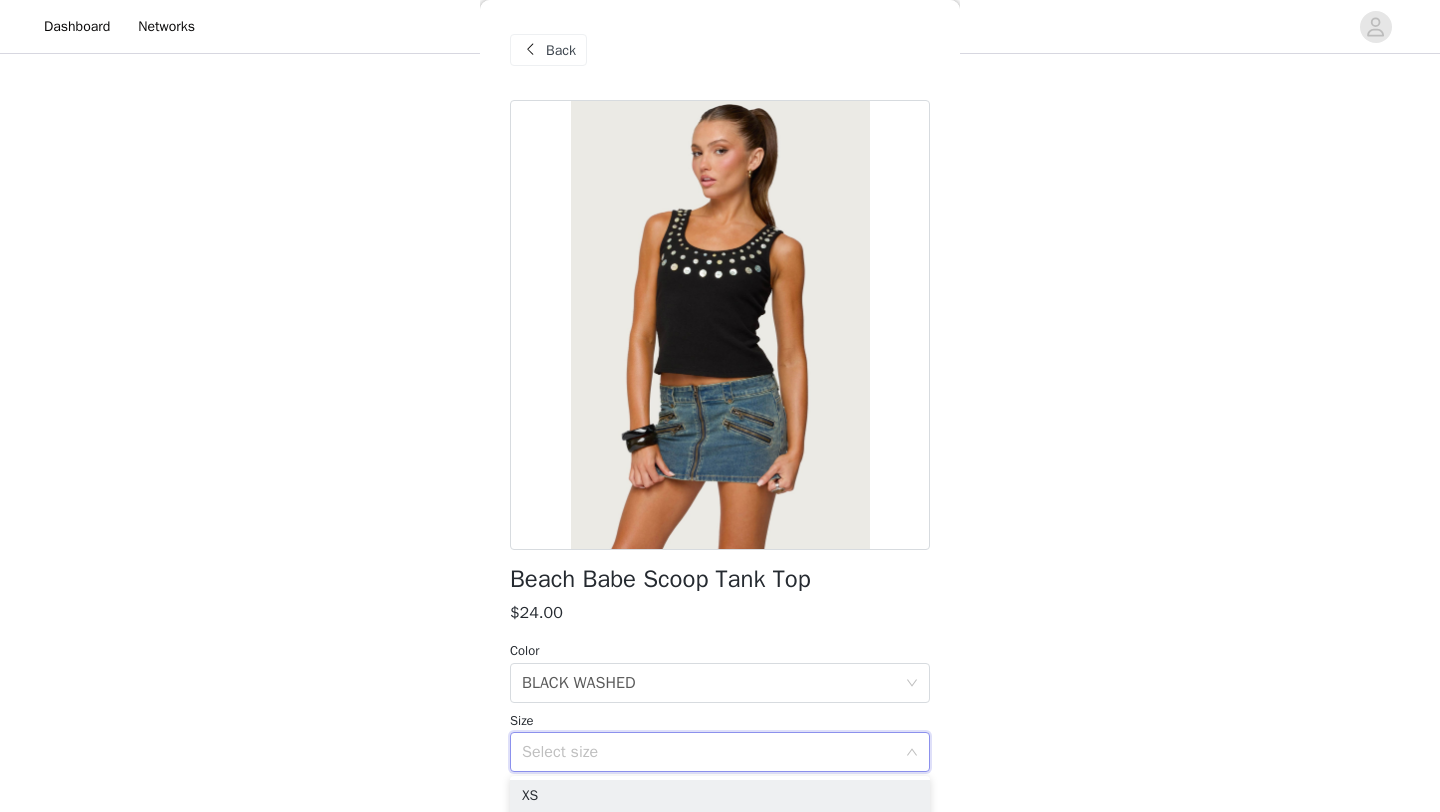 scroll, scrollTop: 142, scrollLeft: 0, axis: vertical 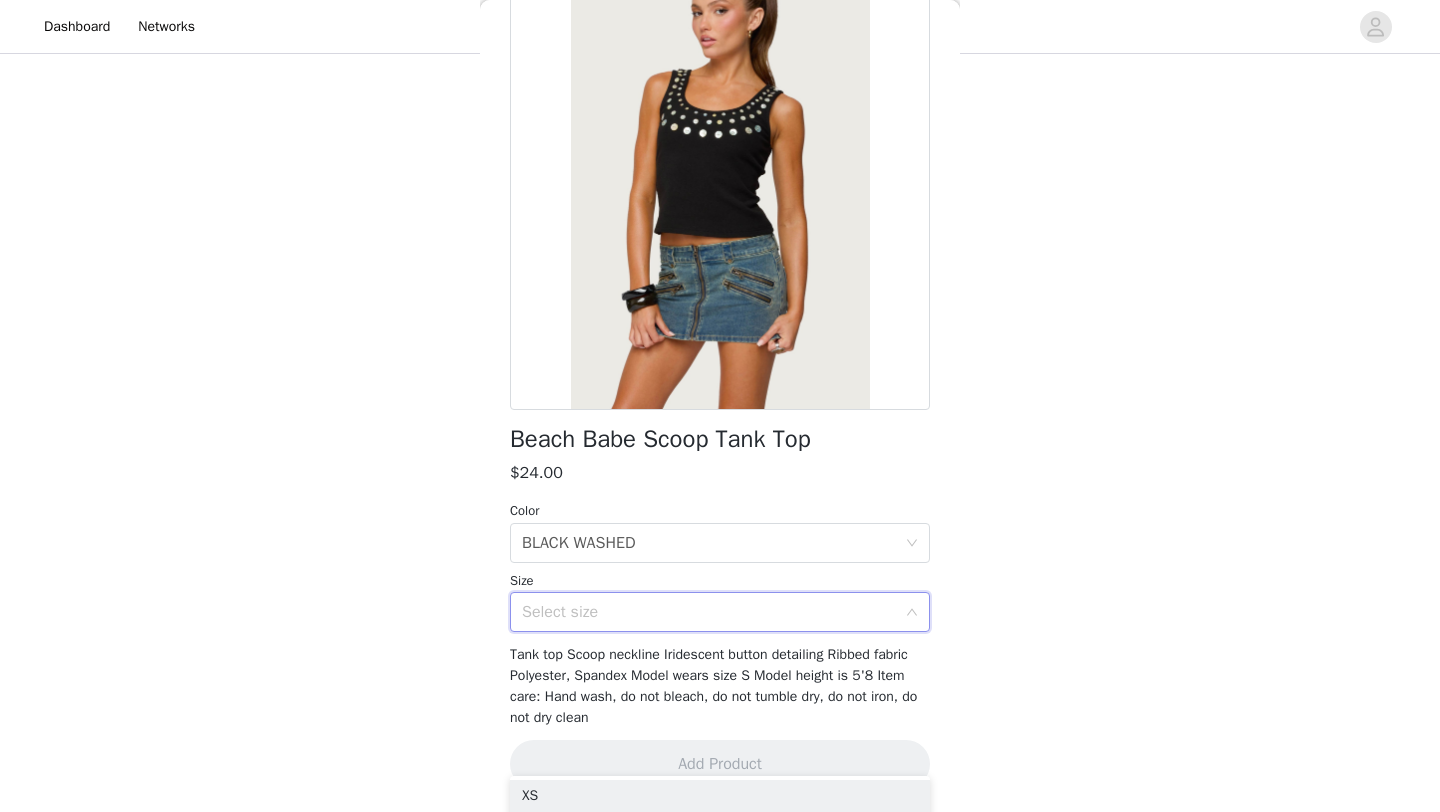 click on "Select size" at bounding box center (713, 612) 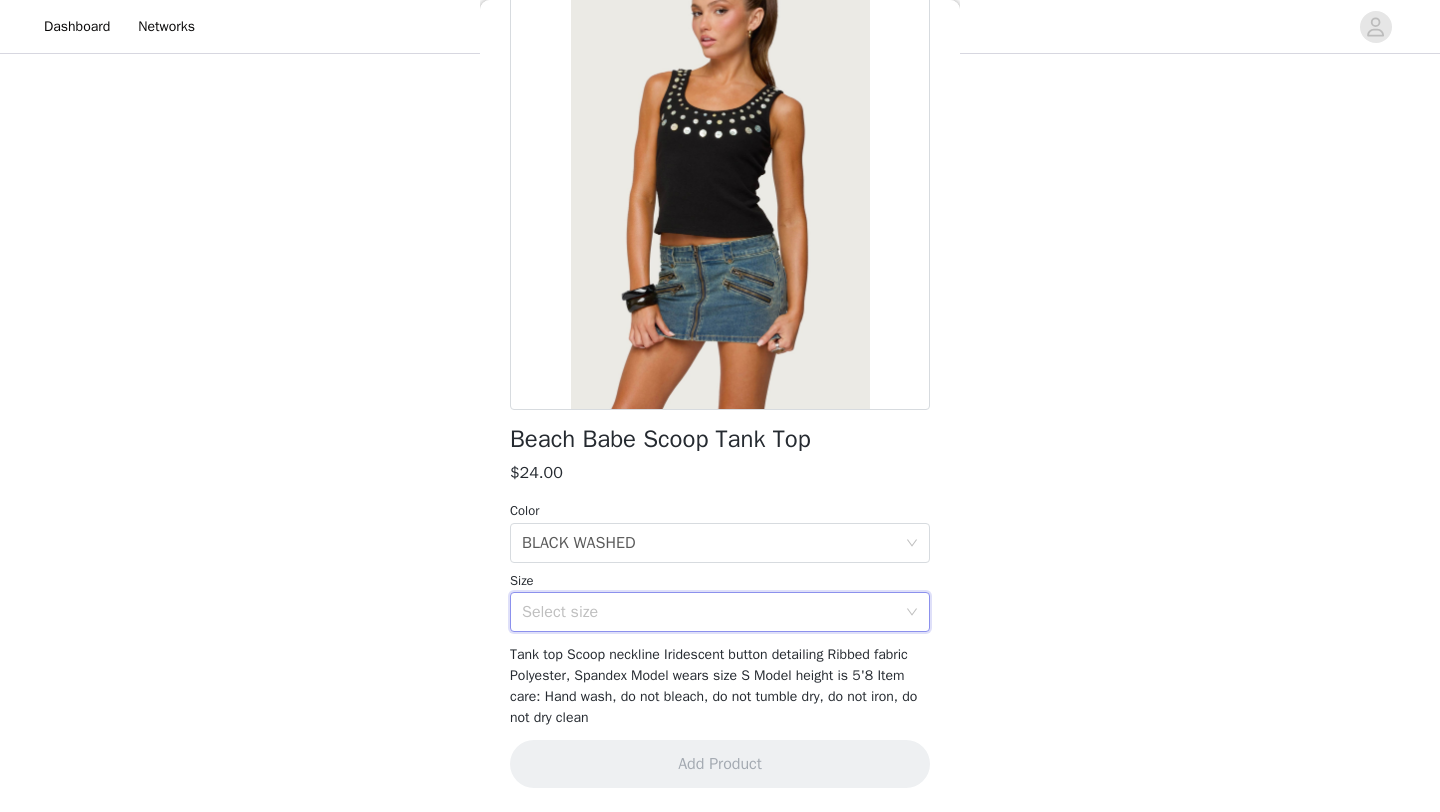 click on "Select size" at bounding box center (709, 612) 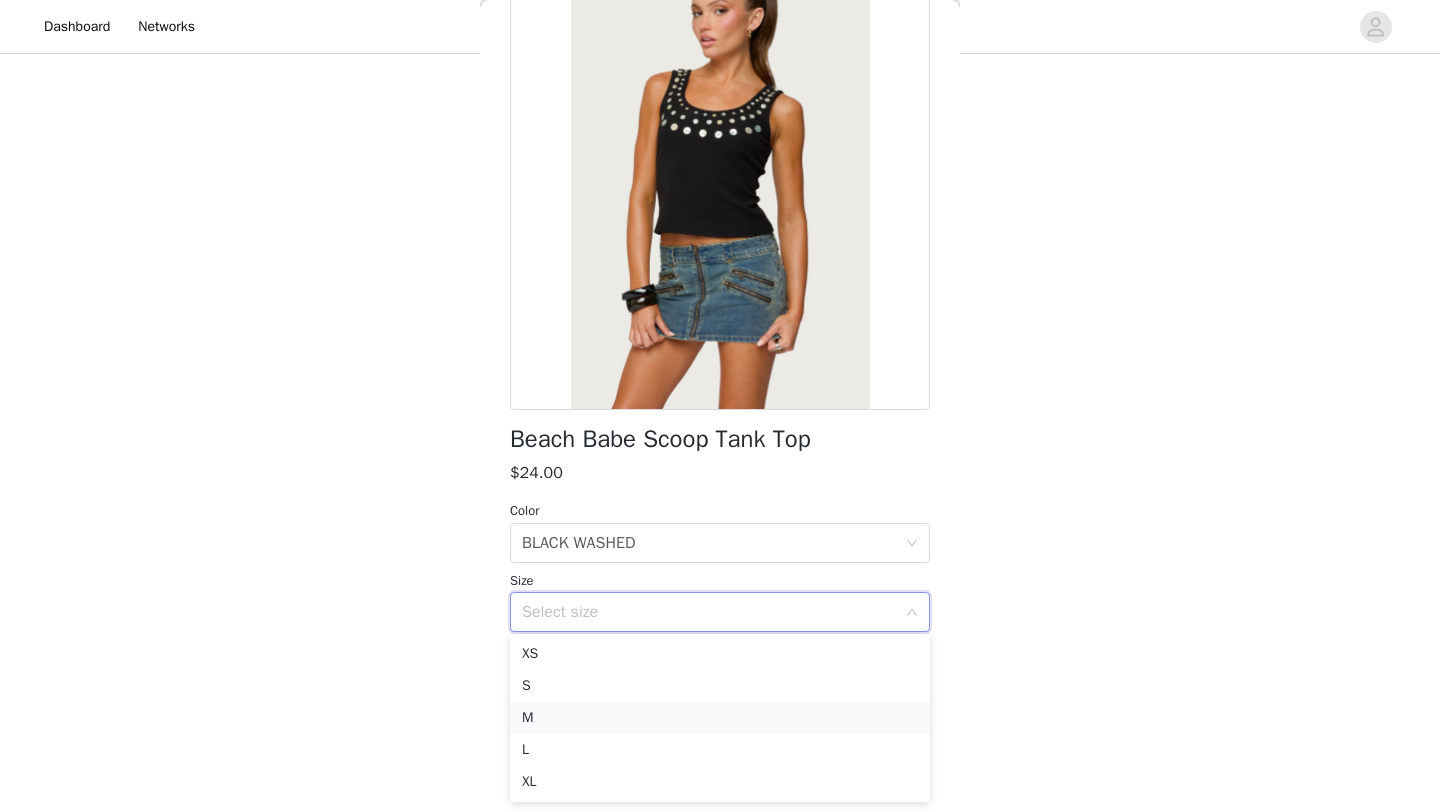 click on "M" at bounding box center [720, 718] 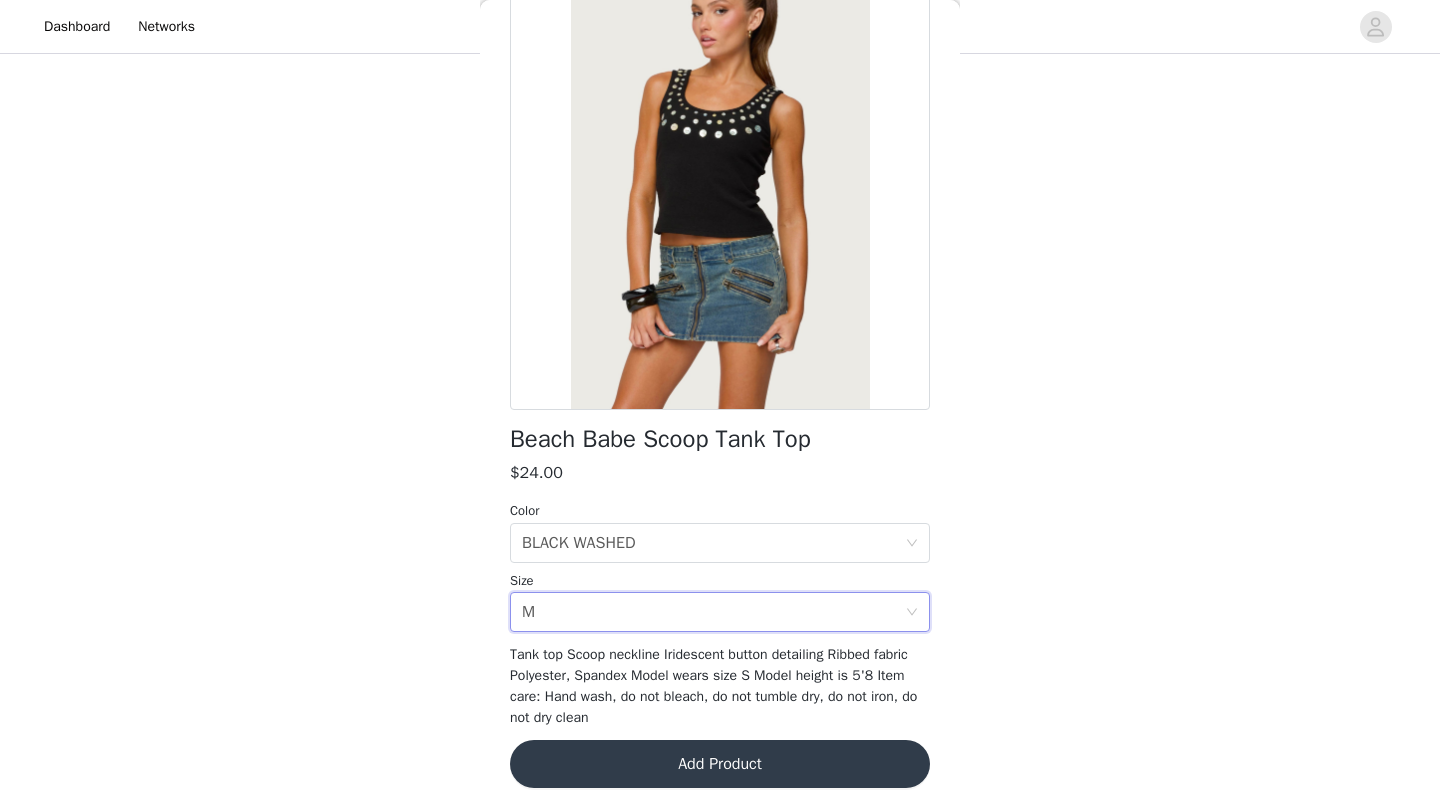 click on "Add Product" at bounding box center (720, 764) 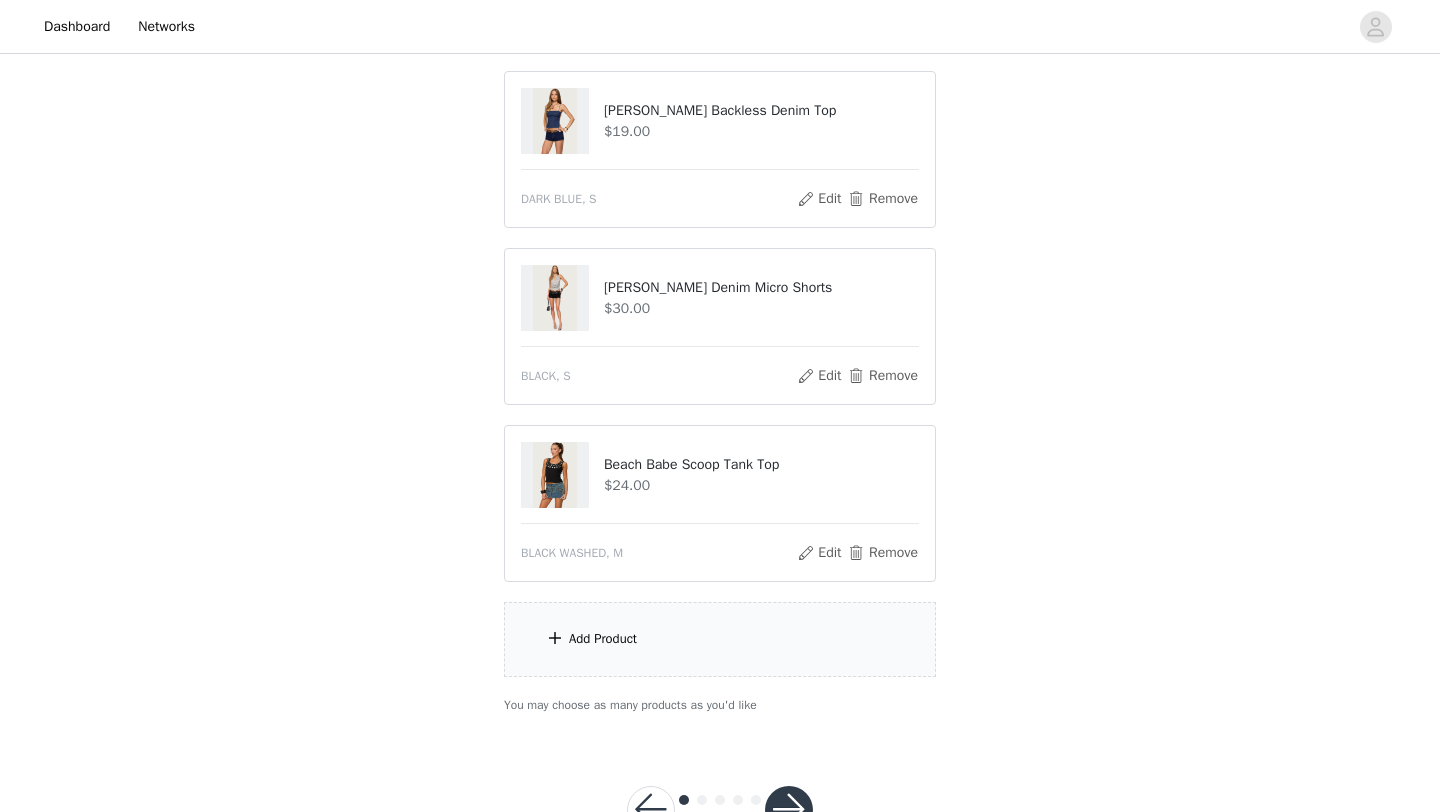 scroll, scrollTop: 592, scrollLeft: 0, axis: vertical 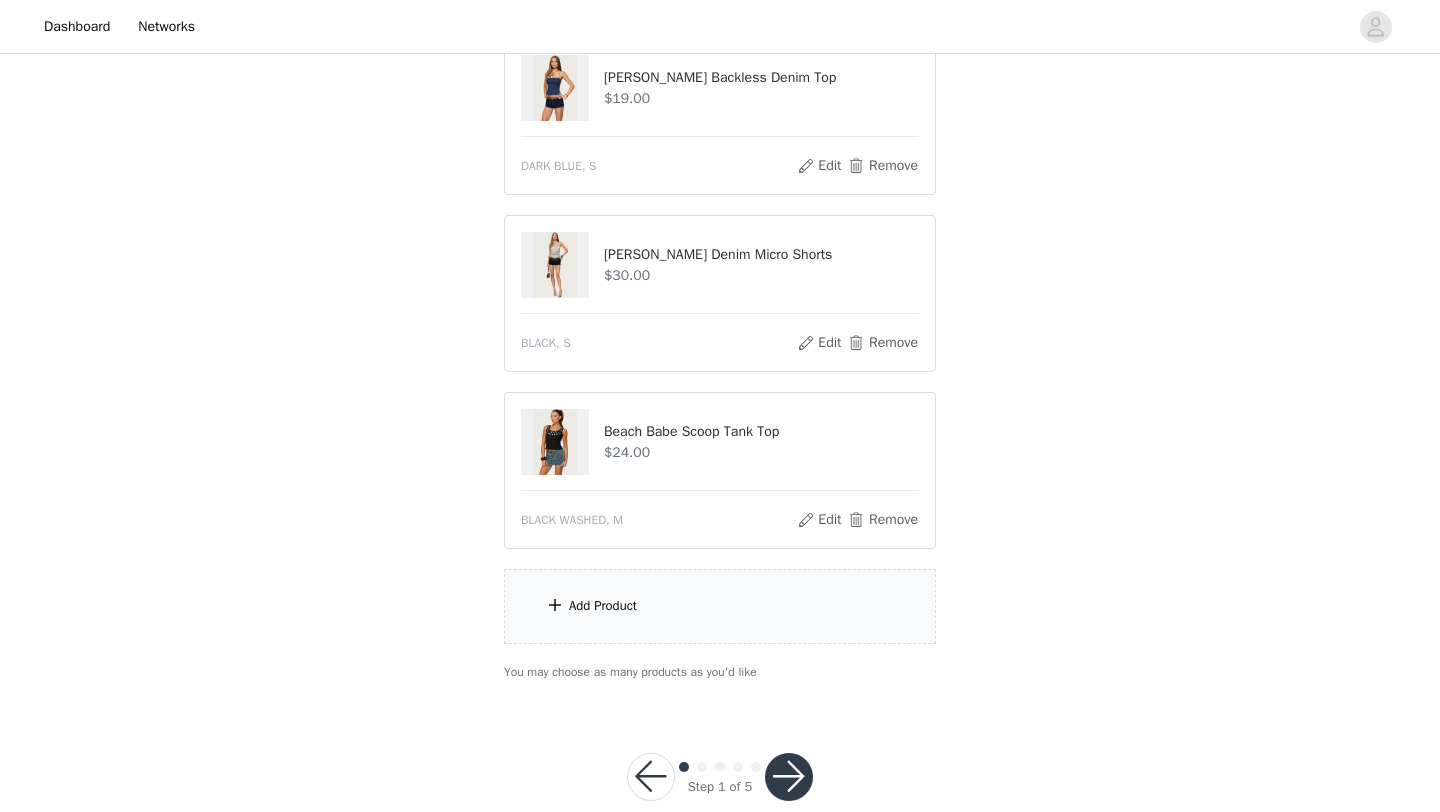 click on "Add Product" at bounding box center [603, 606] 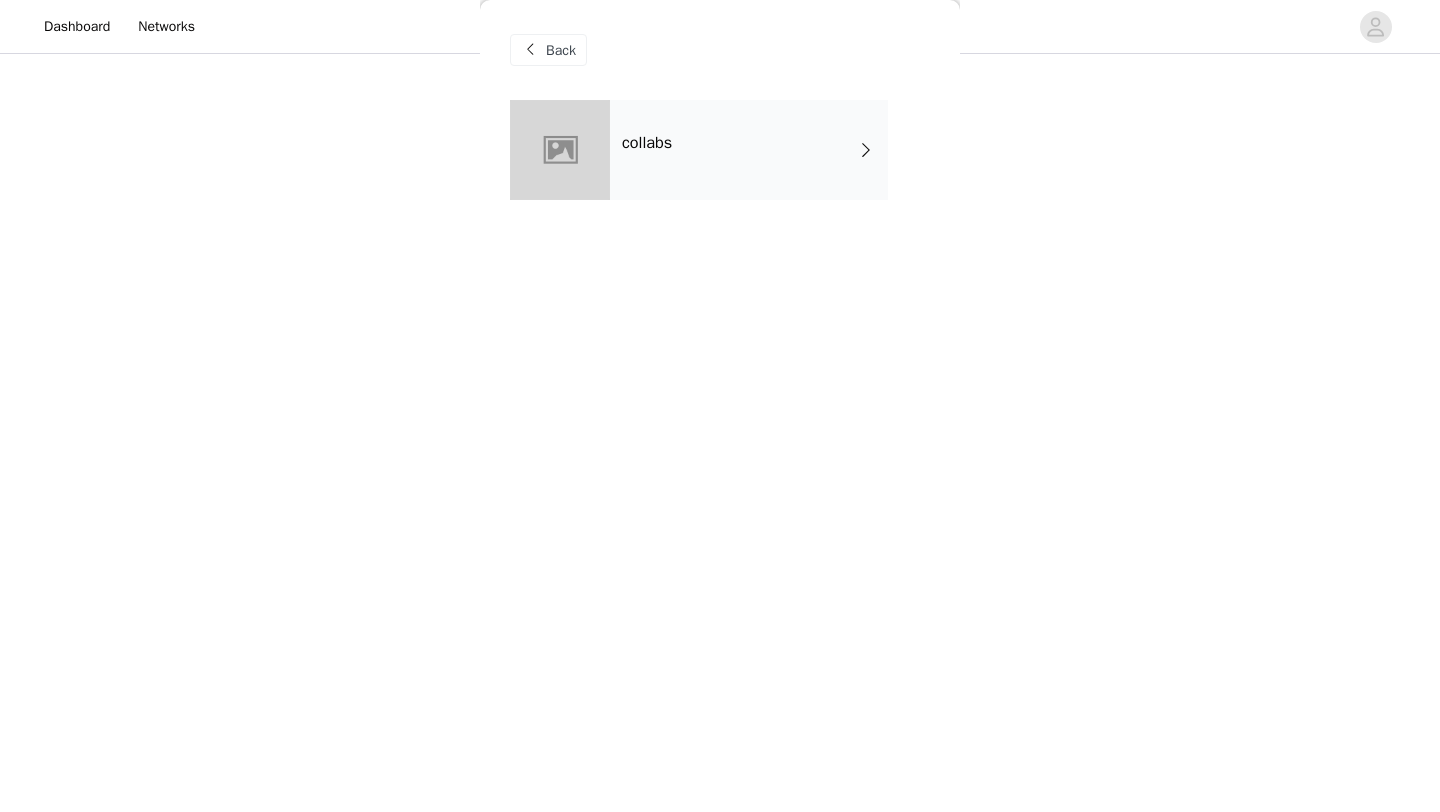 click on "collabs" at bounding box center (749, 150) 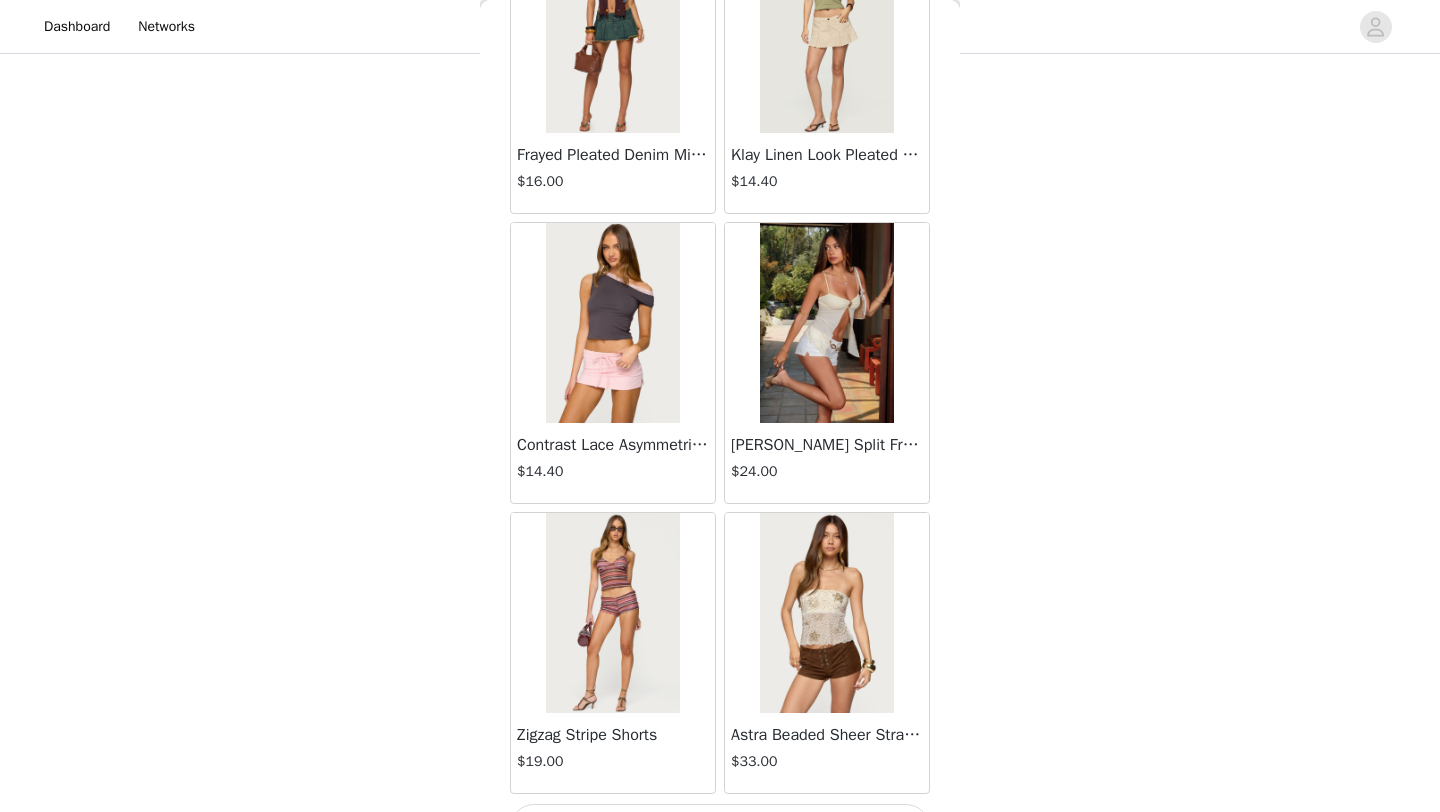 scroll, scrollTop: 2248, scrollLeft: 0, axis: vertical 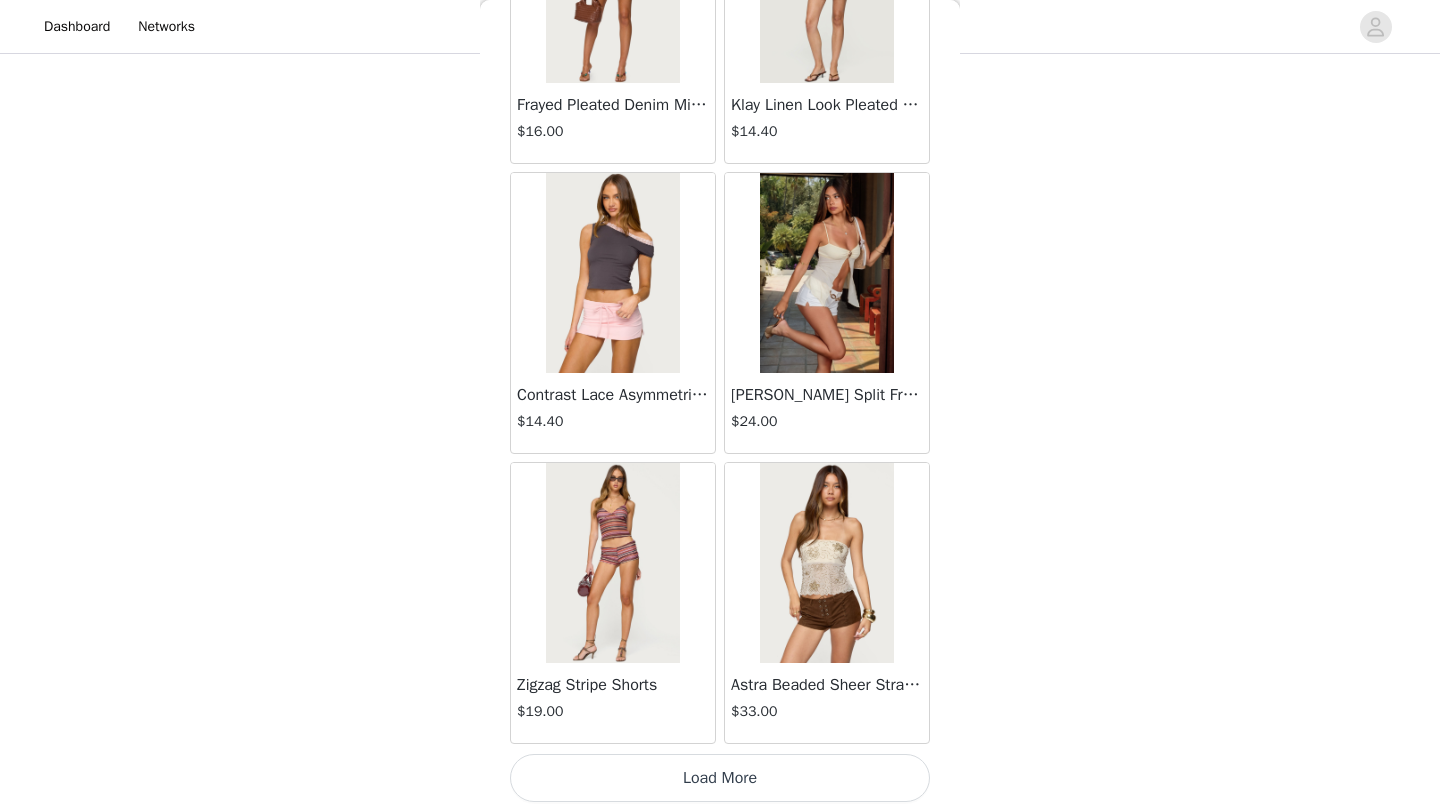 click on "Load More" at bounding box center (720, 778) 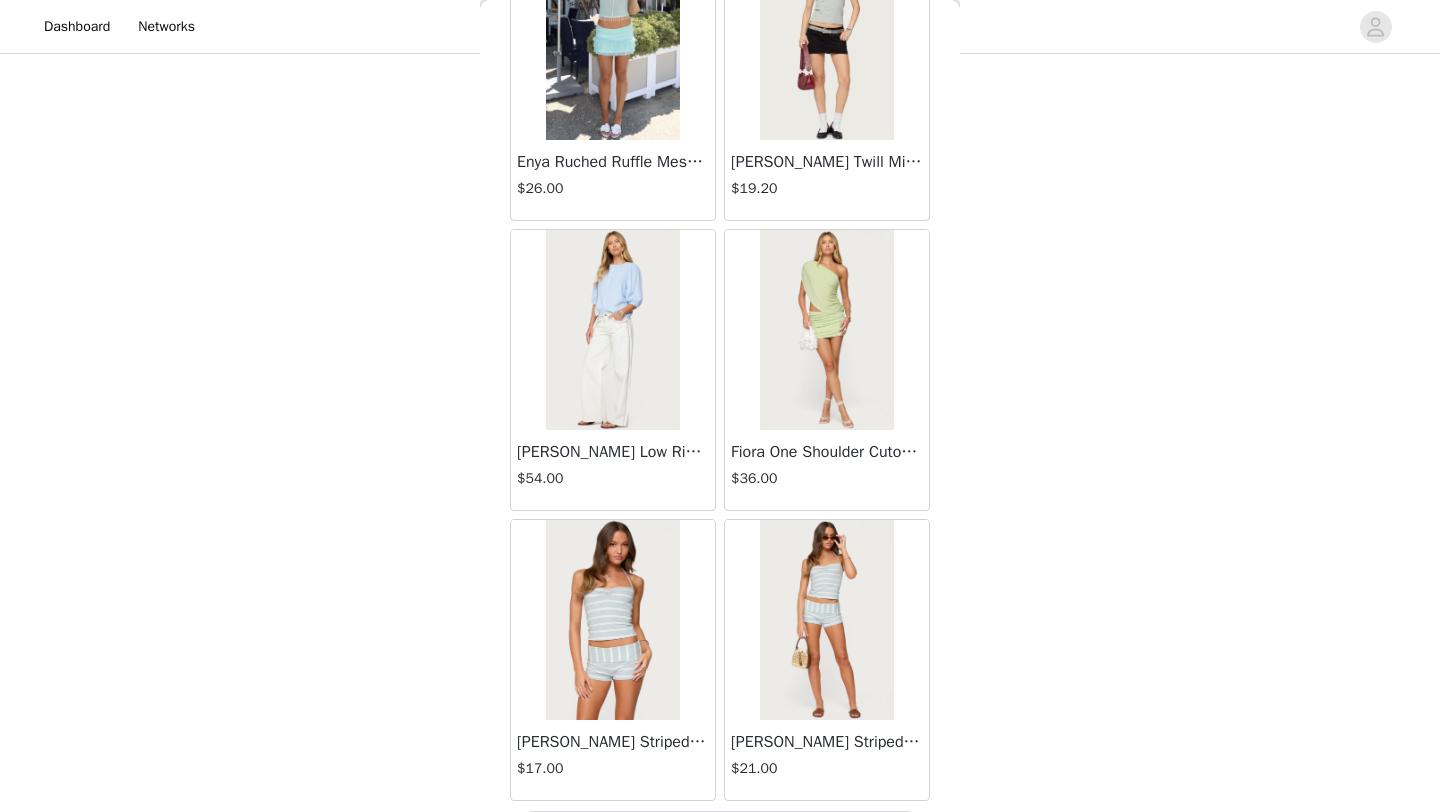 scroll, scrollTop: 5148, scrollLeft: 0, axis: vertical 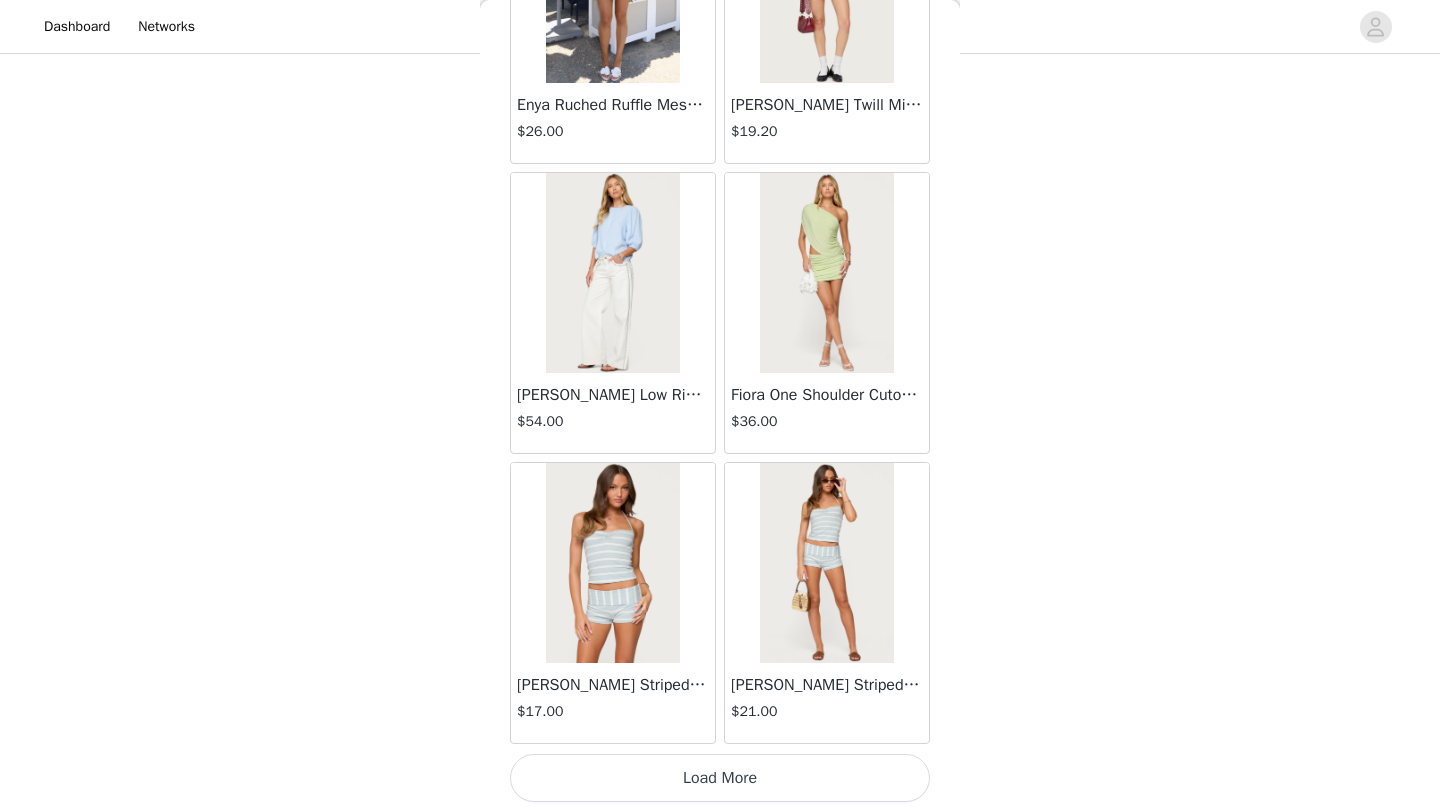 click on "Load More" at bounding box center [720, 778] 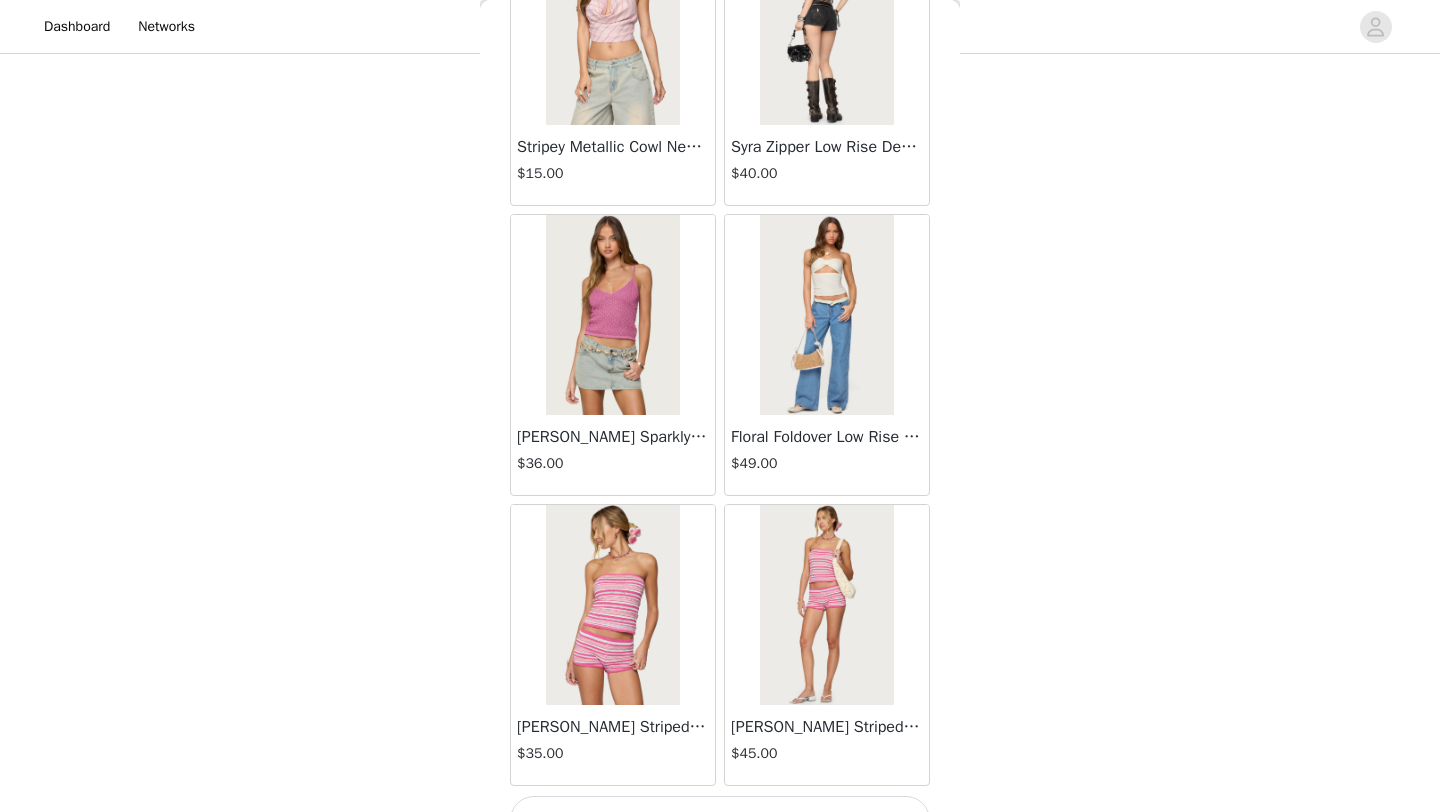 scroll, scrollTop: 8048, scrollLeft: 0, axis: vertical 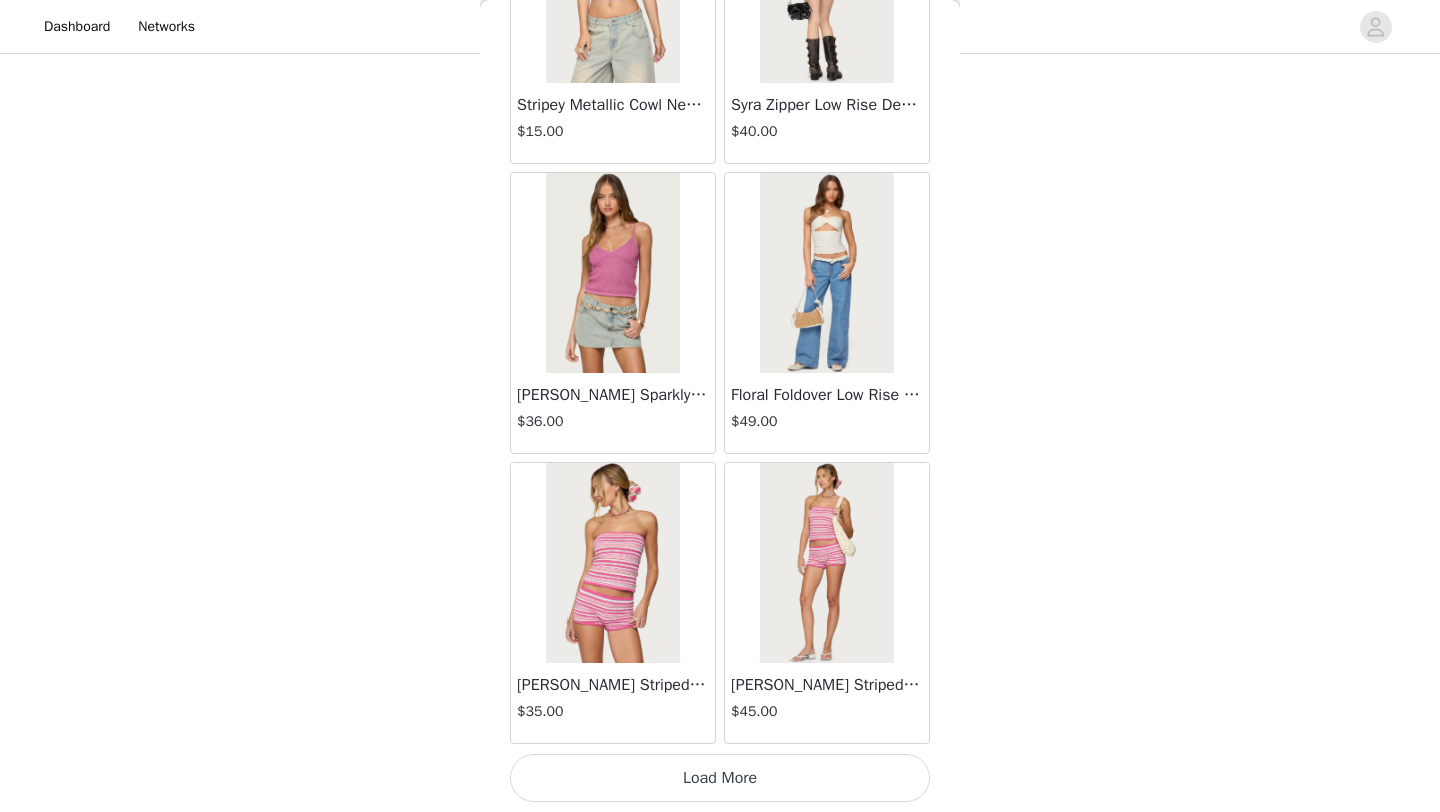 click on "Load More" at bounding box center (720, 778) 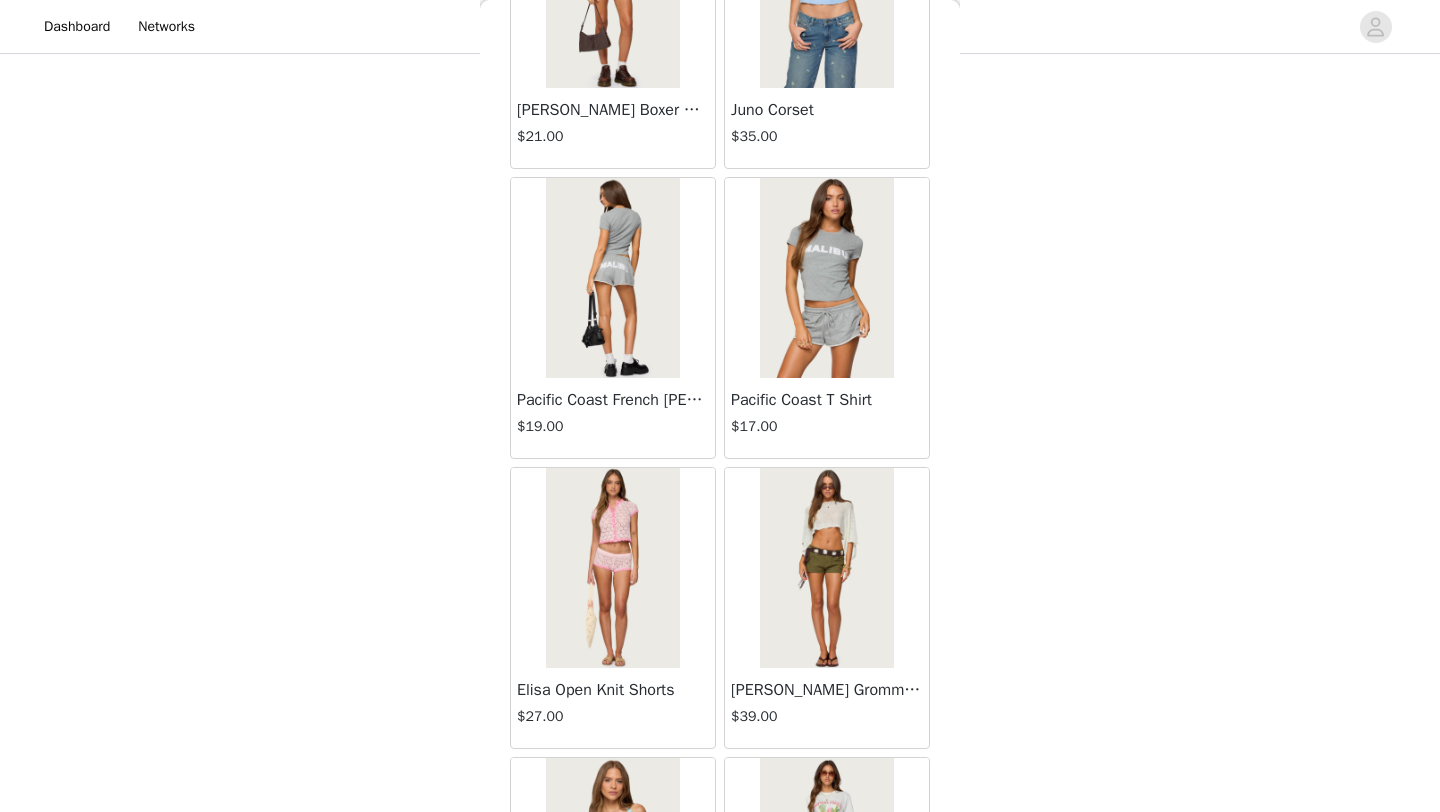 scroll, scrollTop: 10948, scrollLeft: 0, axis: vertical 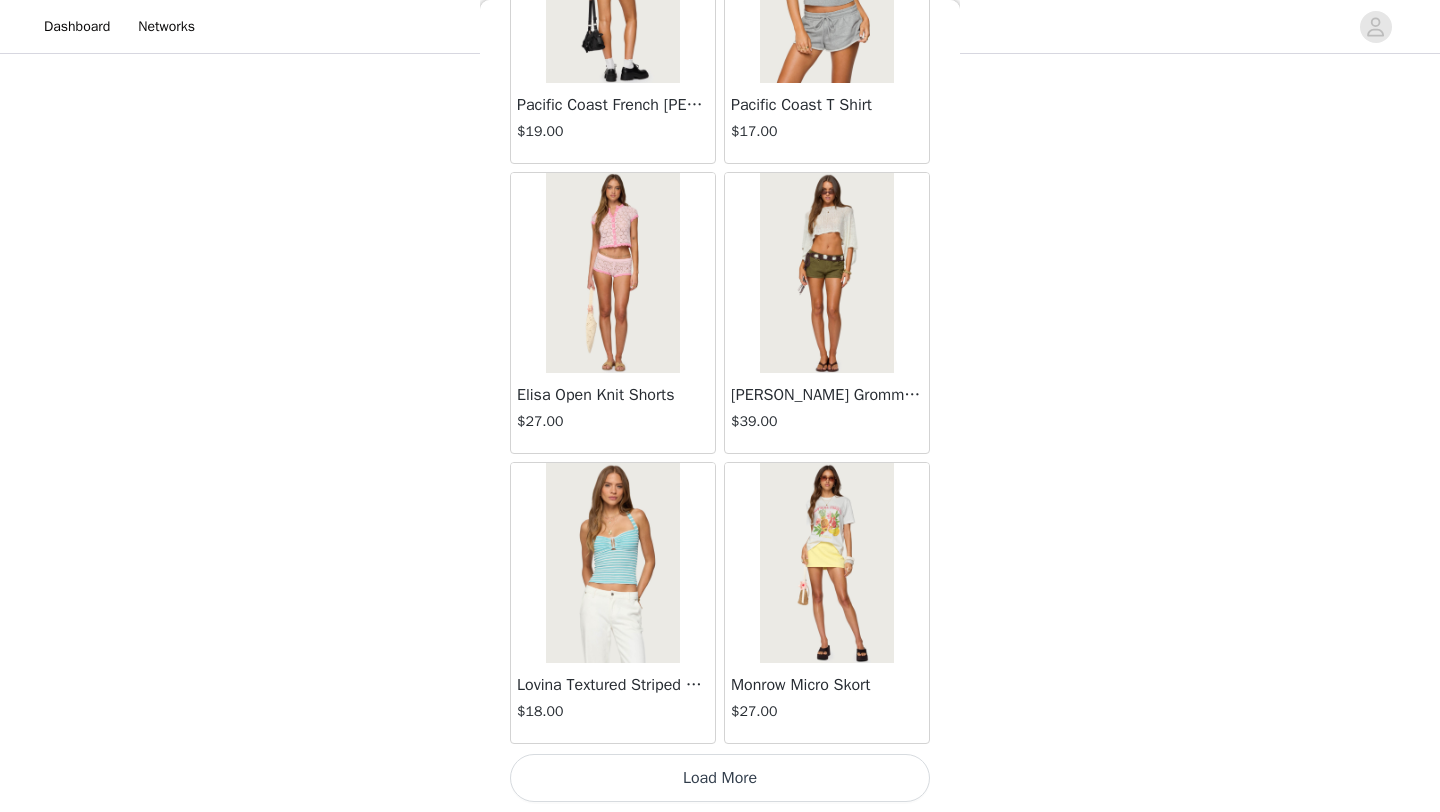 click on "Load More" at bounding box center (720, 778) 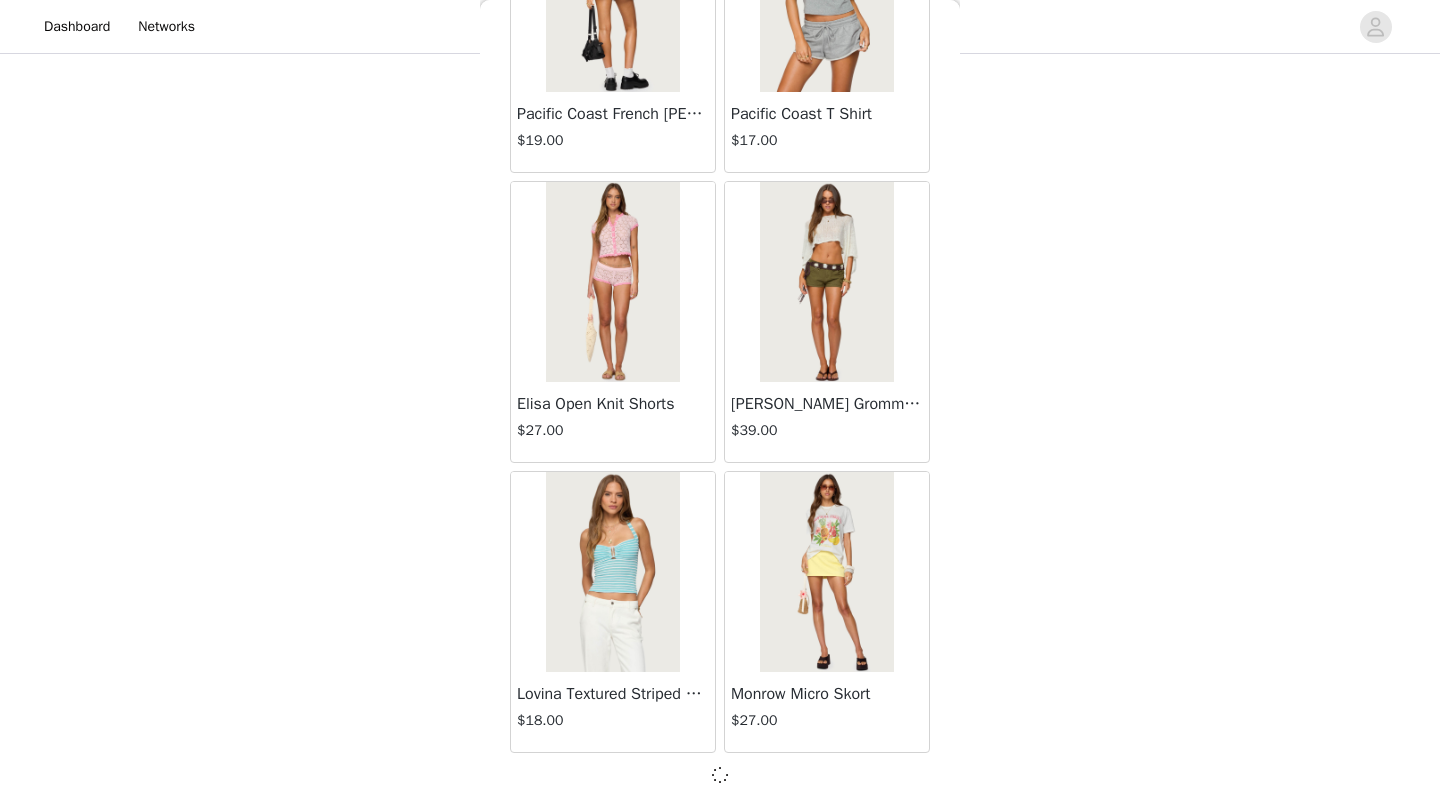 scroll, scrollTop: 10939, scrollLeft: 0, axis: vertical 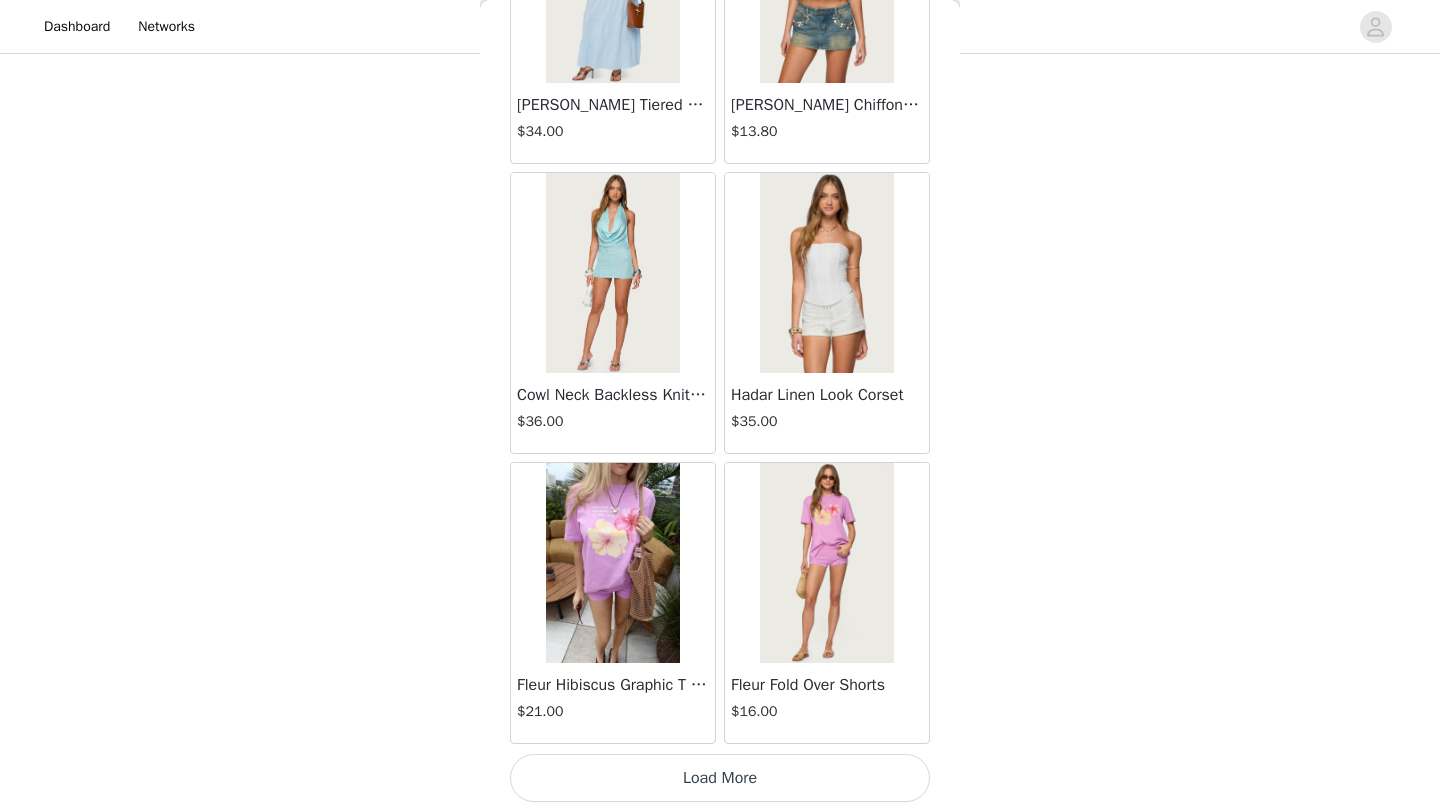 click on "Load More" at bounding box center [720, 778] 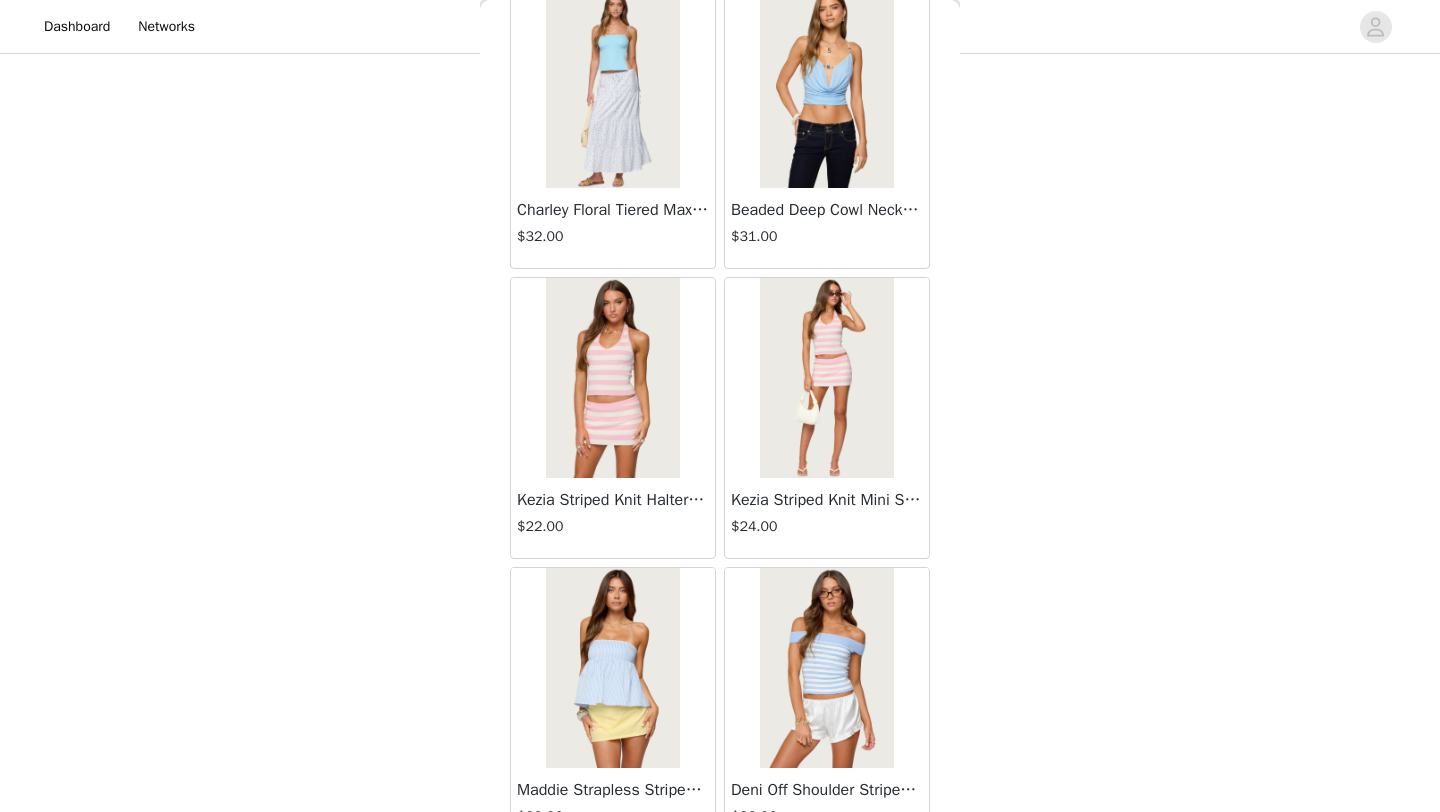 scroll, scrollTop: 16748, scrollLeft: 0, axis: vertical 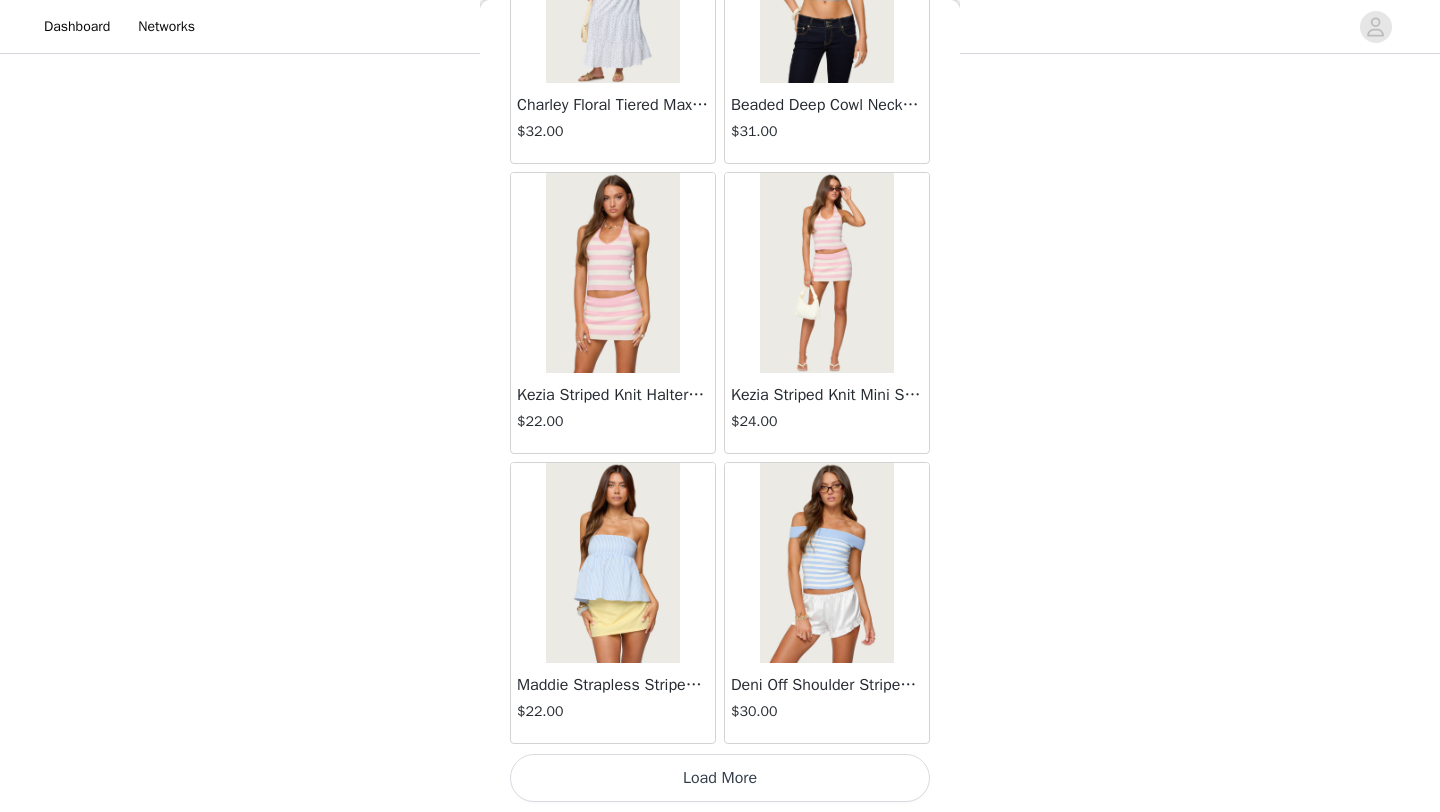 click on "Load More" at bounding box center [720, 778] 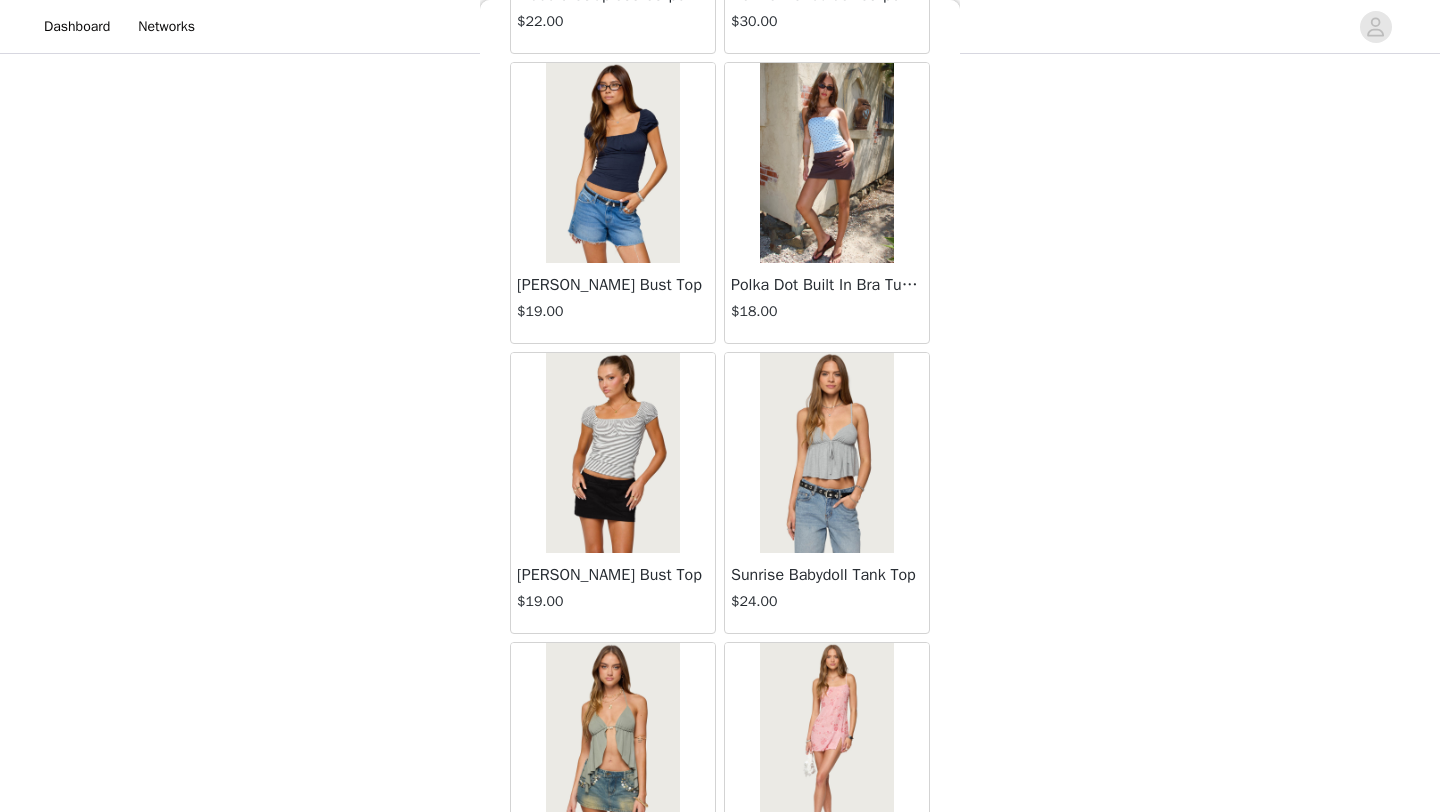 scroll, scrollTop: 17441, scrollLeft: 0, axis: vertical 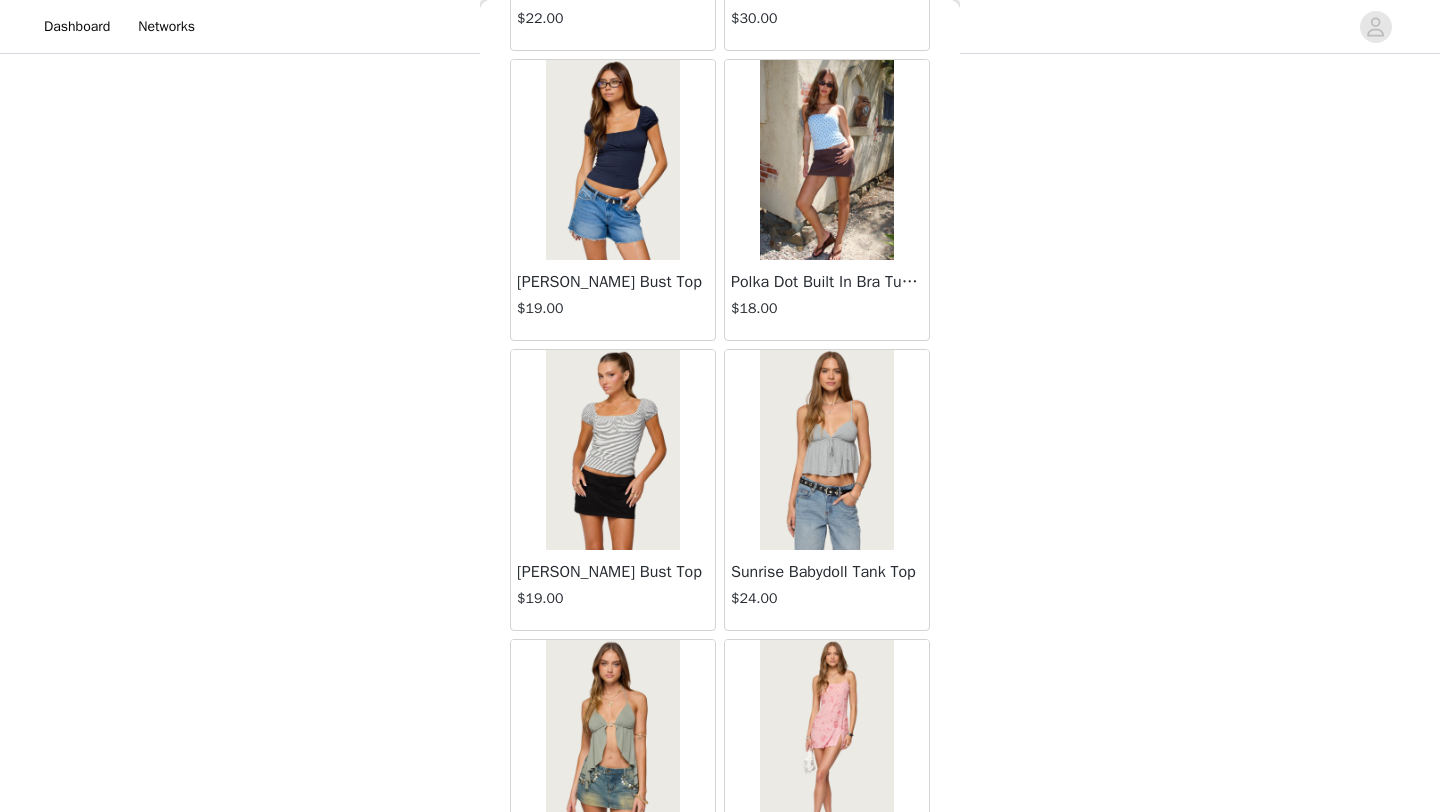 click at bounding box center [612, 160] 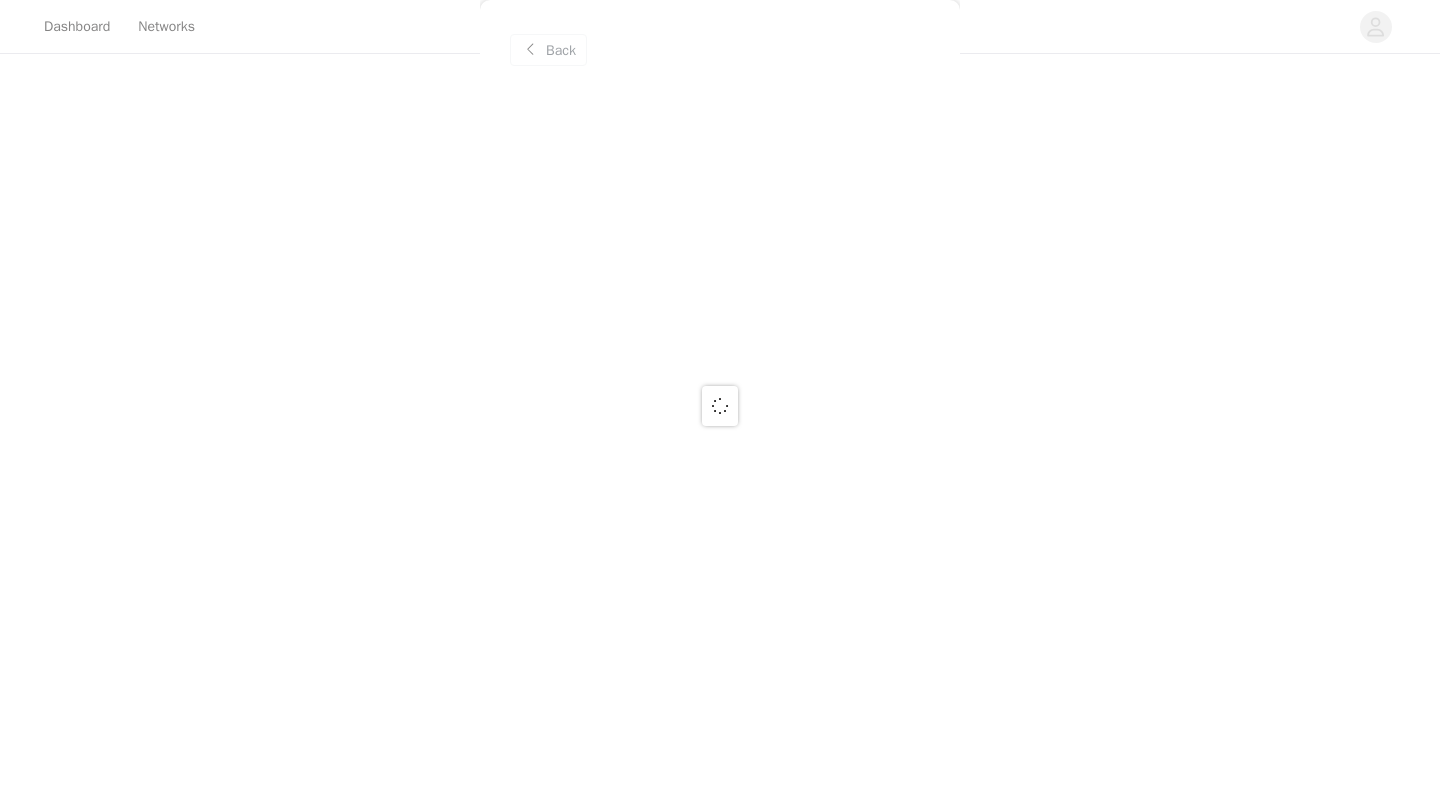 scroll, scrollTop: 0, scrollLeft: 0, axis: both 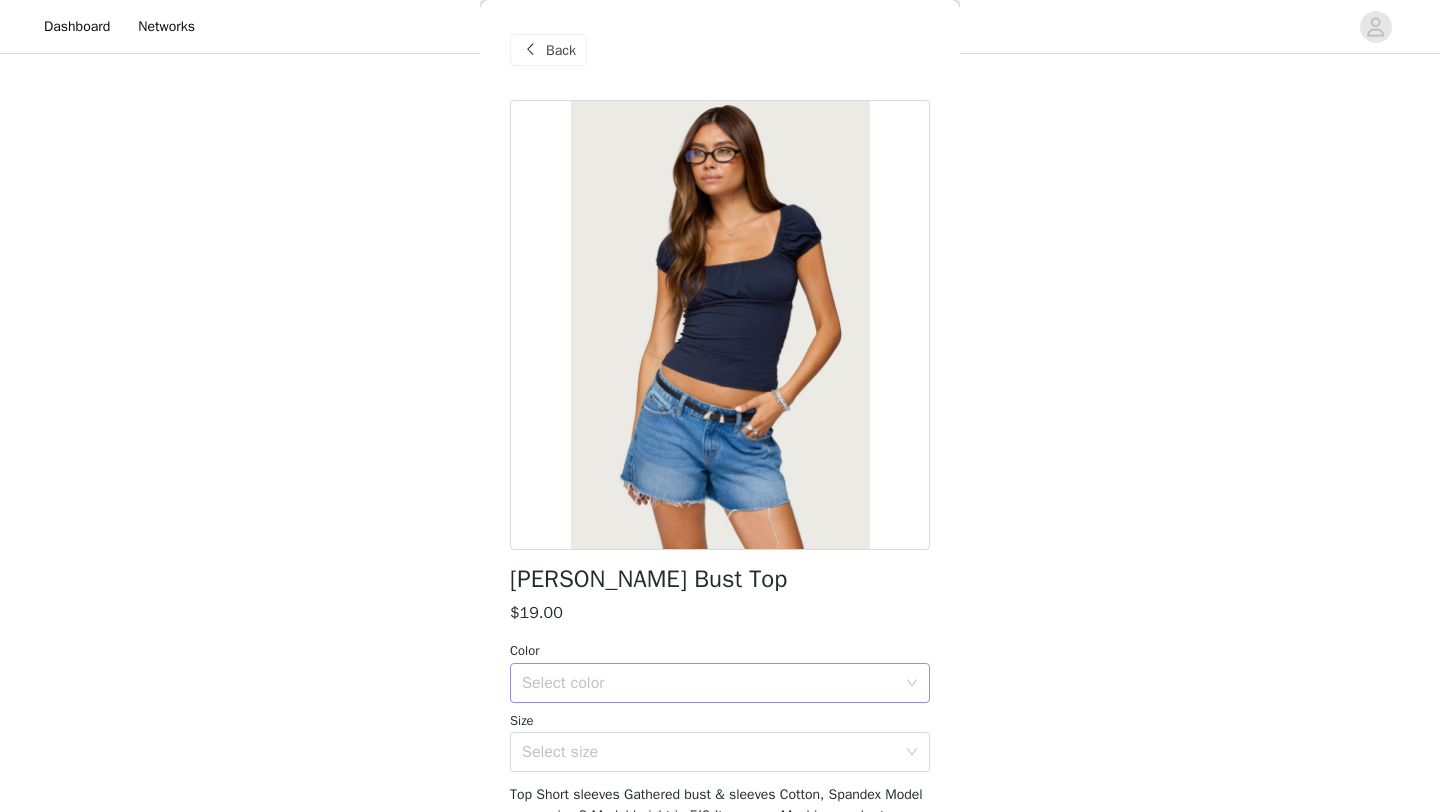 click on "Select color" at bounding box center [709, 683] 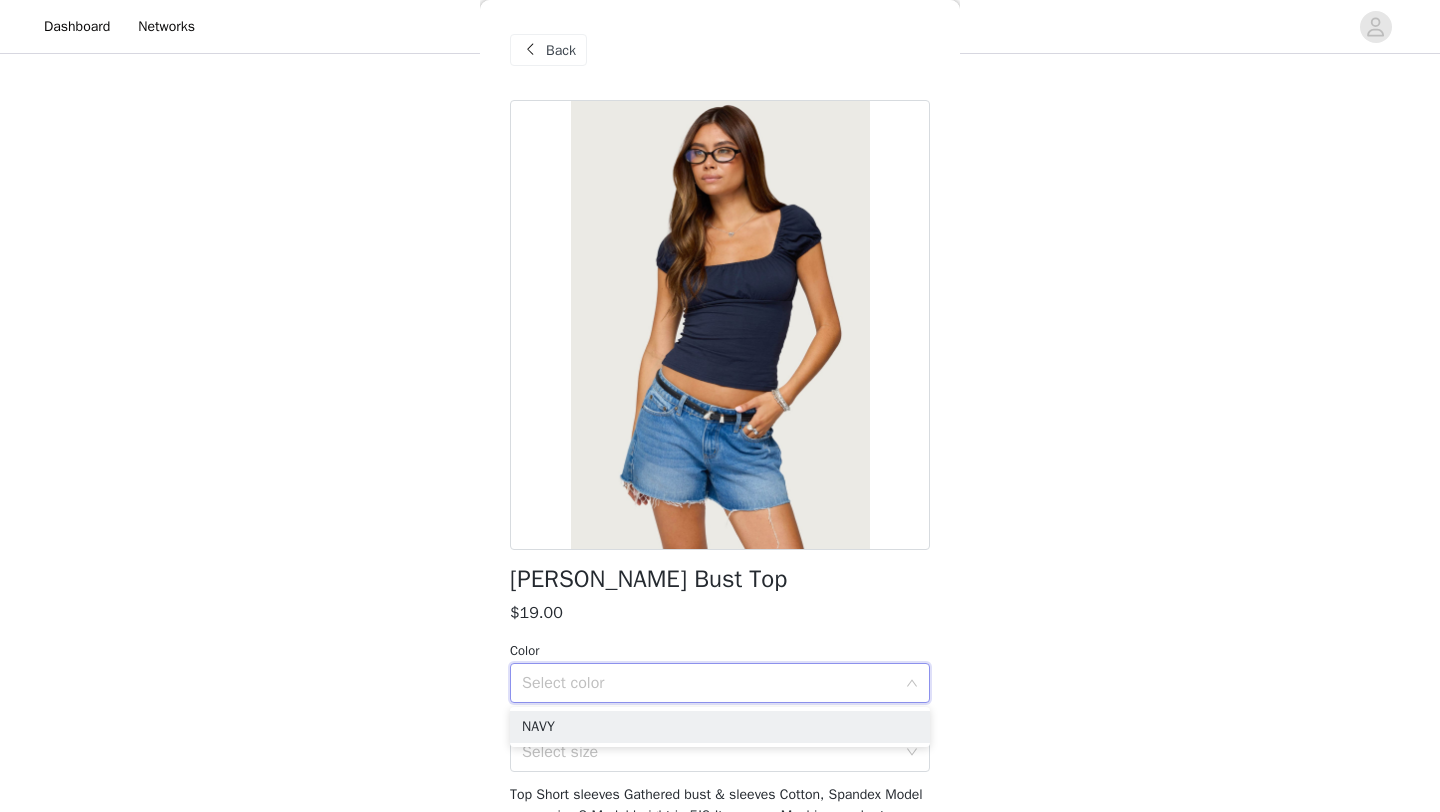 click on "Select color" at bounding box center (709, 683) 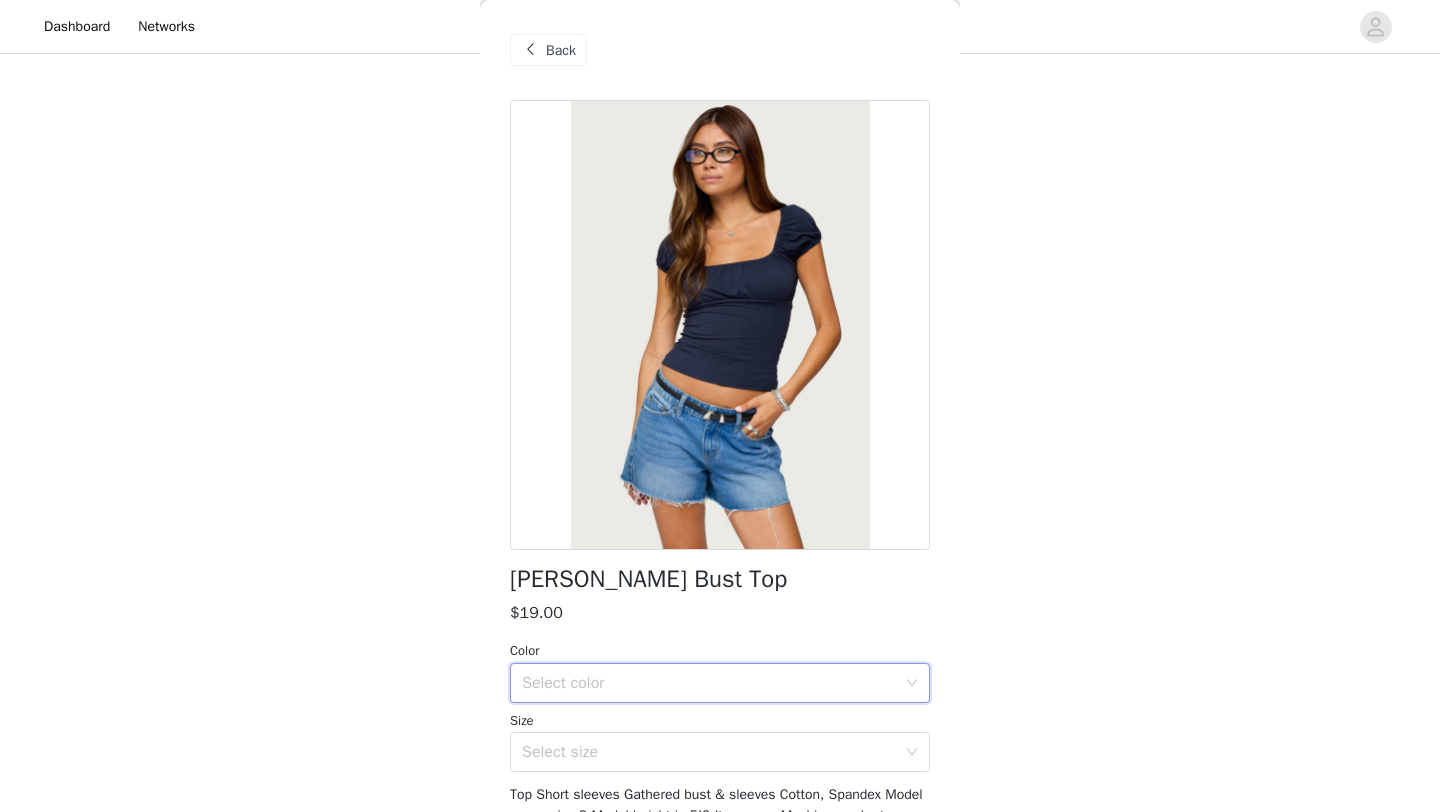 click on "Select color" at bounding box center (709, 683) 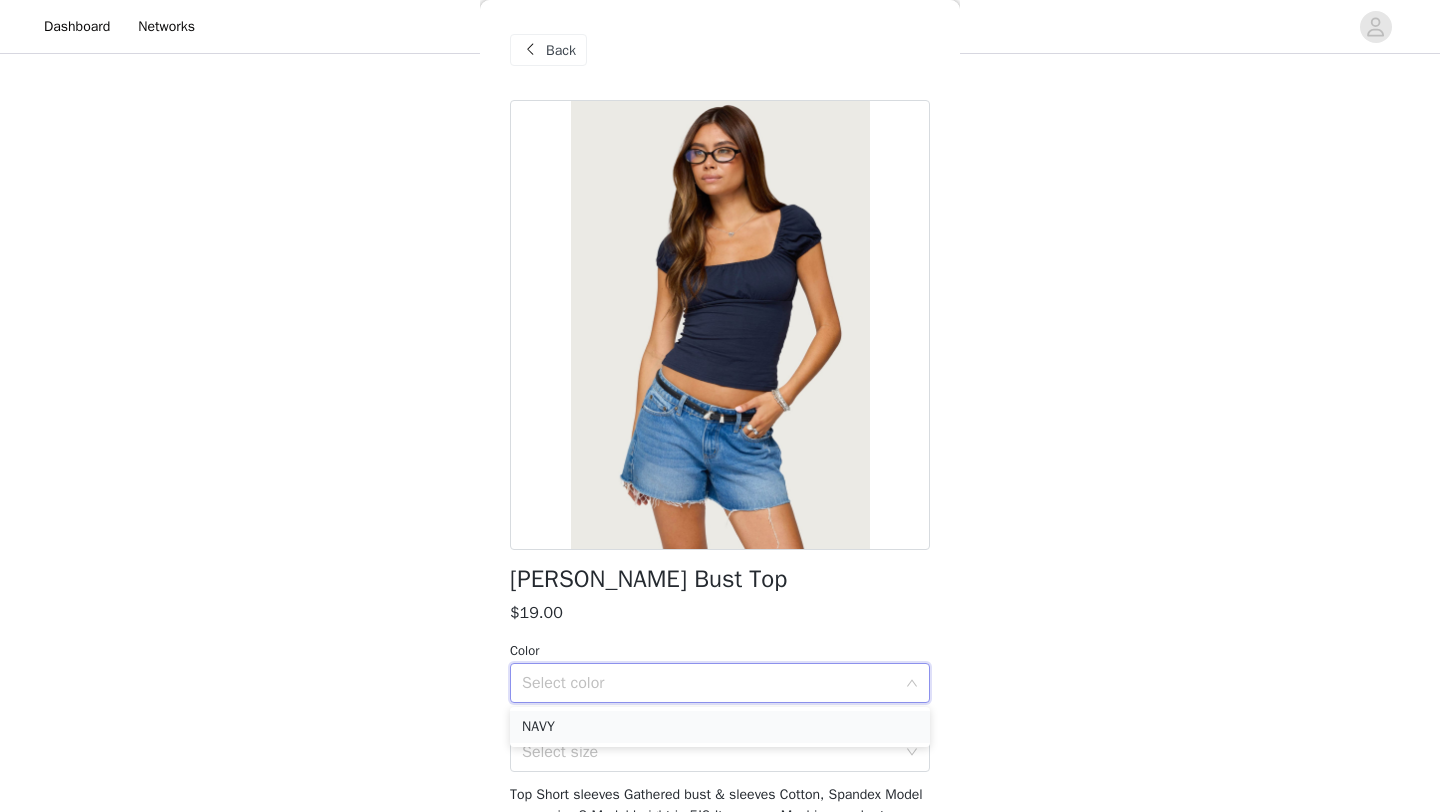 click on "NAVY" at bounding box center [720, 727] 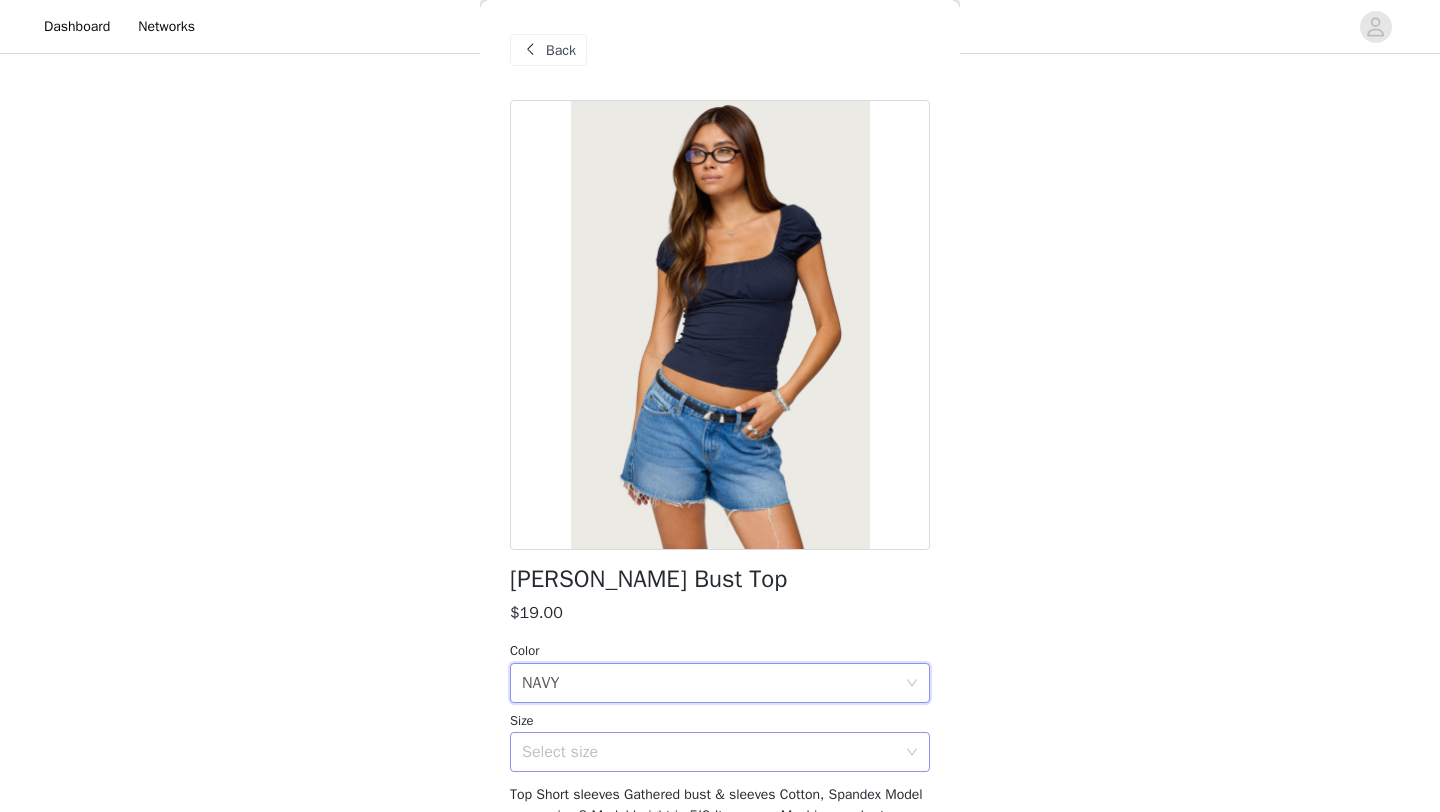 click on "Select size" at bounding box center (709, 752) 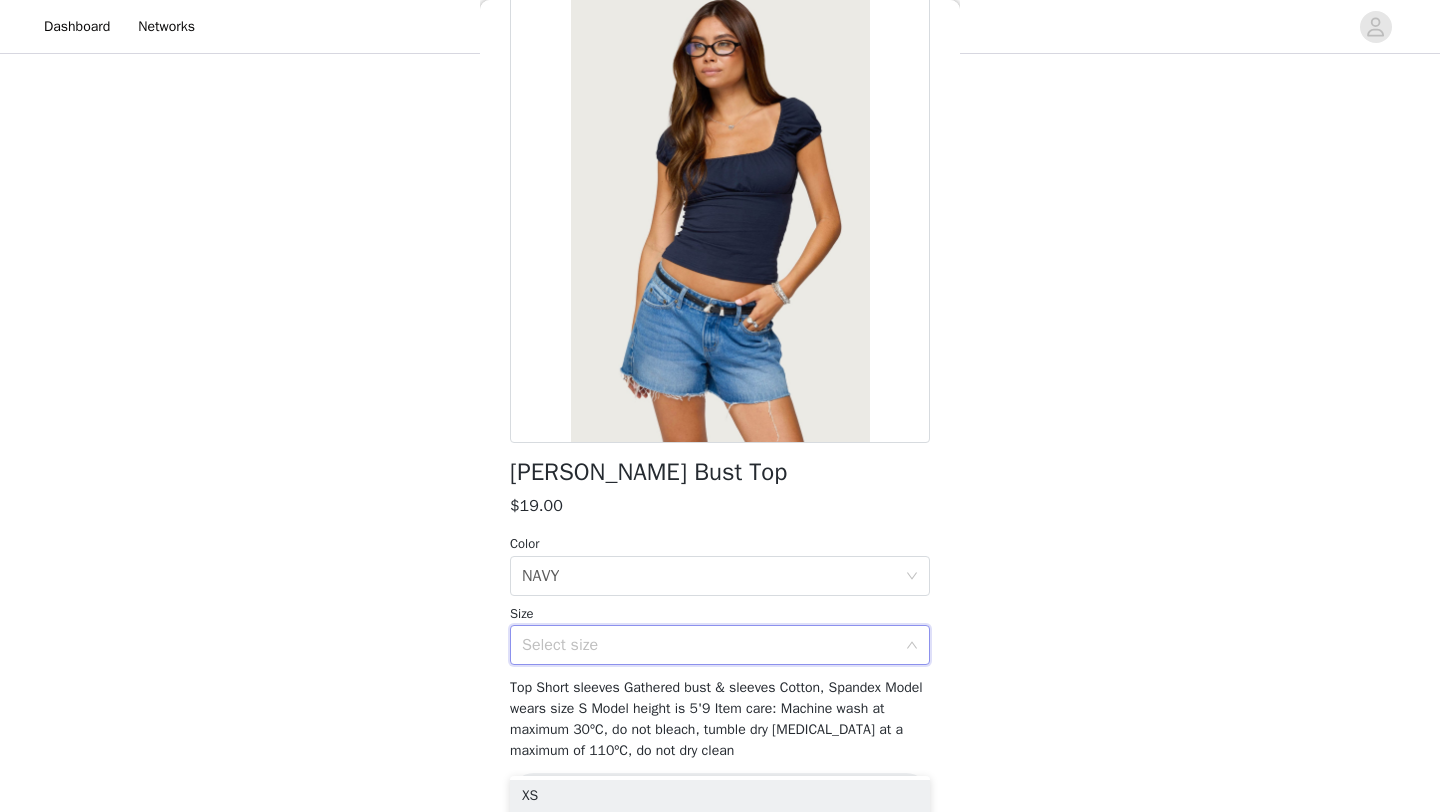 scroll, scrollTop: 109, scrollLeft: 0, axis: vertical 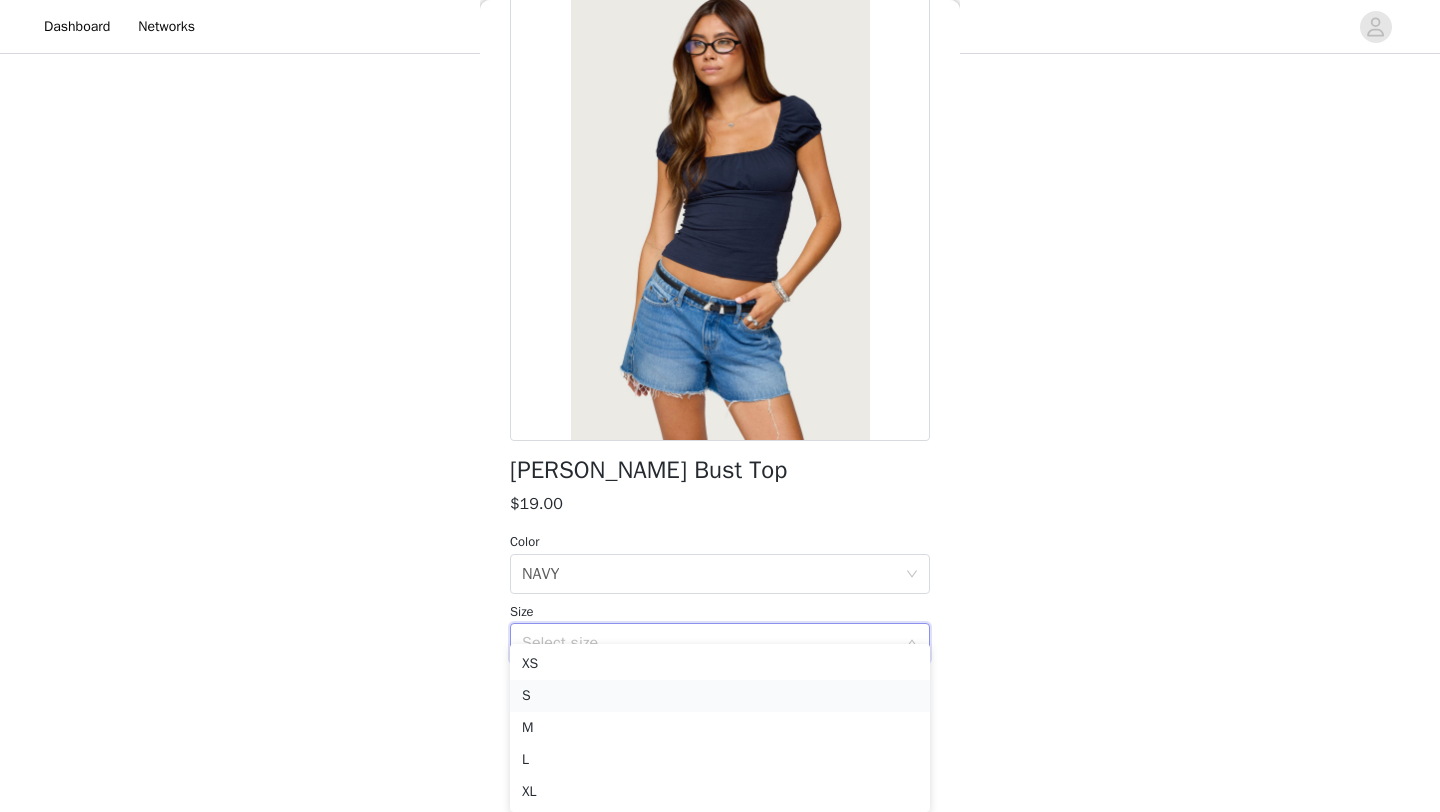 click on "S" at bounding box center (720, 696) 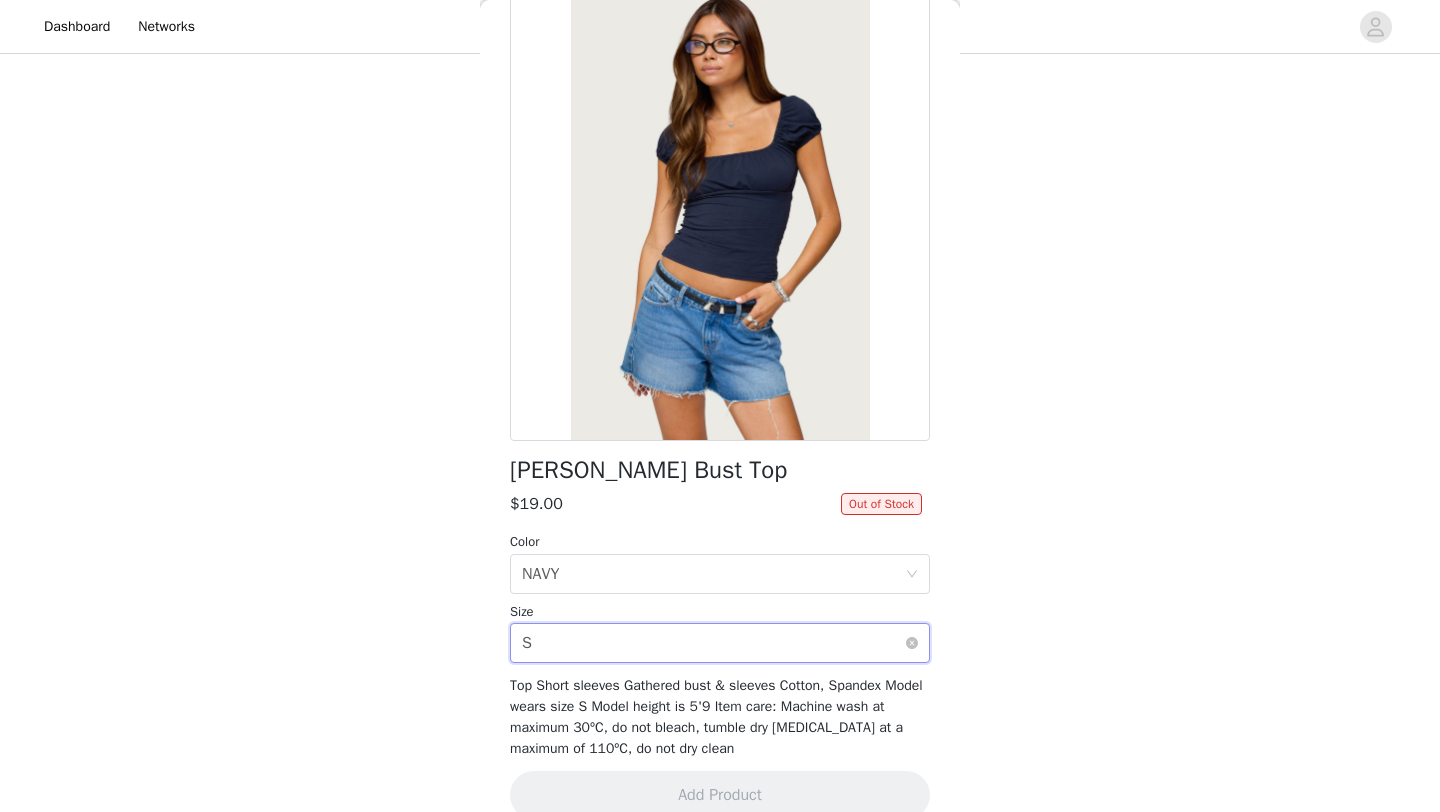 scroll, scrollTop: 629, scrollLeft: 0, axis: vertical 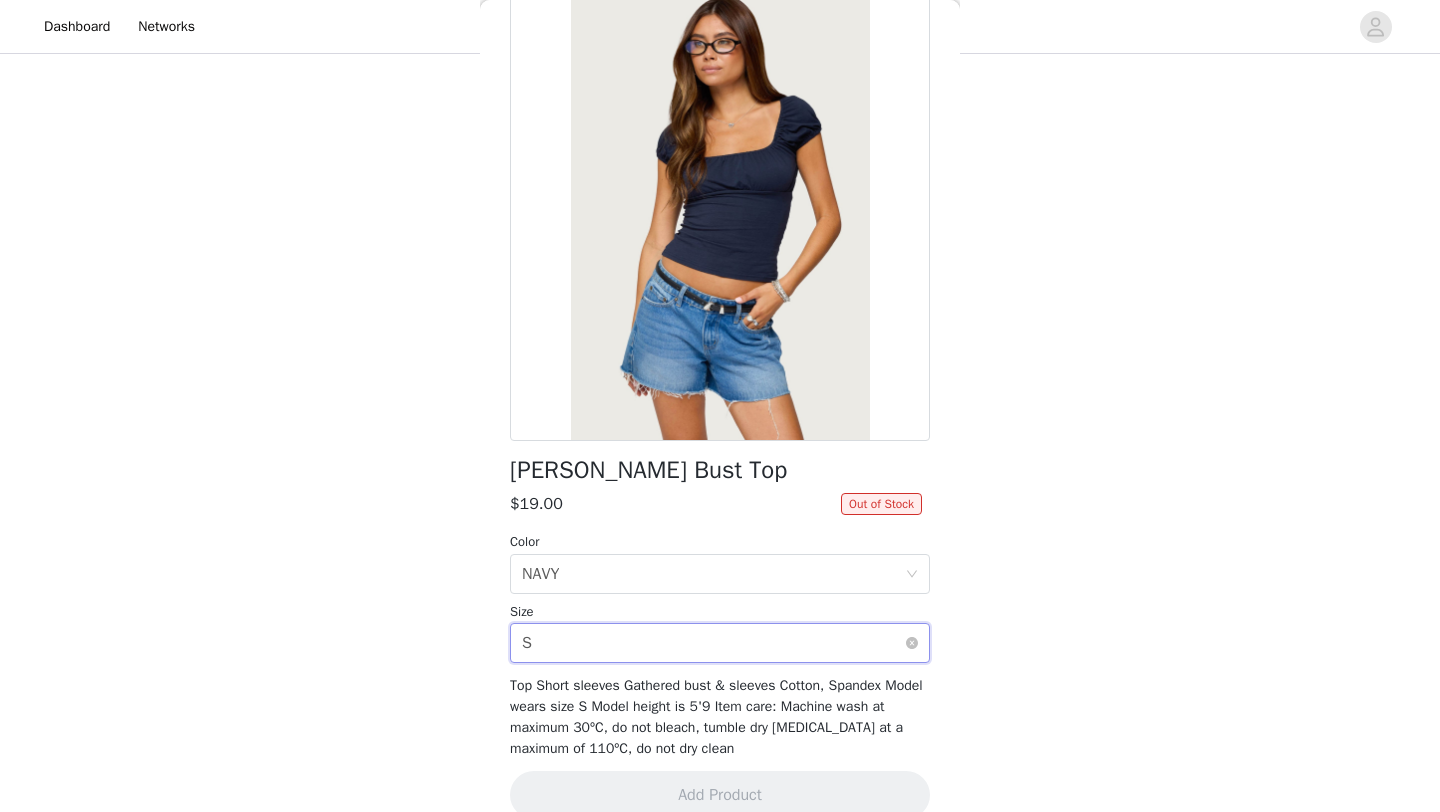 click on "Select size S" at bounding box center [713, 643] 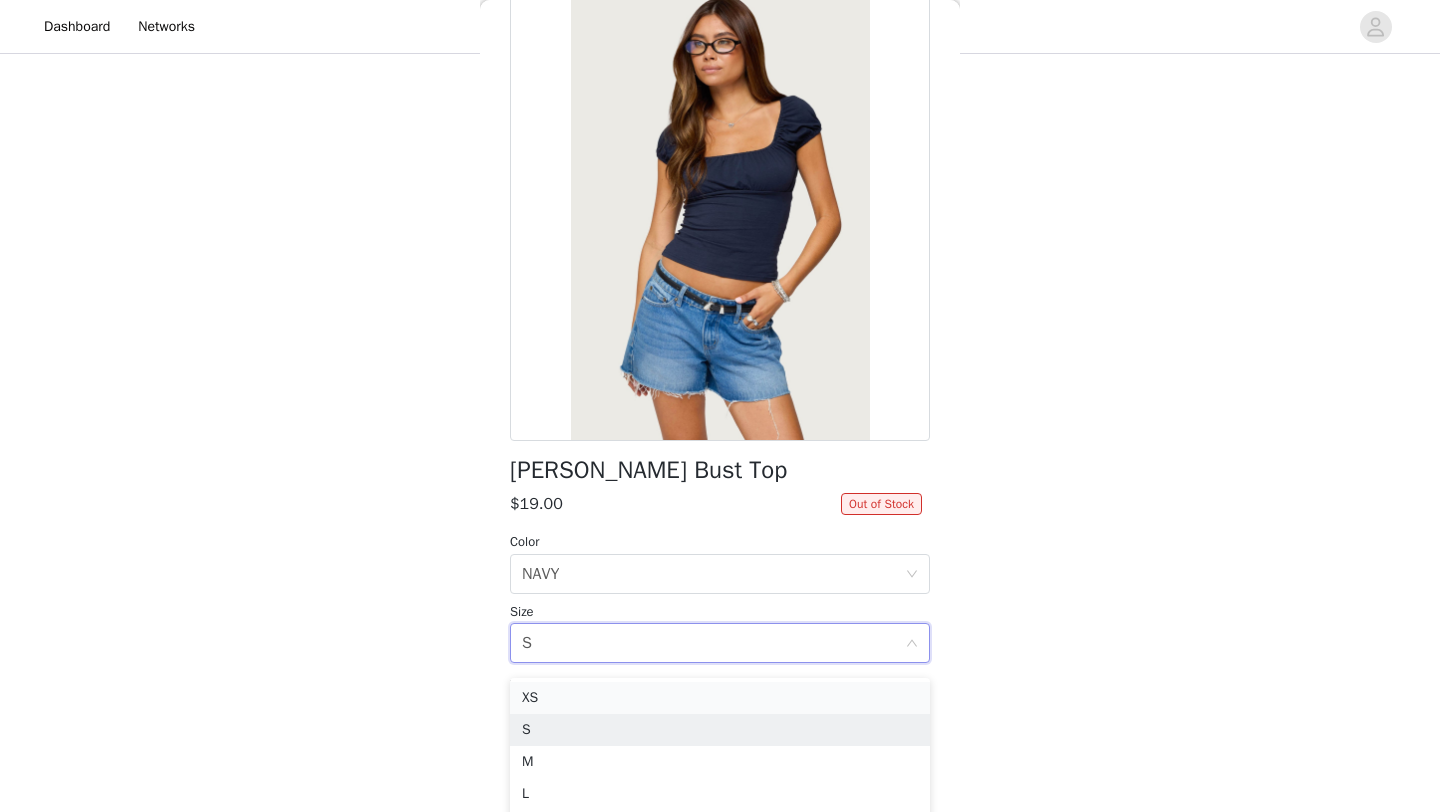 click on "XS" at bounding box center (720, 698) 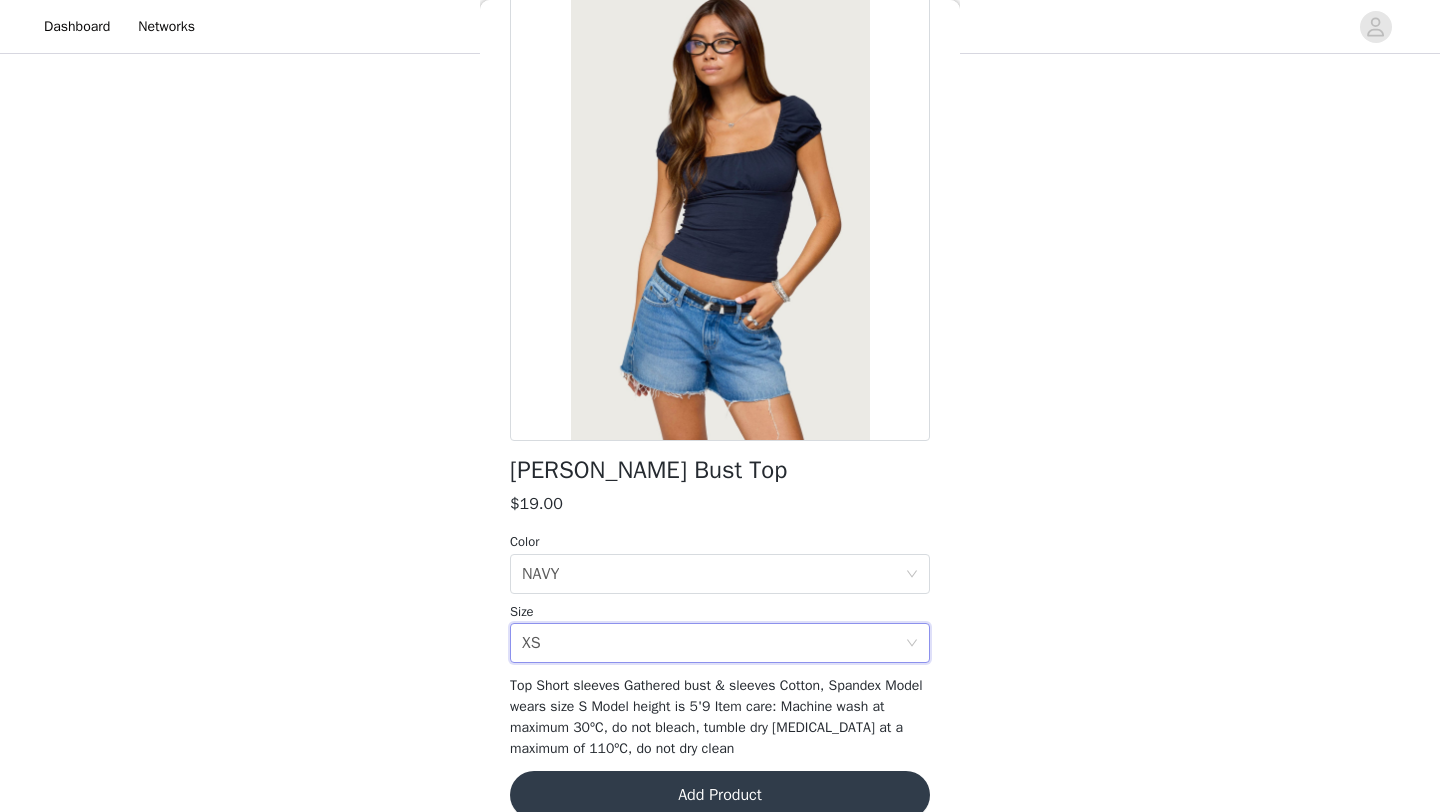 scroll, scrollTop: 629, scrollLeft: 0, axis: vertical 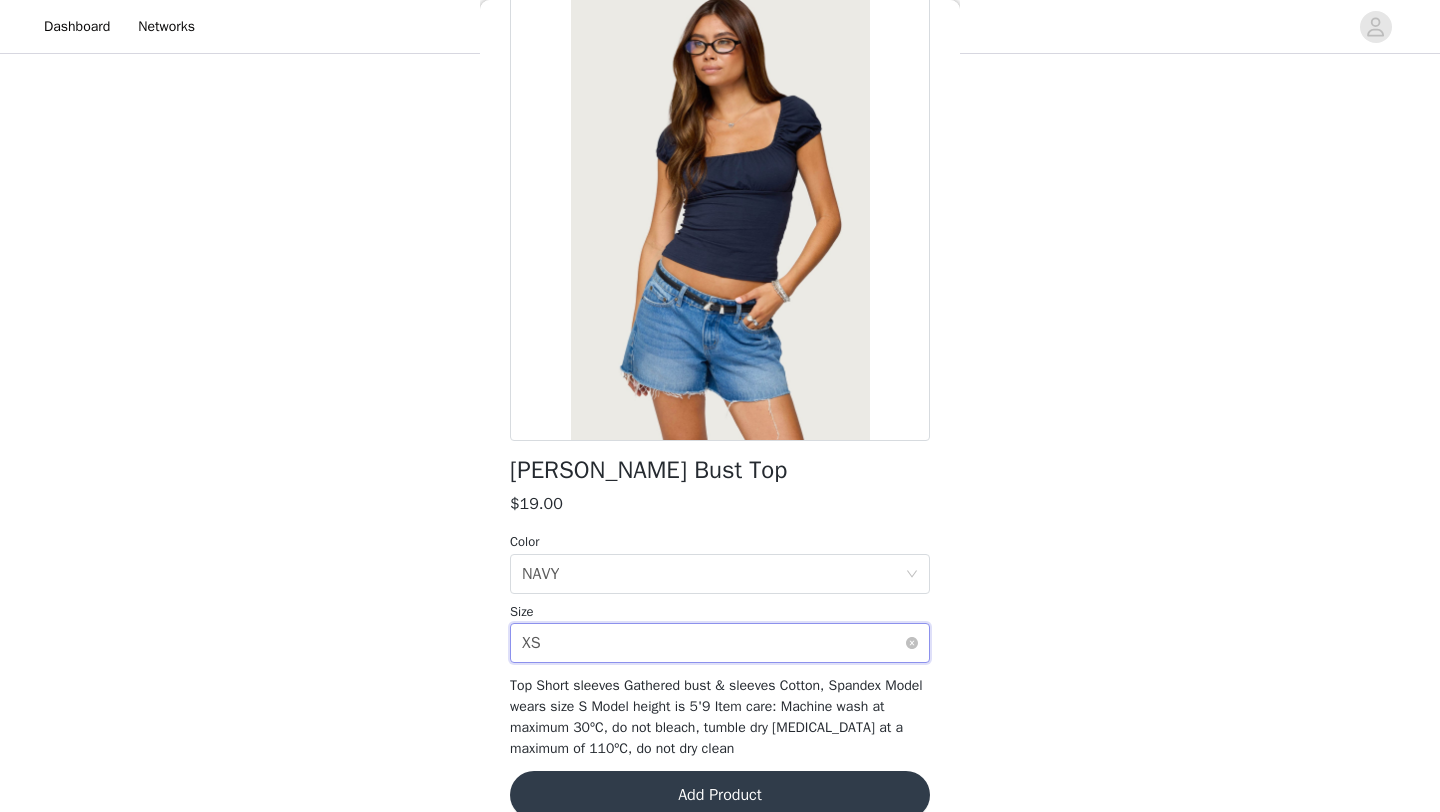 click on "Select size XS" at bounding box center (713, 643) 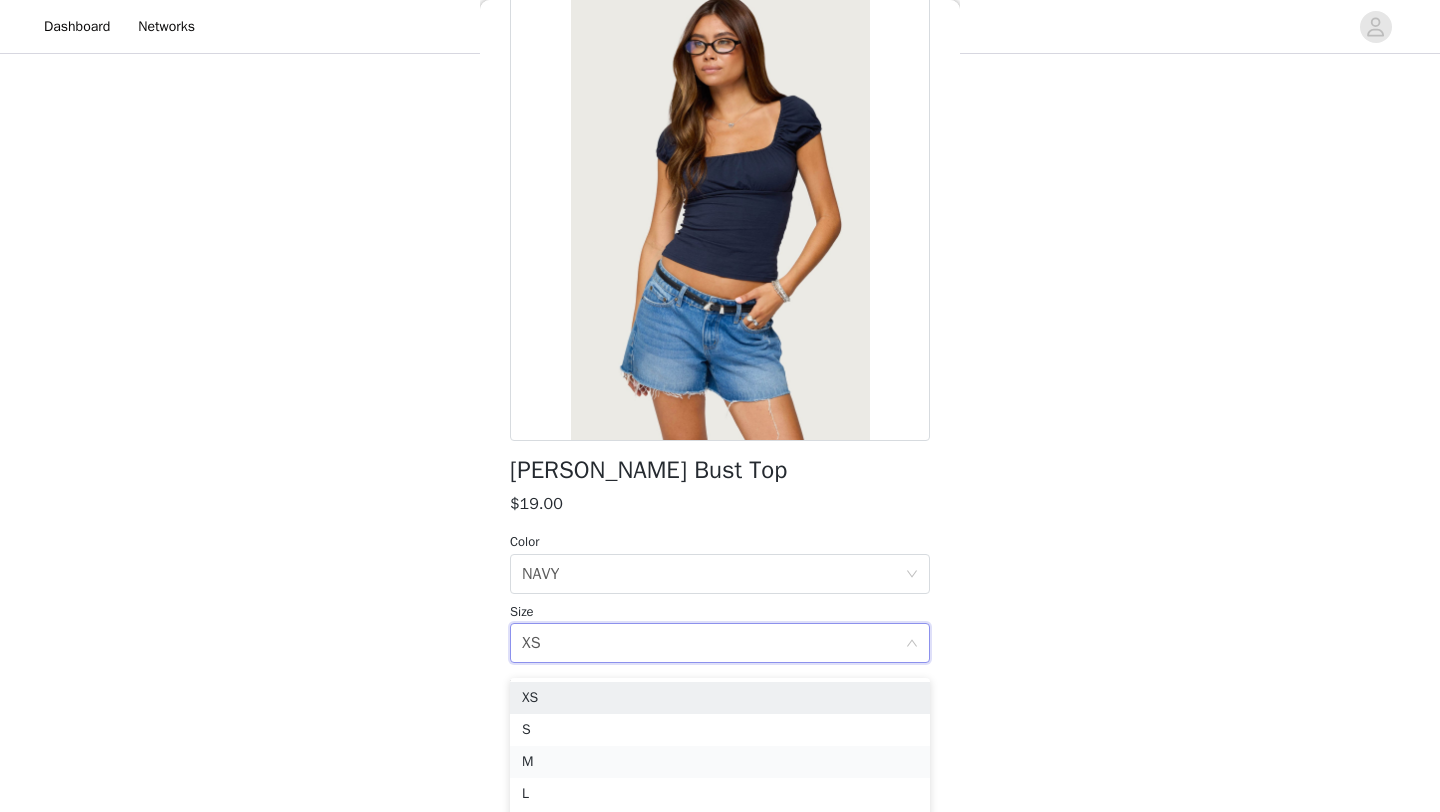 click on "M" at bounding box center [720, 762] 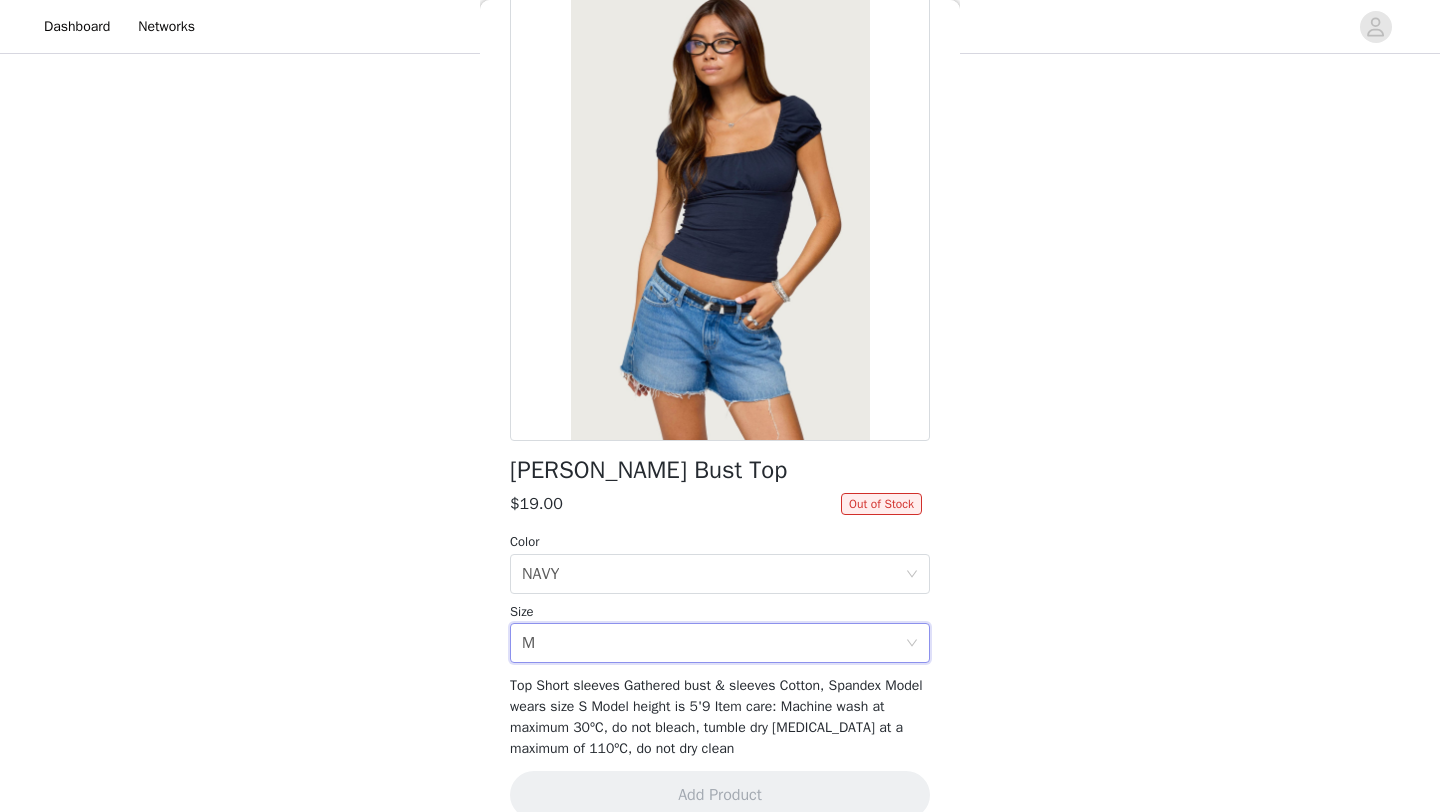 scroll, scrollTop: 629, scrollLeft: 0, axis: vertical 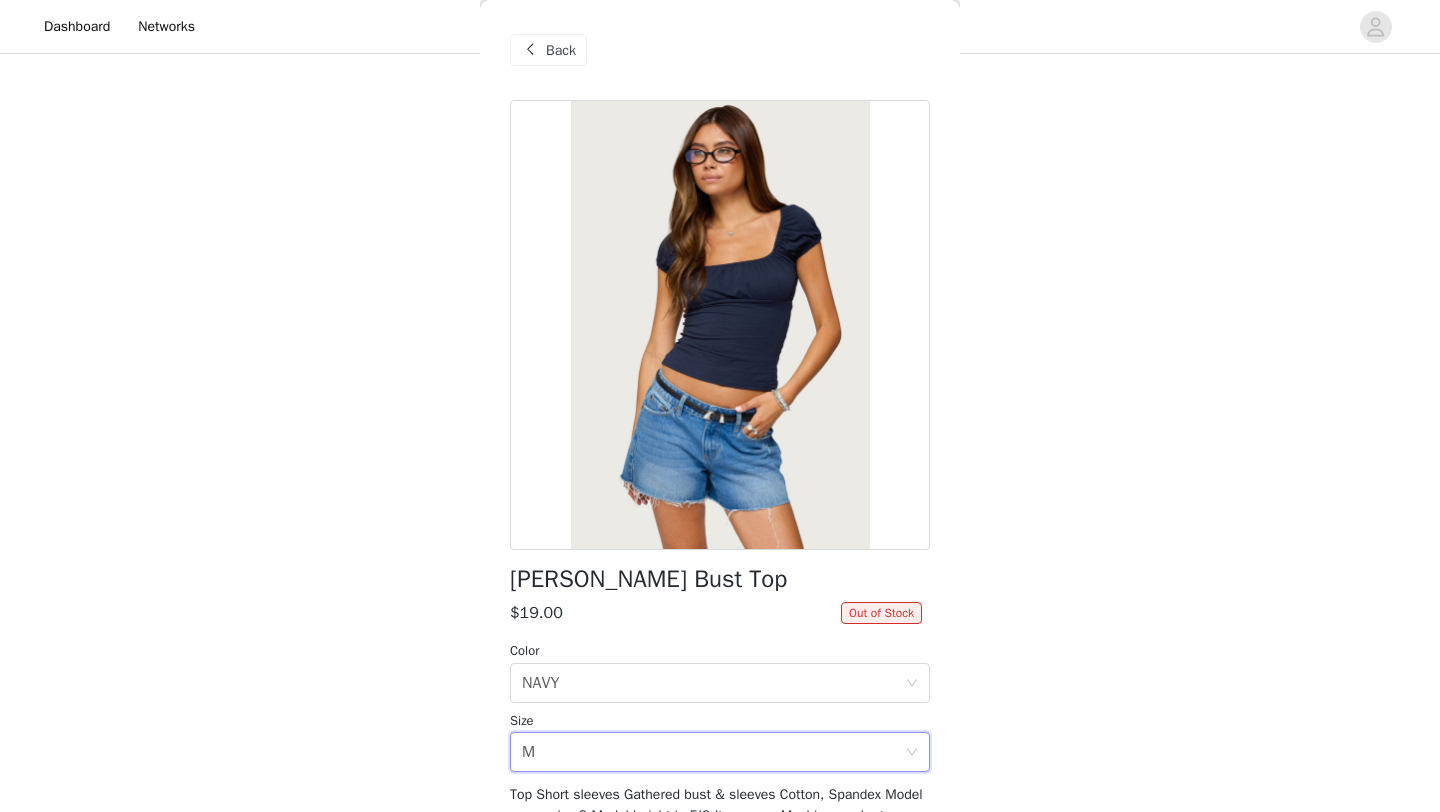 click on "Back" at bounding box center [548, 50] 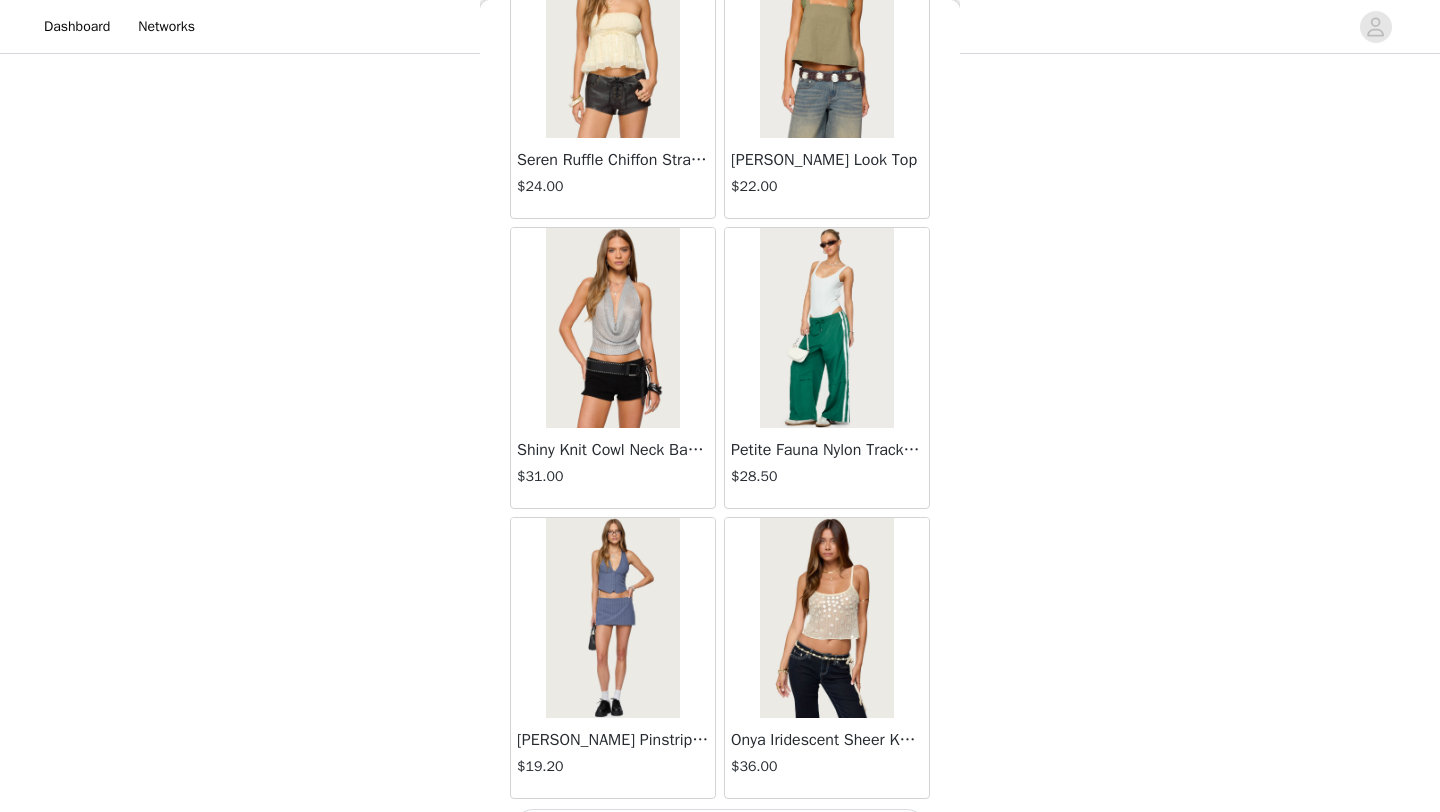 scroll, scrollTop: 19648, scrollLeft: 0, axis: vertical 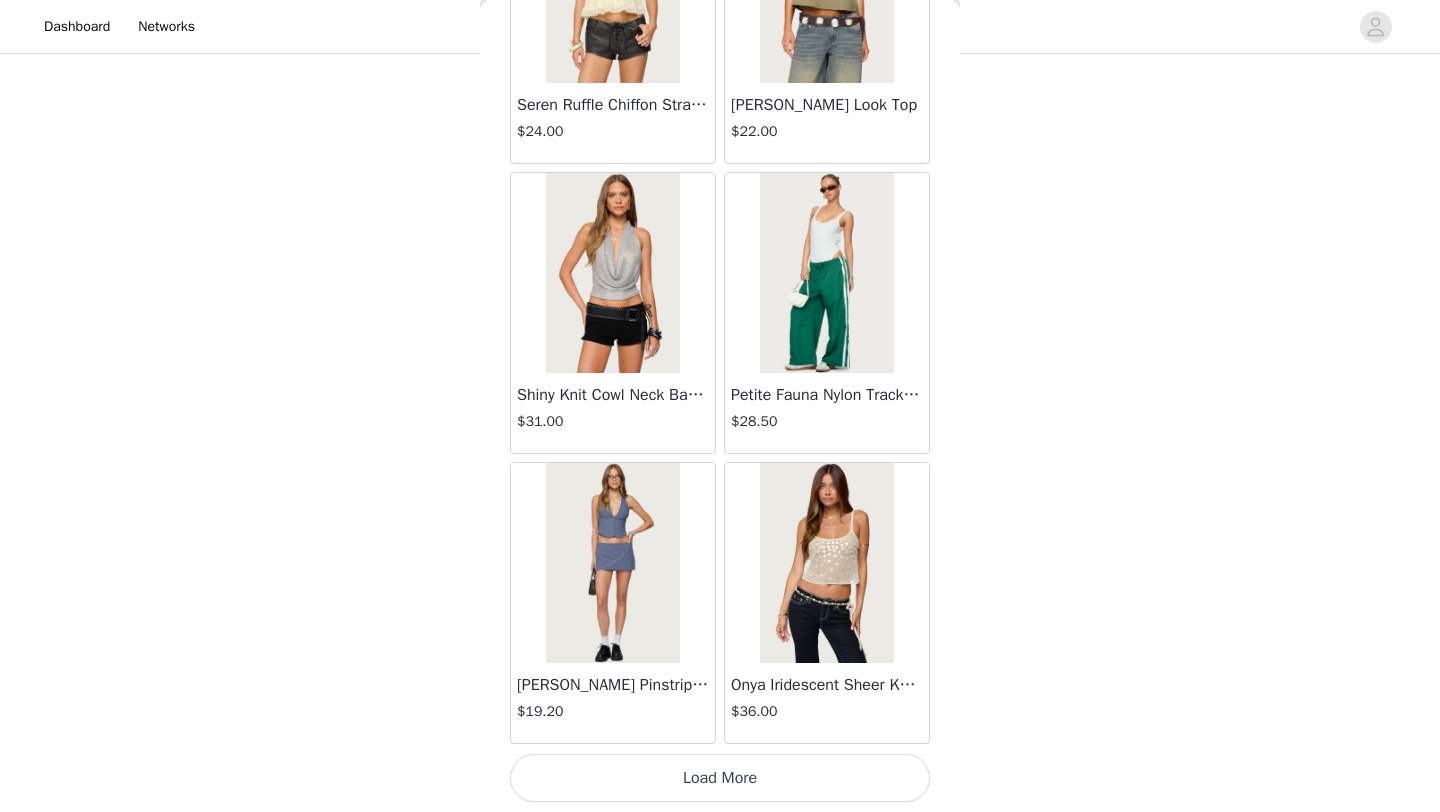 click on "Load More" at bounding box center (720, 778) 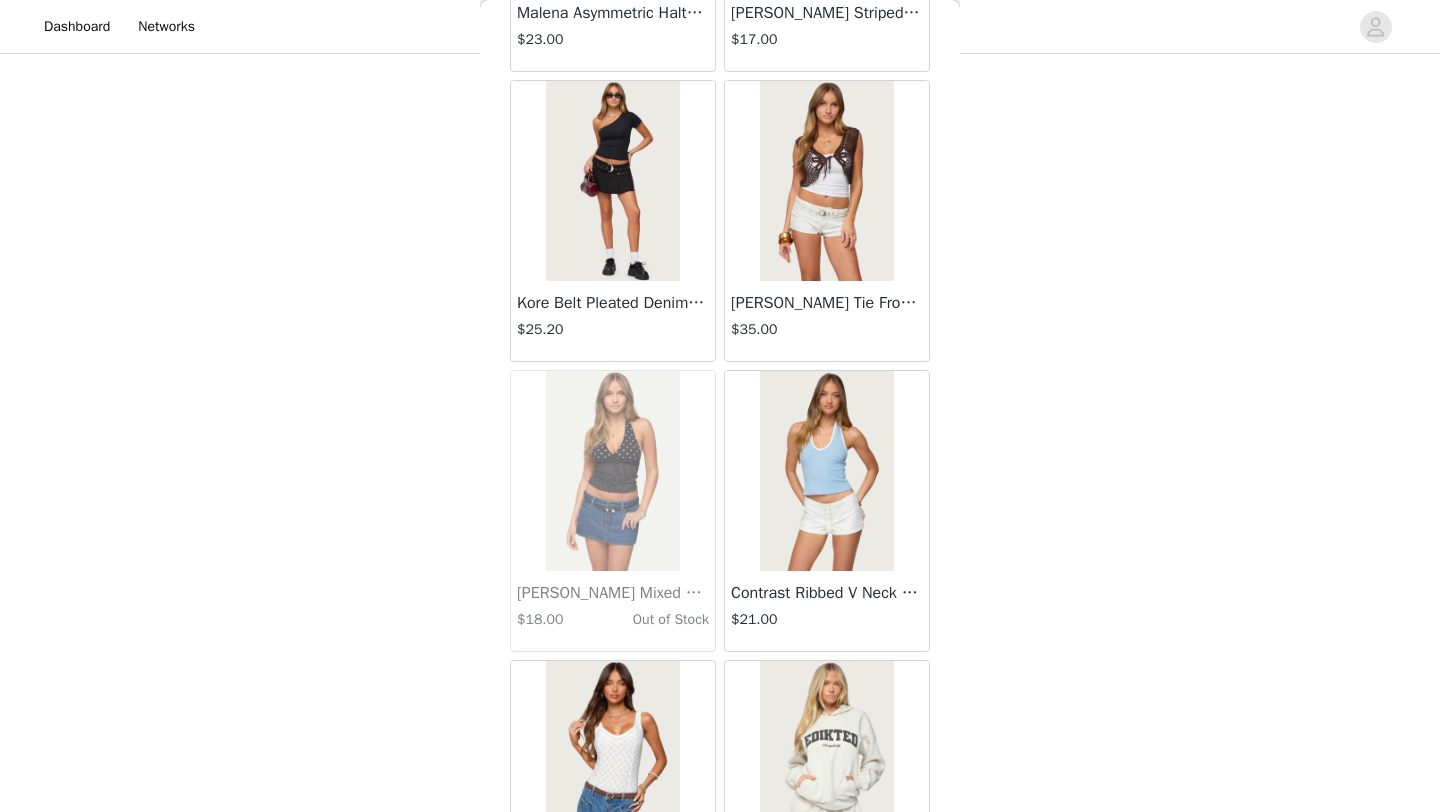 scroll, scrollTop: 22548, scrollLeft: 0, axis: vertical 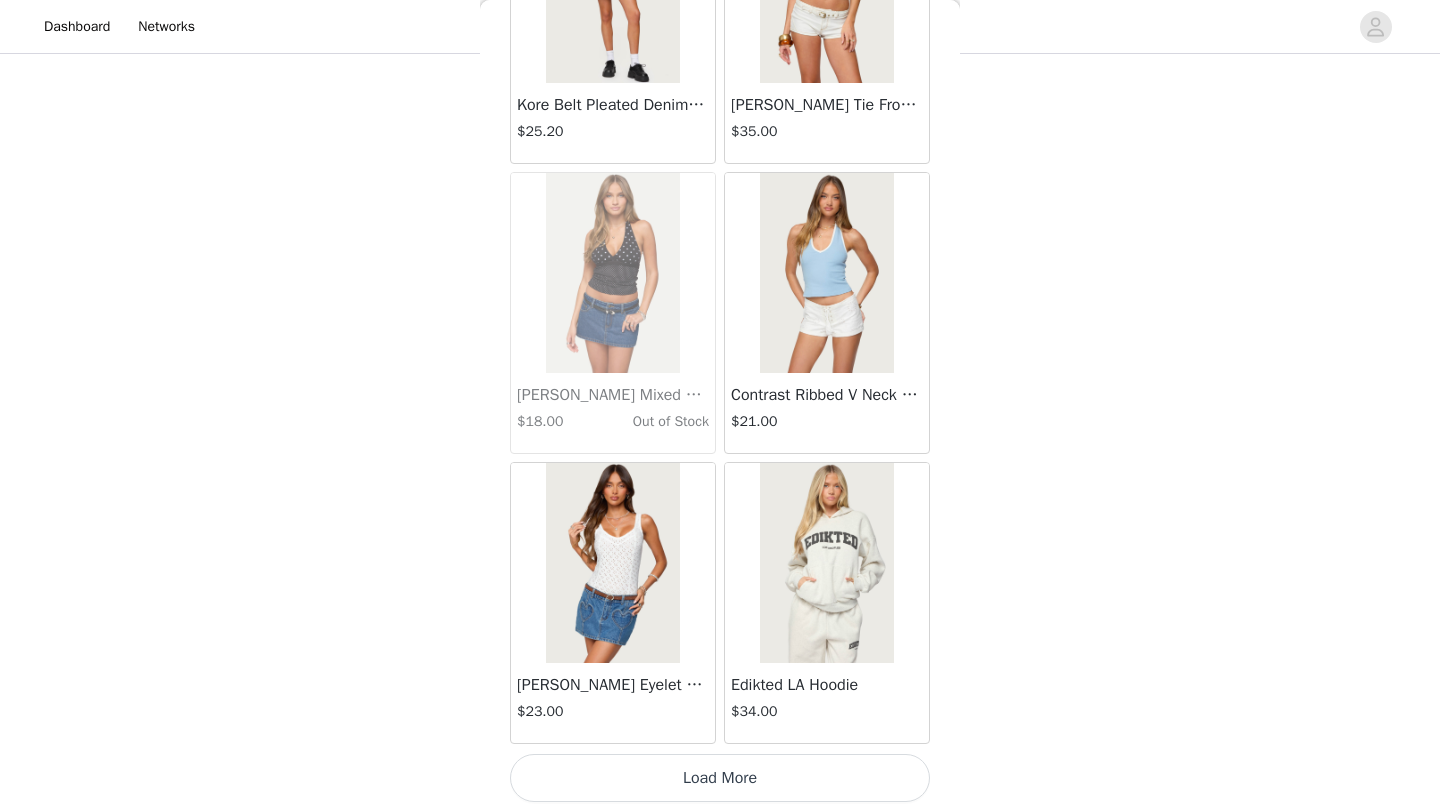 click on "Load More" at bounding box center (720, 778) 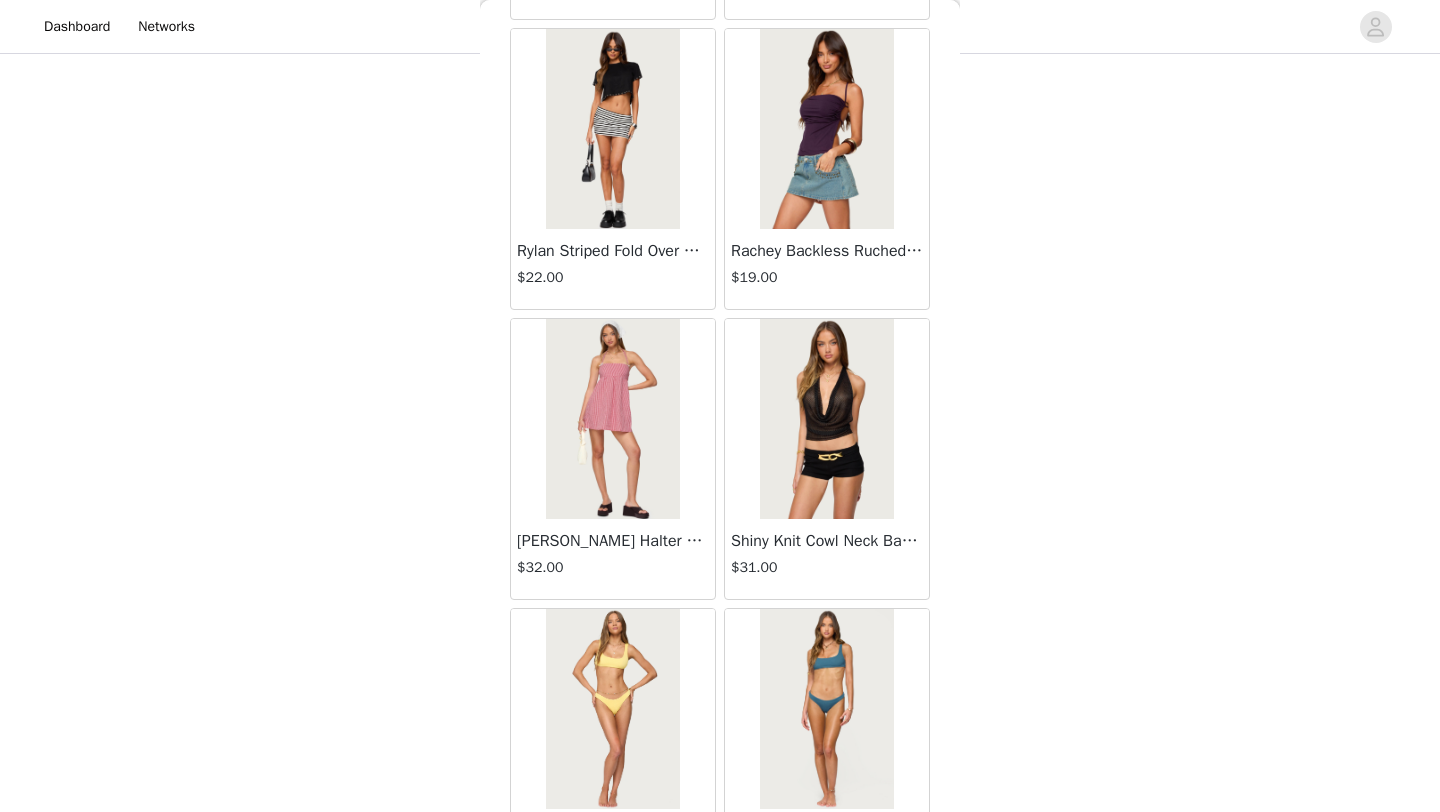 scroll, scrollTop: 25448, scrollLeft: 0, axis: vertical 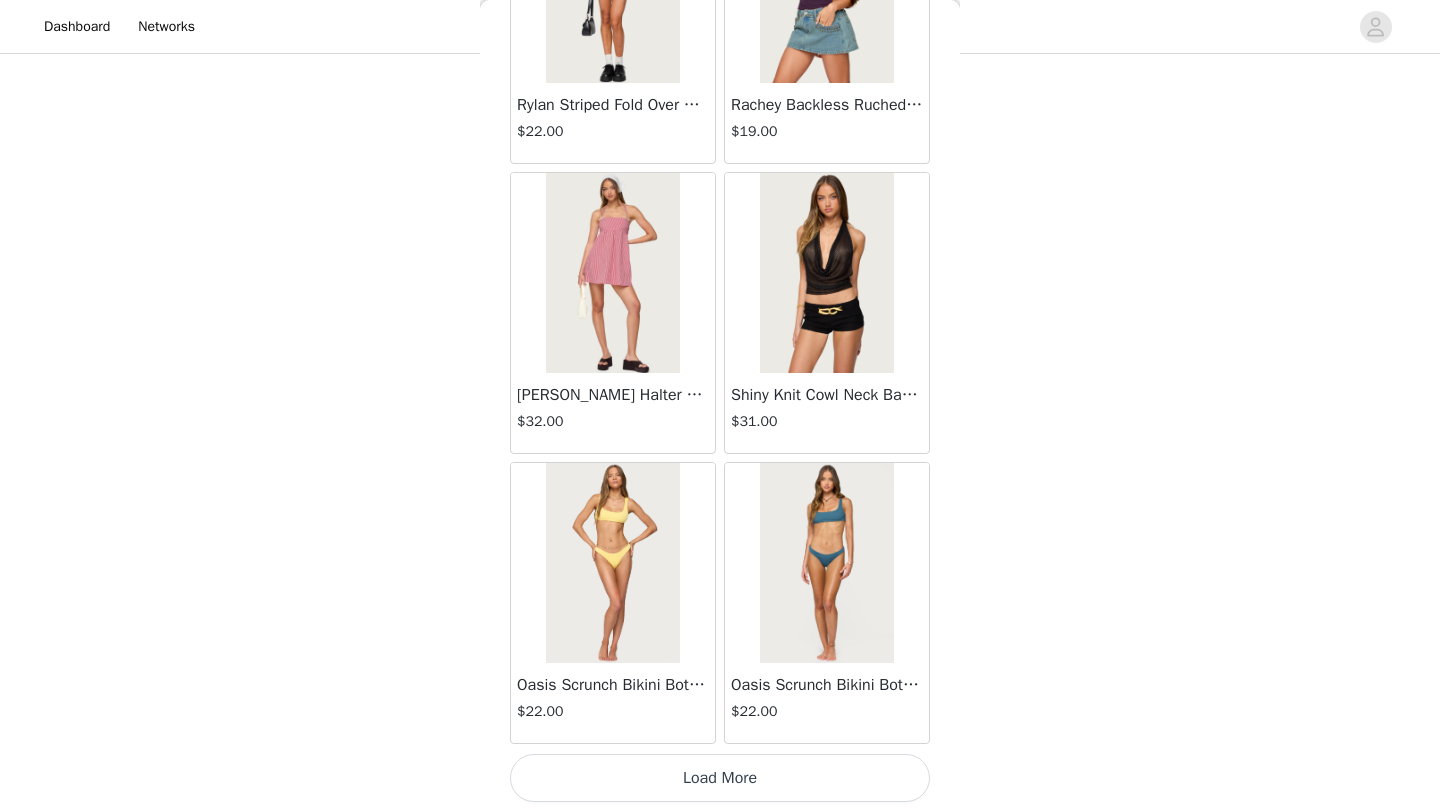 click on "Load More" at bounding box center (720, 778) 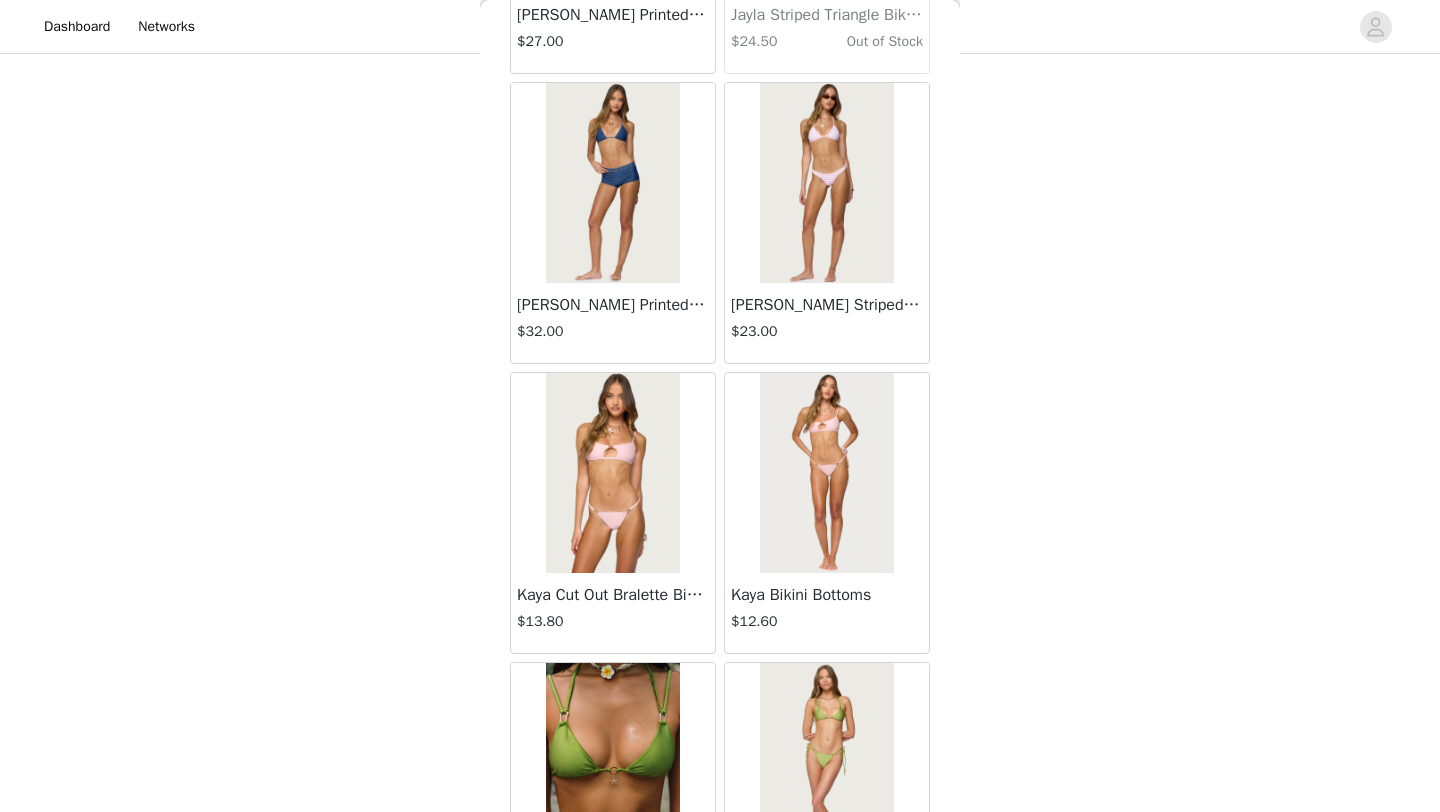 scroll, scrollTop: 28348, scrollLeft: 0, axis: vertical 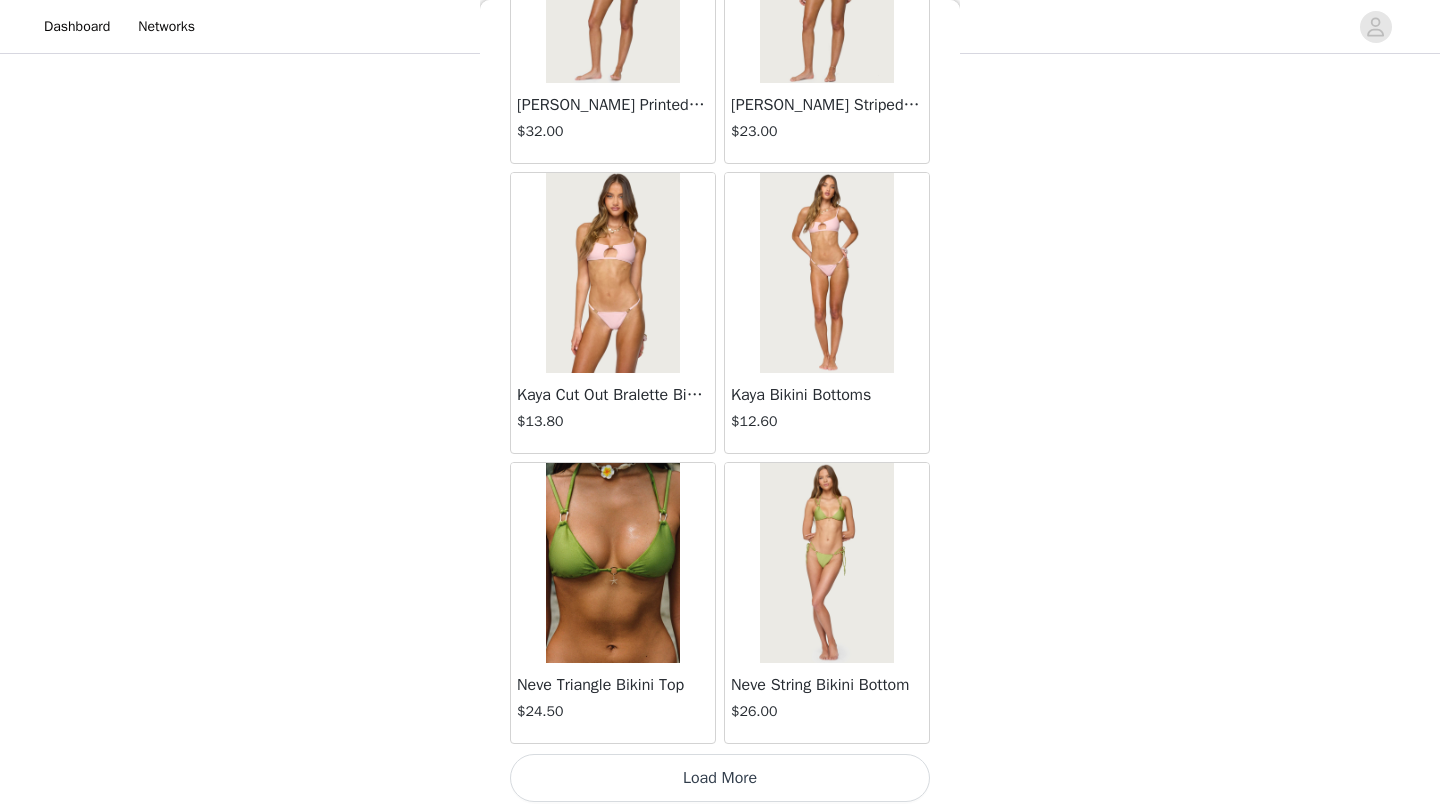 click on "Load More" at bounding box center (720, 778) 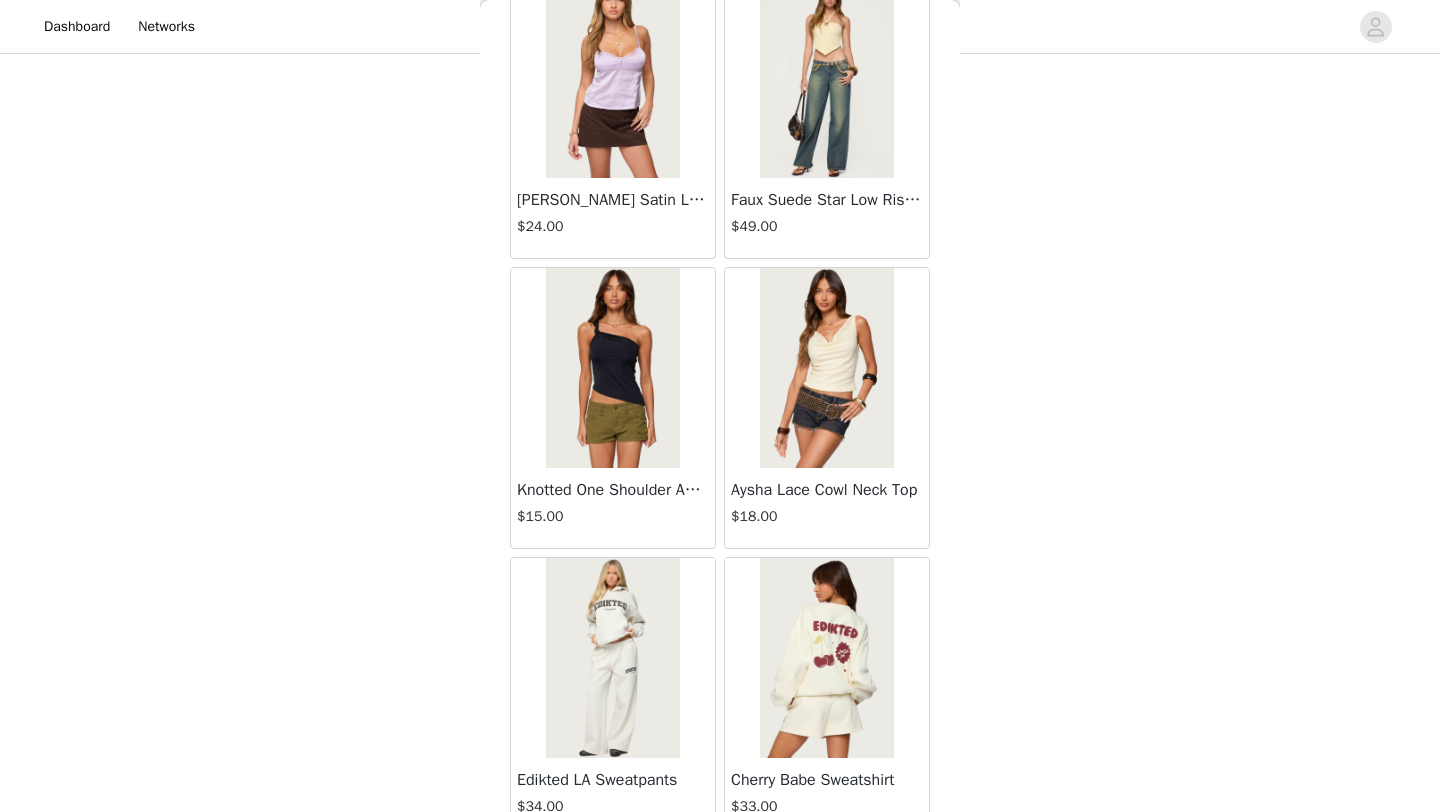 scroll, scrollTop: 31159, scrollLeft: 0, axis: vertical 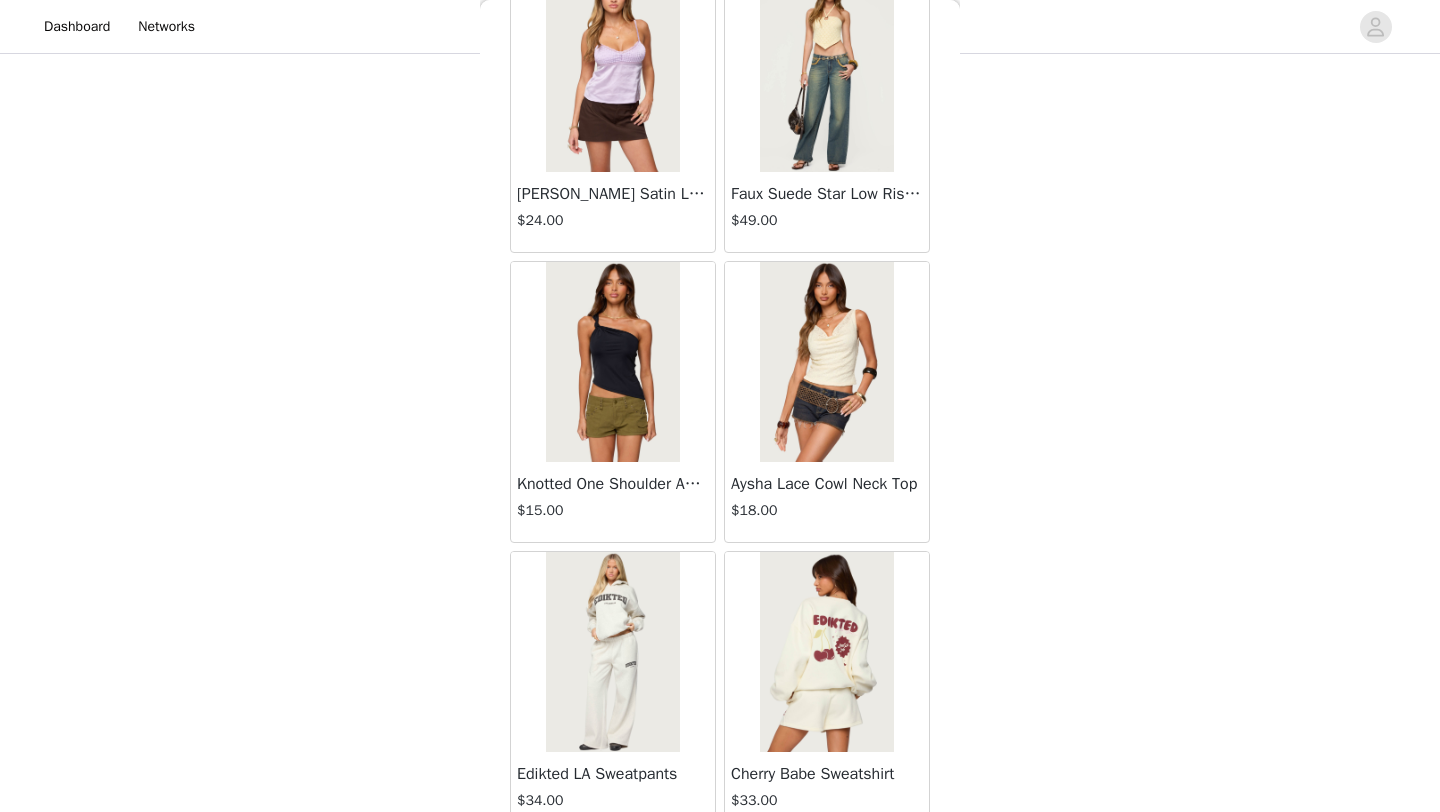 click at bounding box center [612, 362] 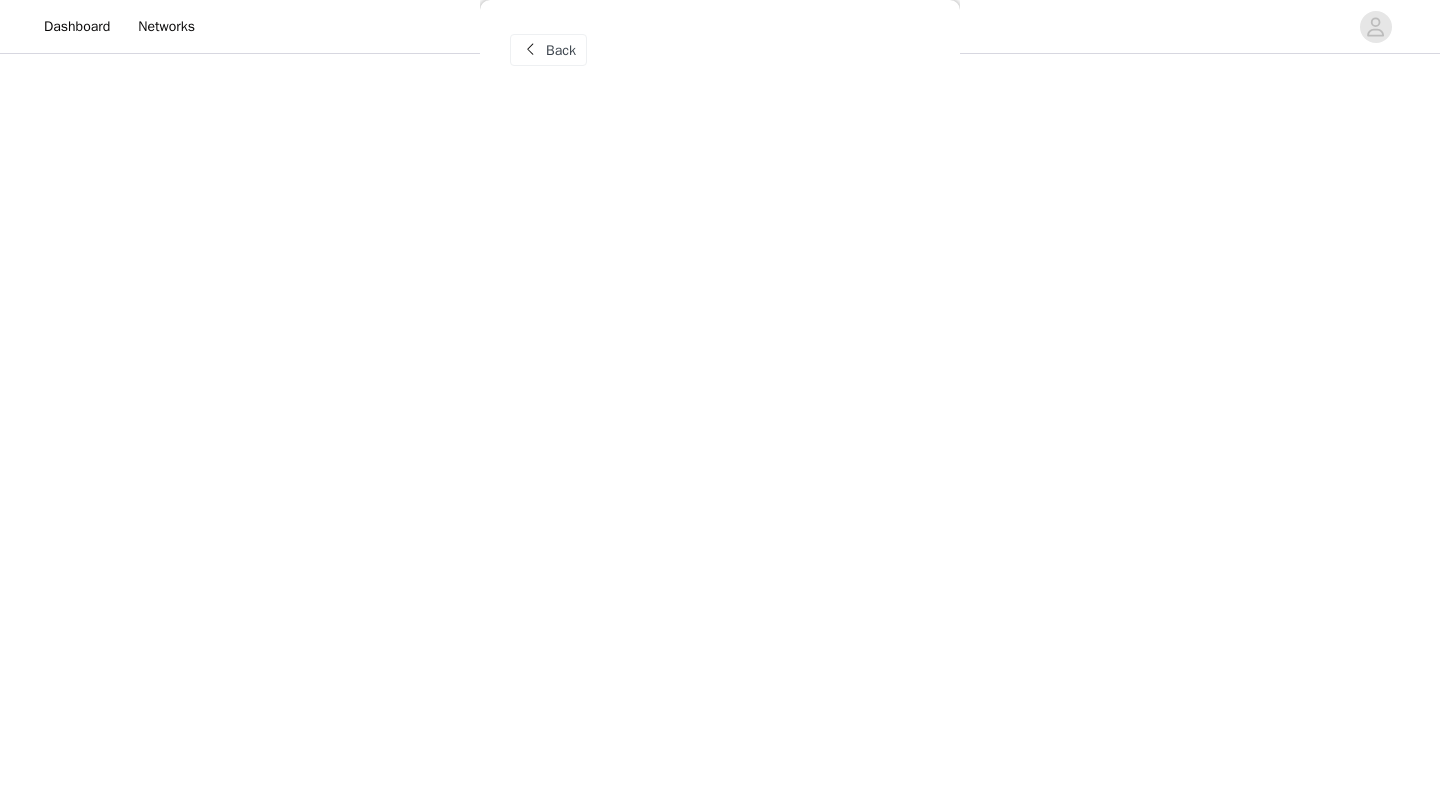 scroll, scrollTop: 0, scrollLeft: 0, axis: both 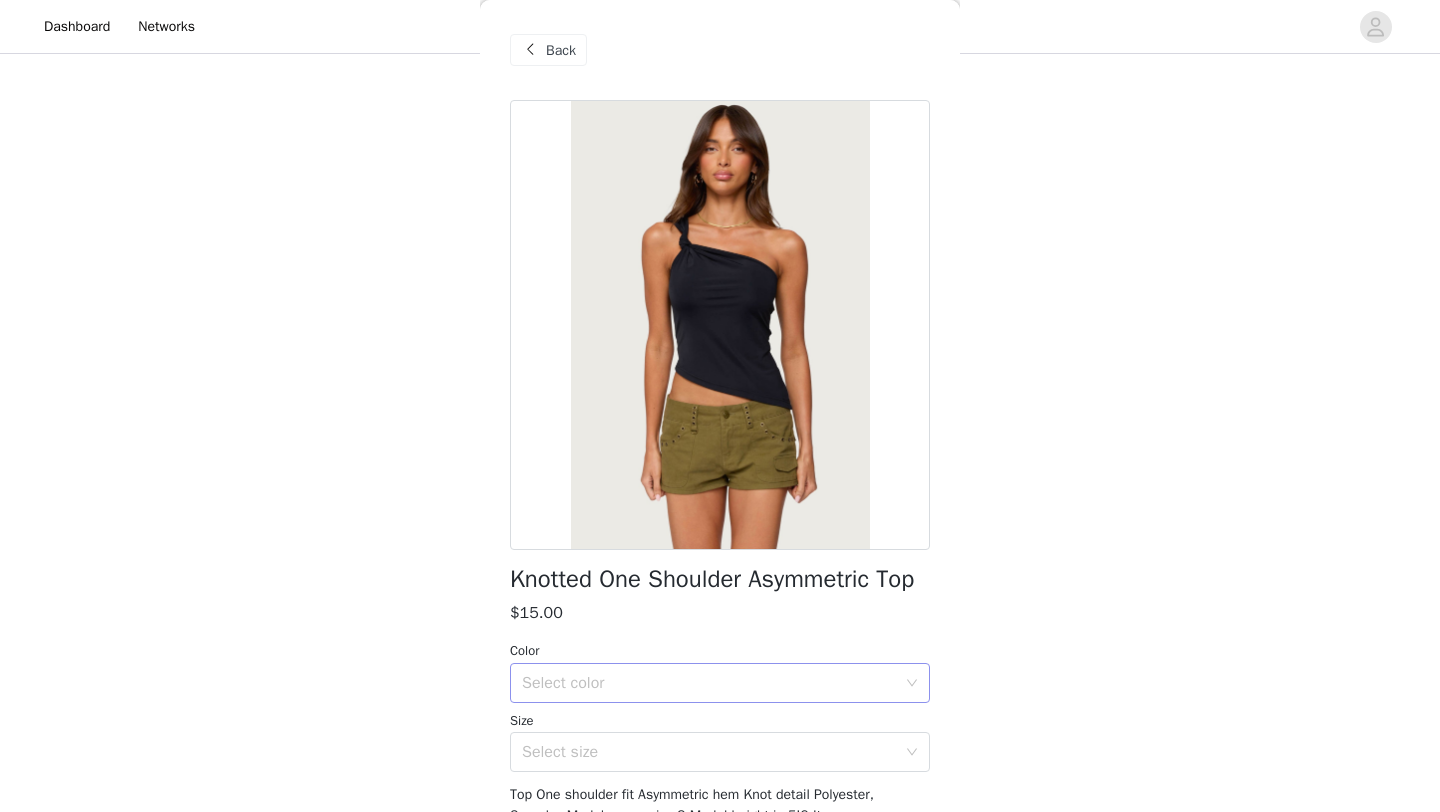click on "Select color" at bounding box center [709, 683] 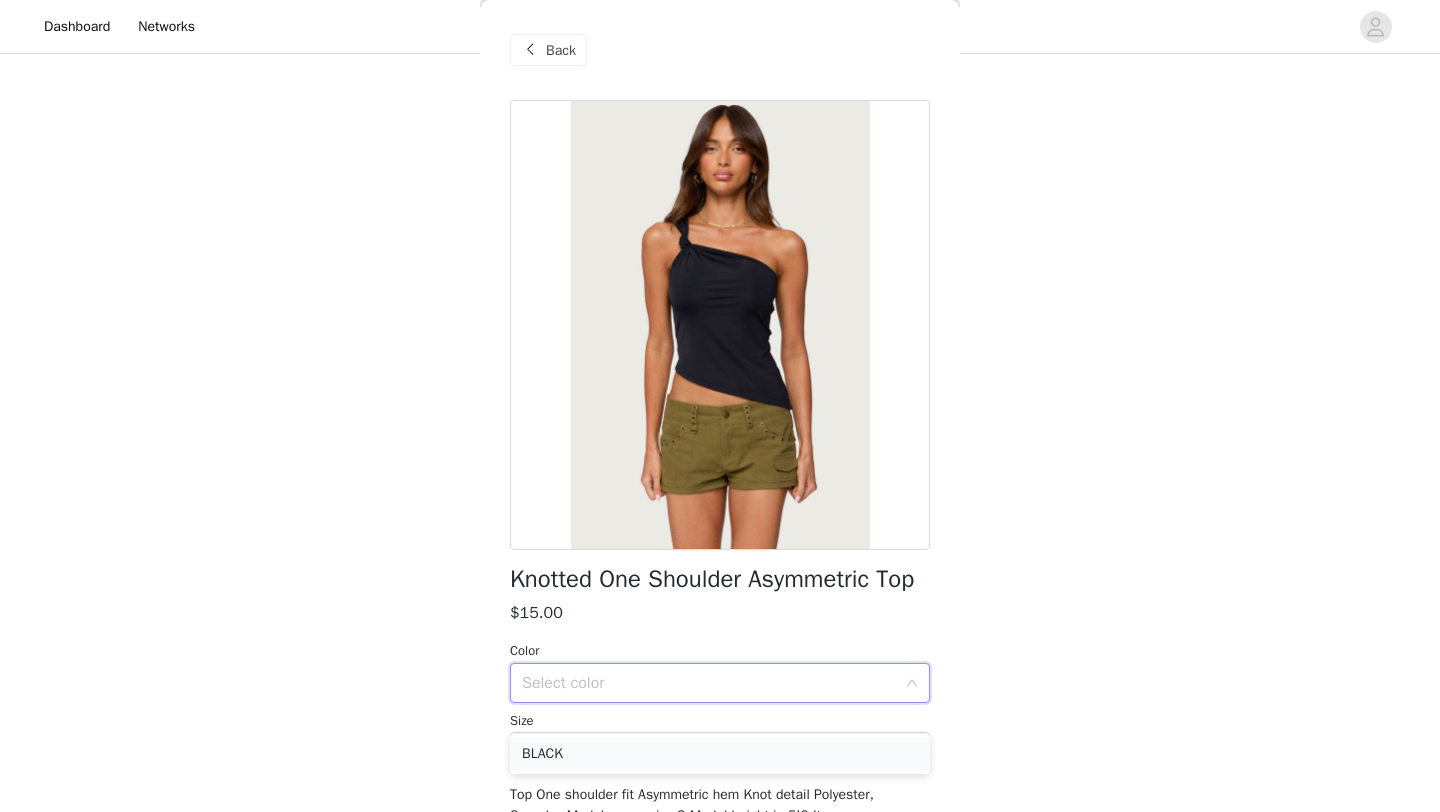 click on "BLACK" at bounding box center (720, 754) 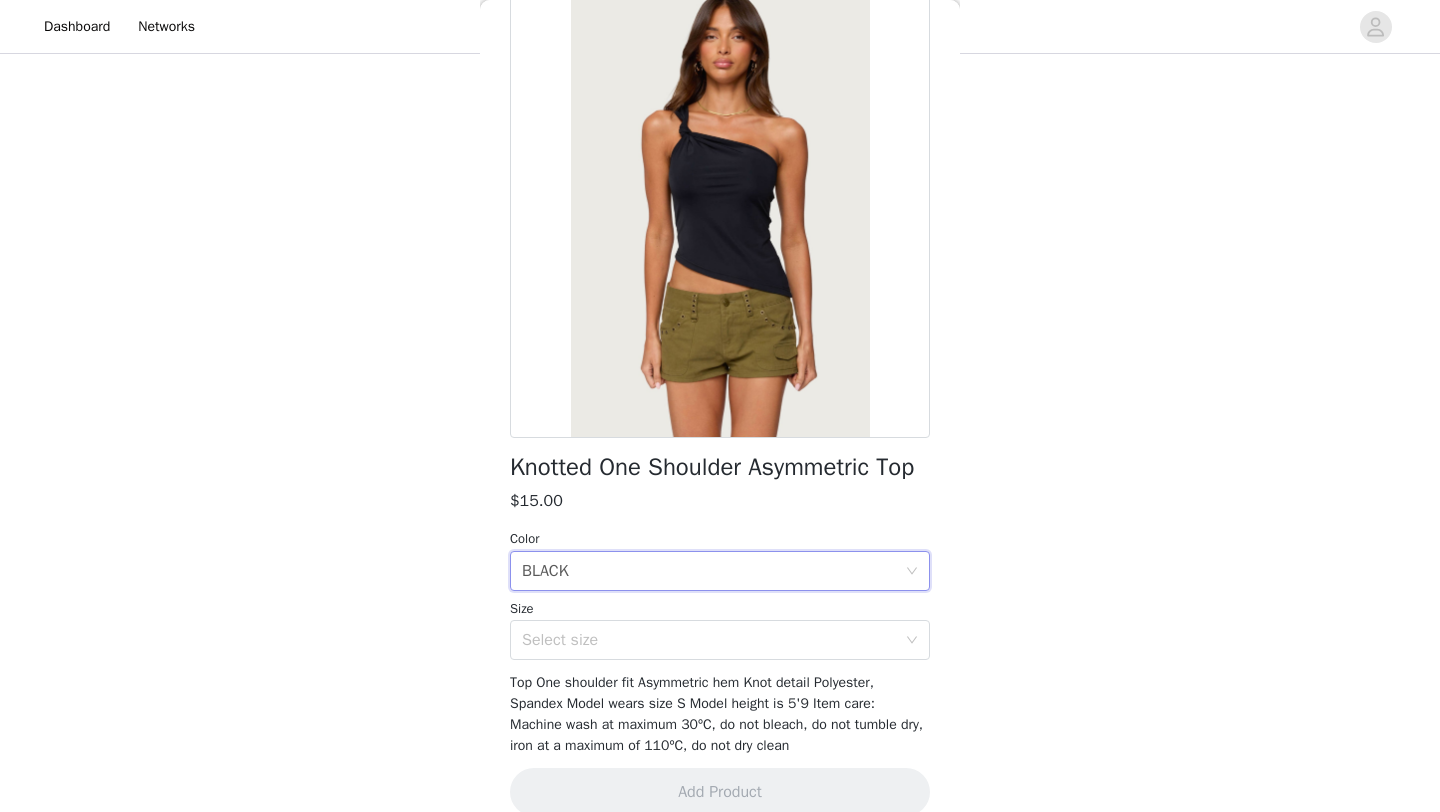 scroll, scrollTop: 169, scrollLeft: 0, axis: vertical 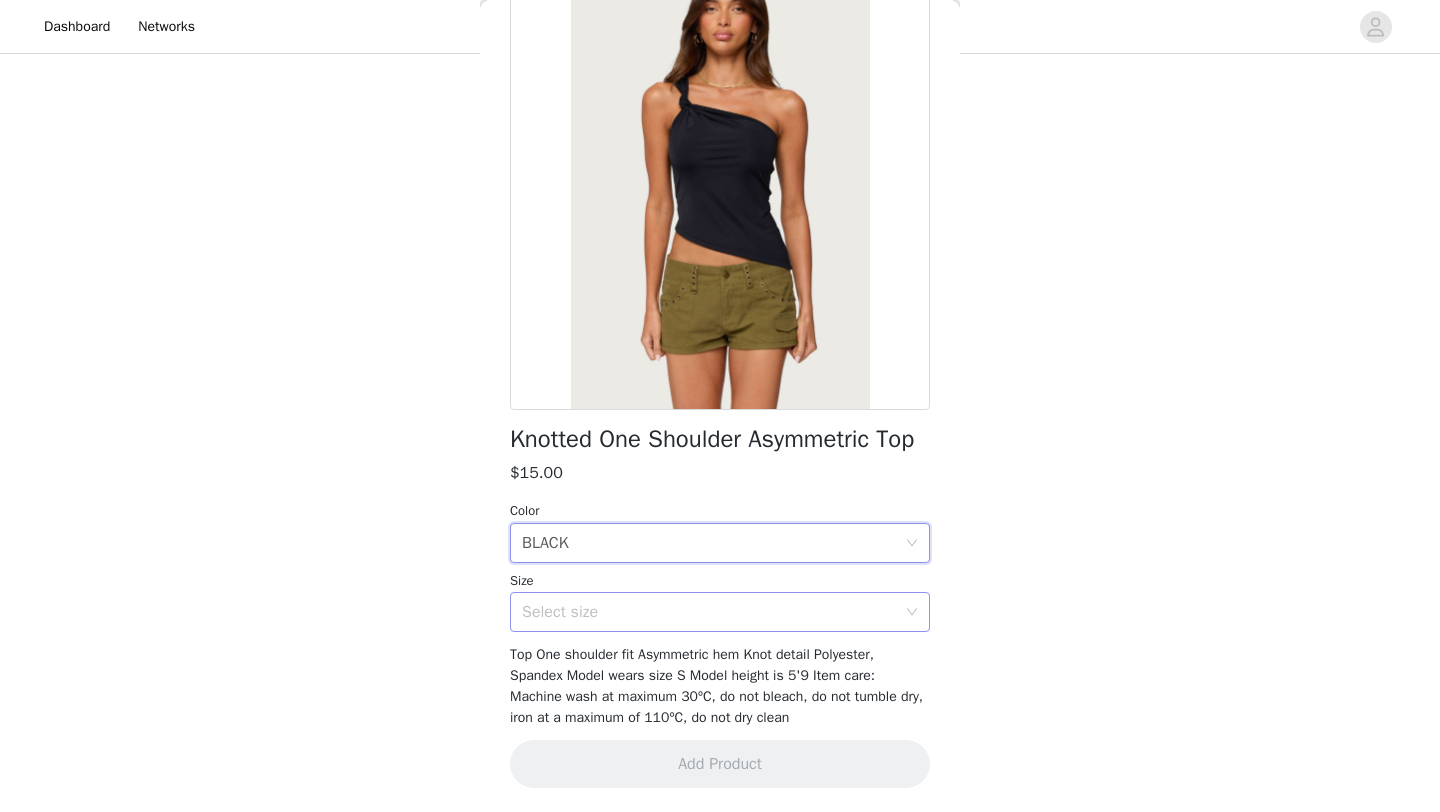 click on "Select size" at bounding box center (709, 612) 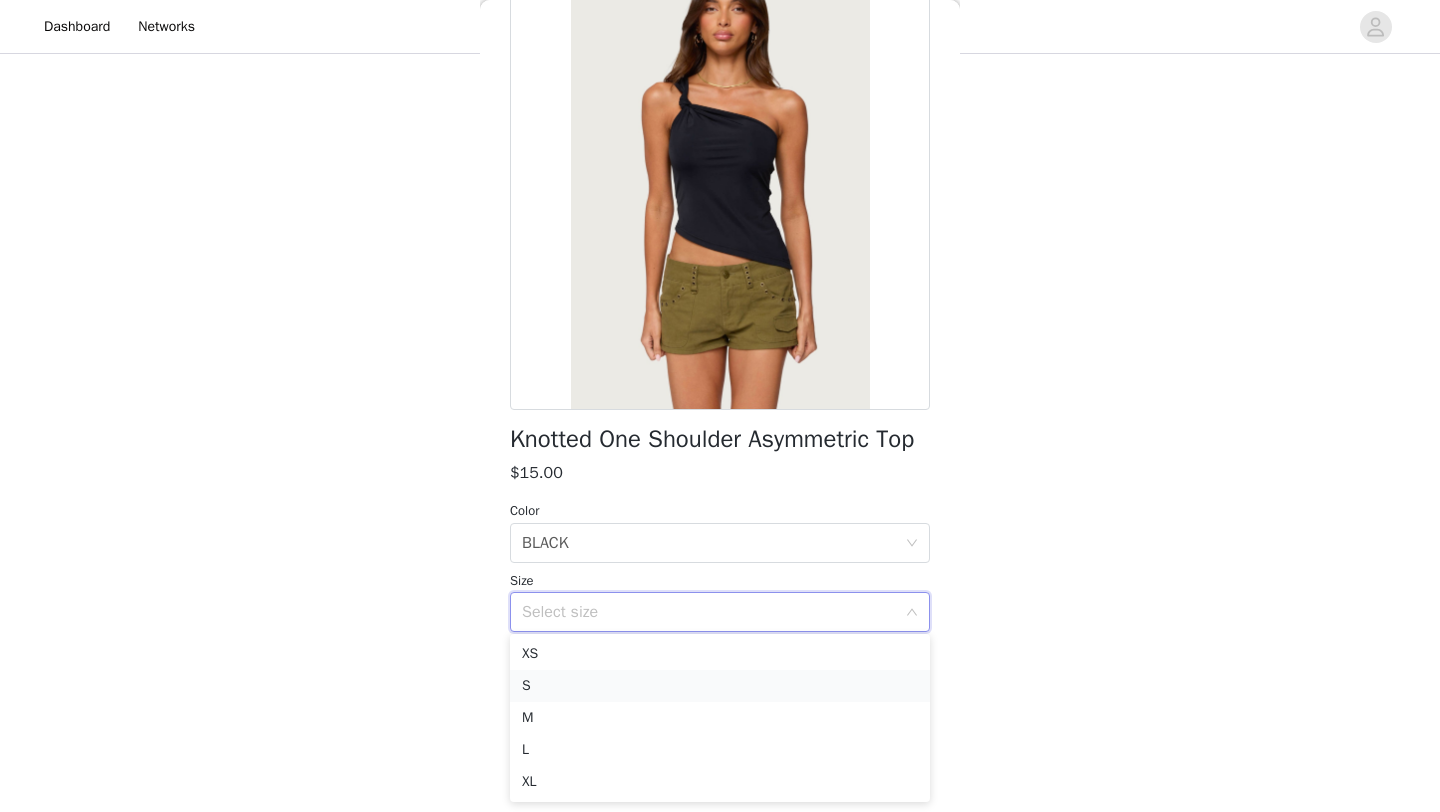 click on "S" at bounding box center [720, 686] 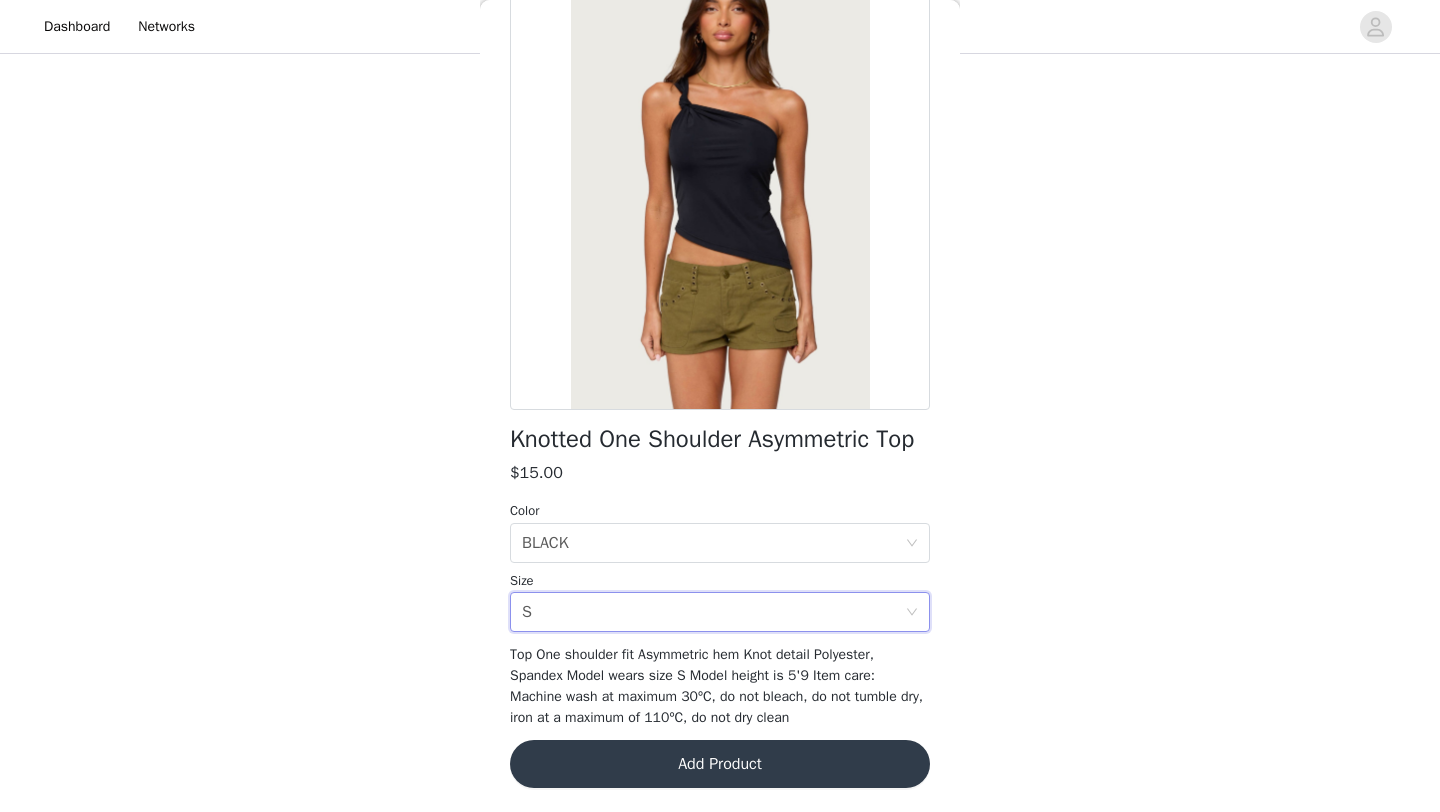 click on "Add Product" at bounding box center [720, 764] 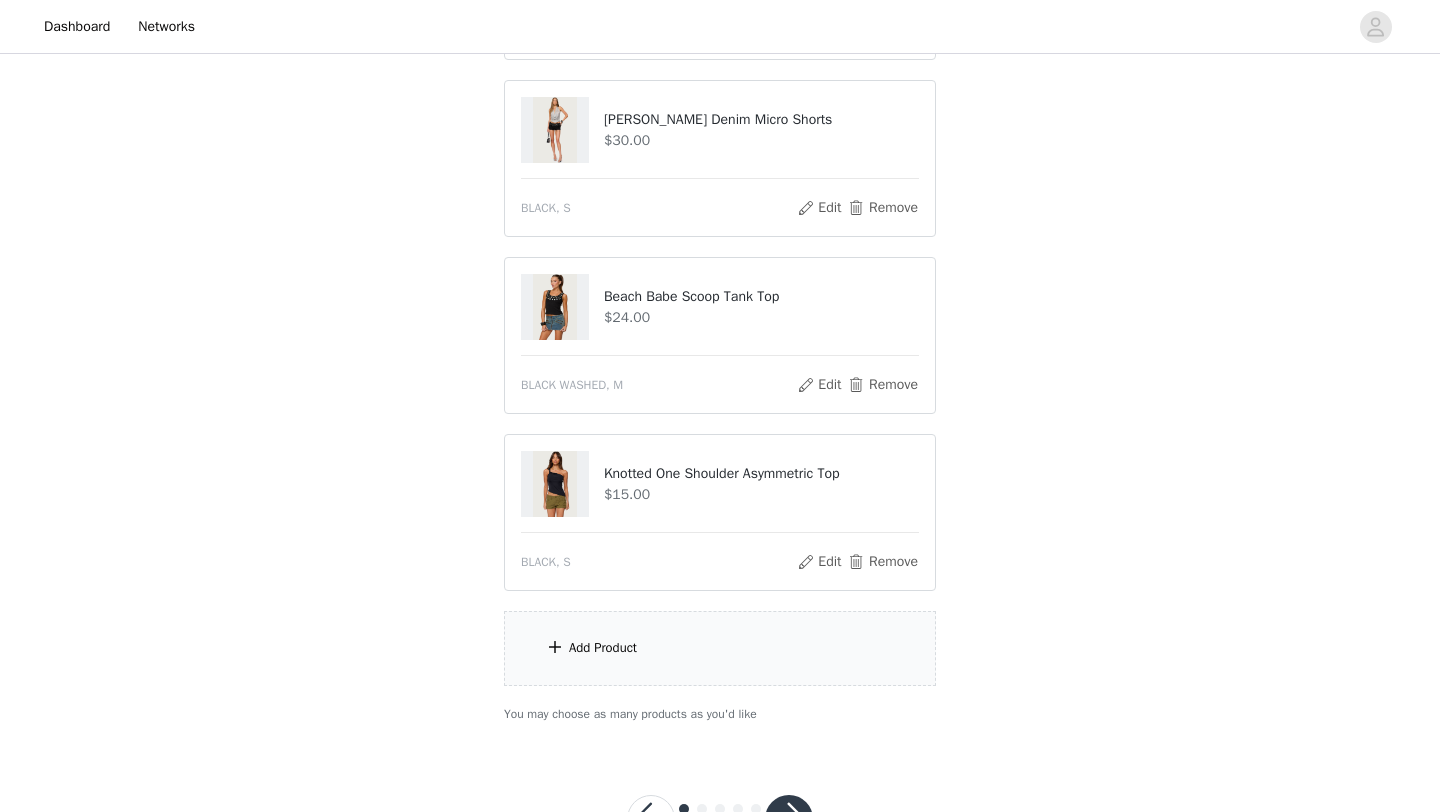 scroll, scrollTop: 806, scrollLeft: 0, axis: vertical 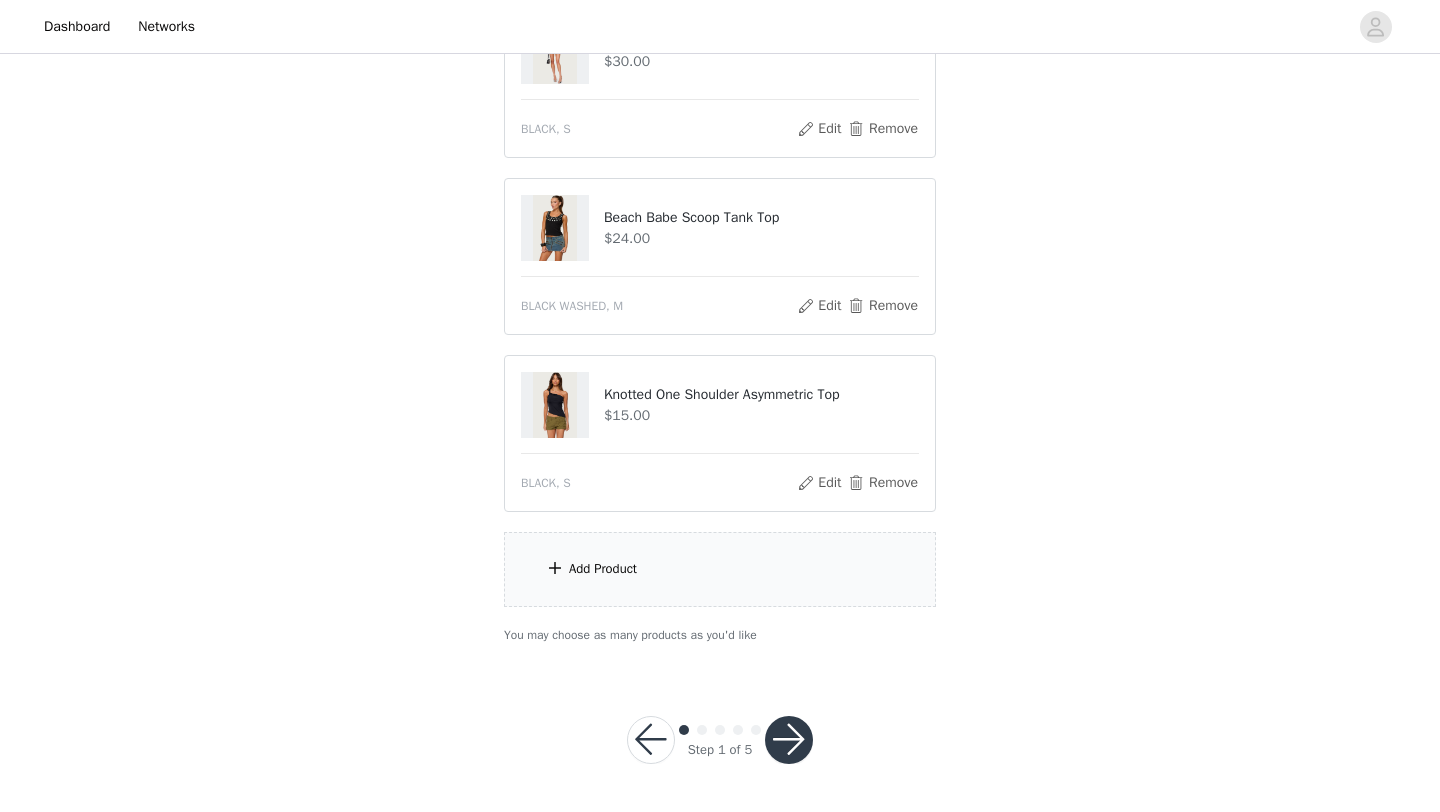 click on "Add Product" at bounding box center (720, 569) 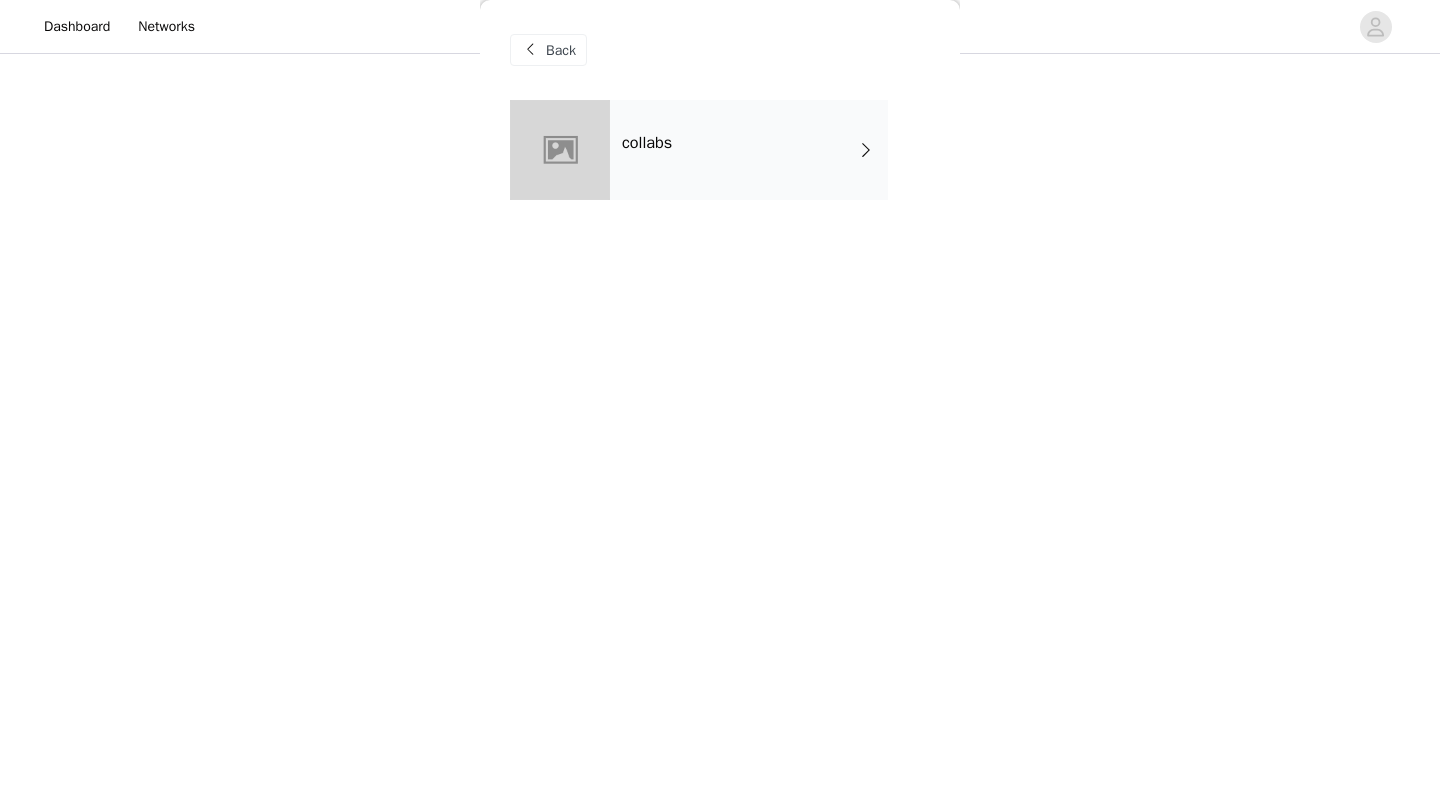 click on "collabs" at bounding box center (749, 150) 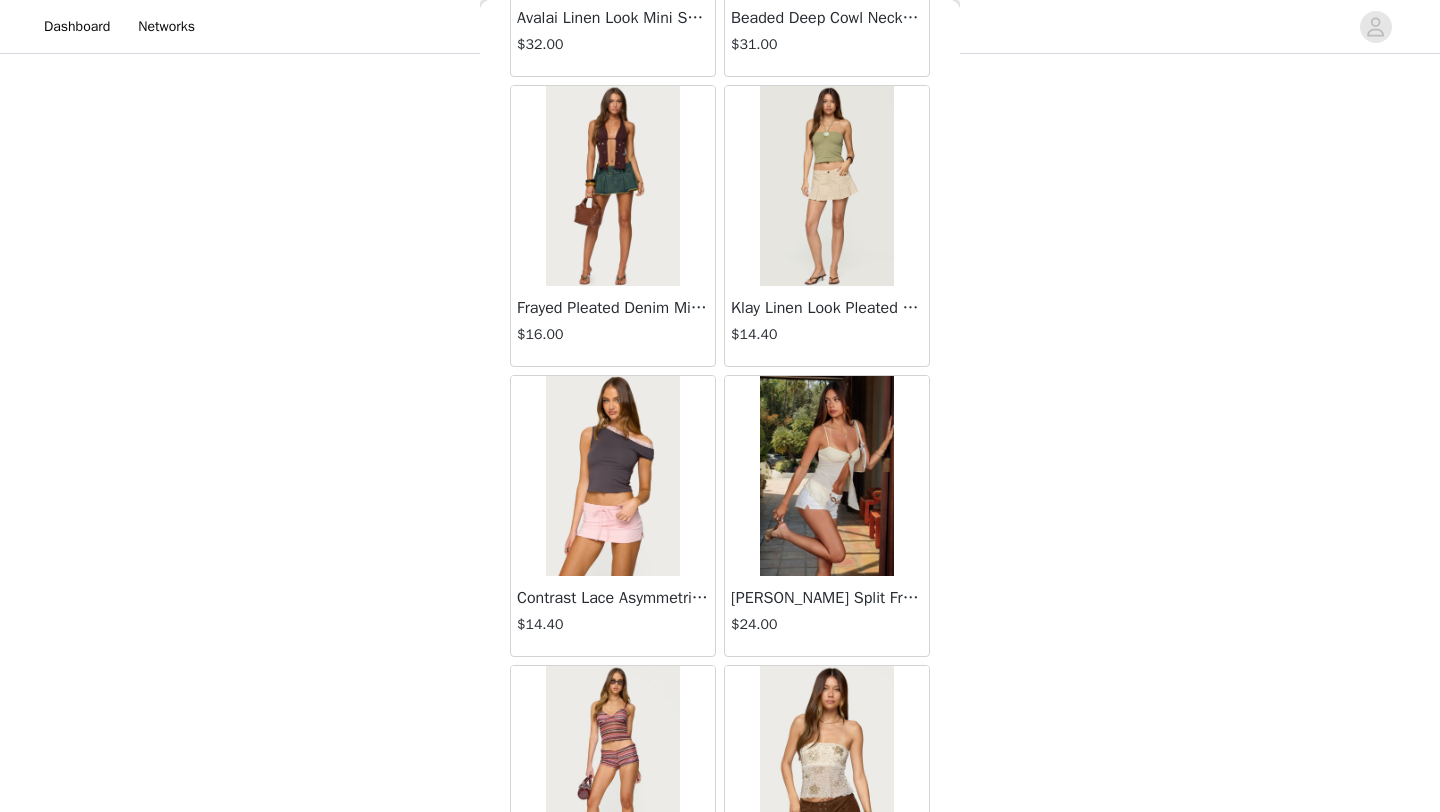 scroll, scrollTop: 2248, scrollLeft: 0, axis: vertical 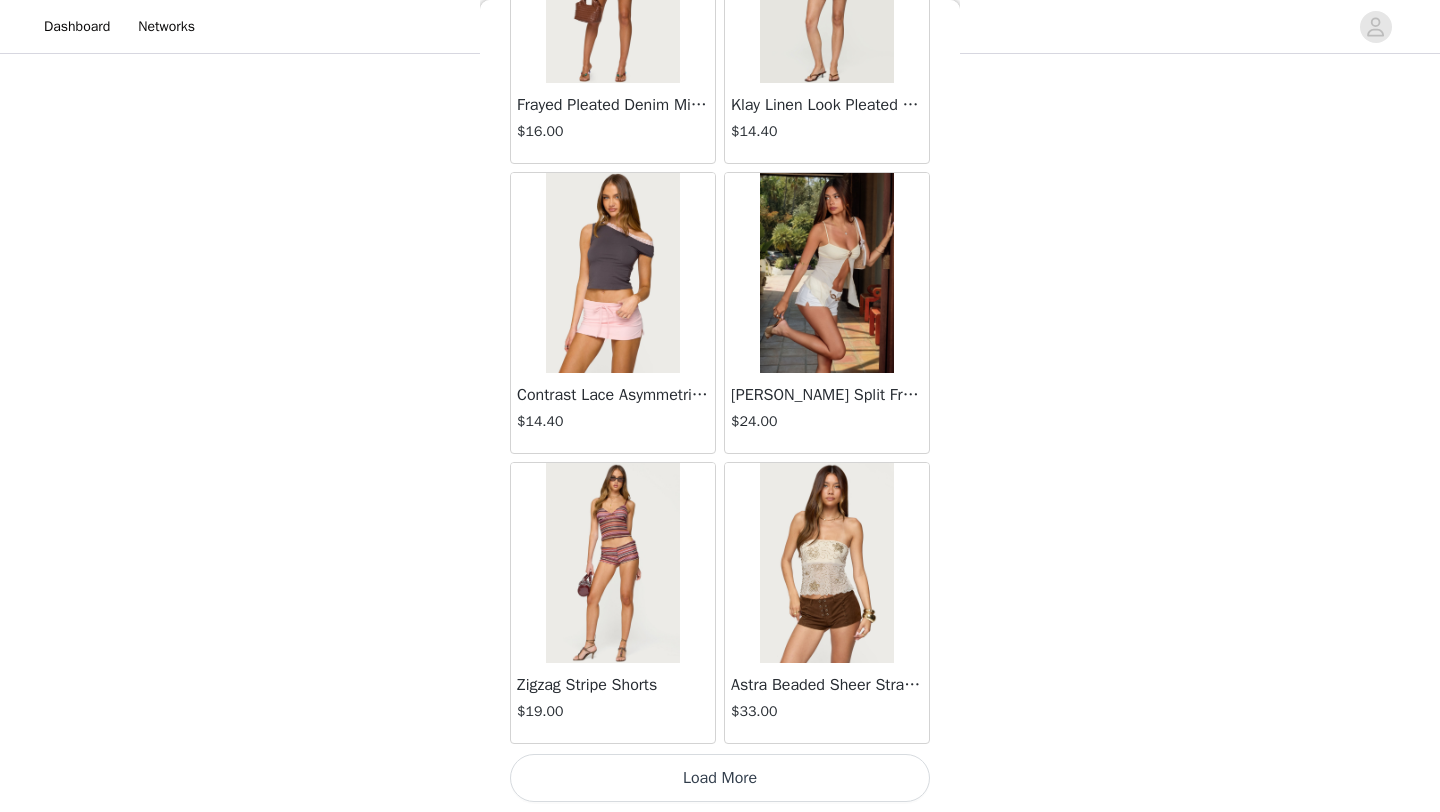 click on "Load More" at bounding box center [720, 778] 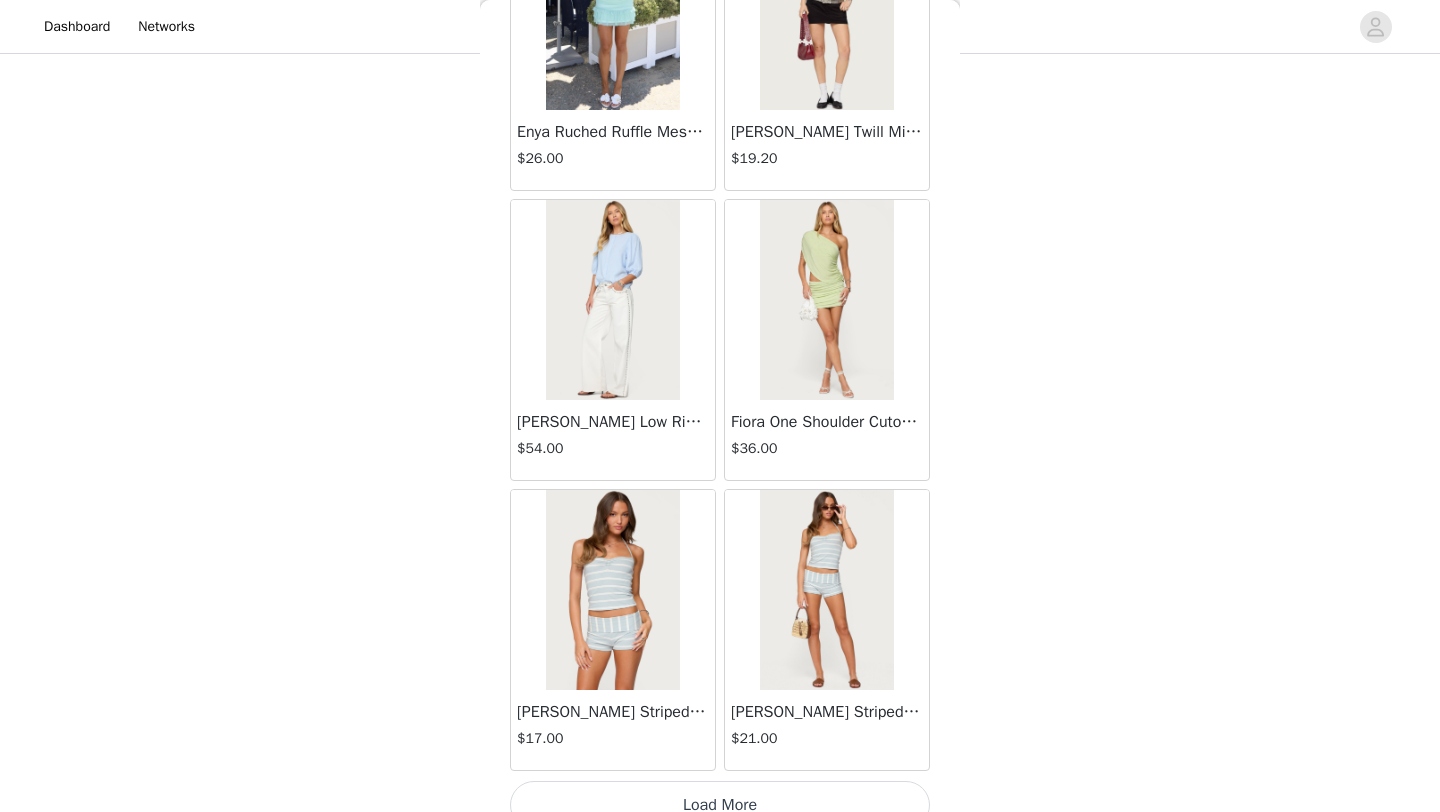scroll, scrollTop: 5148, scrollLeft: 0, axis: vertical 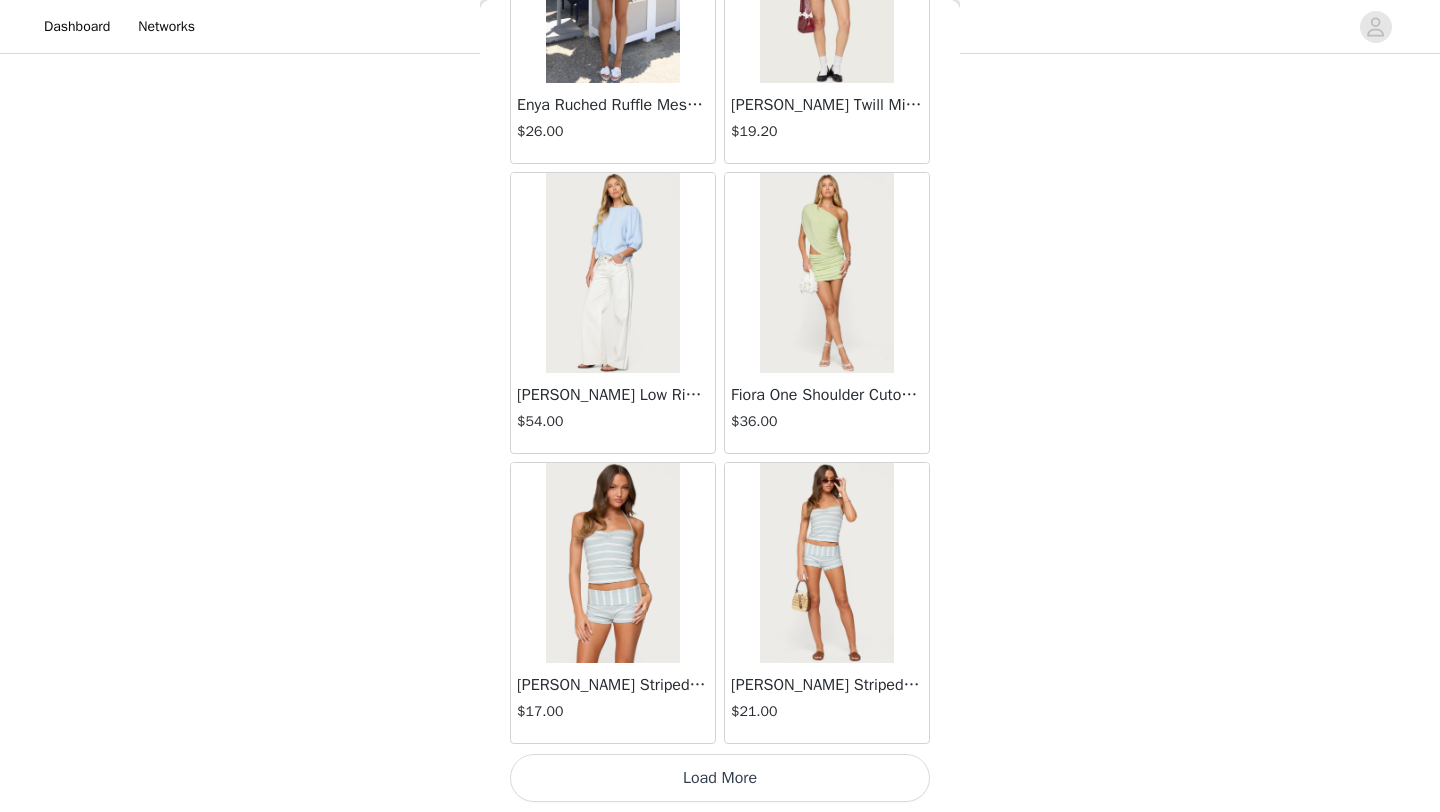 click on "Load More" at bounding box center (720, 778) 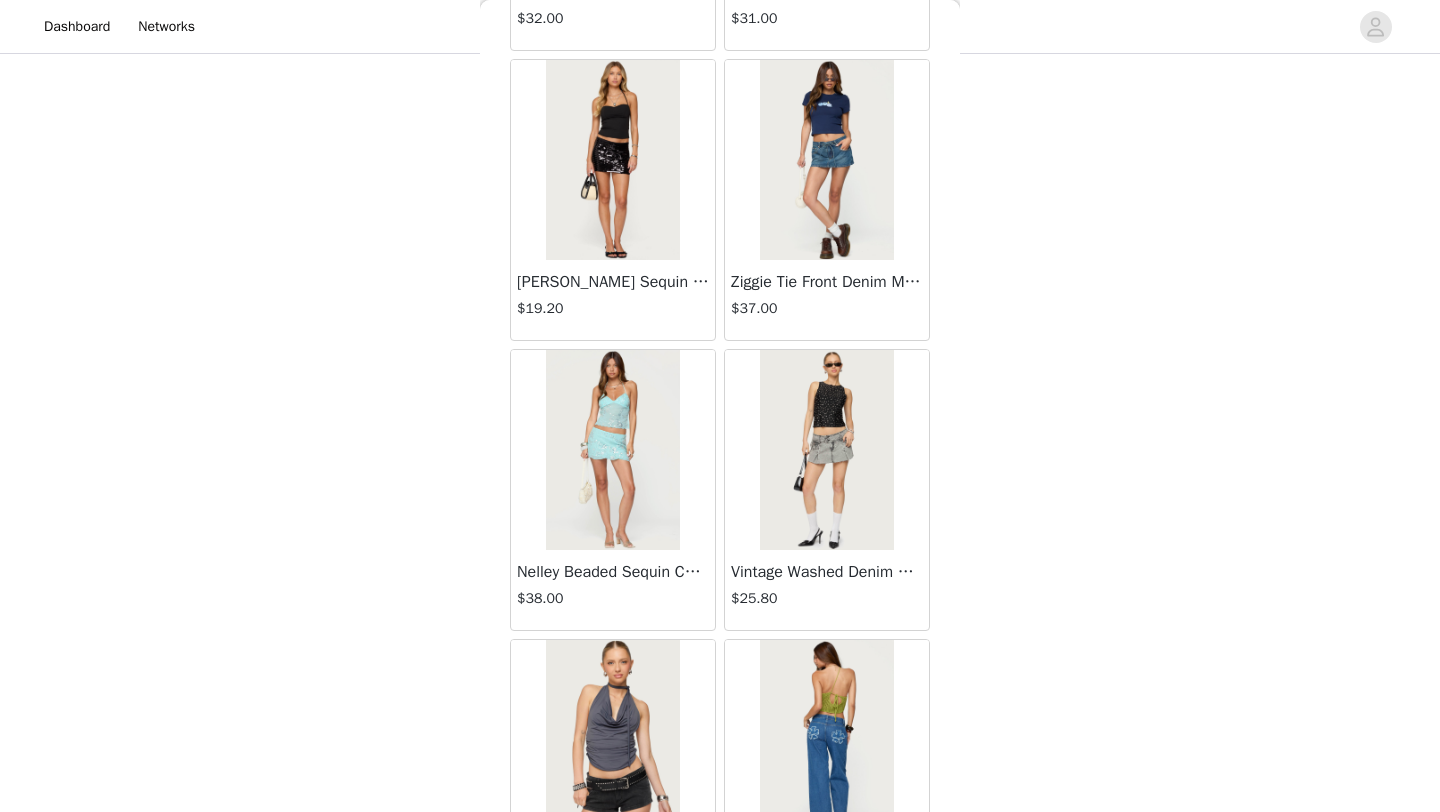 scroll, scrollTop: 8048, scrollLeft: 0, axis: vertical 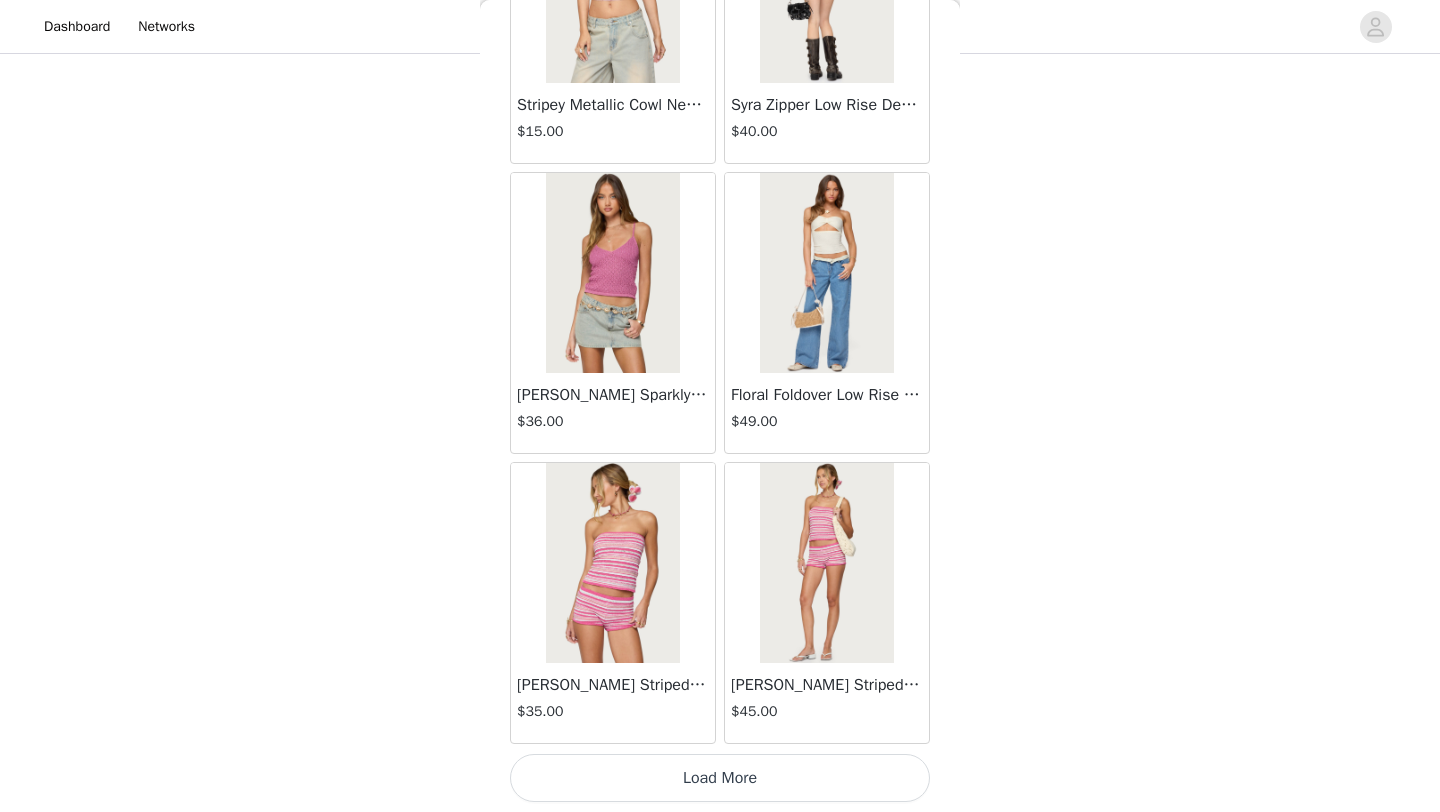 click on "Load More" at bounding box center (720, 778) 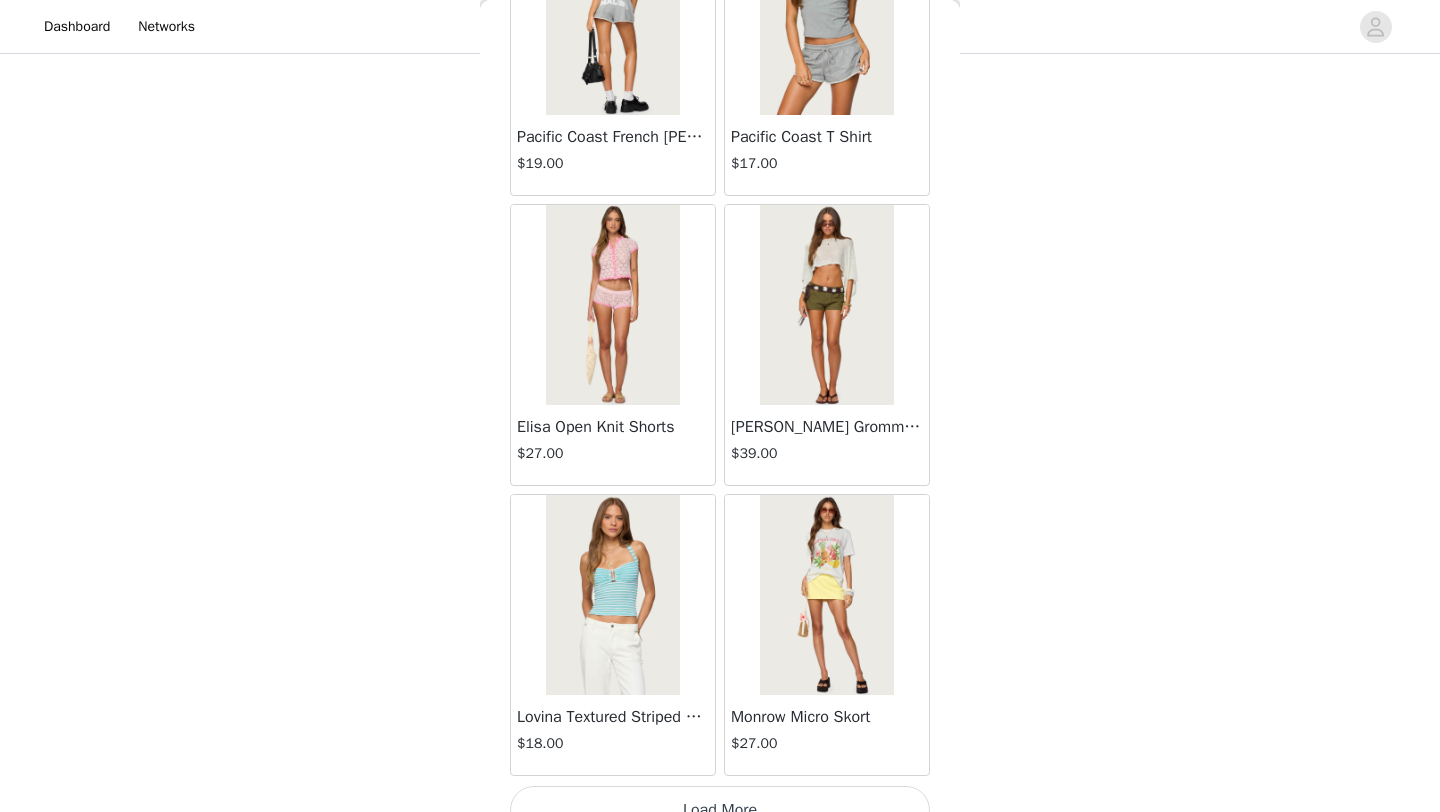 scroll, scrollTop: 10948, scrollLeft: 0, axis: vertical 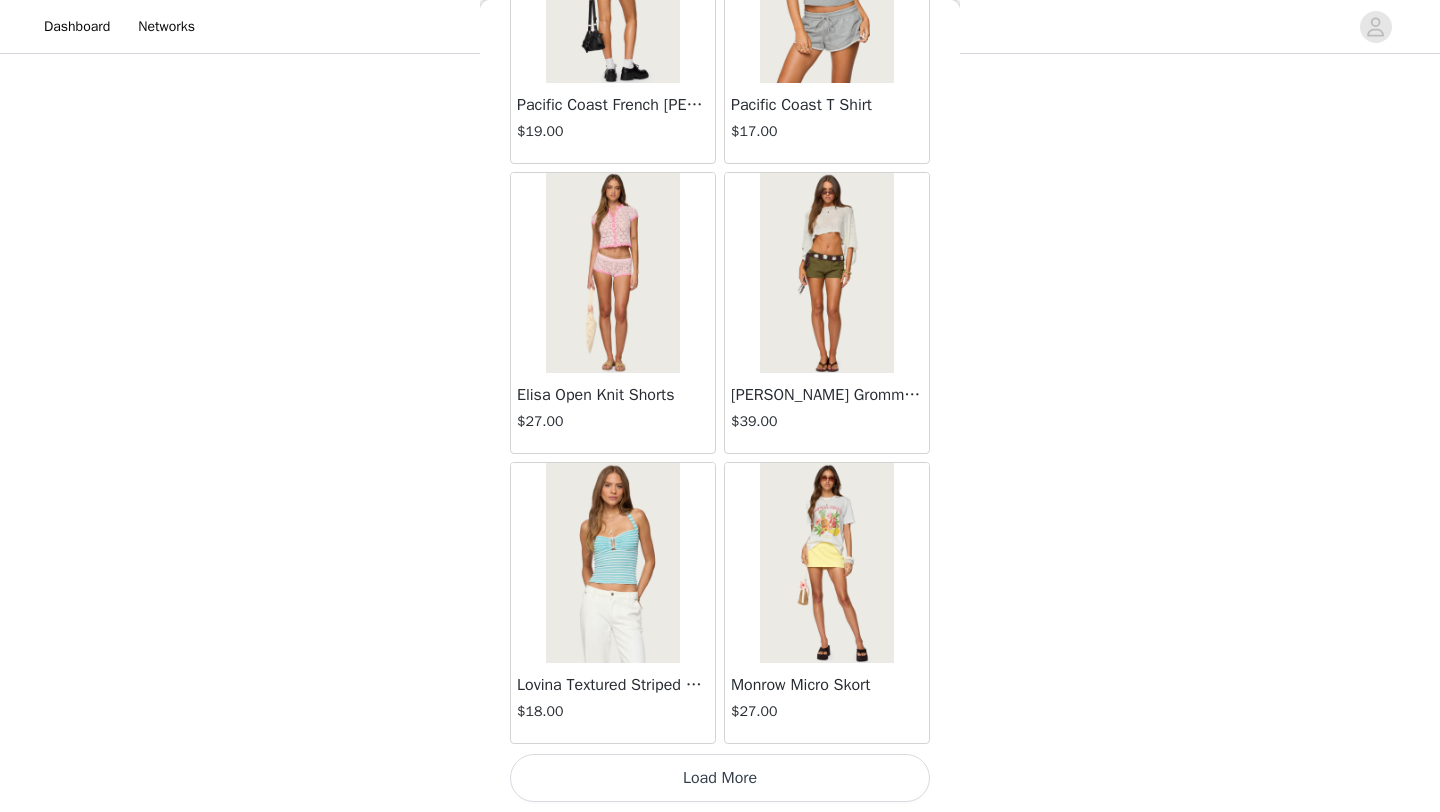 click on "Load More" at bounding box center (720, 778) 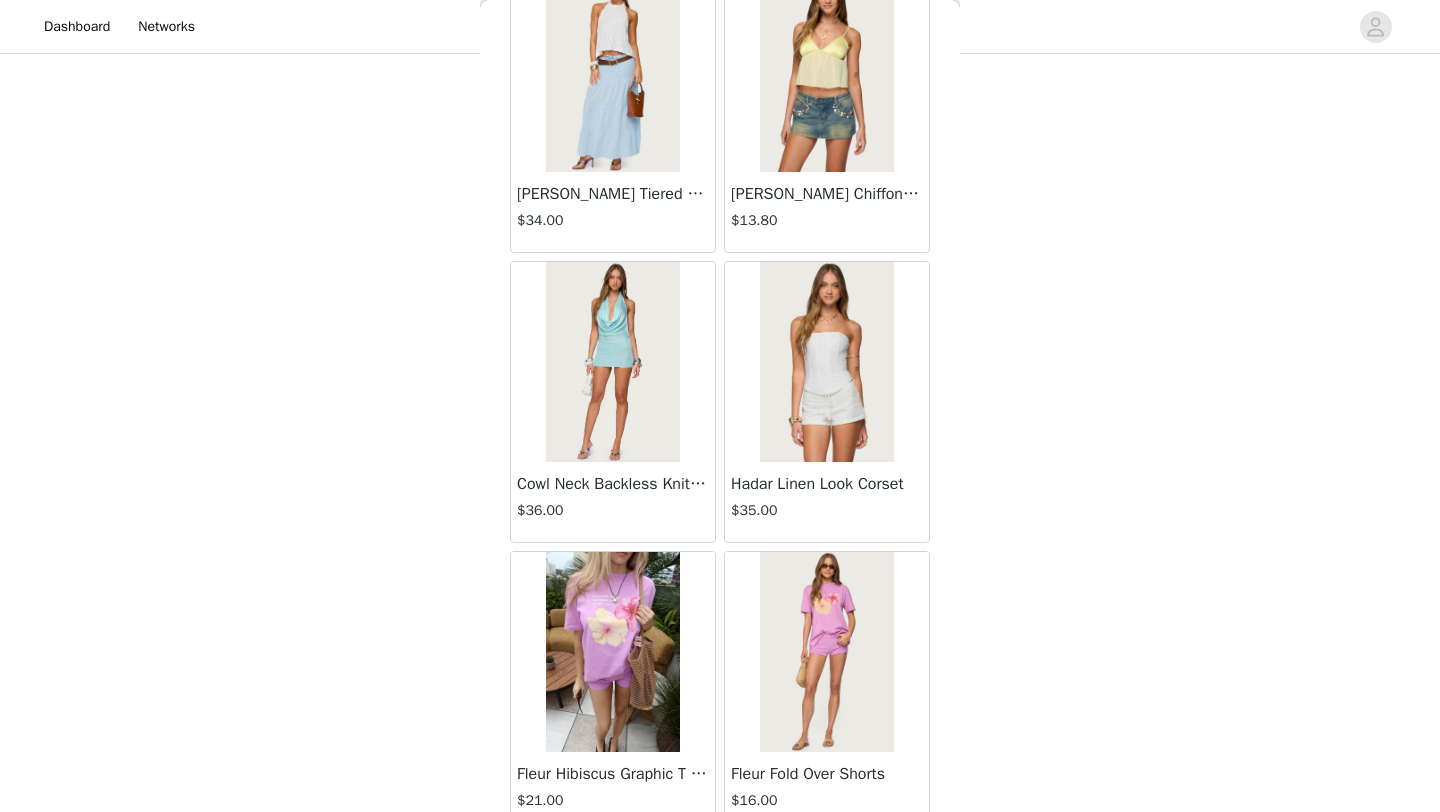 scroll, scrollTop: 13848, scrollLeft: 0, axis: vertical 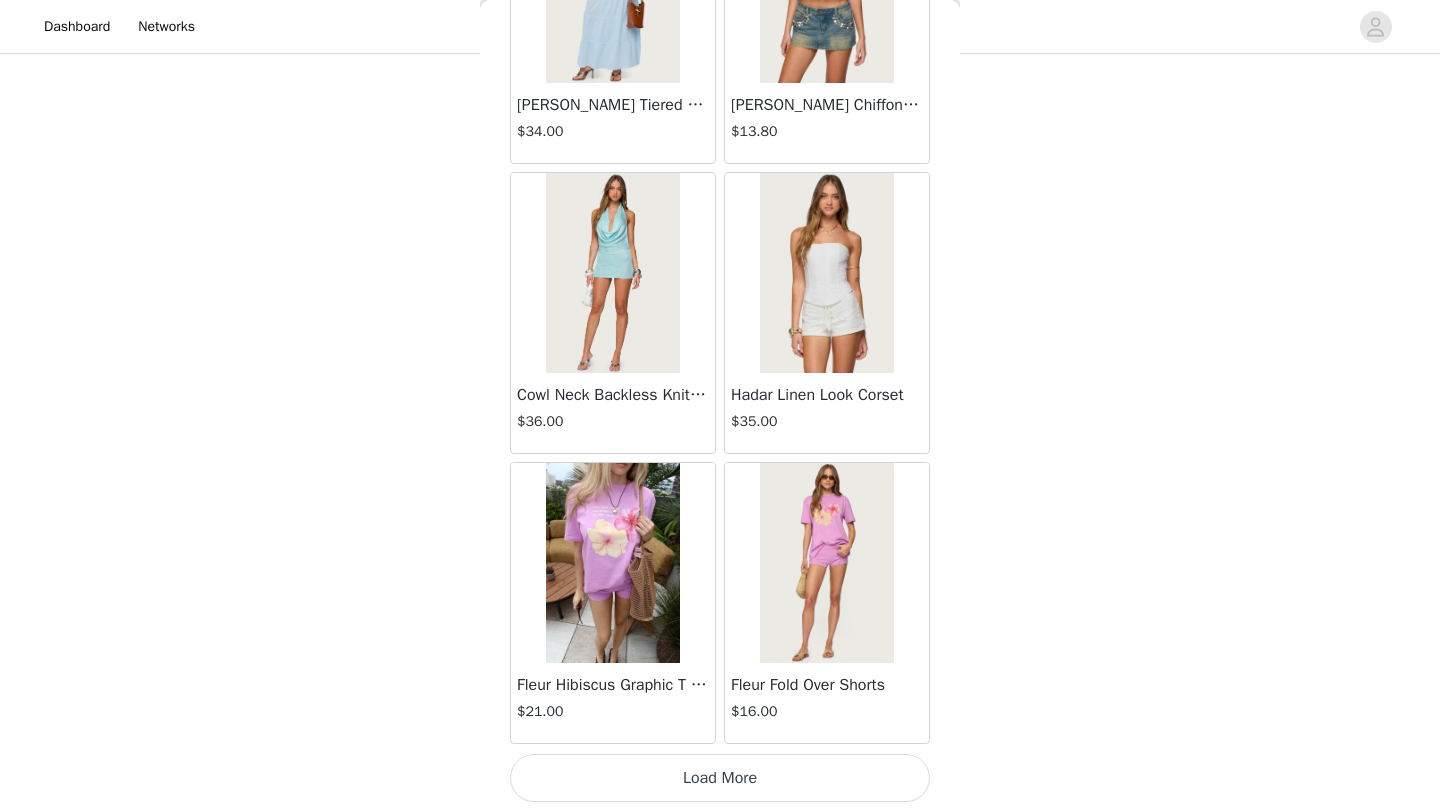 click on "Load More" at bounding box center (720, 778) 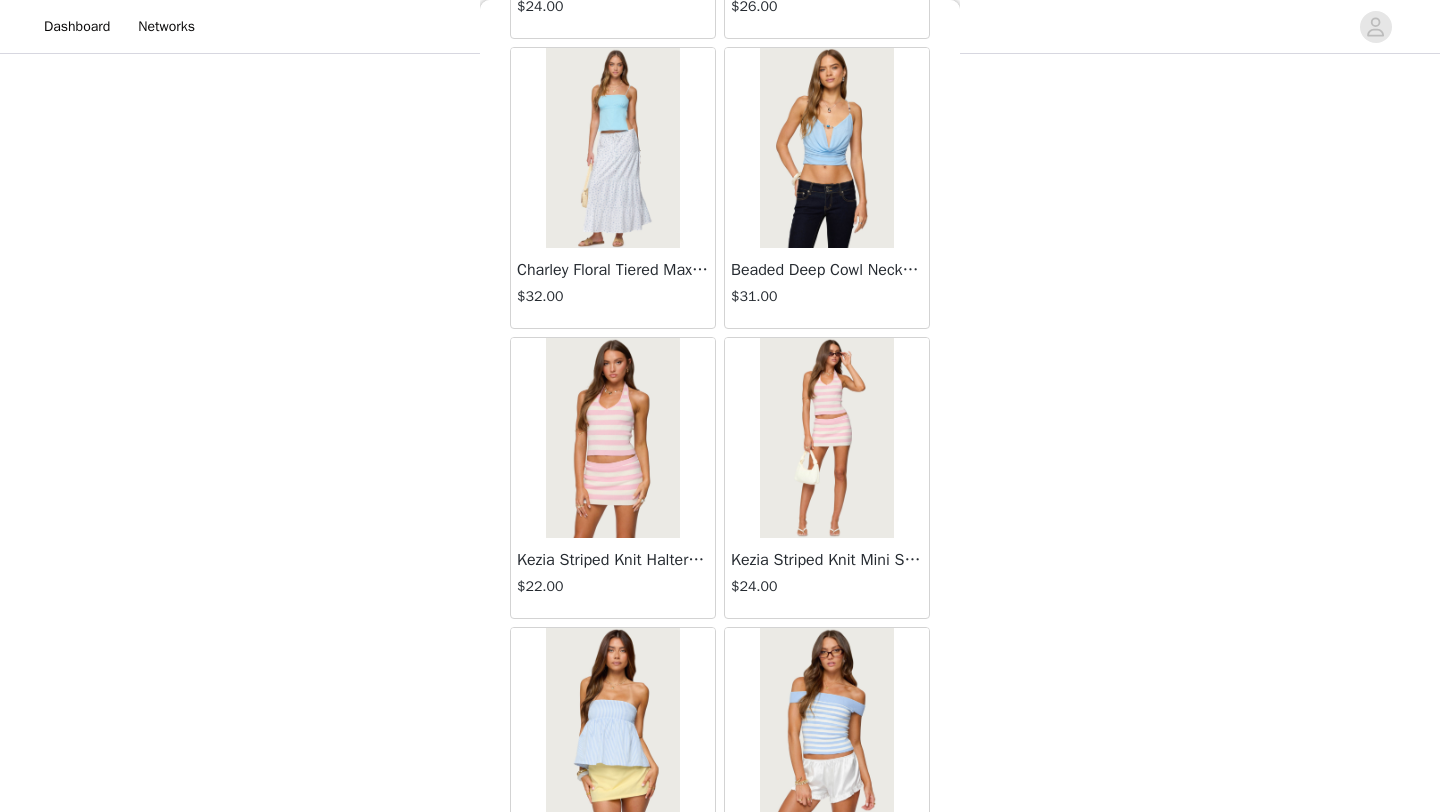 scroll, scrollTop: 16748, scrollLeft: 0, axis: vertical 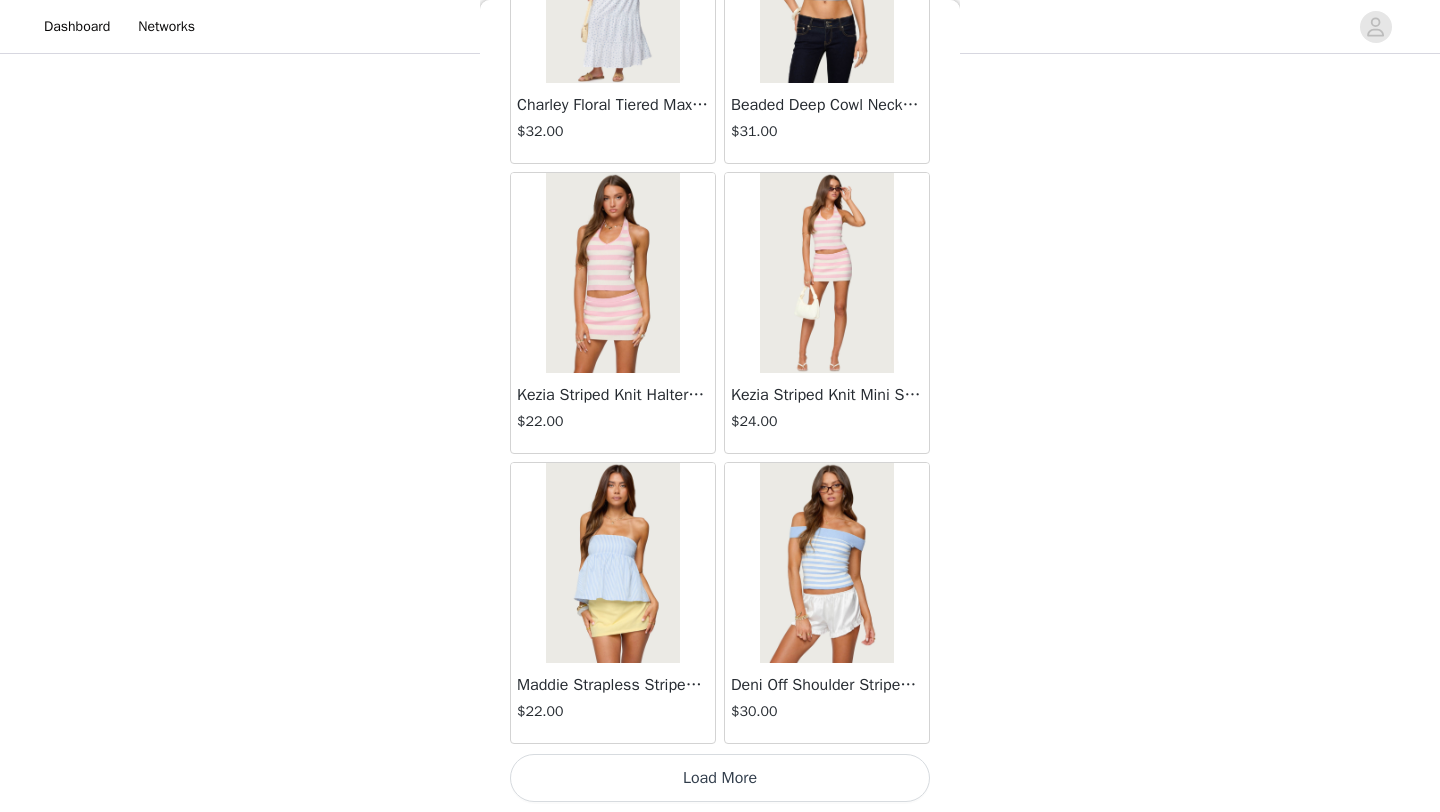 click on "Load More" at bounding box center (720, 778) 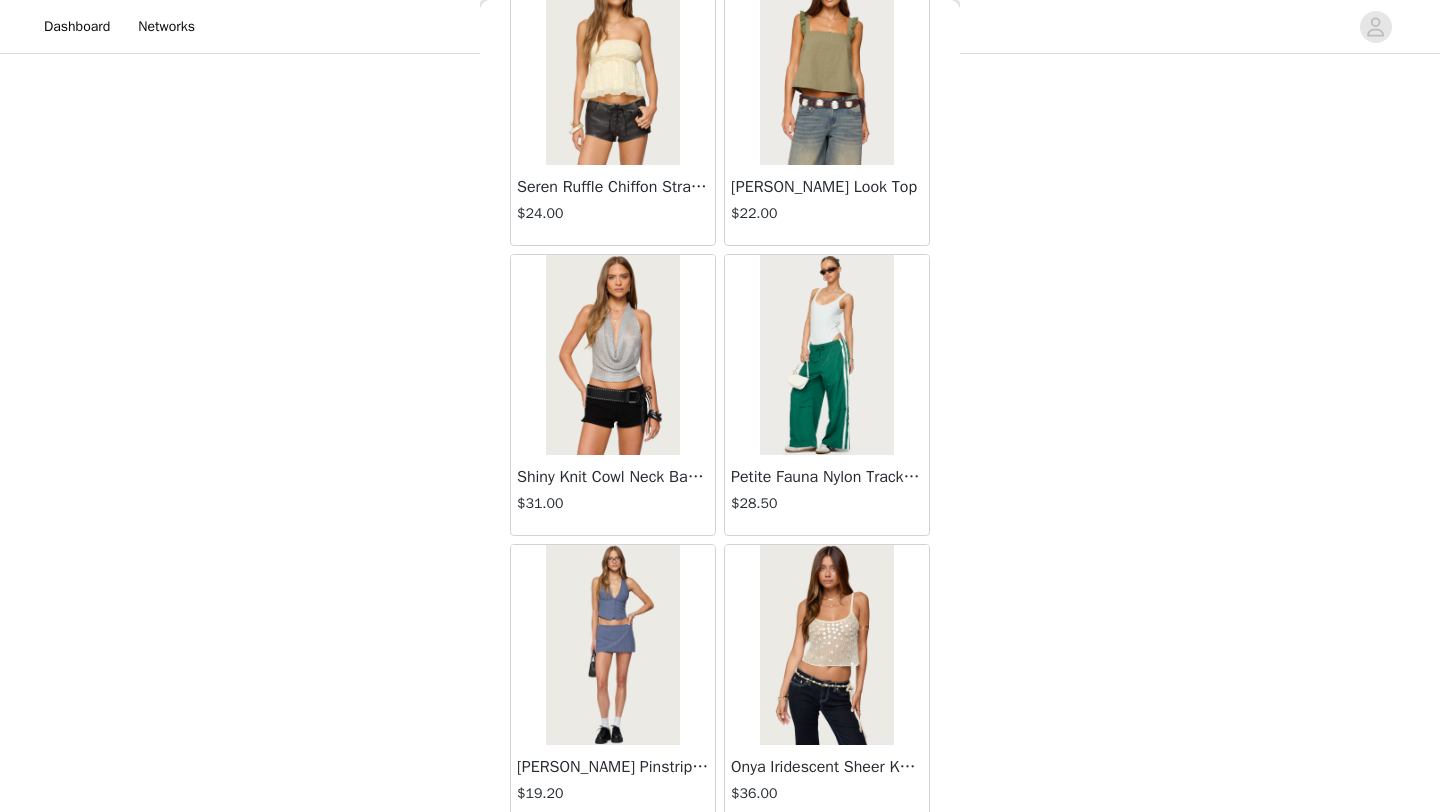 scroll, scrollTop: 19648, scrollLeft: 0, axis: vertical 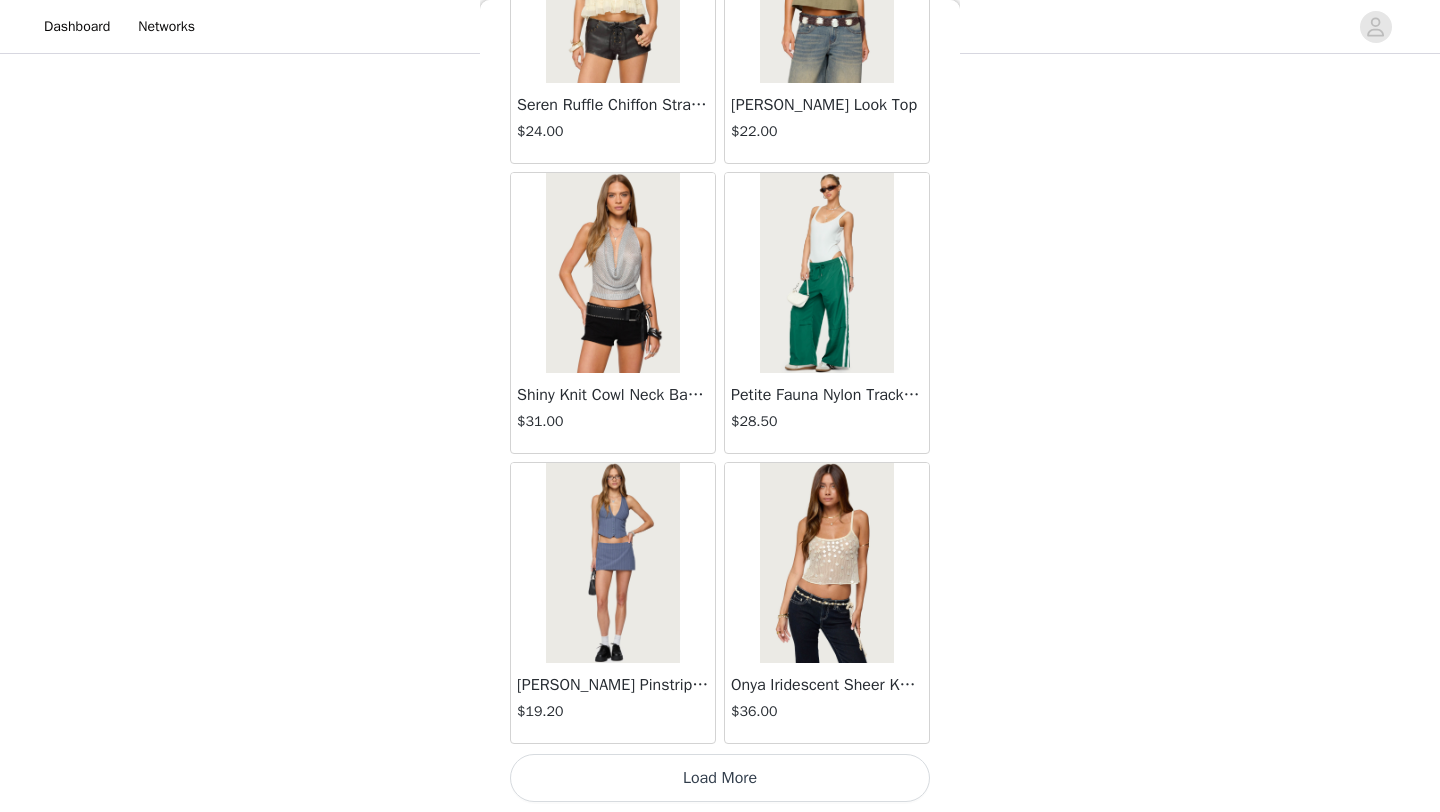 click on "Load More" at bounding box center (720, 778) 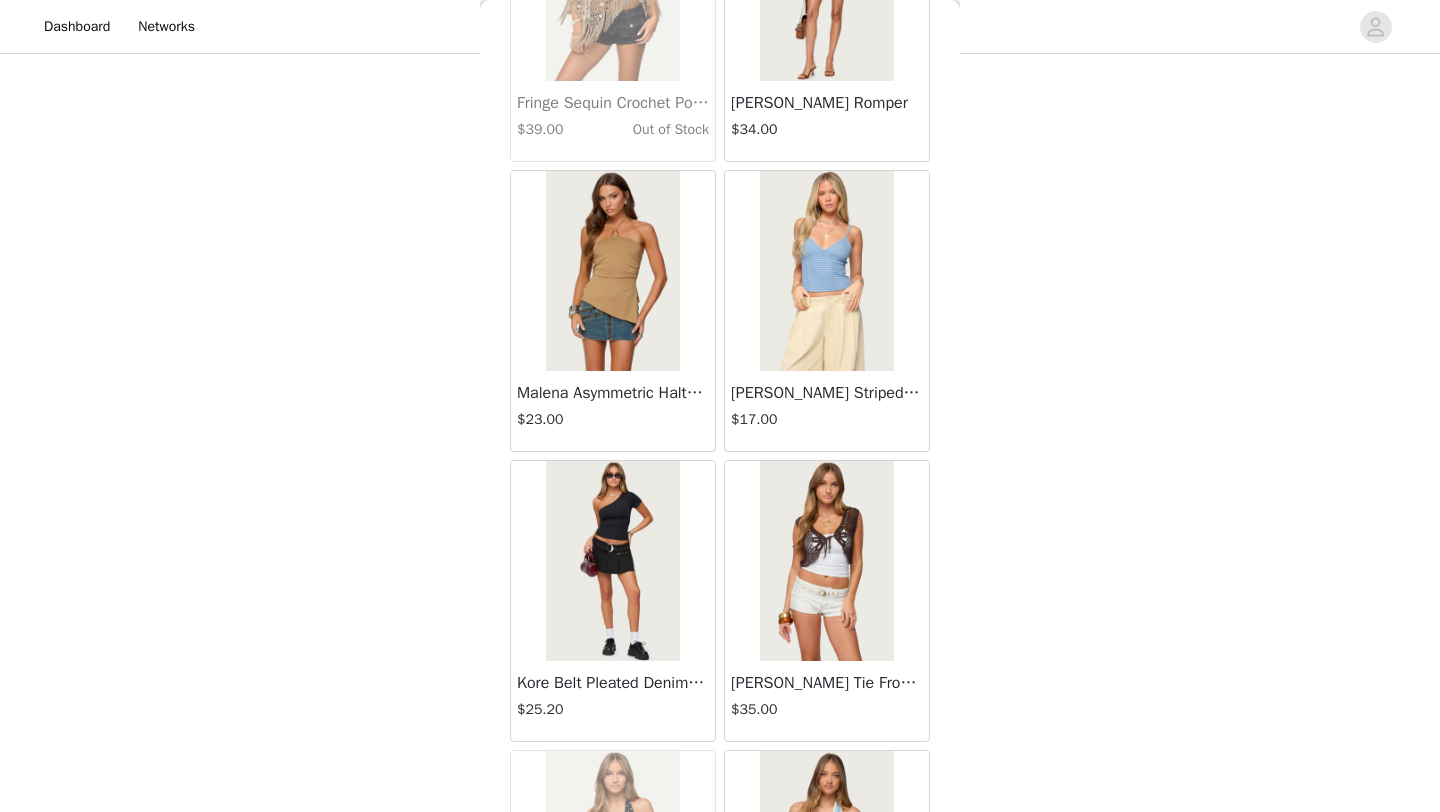 scroll, scrollTop: 22548, scrollLeft: 0, axis: vertical 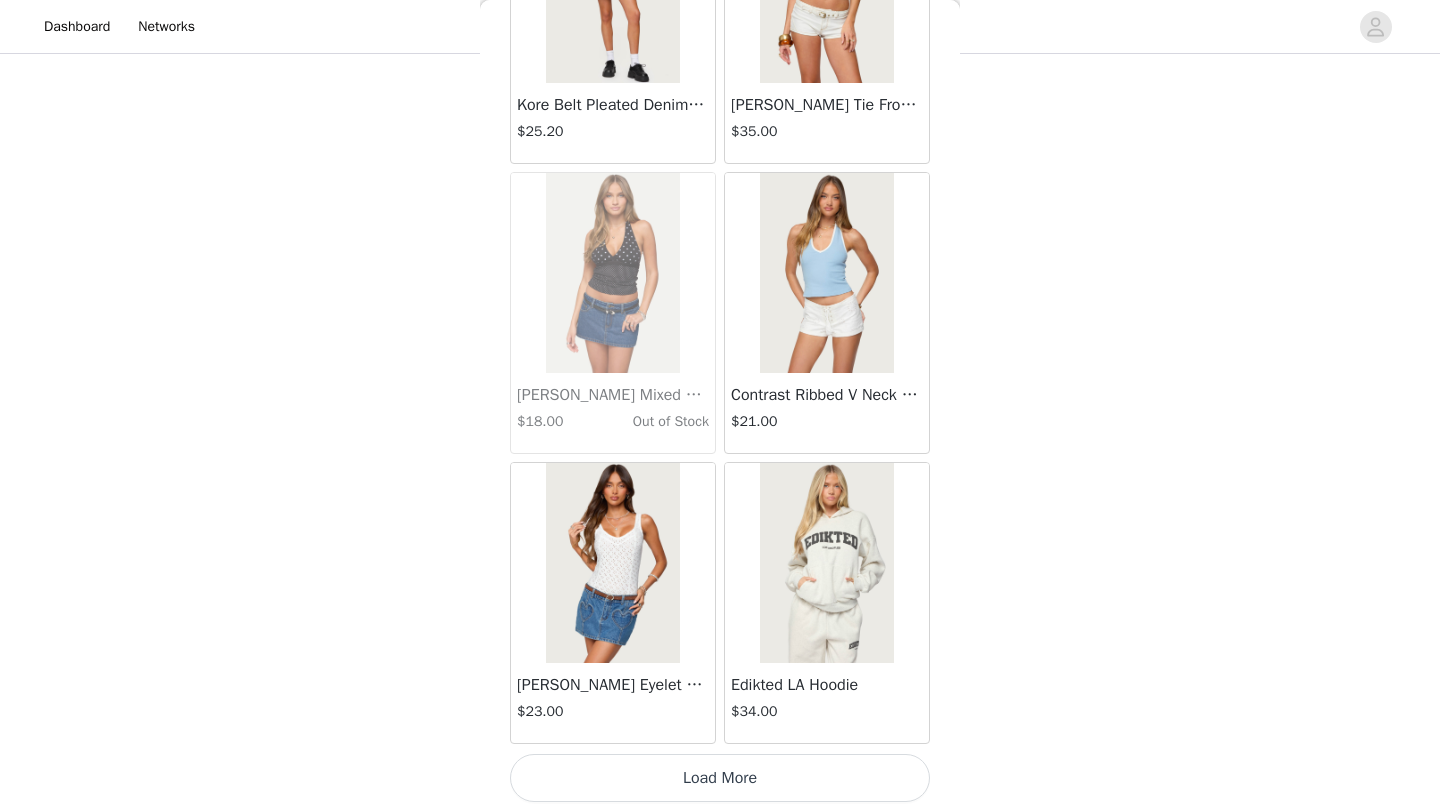 click on "Load More" at bounding box center (720, 778) 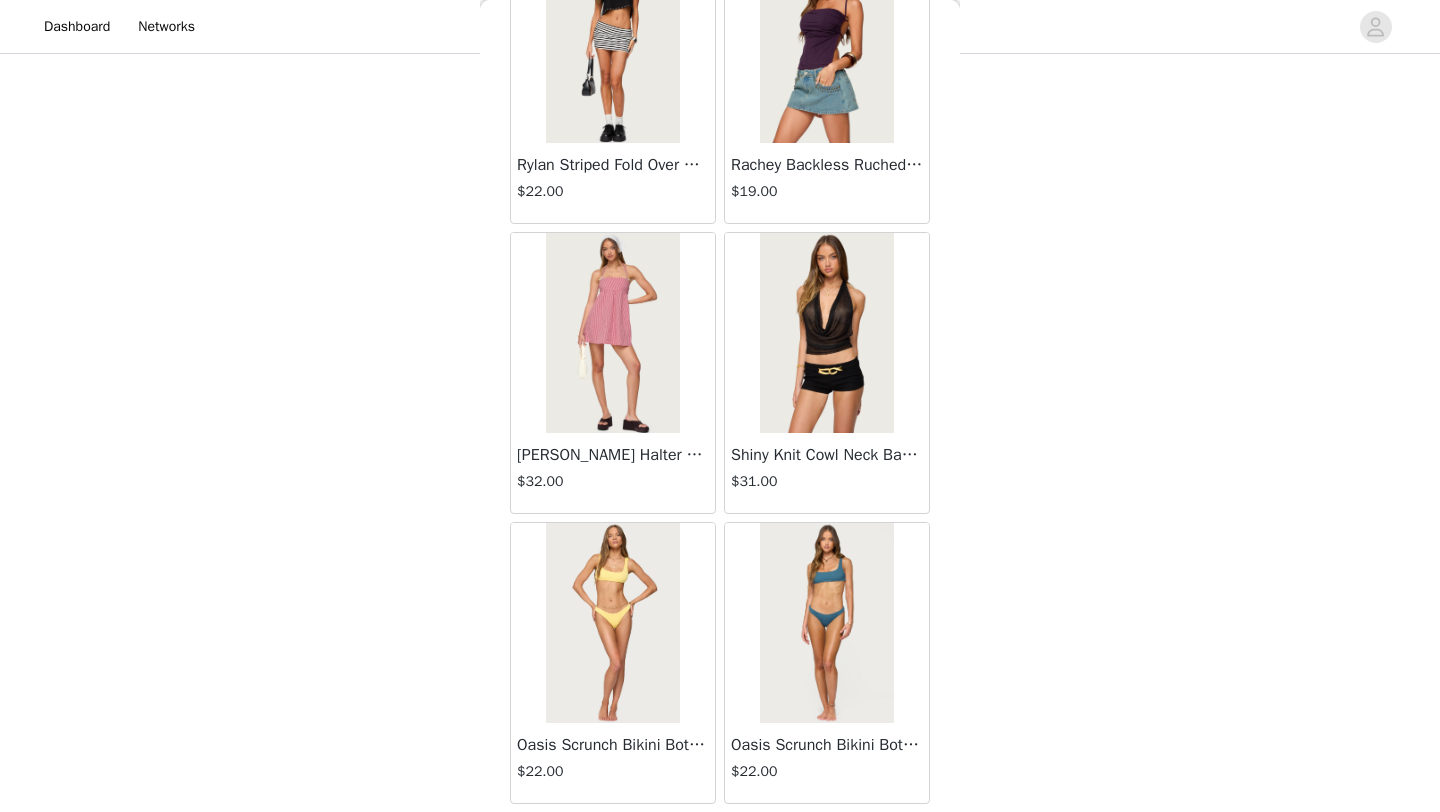 scroll, scrollTop: 25448, scrollLeft: 0, axis: vertical 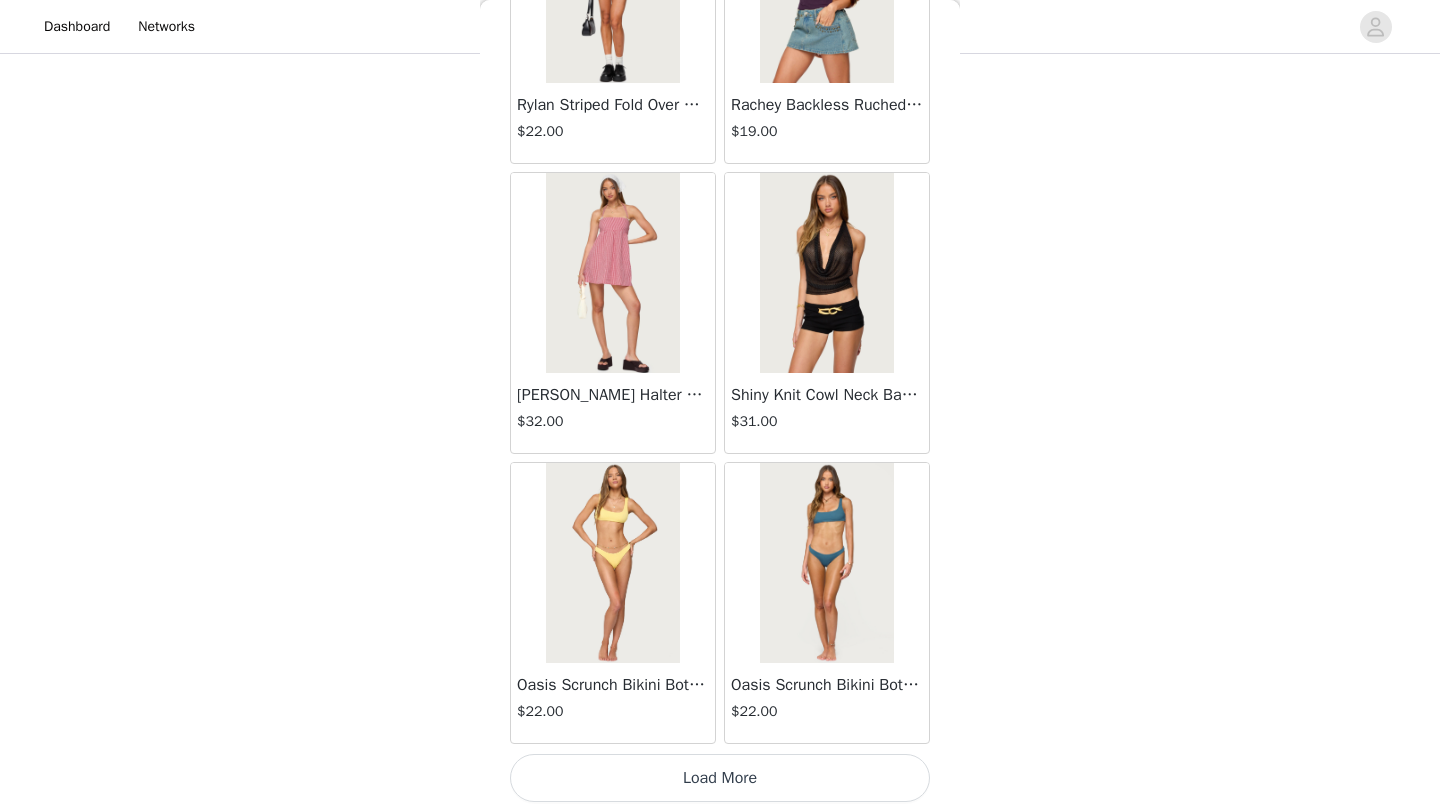 click on "Load More" at bounding box center [720, 778] 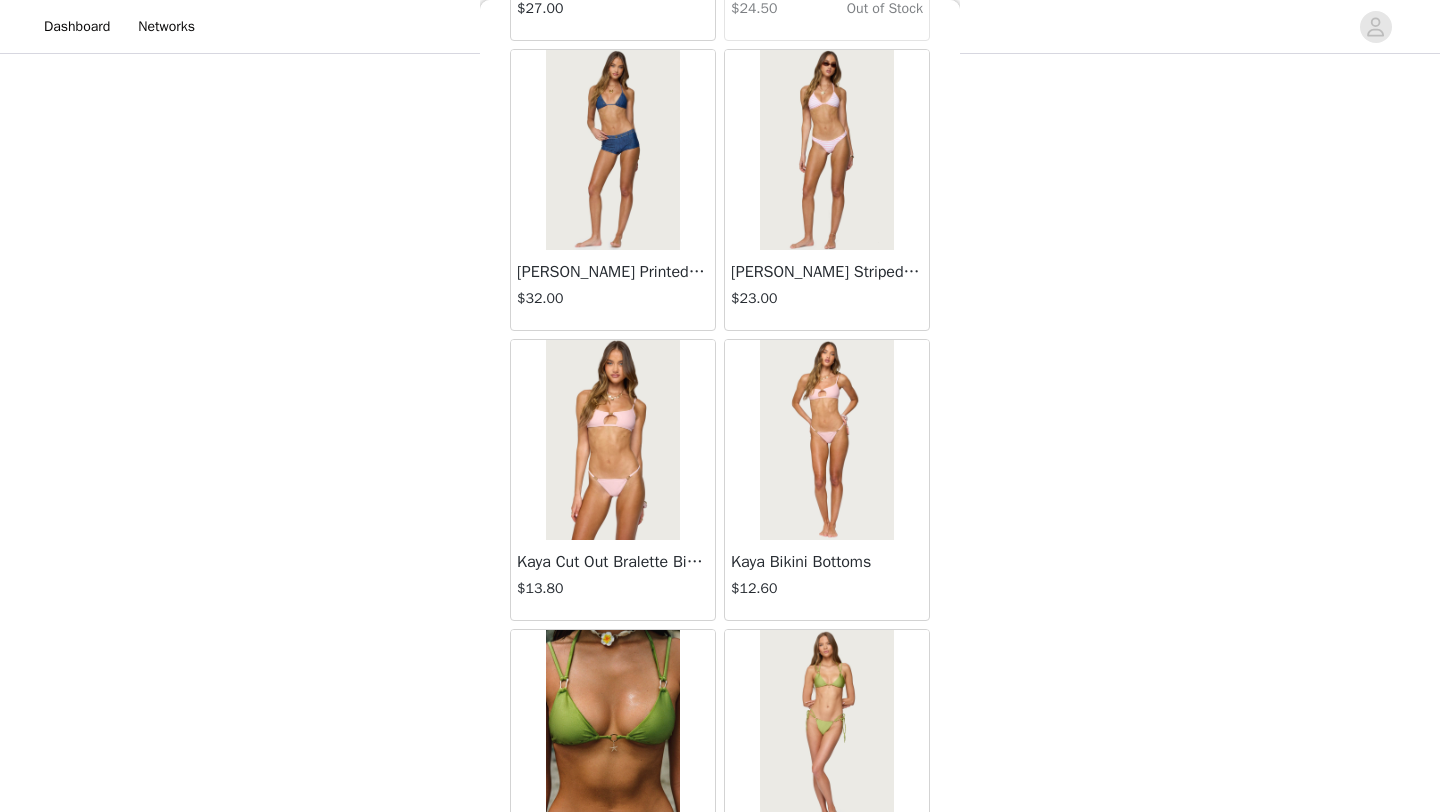 scroll, scrollTop: 28348, scrollLeft: 0, axis: vertical 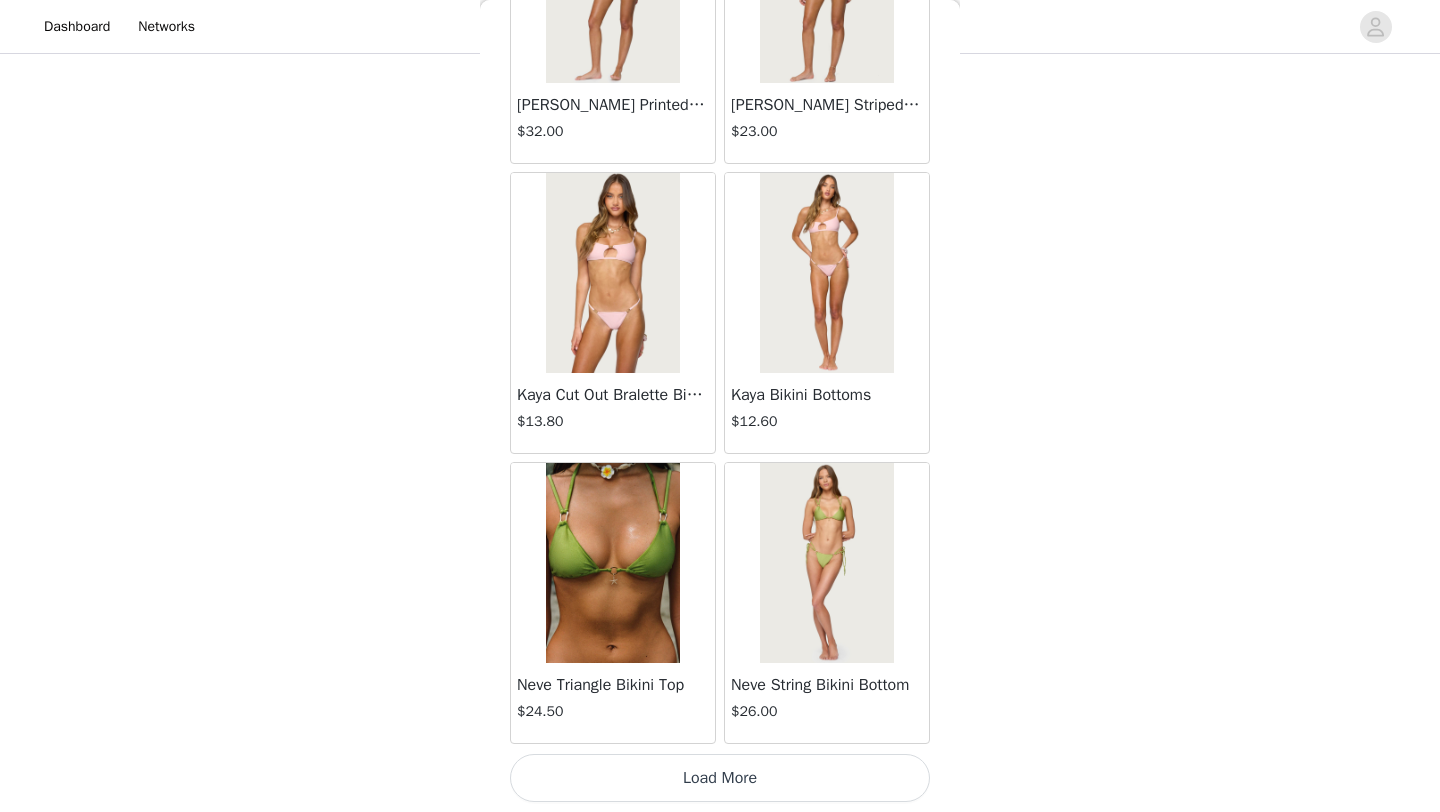 click on "Load More" at bounding box center [720, 778] 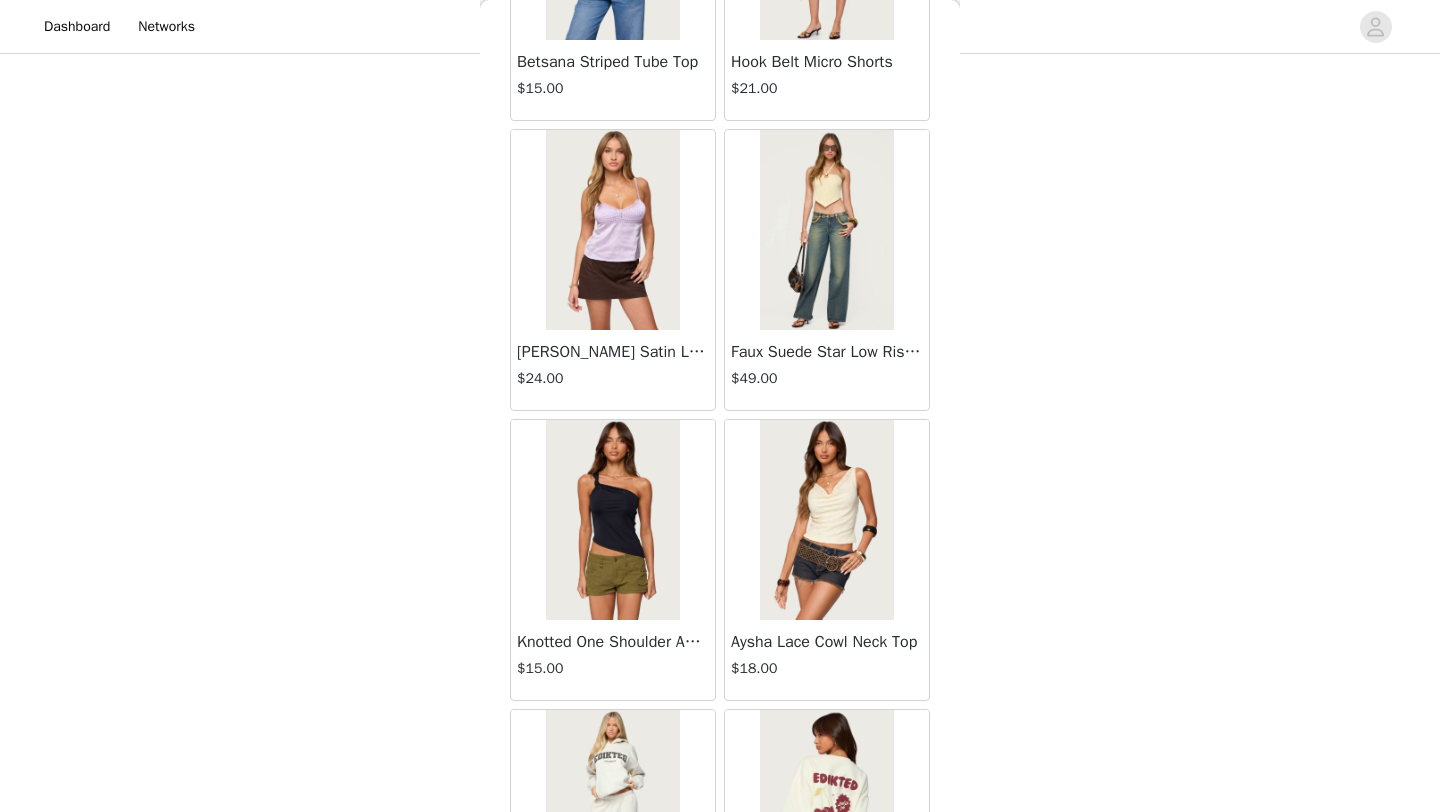 scroll, scrollTop: 31248, scrollLeft: 0, axis: vertical 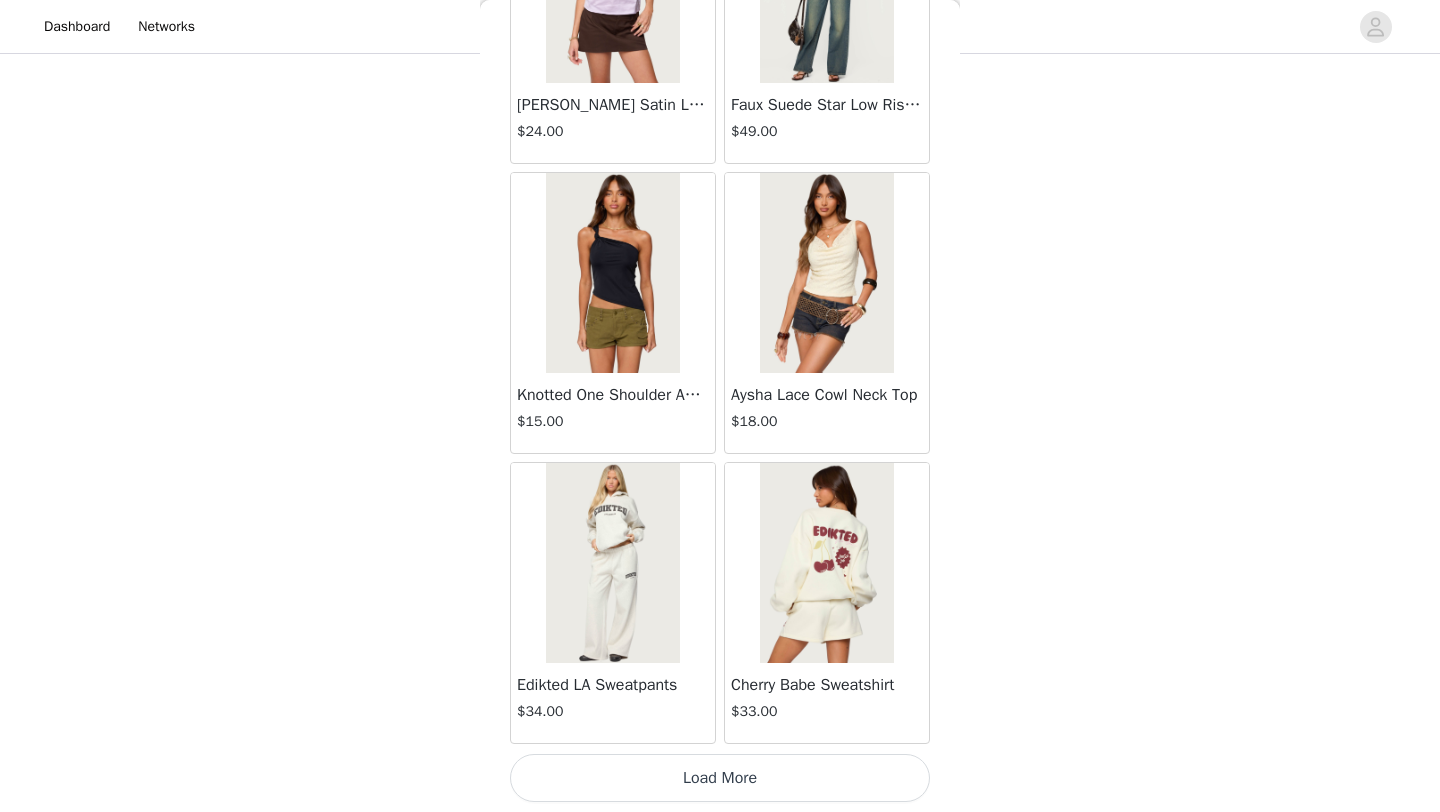 click on "Load More" at bounding box center (720, 778) 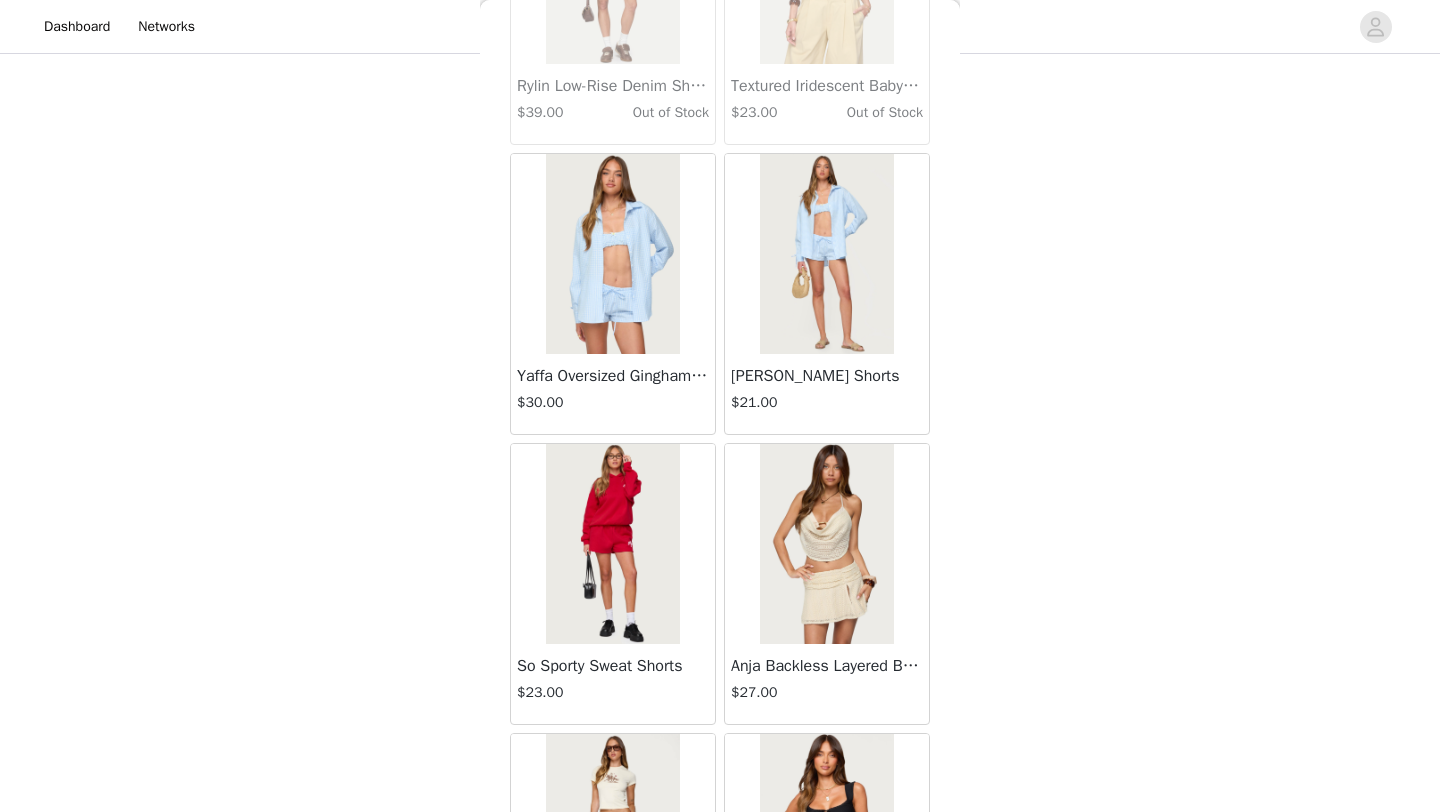 scroll, scrollTop: 33879, scrollLeft: 0, axis: vertical 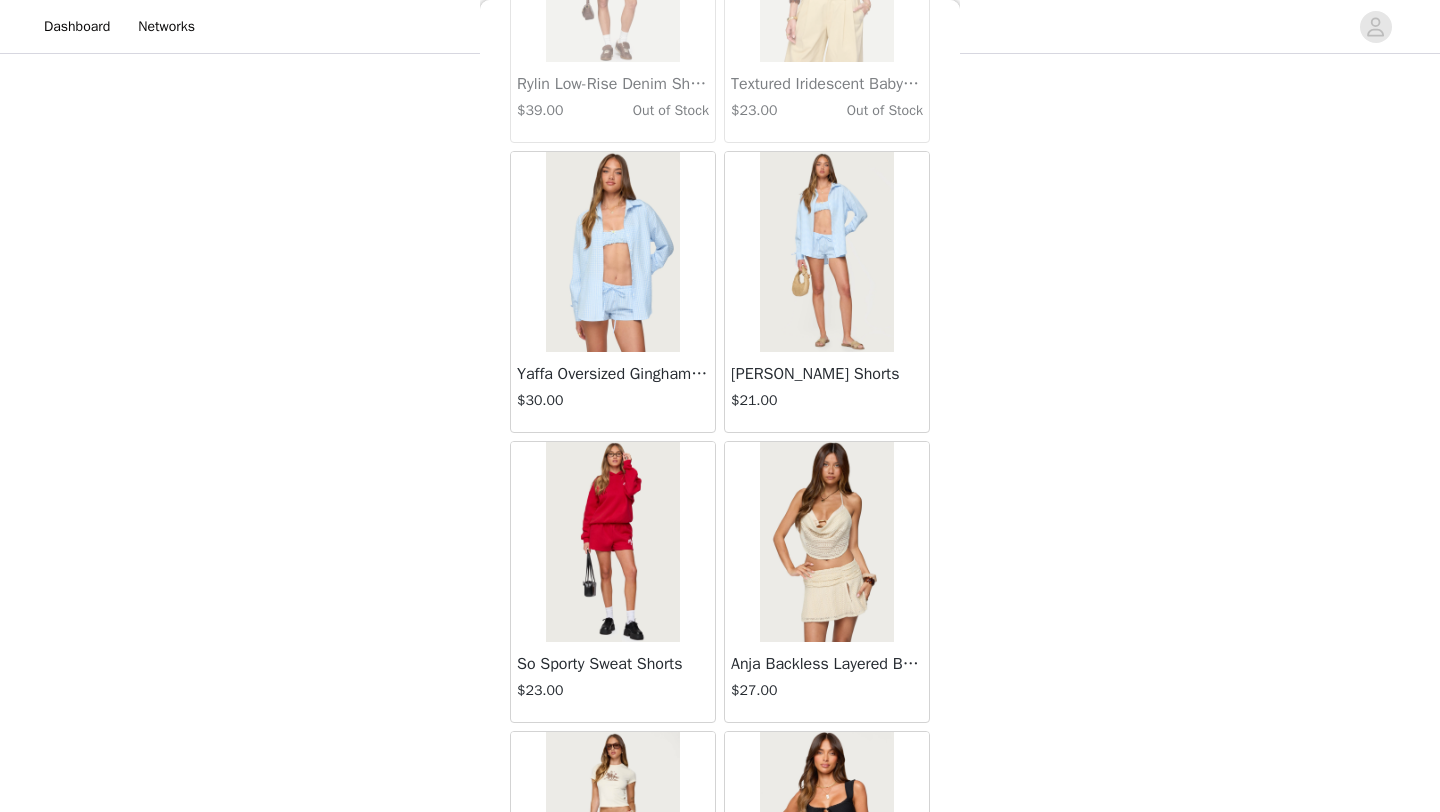 click at bounding box center [612, 252] 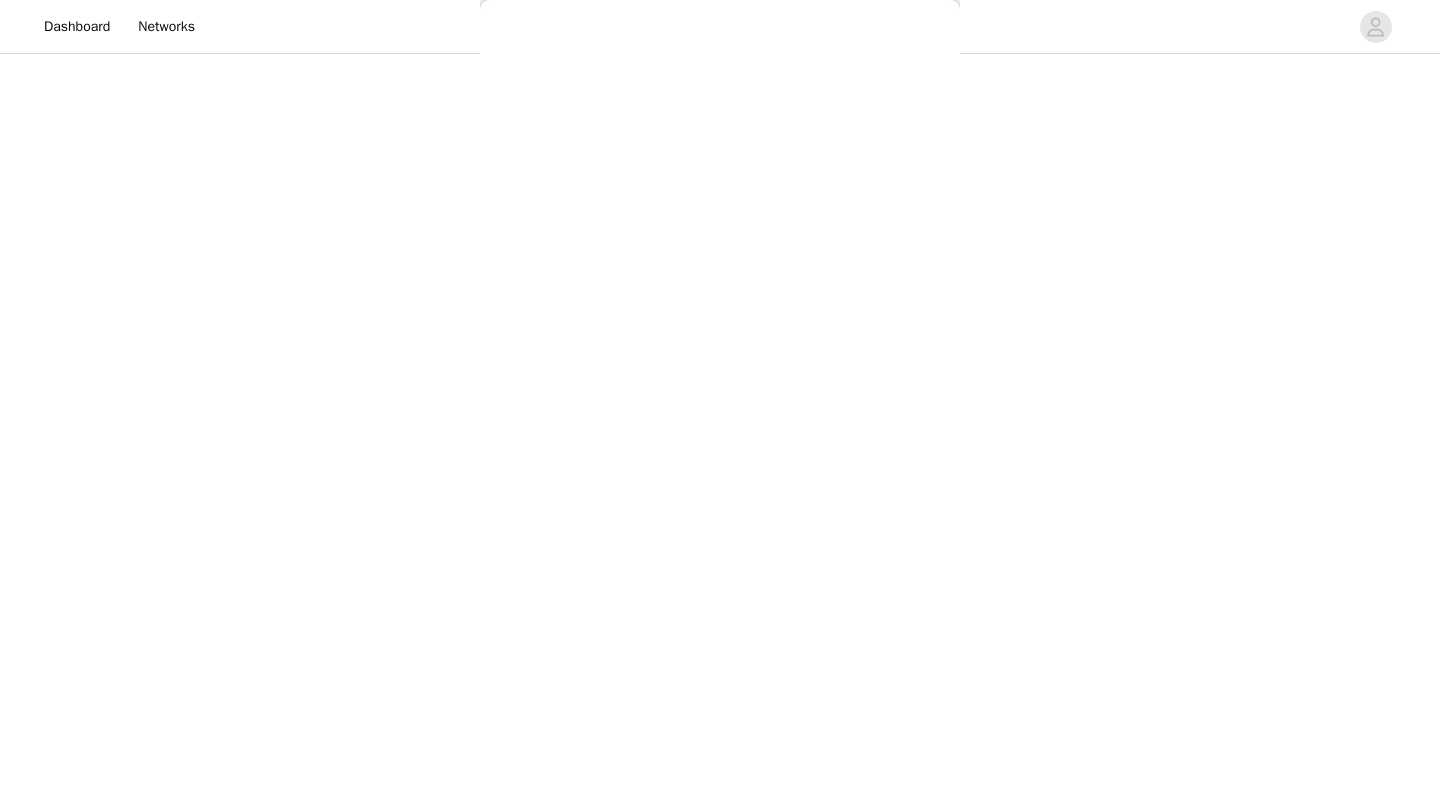 scroll, scrollTop: 0, scrollLeft: 0, axis: both 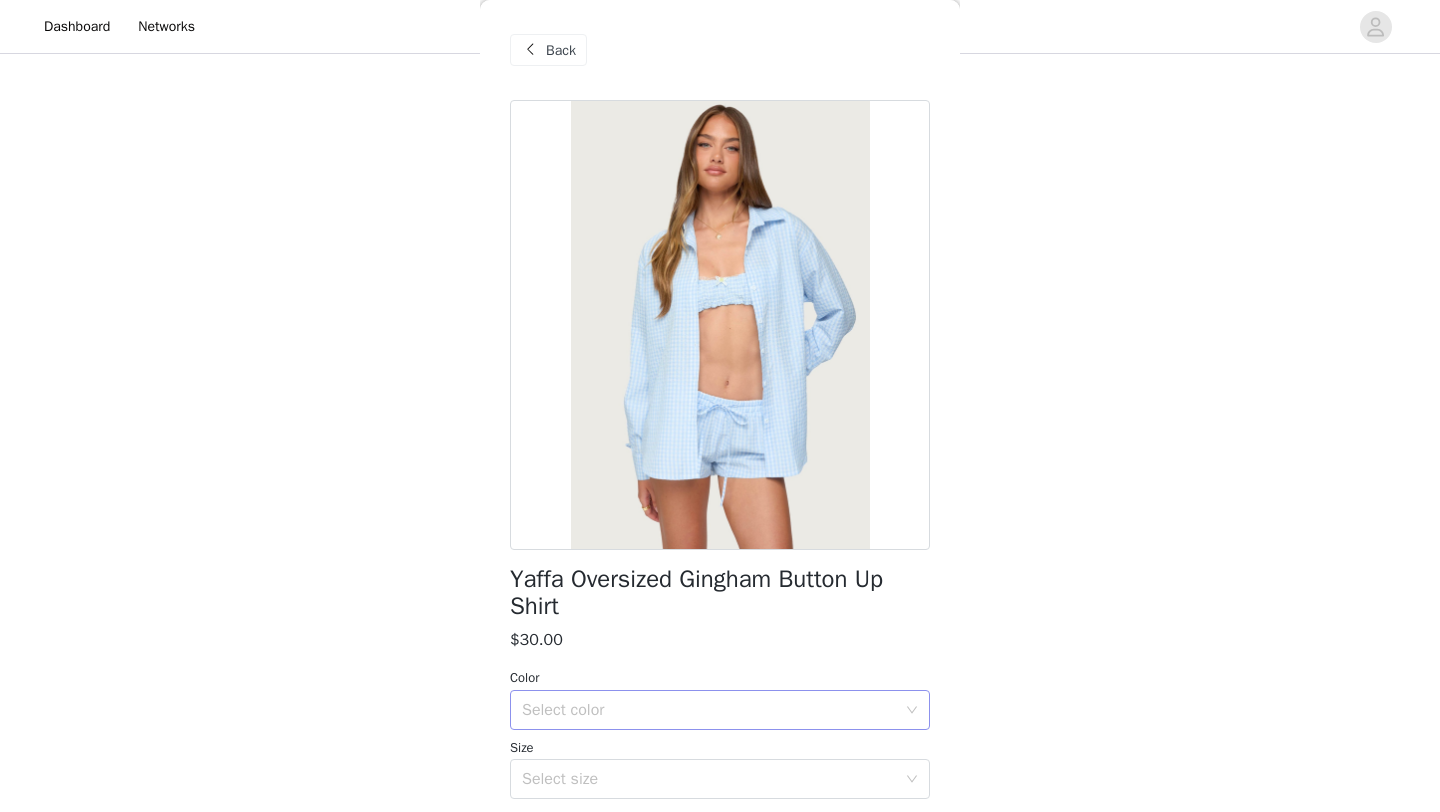 click on "Select color" at bounding box center [709, 710] 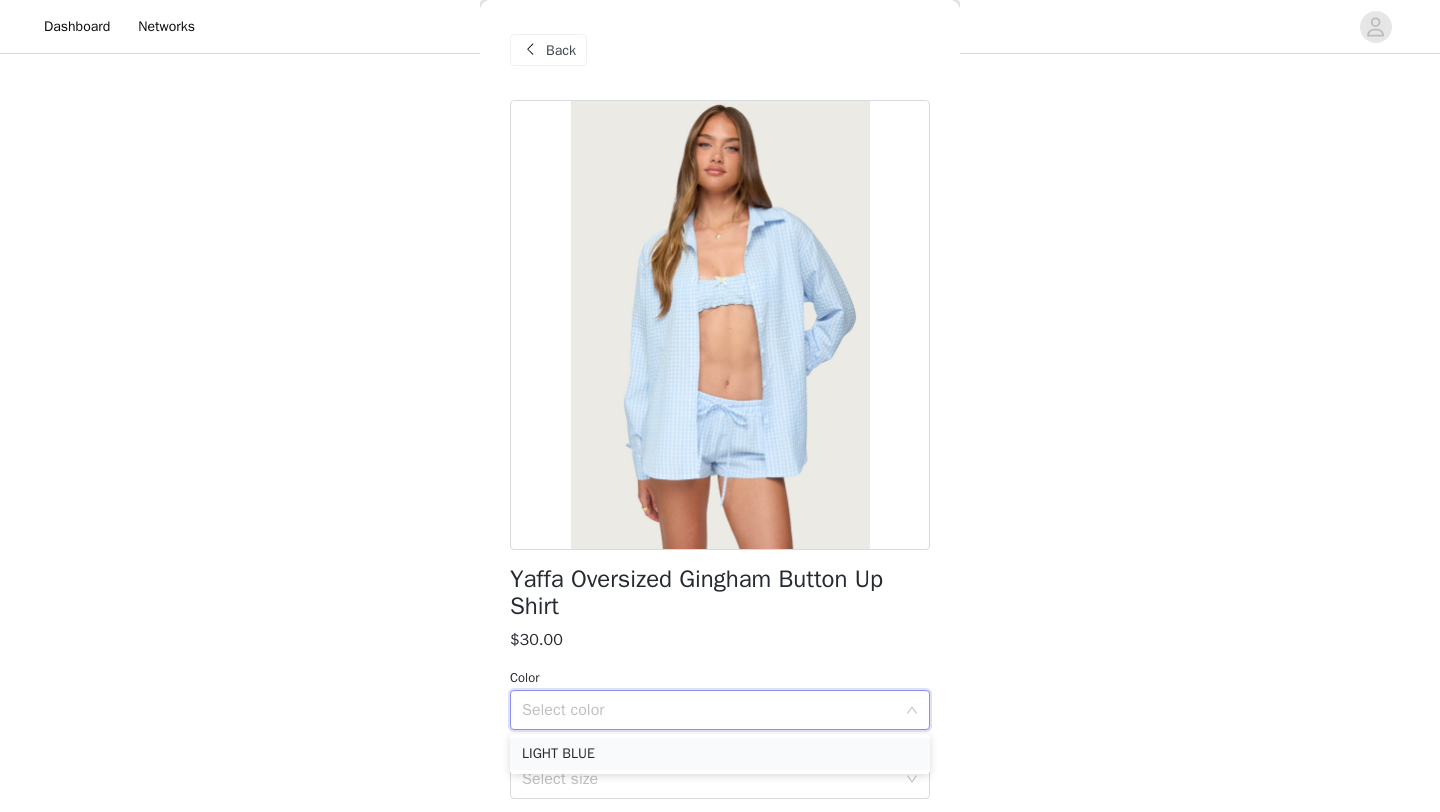 click on "LIGHT BLUE" at bounding box center [720, 754] 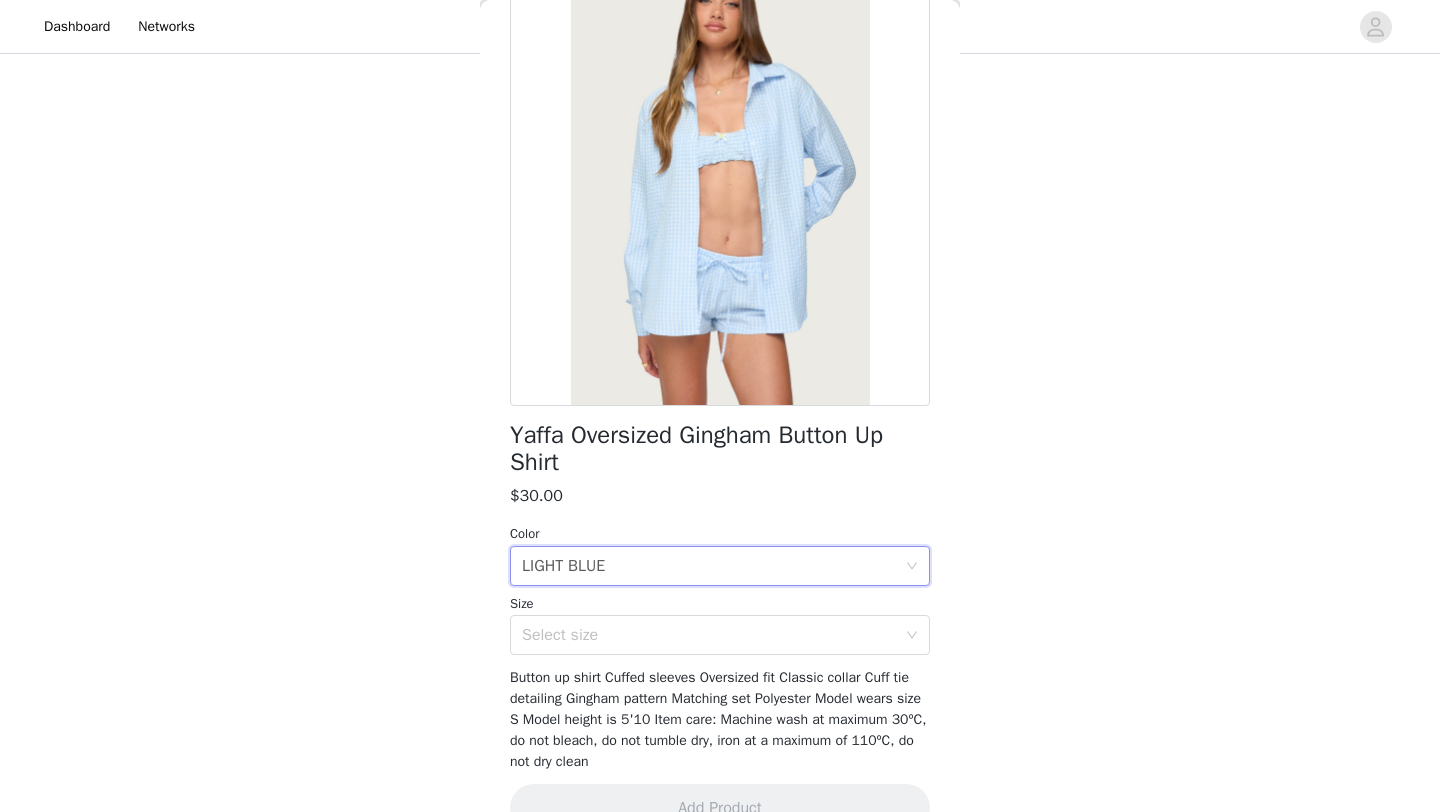 scroll, scrollTop: 154, scrollLeft: 0, axis: vertical 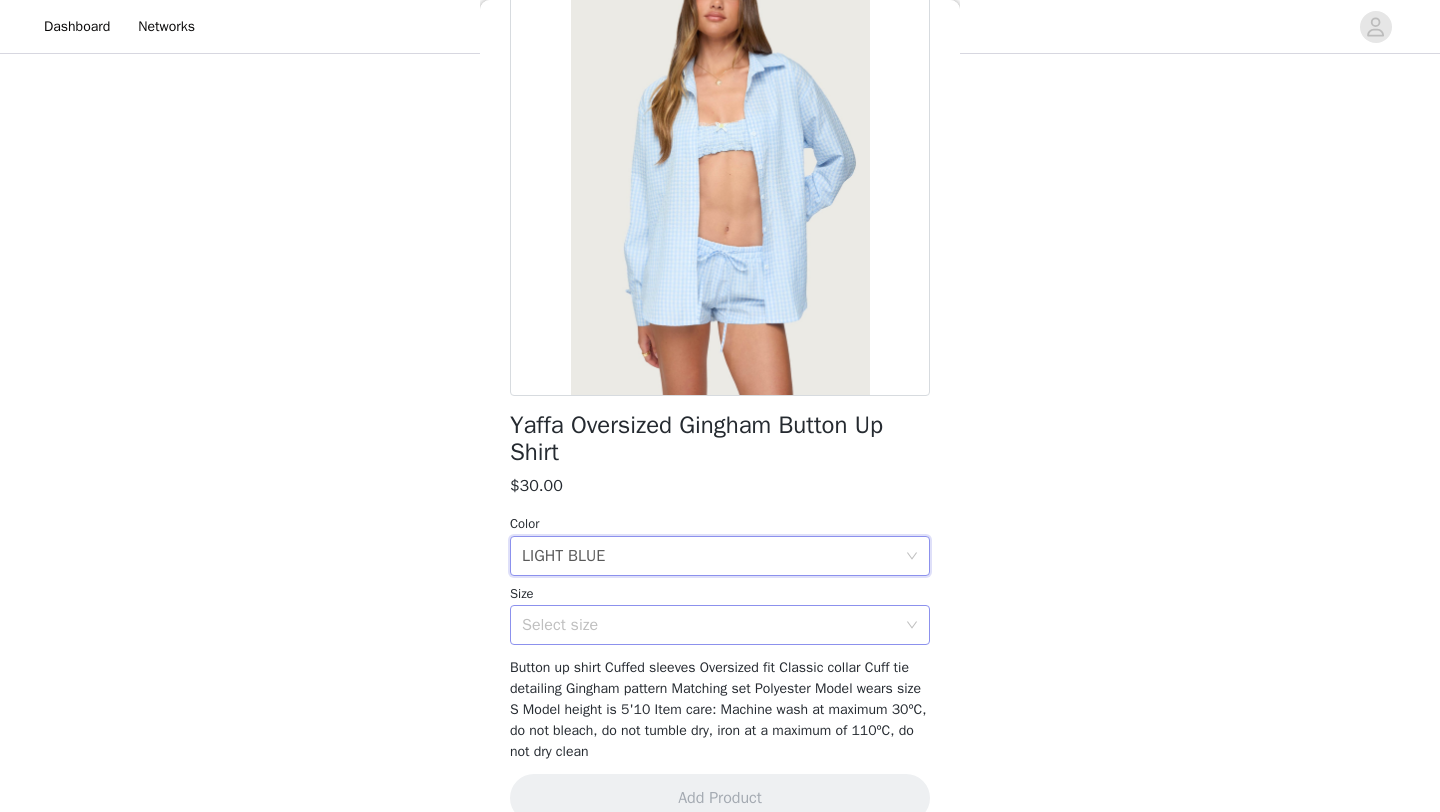 click on "Select size" at bounding box center [709, 625] 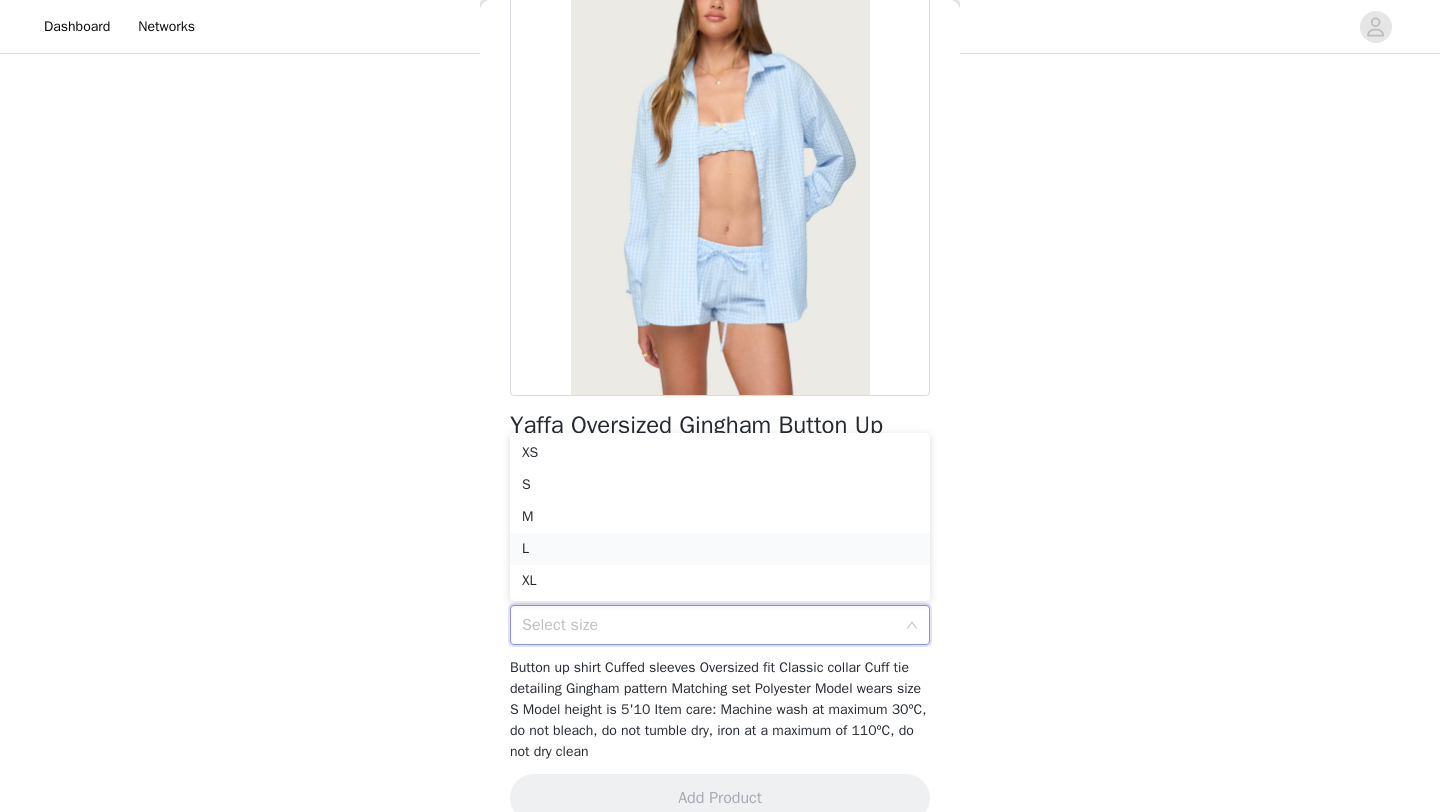 click on "L" at bounding box center (720, 549) 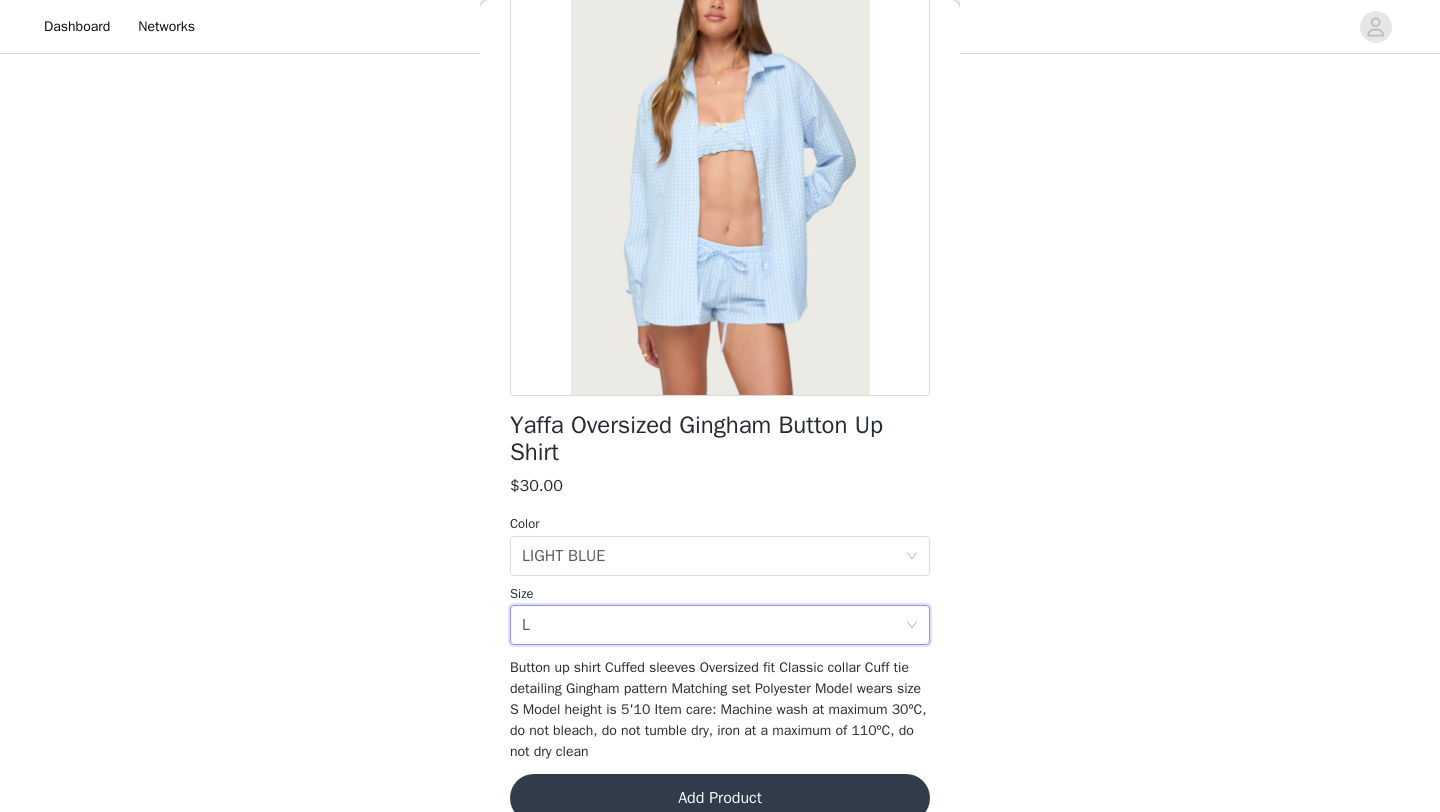 click on "Add Product" at bounding box center (720, 798) 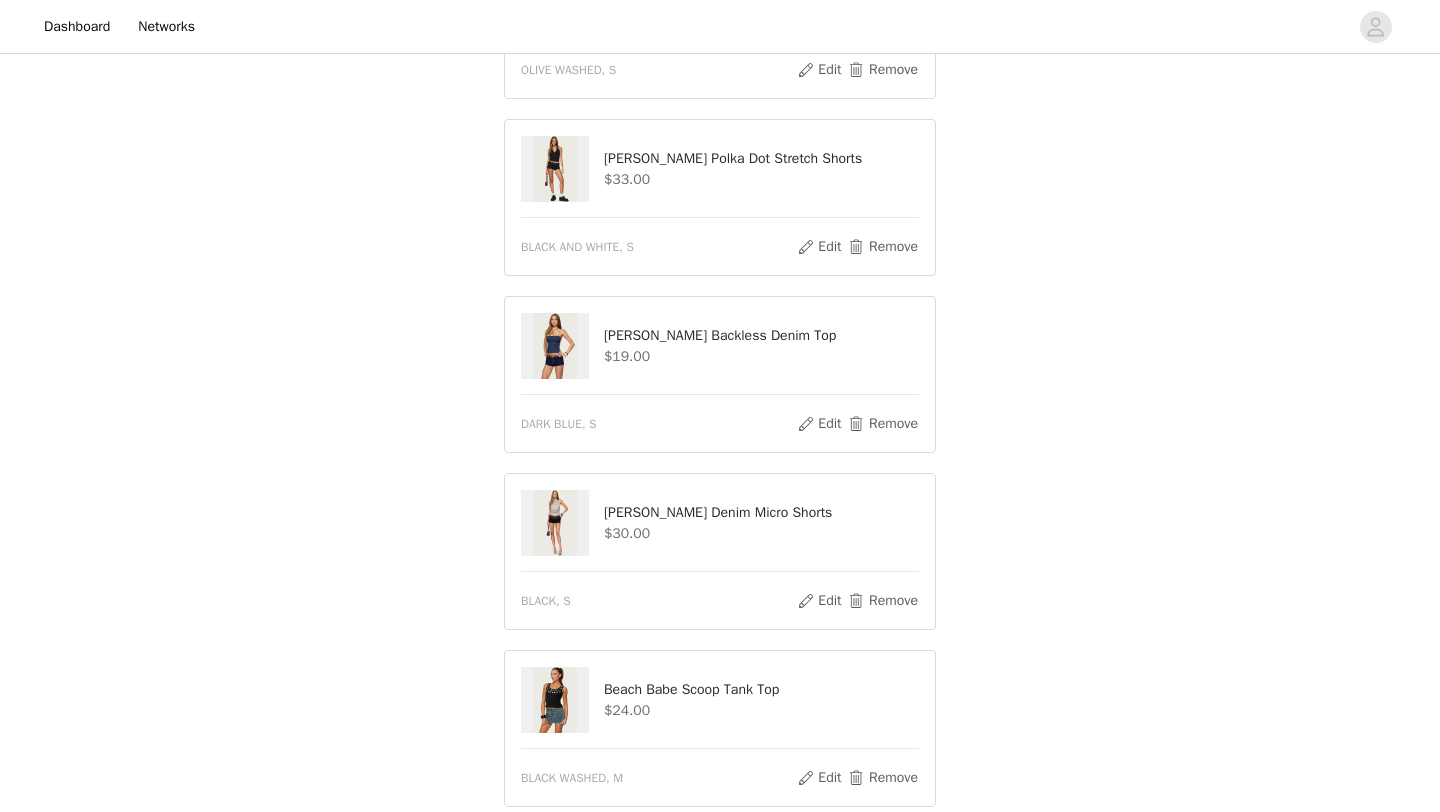 scroll, scrollTop: 983, scrollLeft: 0, axis: vertical 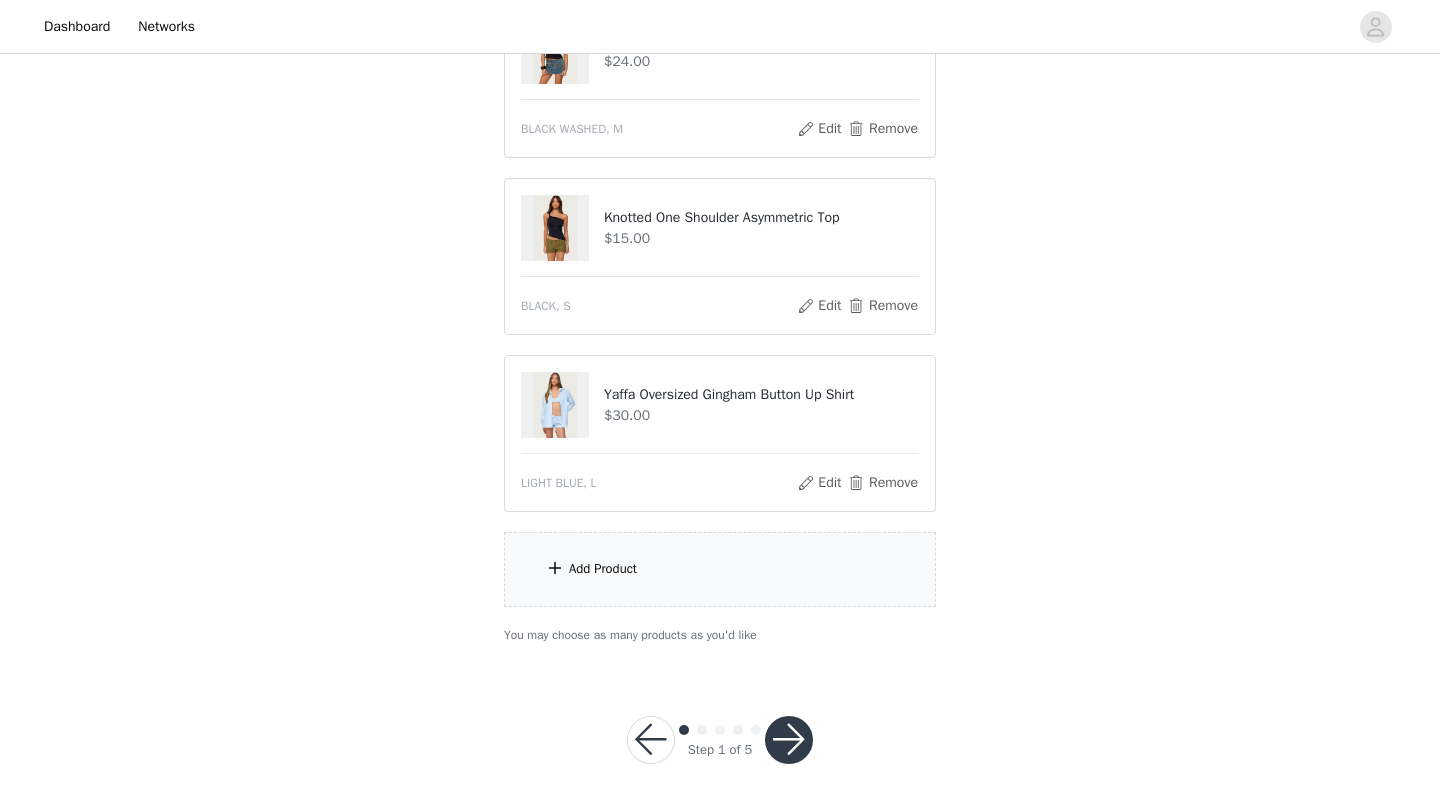 click on "Add Product" at bounding box center (603, 569) 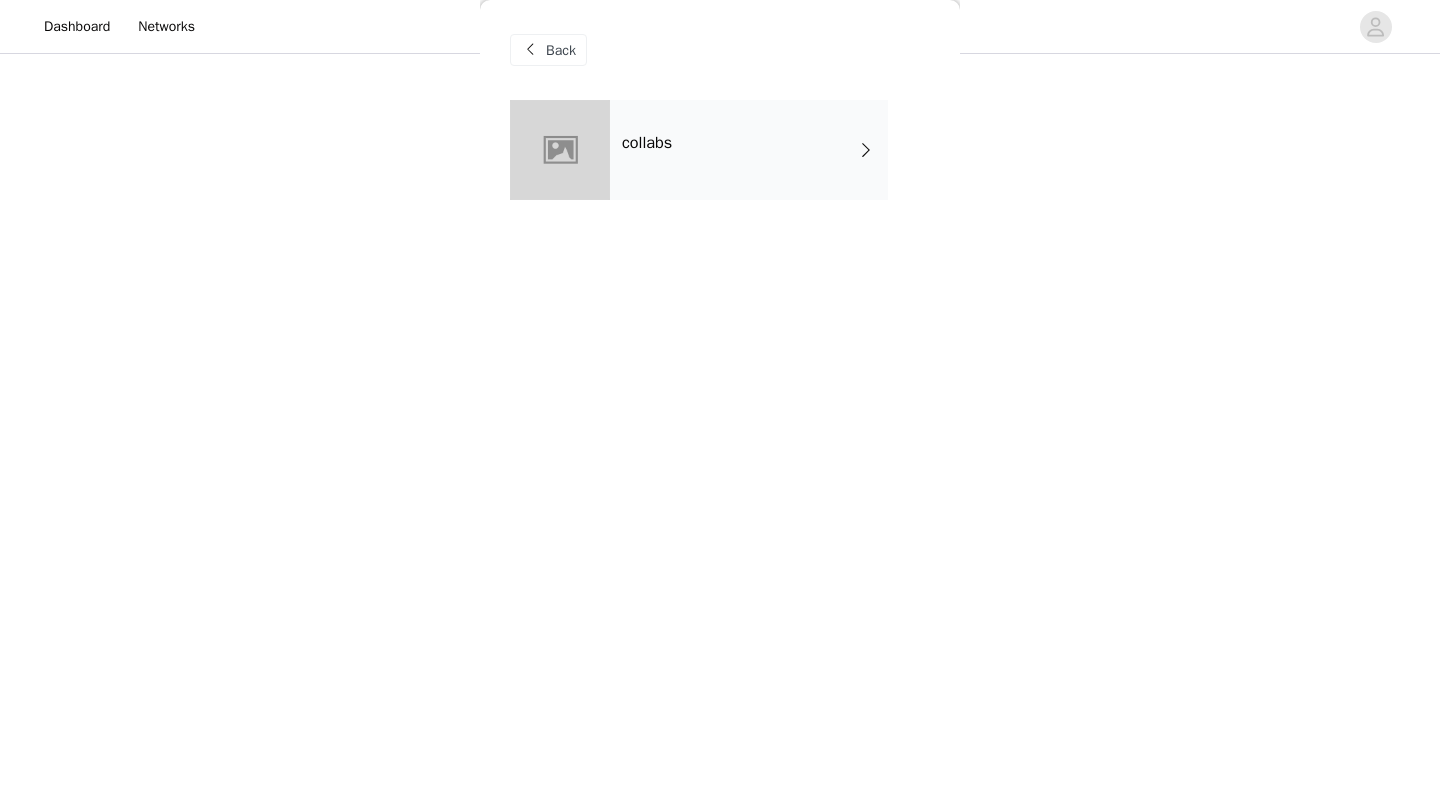 click on "collabs" at bounding box center [749, 150] 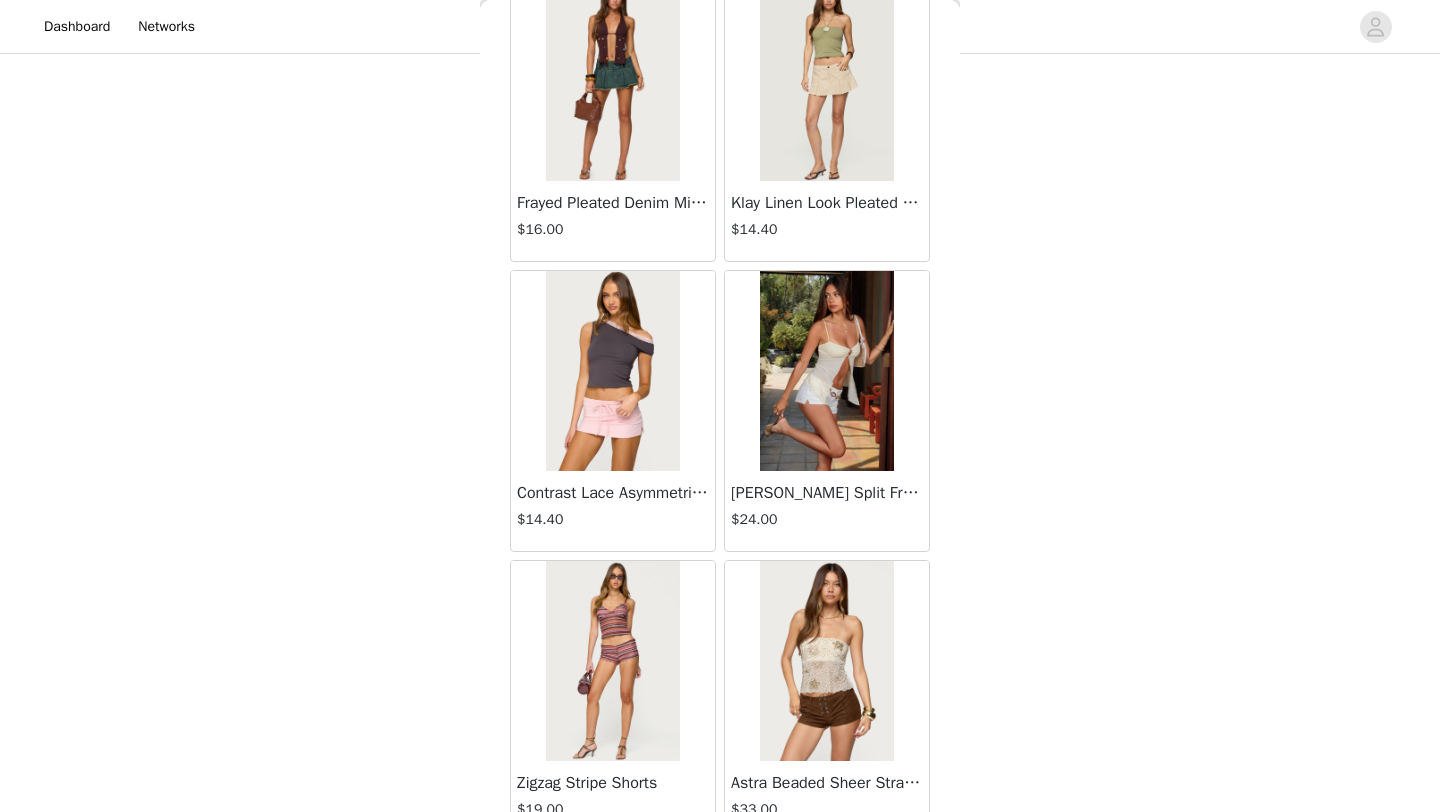 scroll, scrollTop: 2248, scrollLeft: 0, axis: vertical 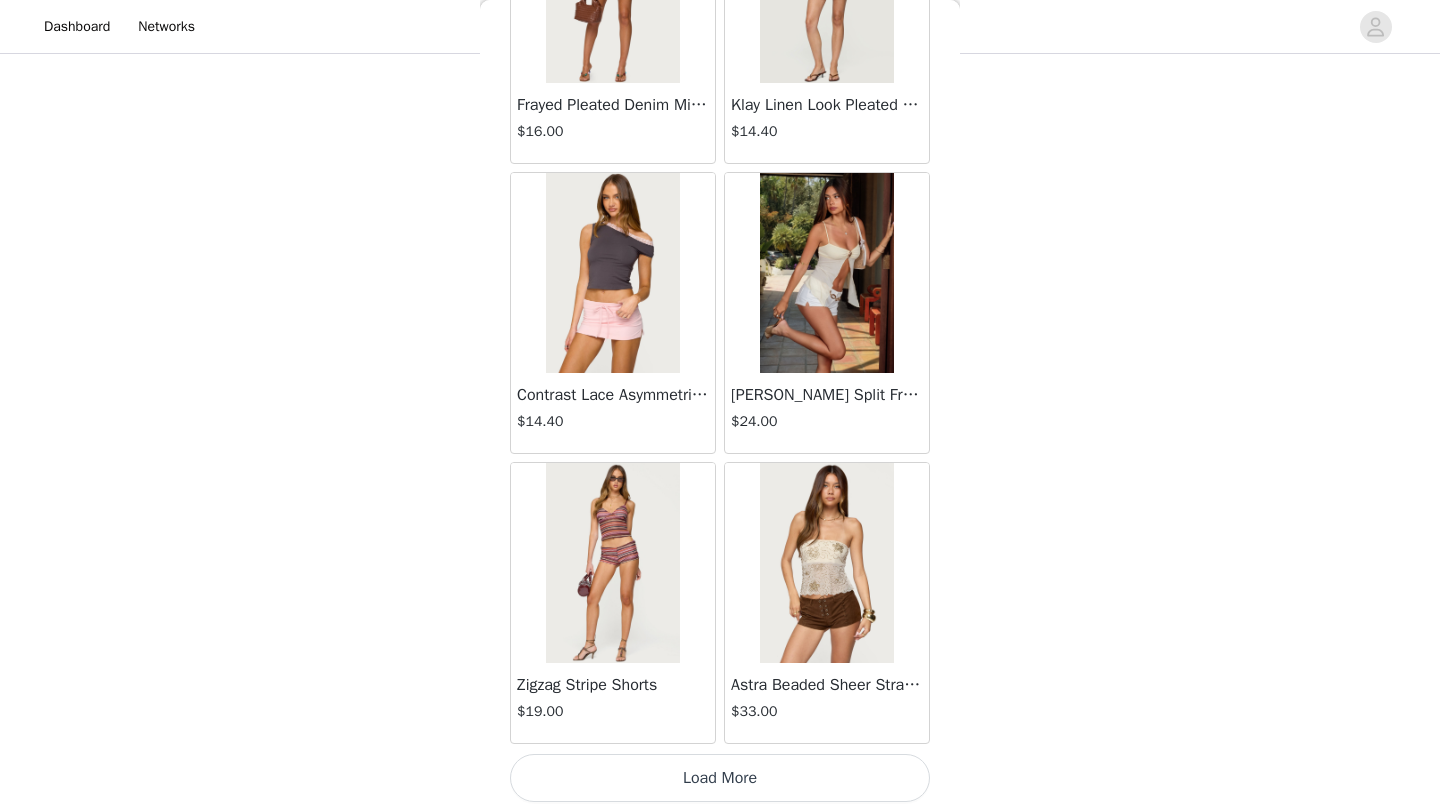 click on "Load More" at bounding box center [720, 778] 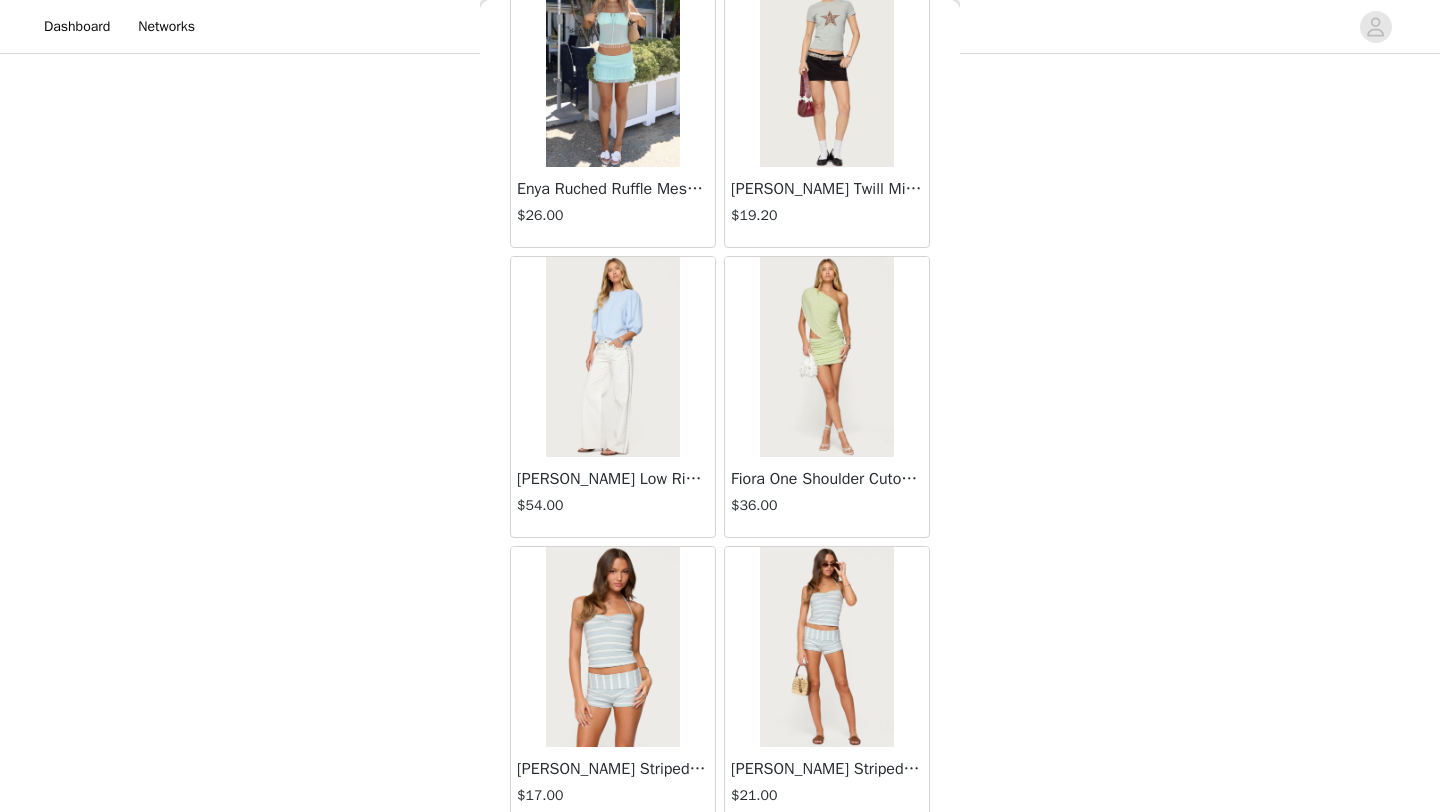 scroll, scrollTop: 5148, scrollLeft: 0, axis: vertical 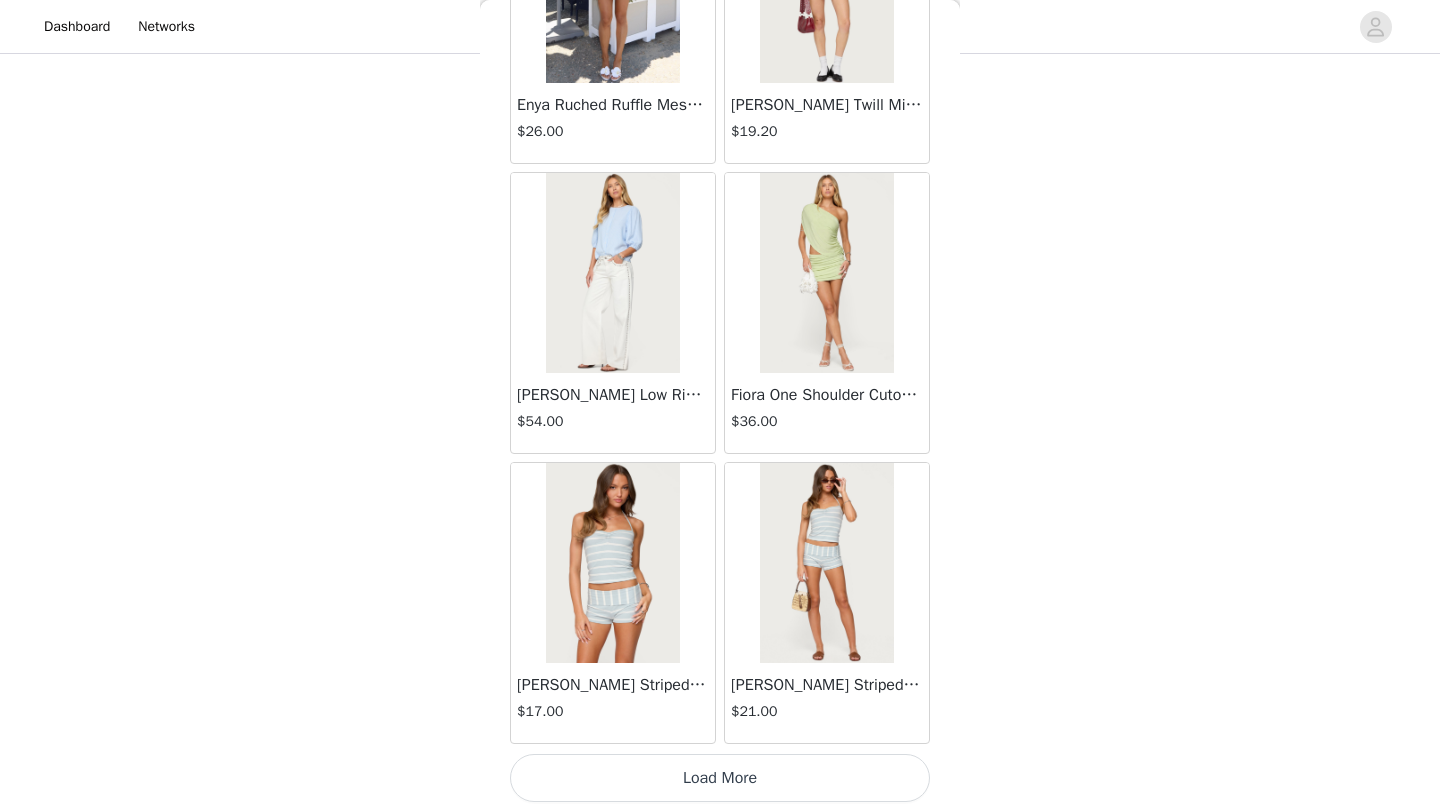 click on "Load More" at bounding box center [720, 778] 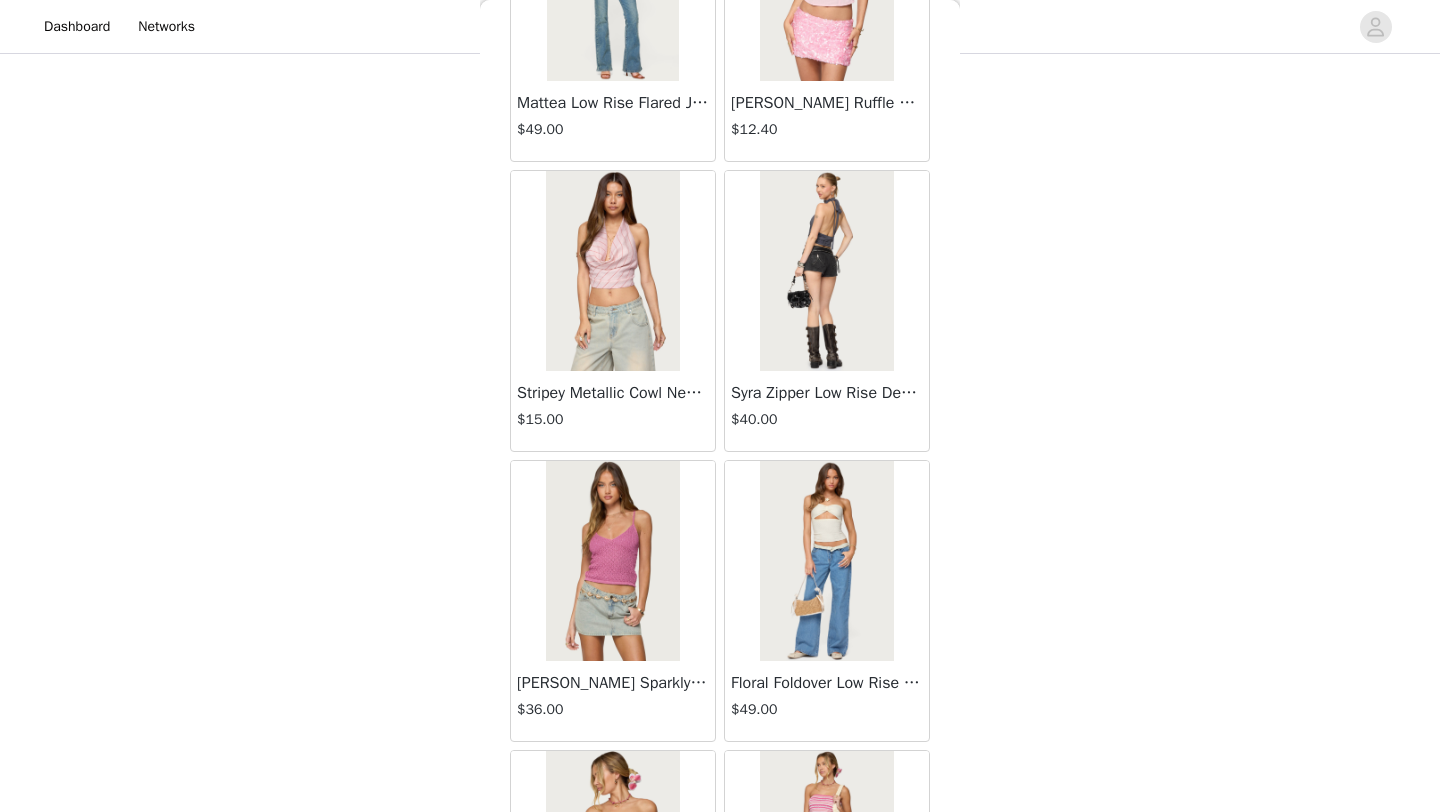 scroll, scrollTop: 8048, scrollLeft: 0, axis: vertical 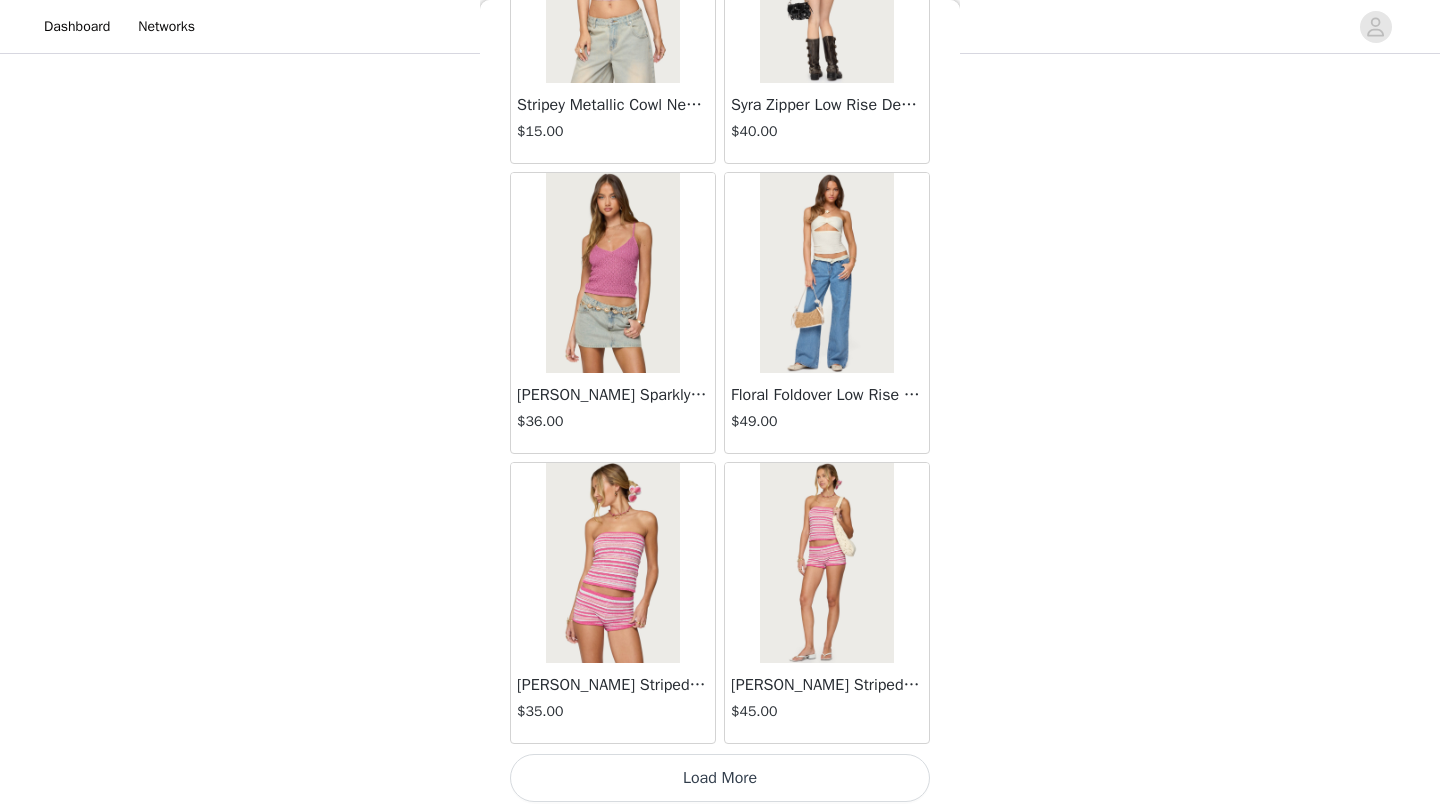 click on "Load More" at bounding box center [720, 778] 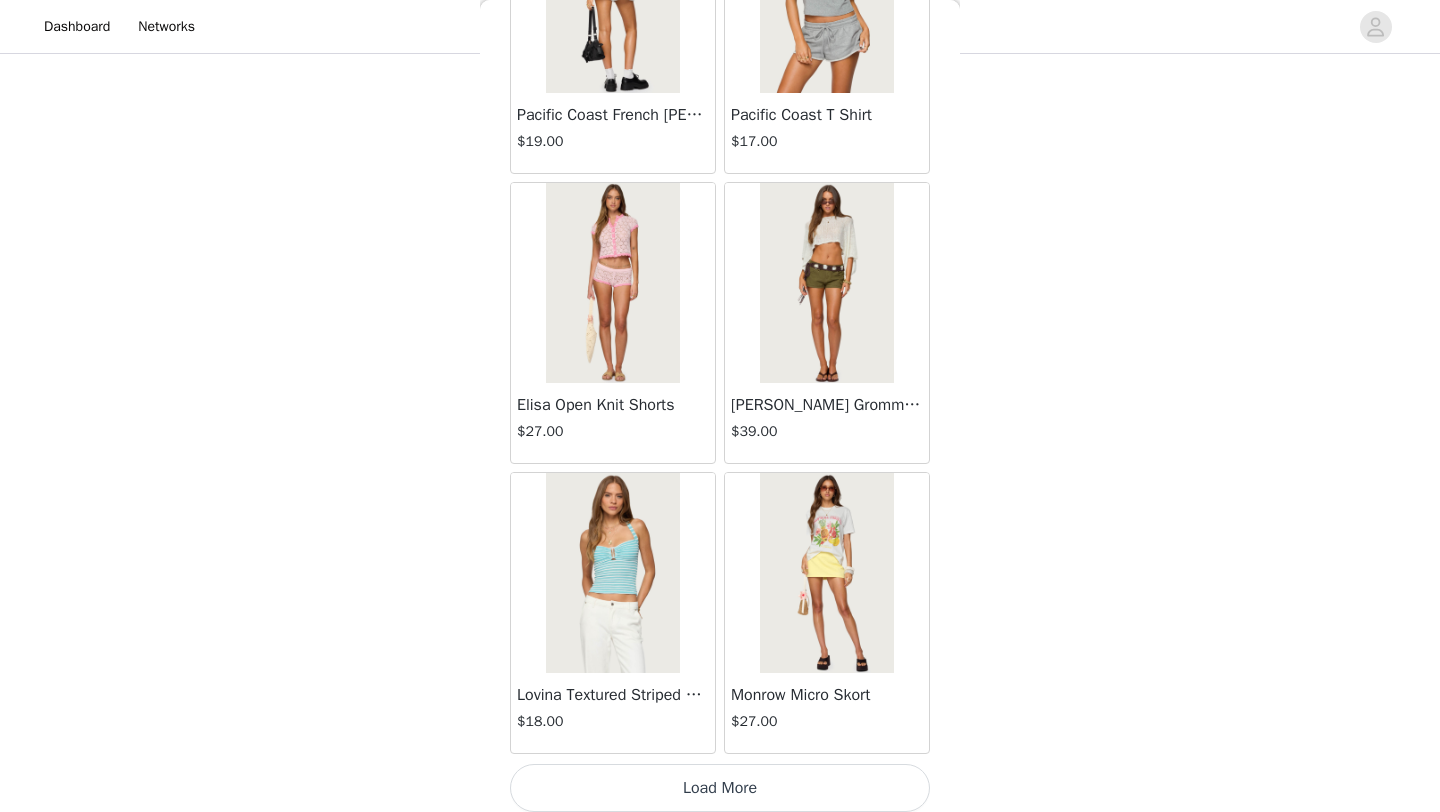 scroll, scrollTop: 10948, scrollLeft: 0, axis: vertical 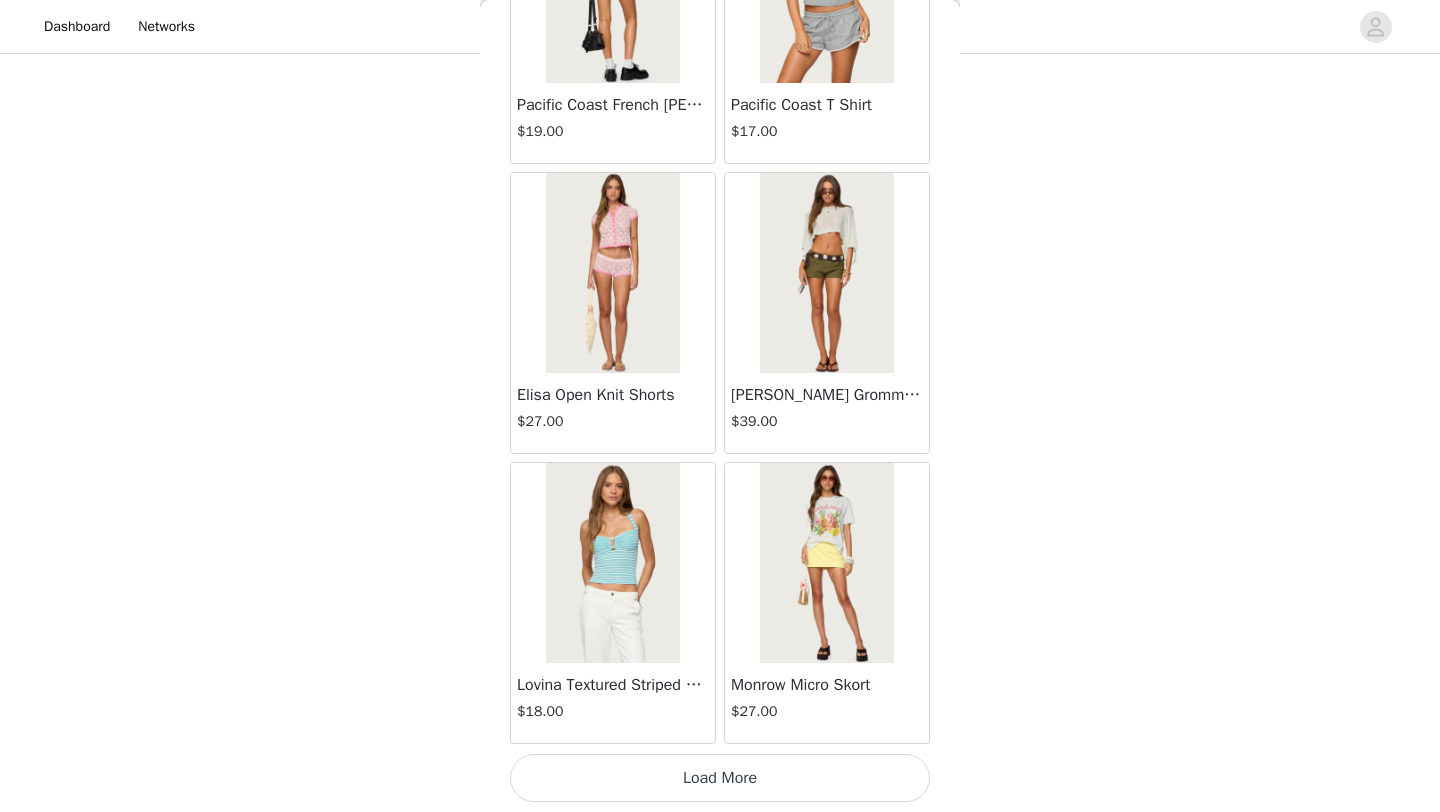 click on "Load More" at bounding box center [720, 778] 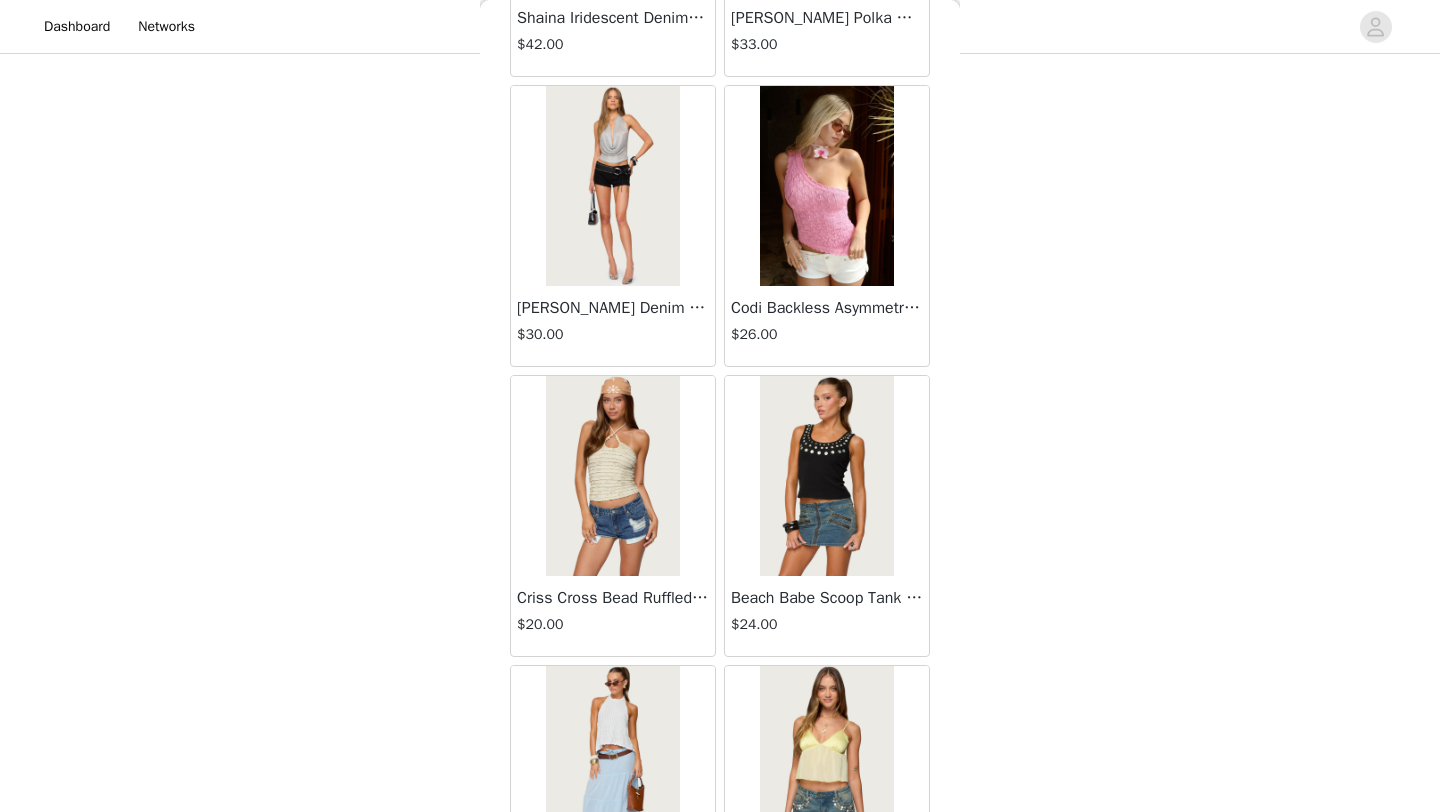 scroll, scrollTop: 13848, scrollLeft: 0, axis: vertical 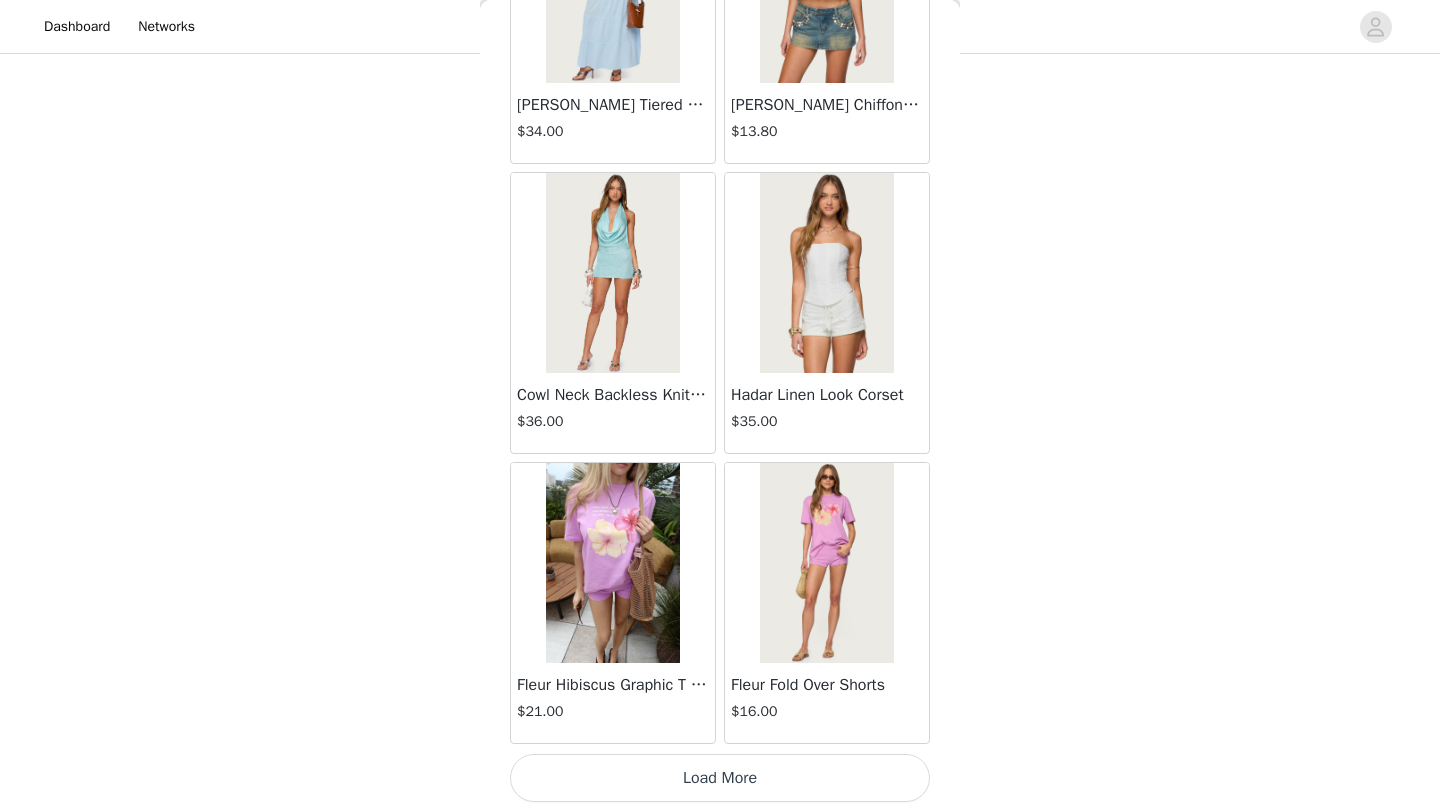 click on "Load More" at bounding box center (720, 778) 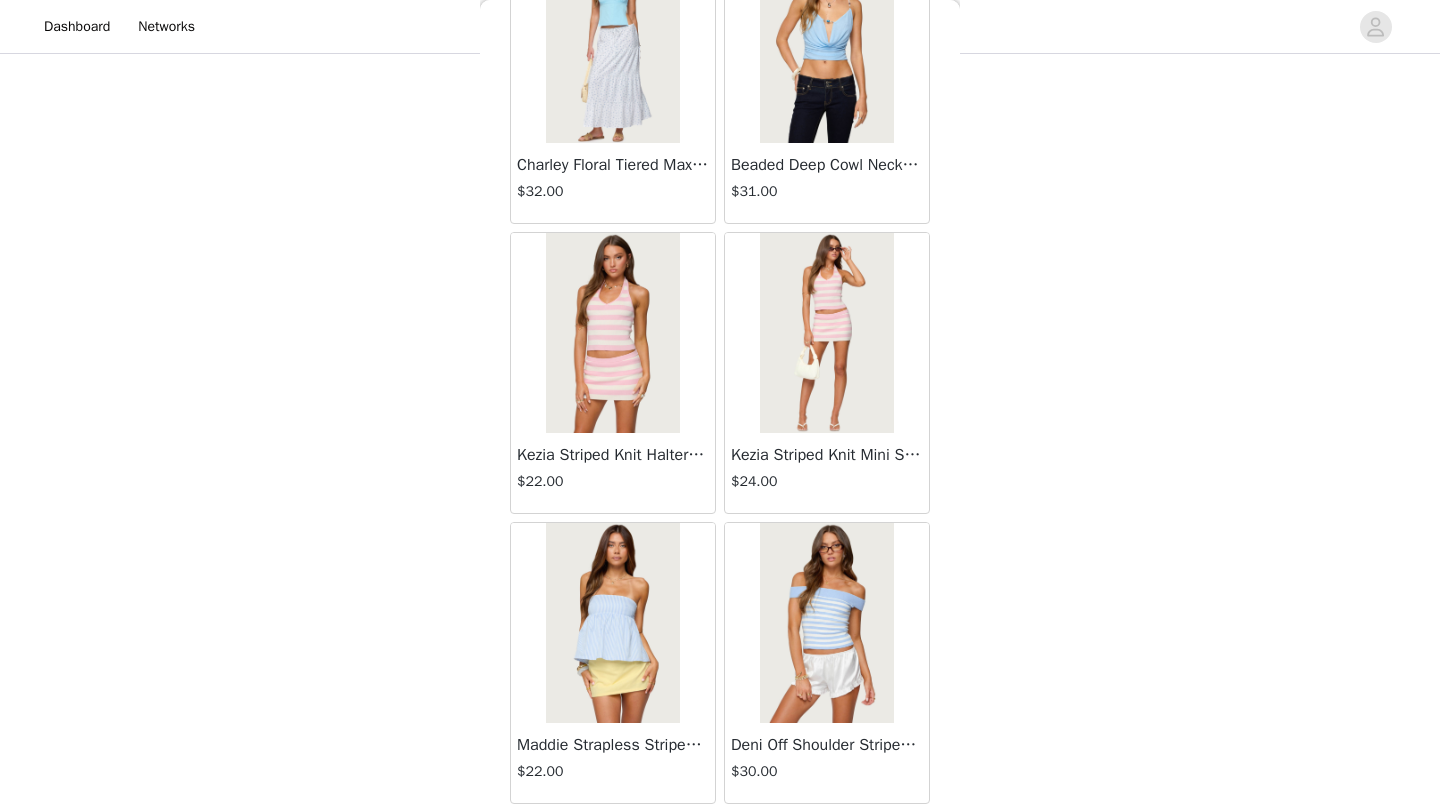 scroll, scrollTop: 16748, scrollLeft: 0, axis: vertical 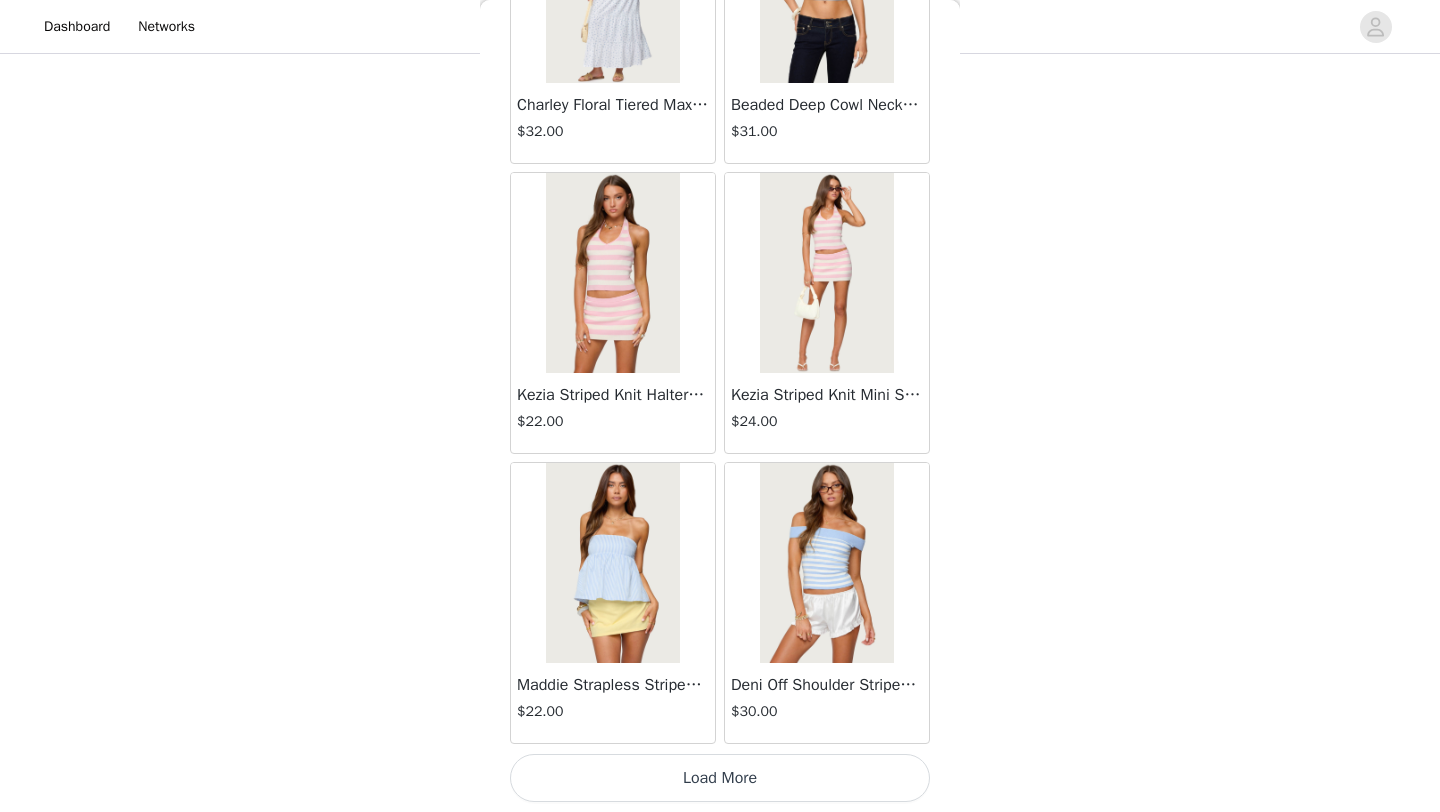 click on "Load More" at bounding box center (720, 778) 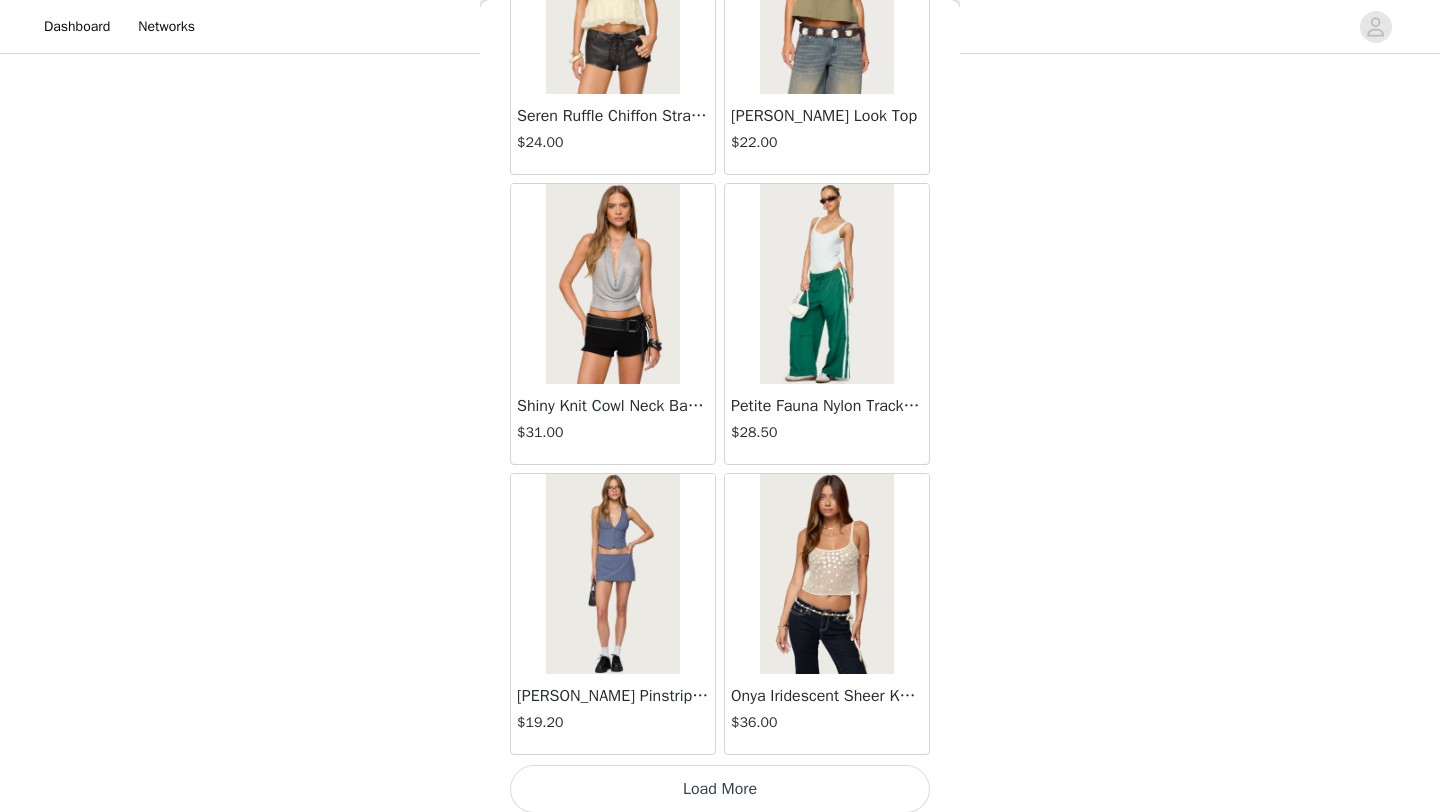 scroll, scrollTop: 19648, scrollLeft: 0, axis: vertical 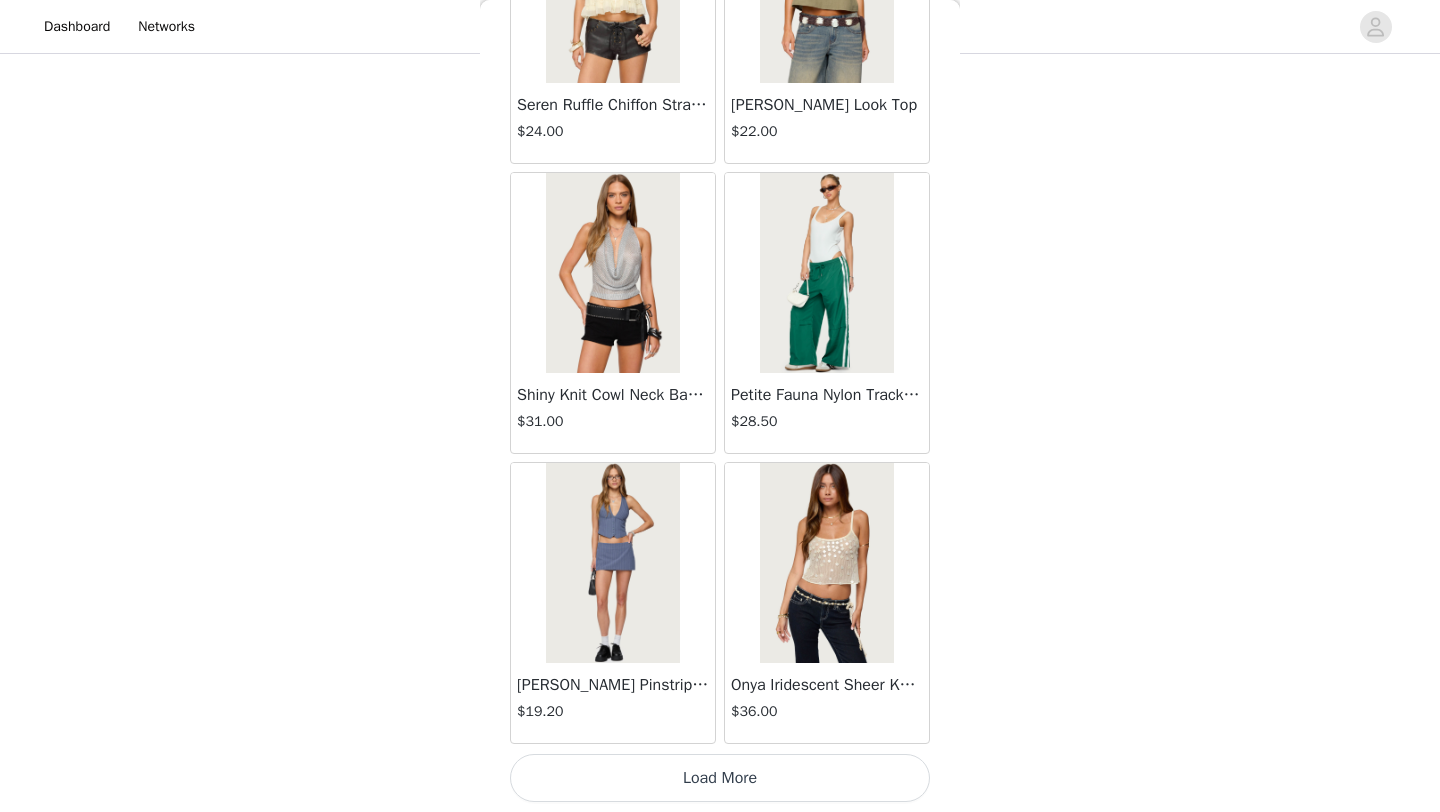 click on "Load More" at bounding box center (720, 778) 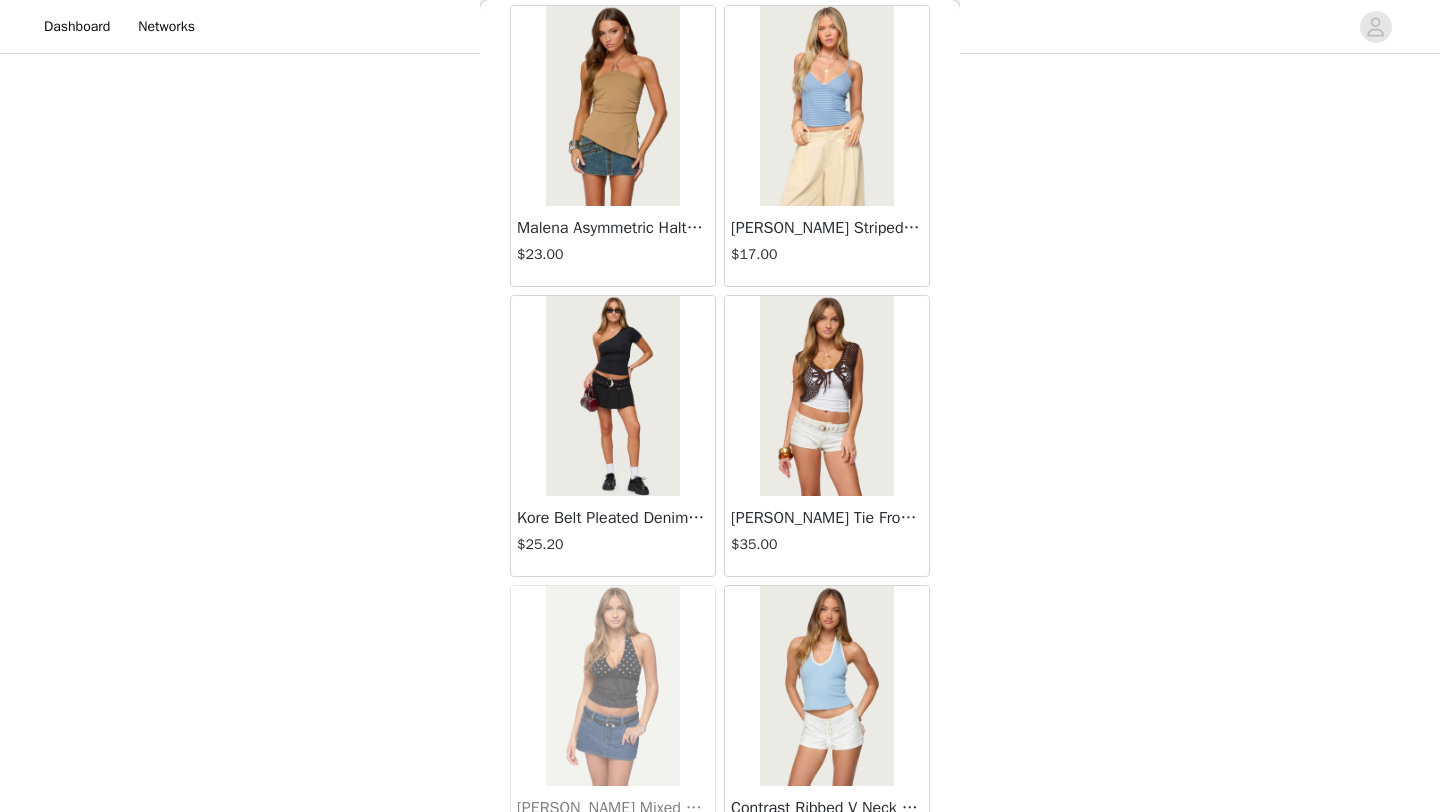 scroll, scrollTop: 22548, scrollLeft: 0, axis: vertical 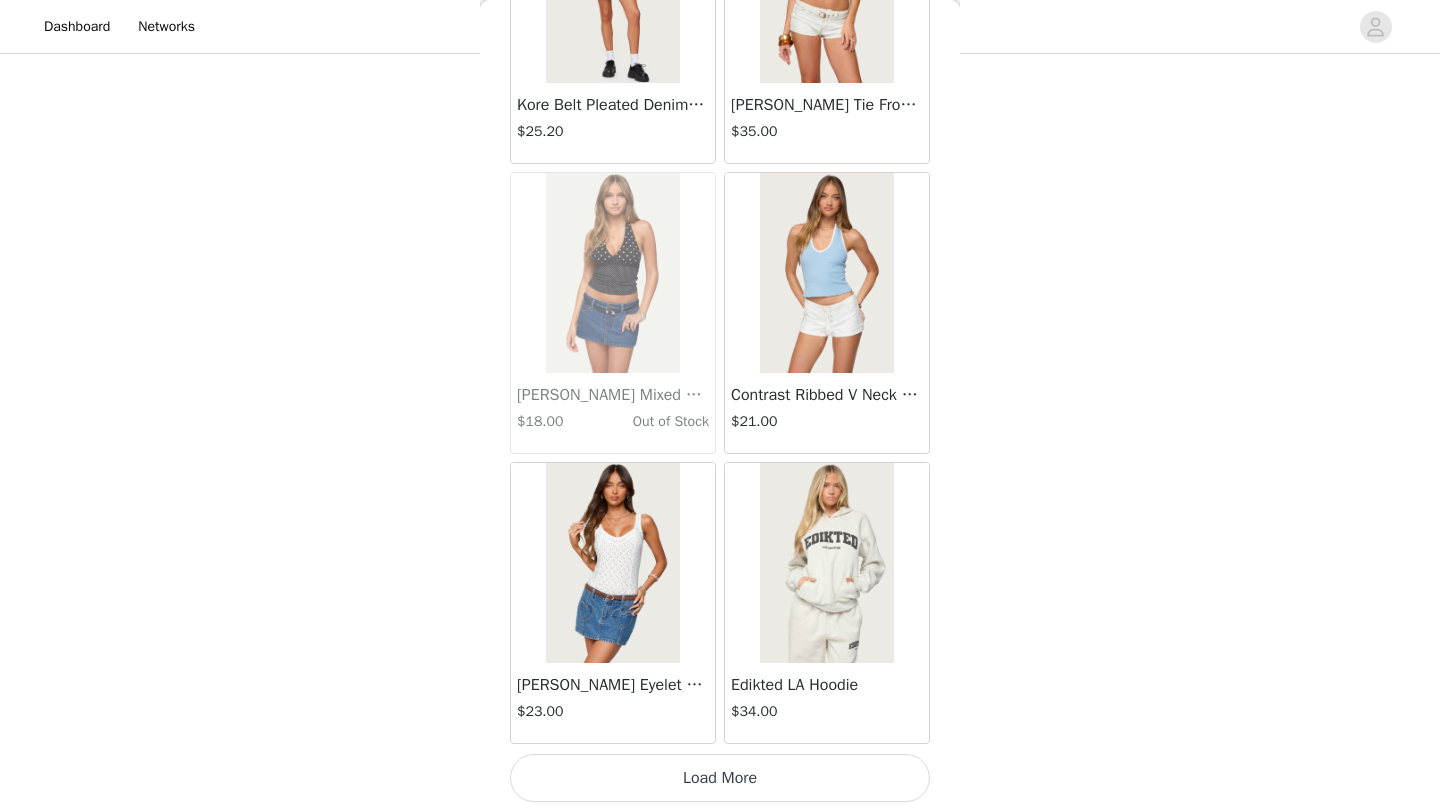 click on "Load More" at bounding box center (720, 778) 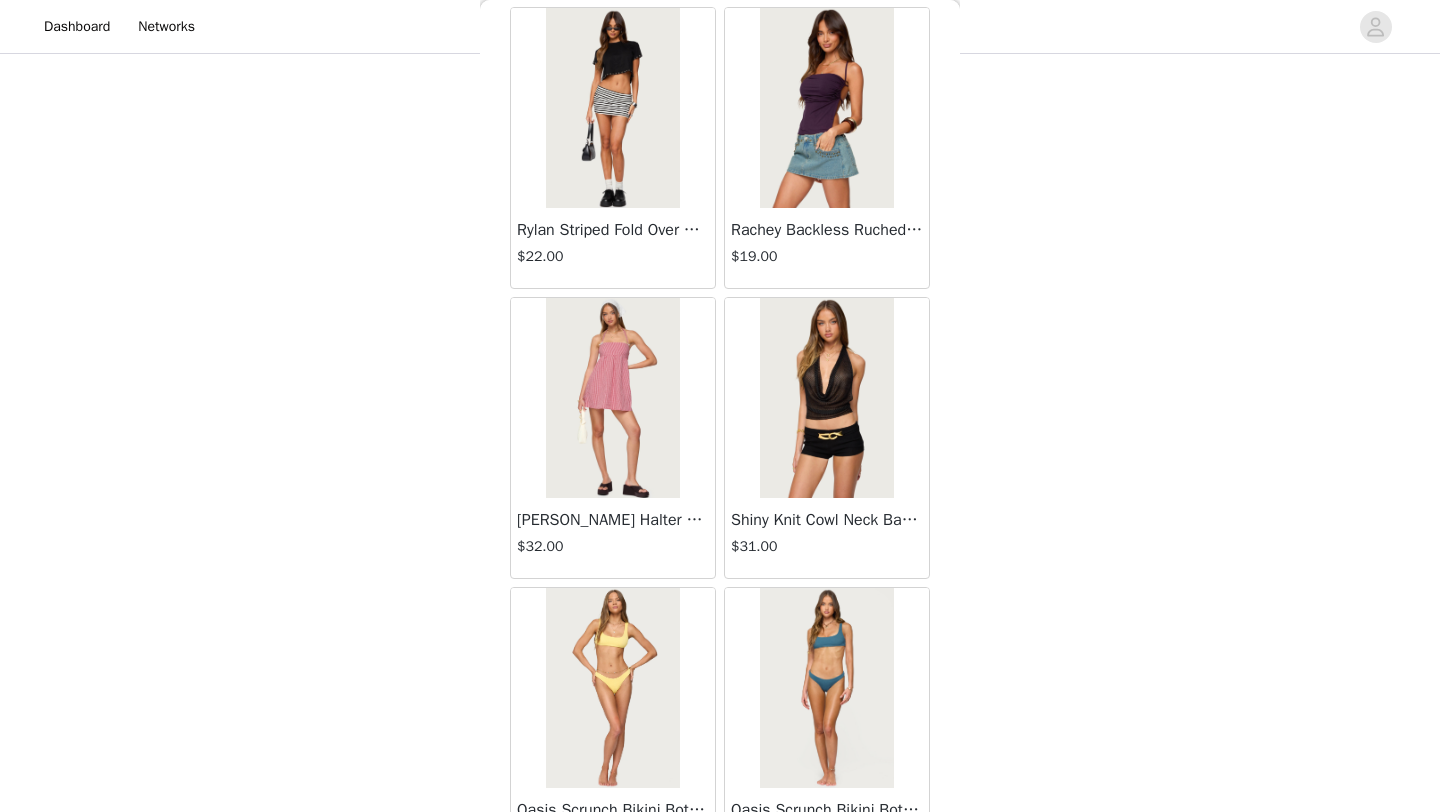 scroll, scrollTop: 25448, scrollLeft: 0, axis: vertical 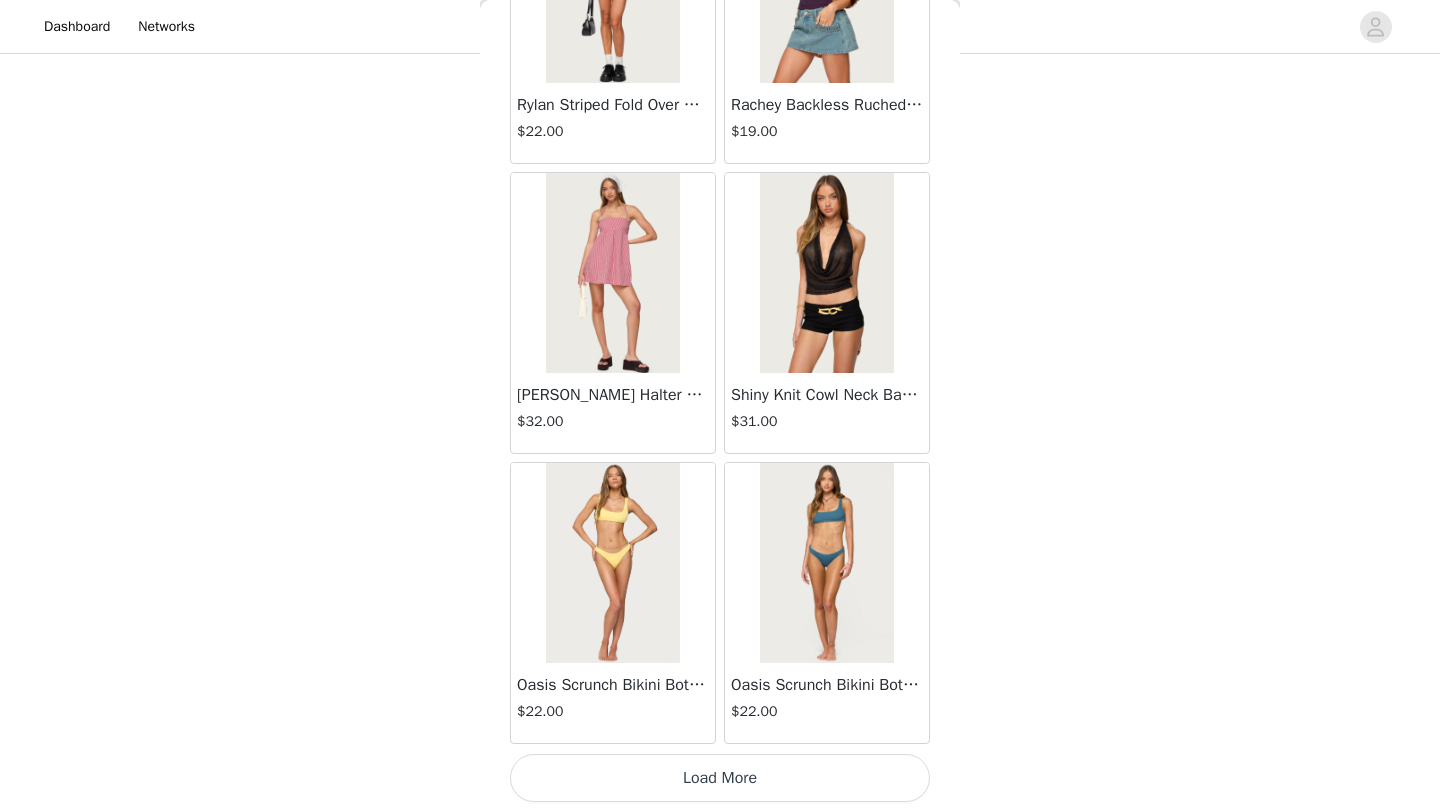 click on "Load More" at bounding box center [720, 778] 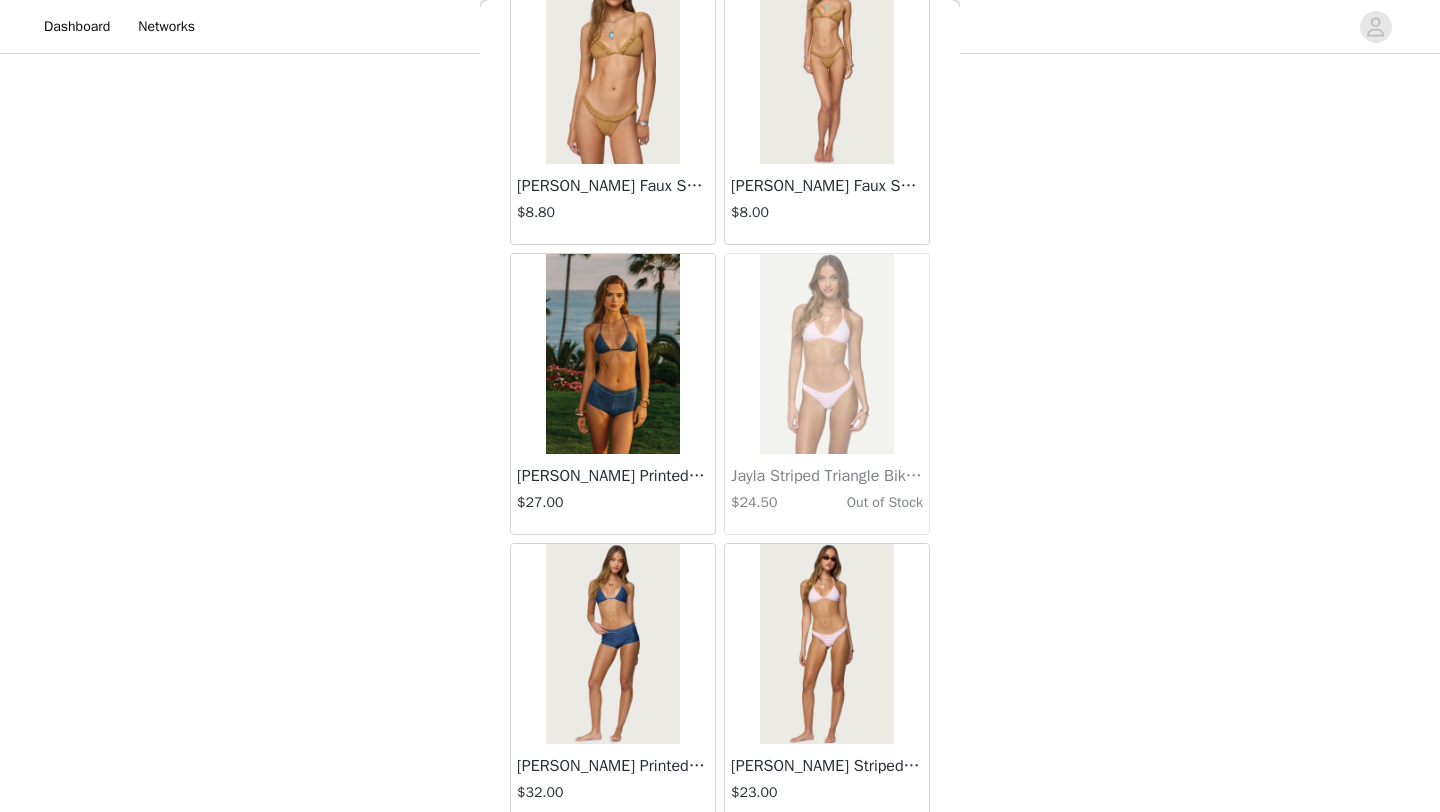 scroll, scrollTop: 28348, scrollLeft: 0, axis: vertical 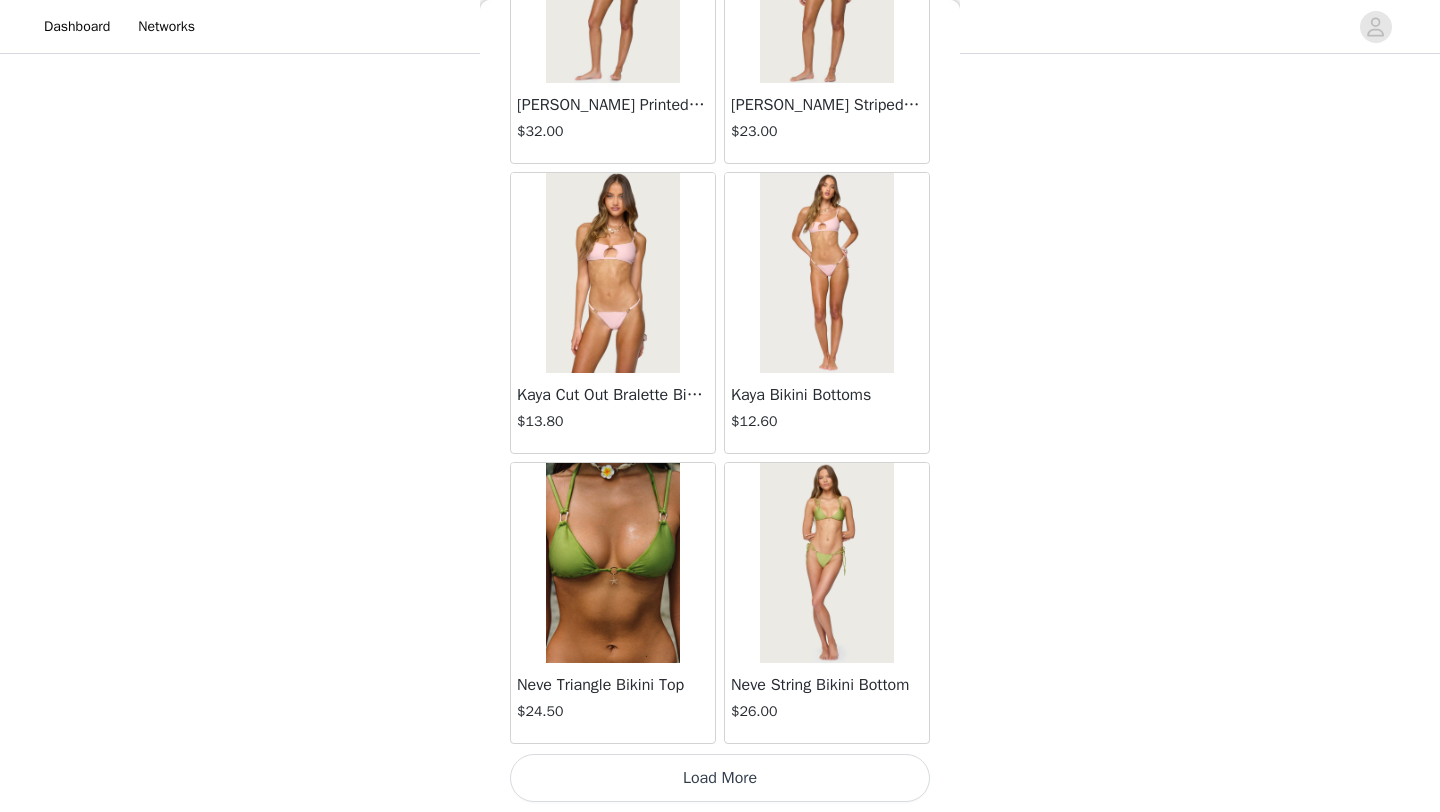 click on "Load More" at bounding box center [720, 778] 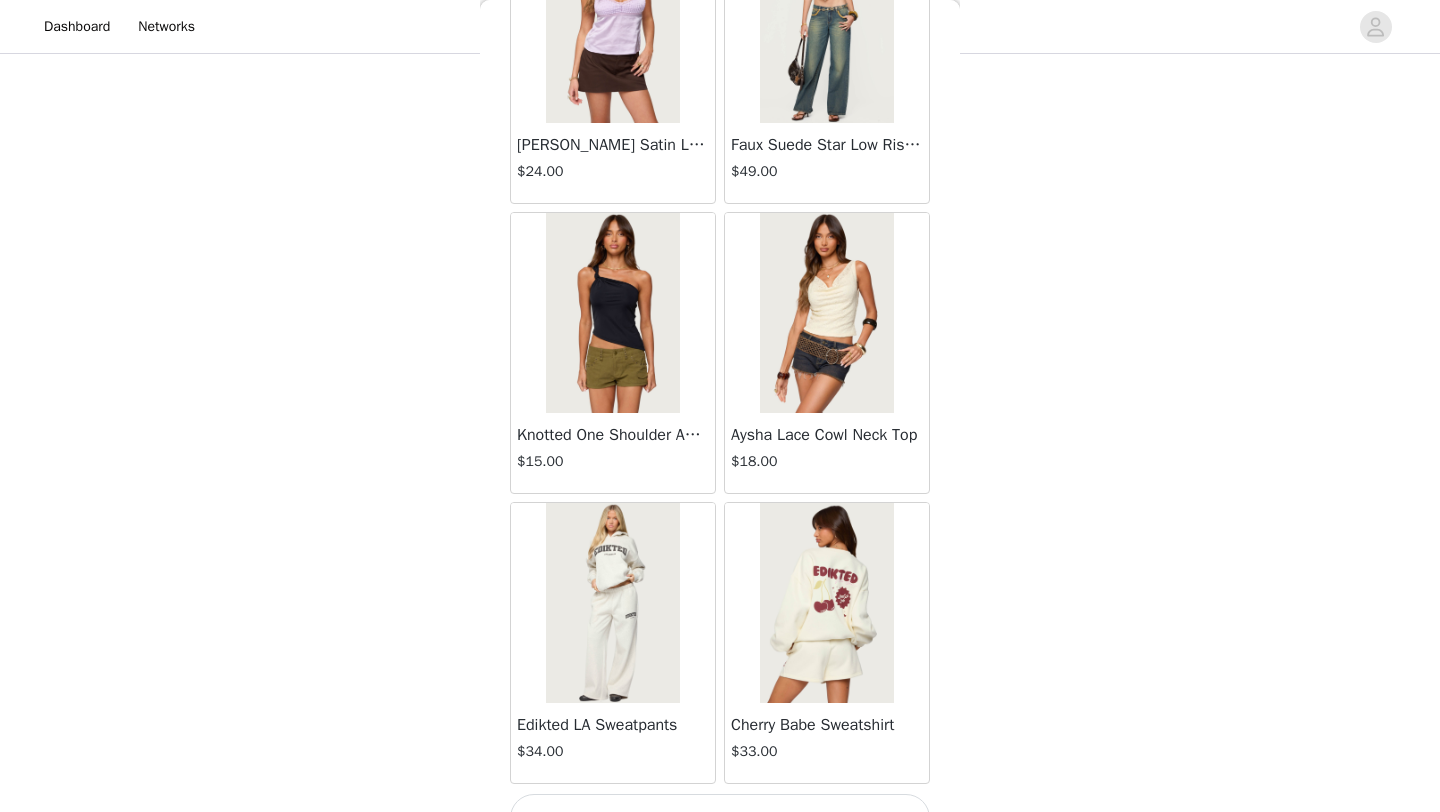 scroll, scrollTop: 31248, scrollLeft: 0, axis: vertical 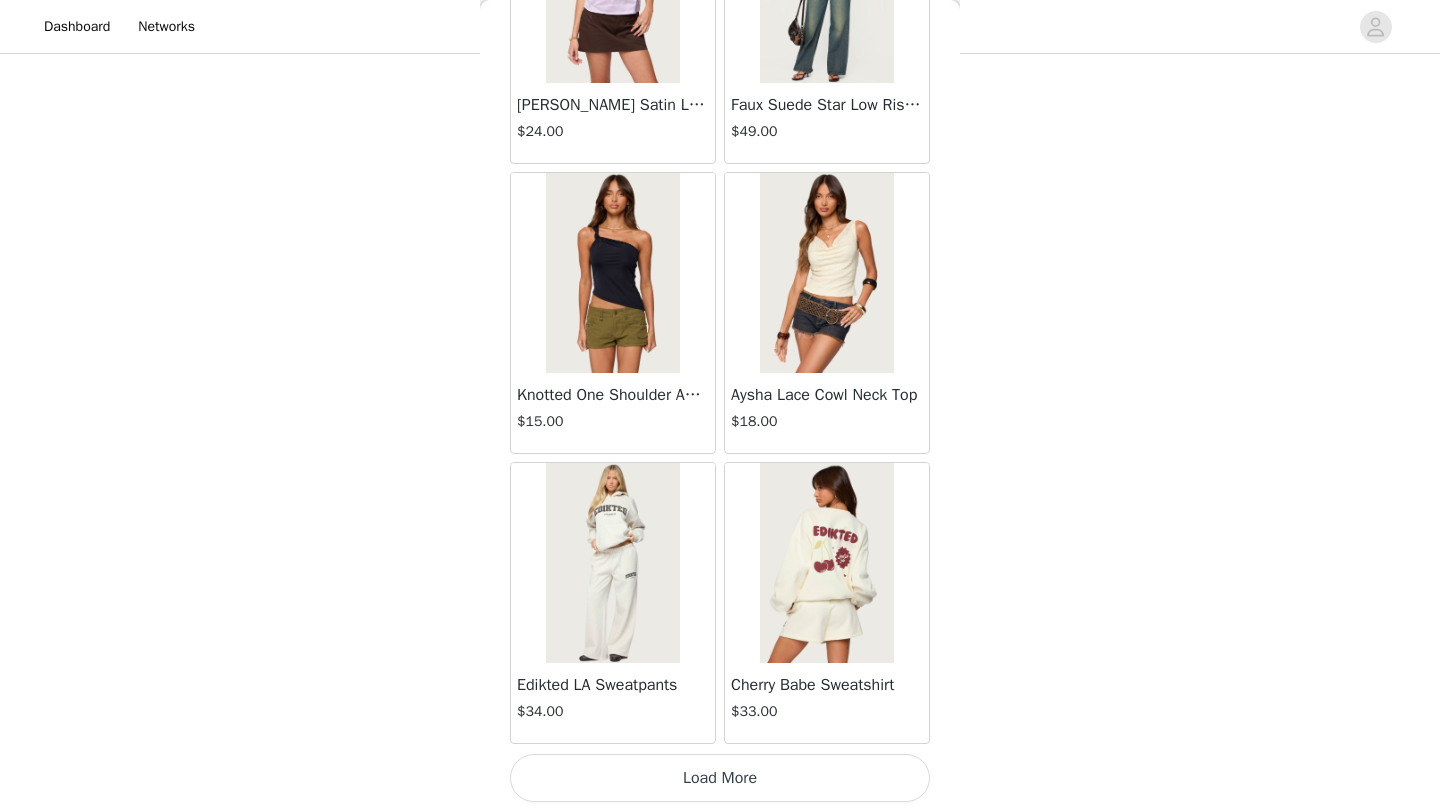 click on "Load More" at bounding box center [720, 778] 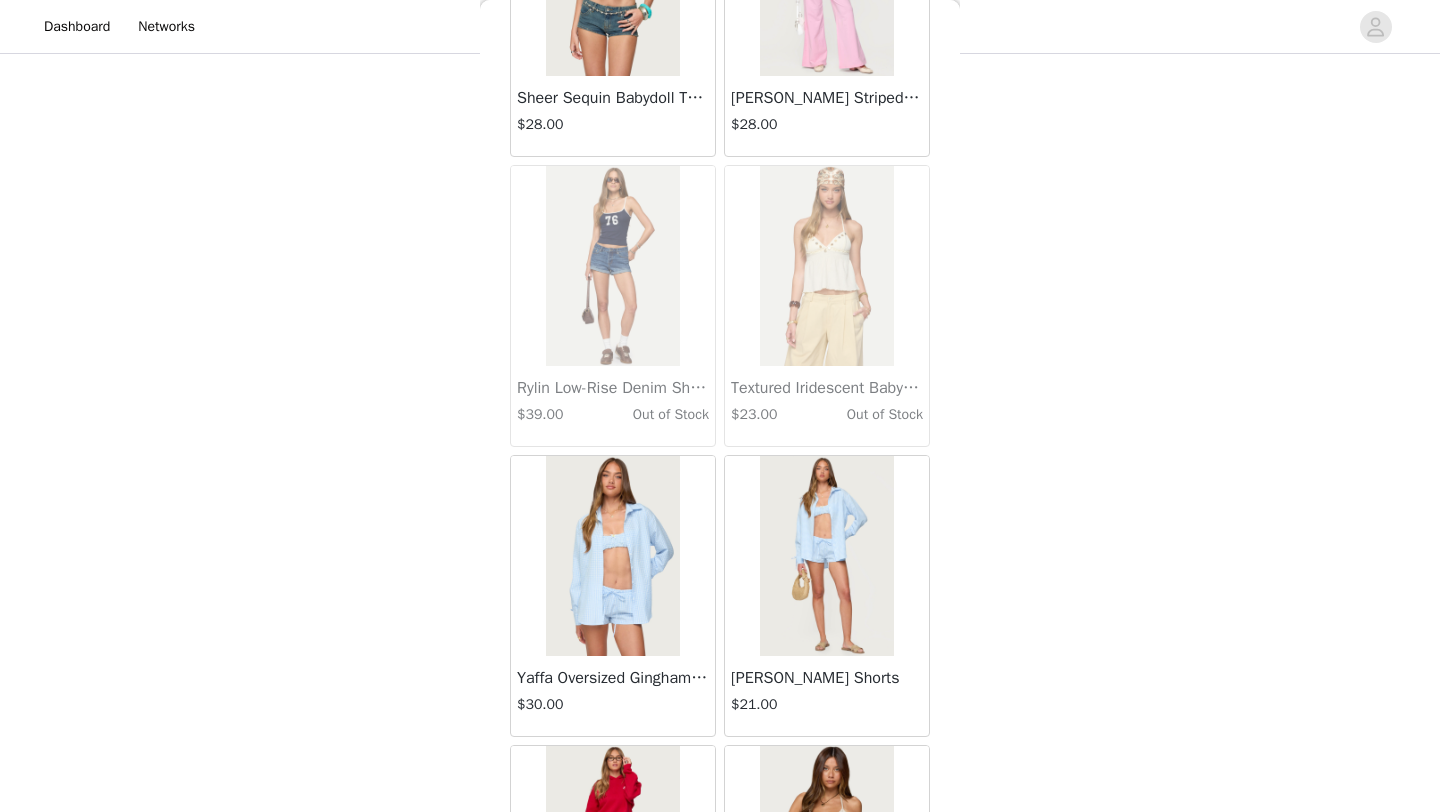 scroll, scrollTop: 33642, scrollLeft: 0, axis: vertical 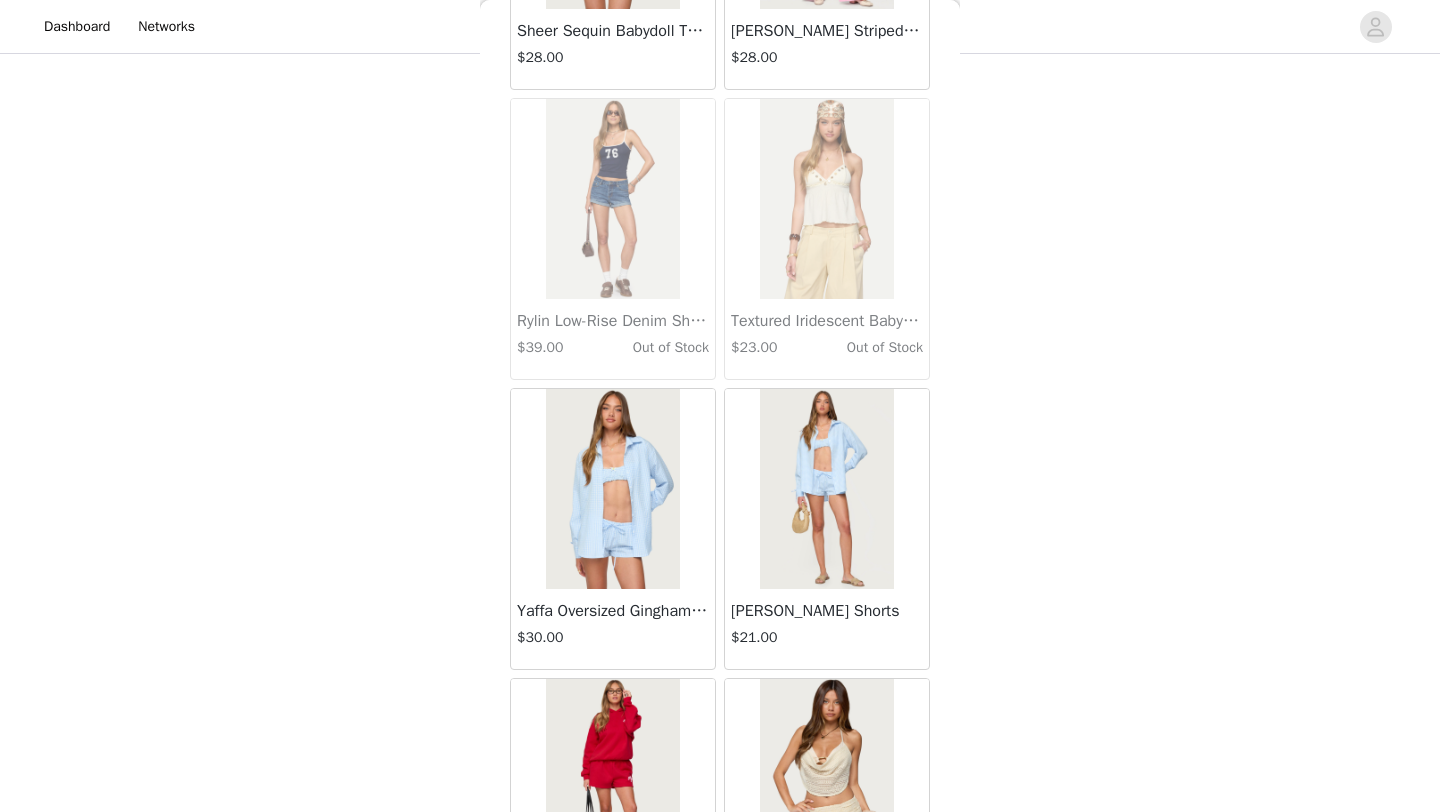 click at bounding box center (826, 489) 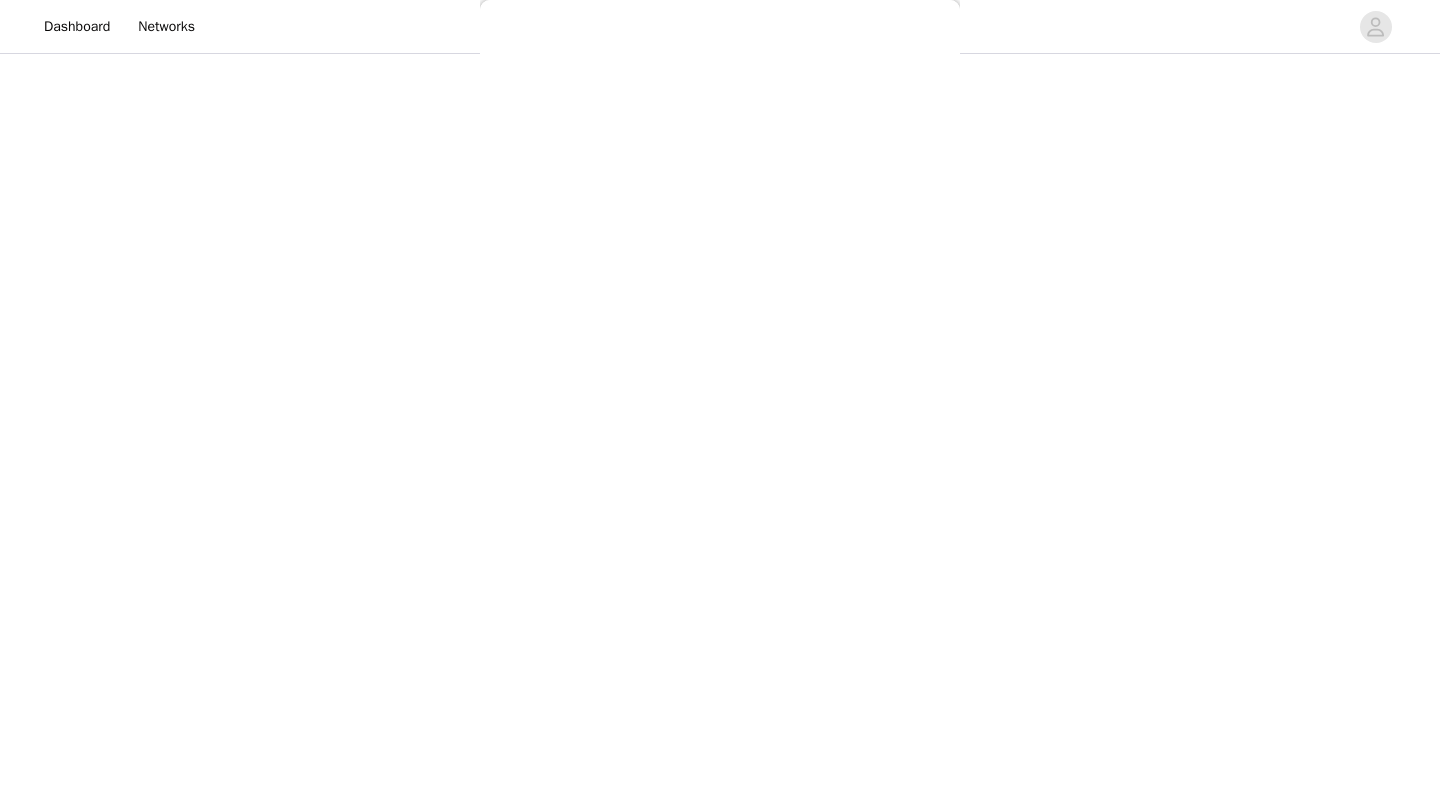 scroll, scrollTop: 0, scrollLeft: 0, axis: both 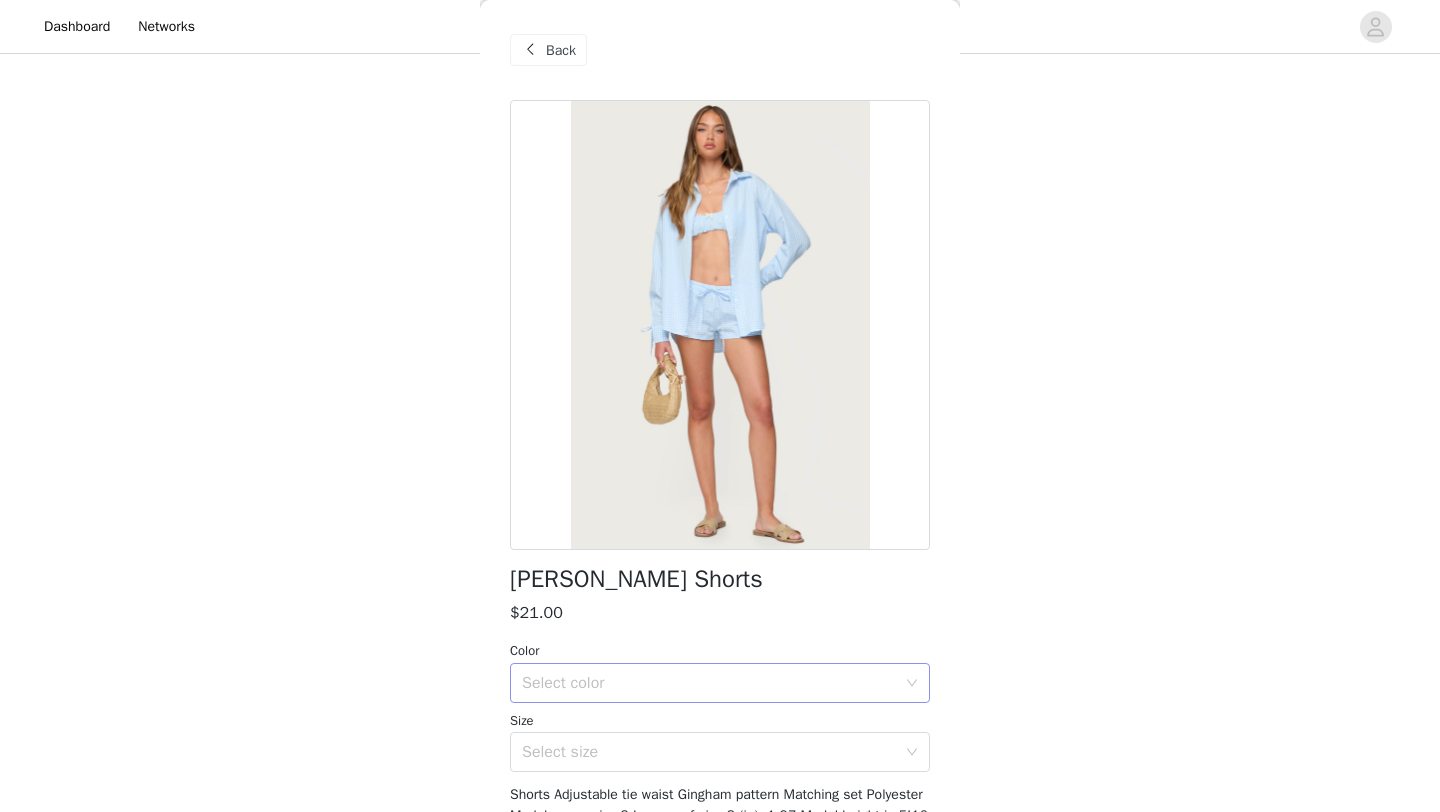 click on "Select color" at bounding box center [709, 683] 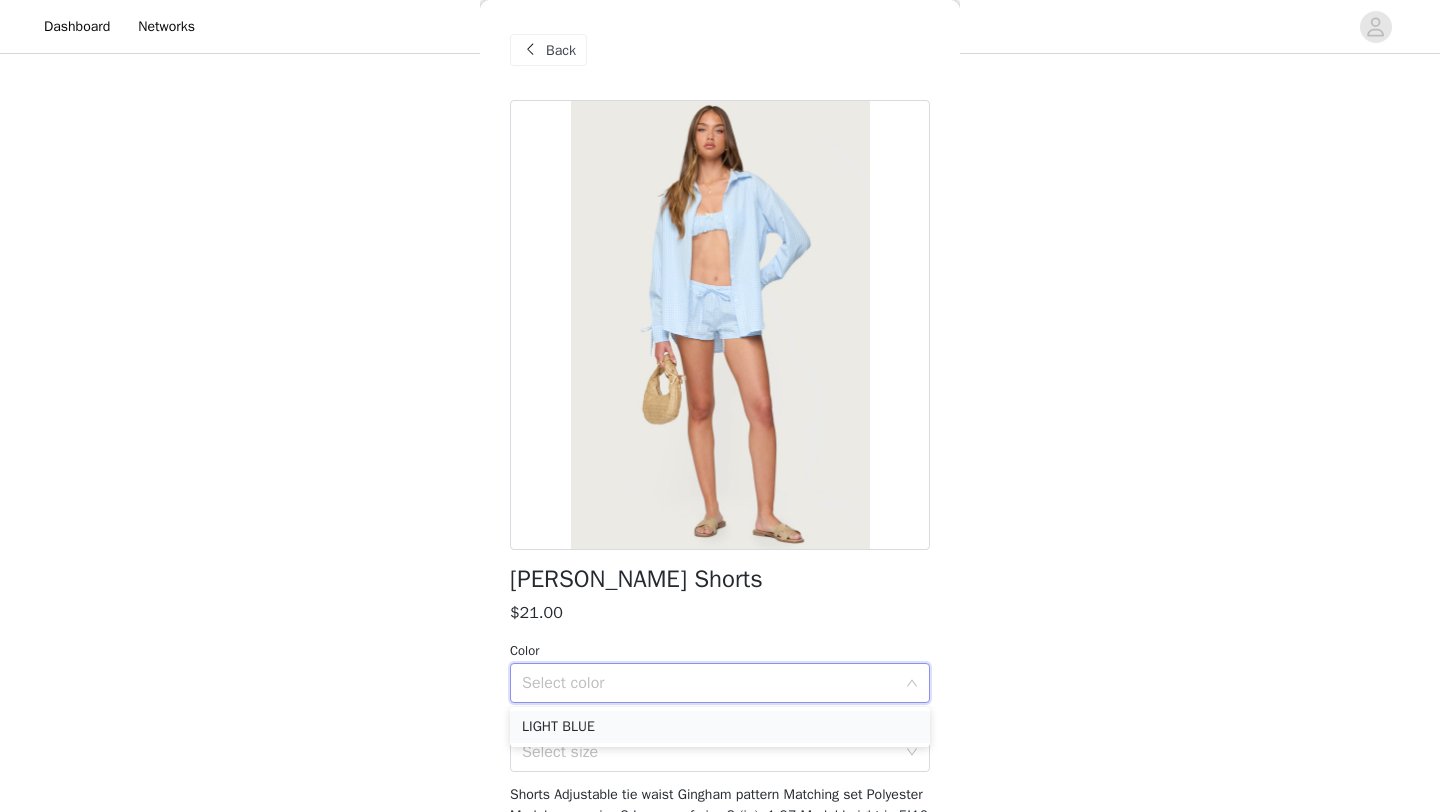 click on "LIGHT BLUE" at bounding box center (720, 727) 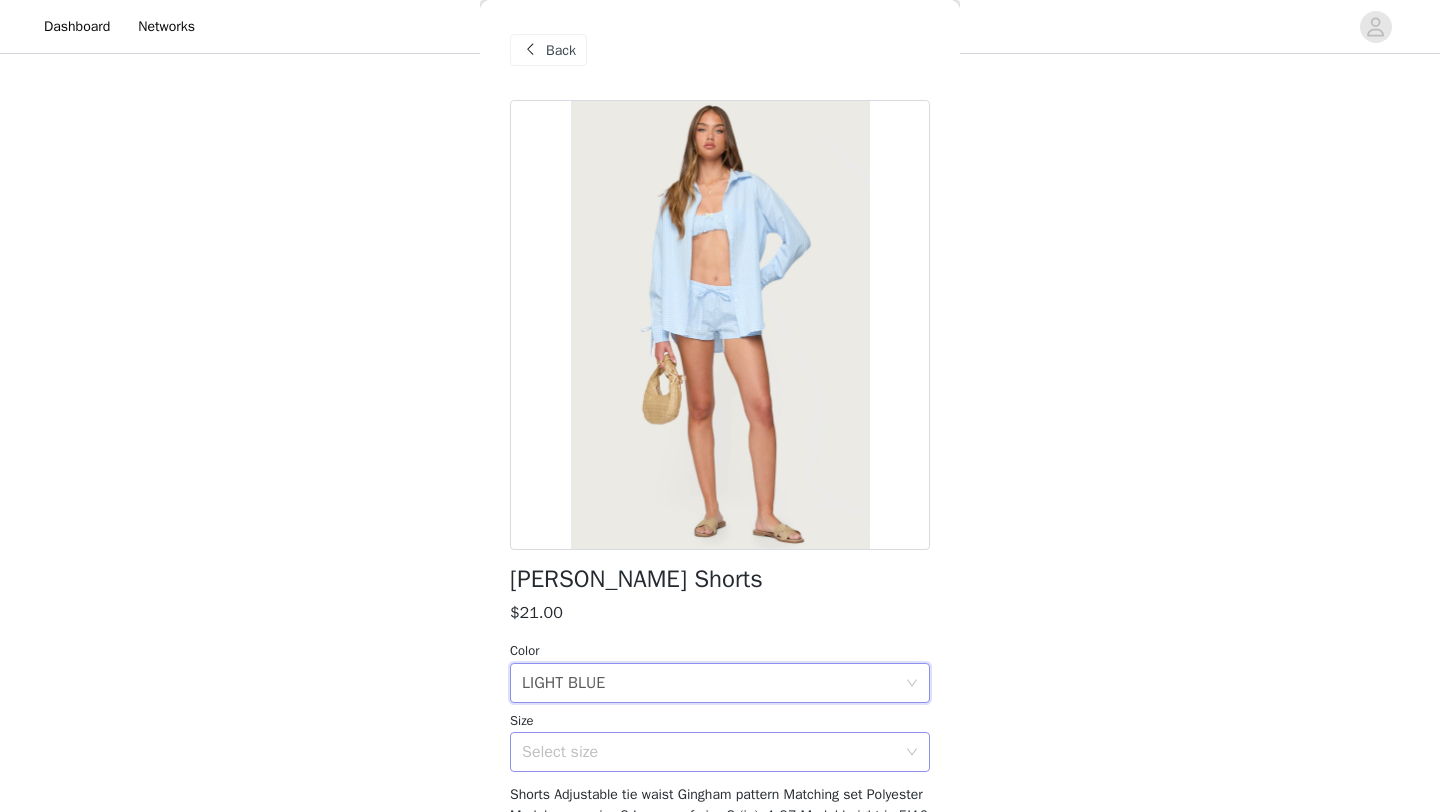 click on "Select size" at bounding box center (709, 752) 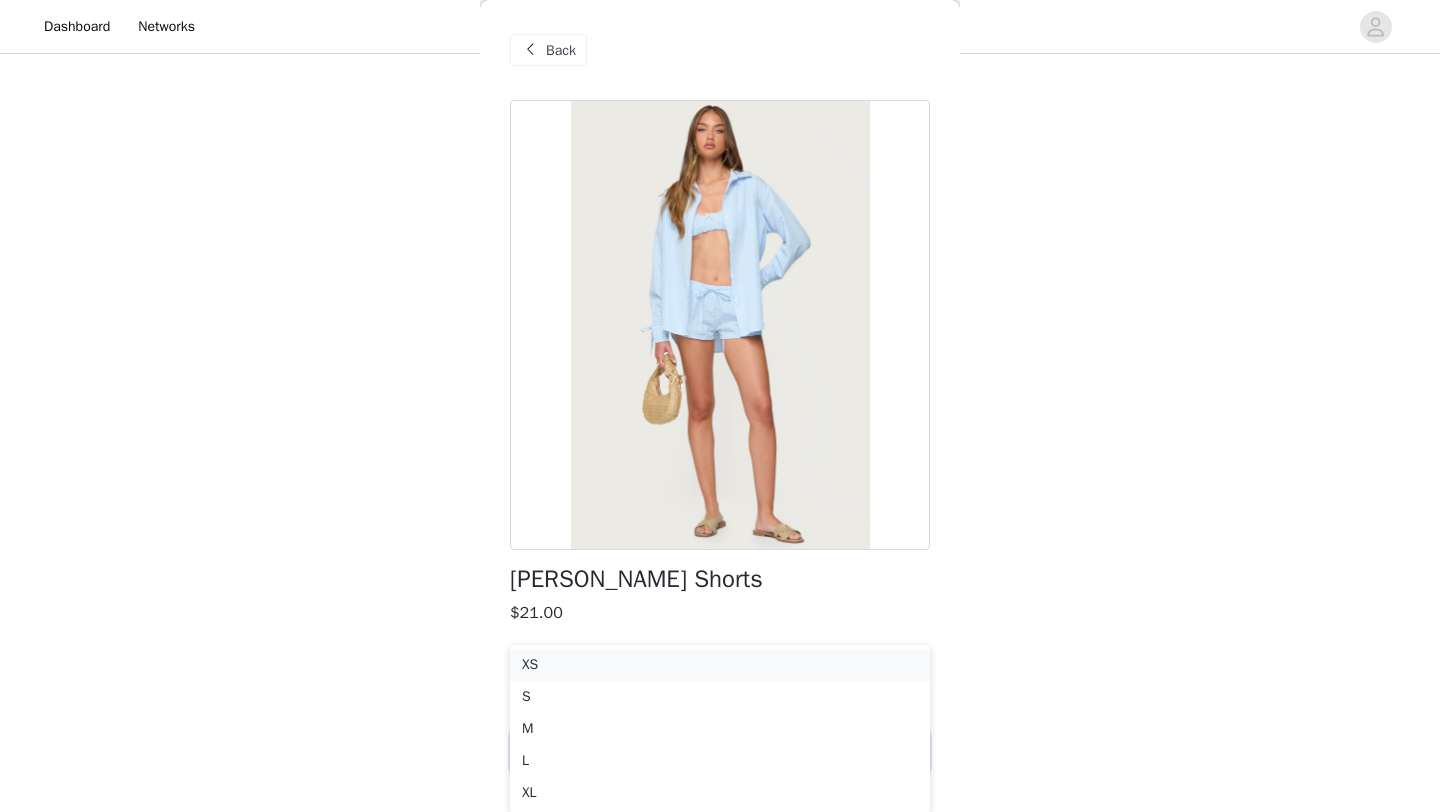 scroll, scrollTop: 1115, scrollLeft: 0, axis: vertical 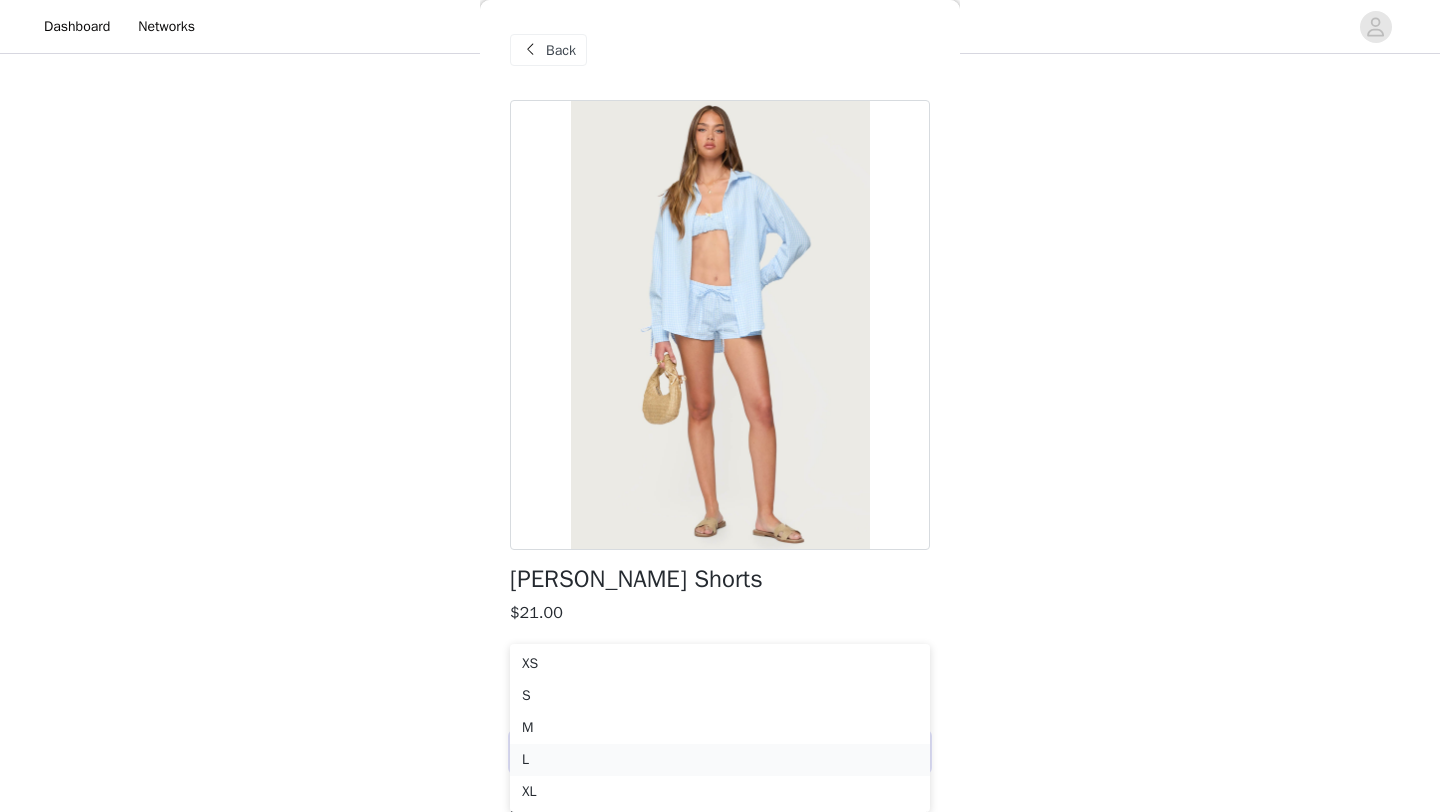 click on "L" at bounding box center [720, 760] 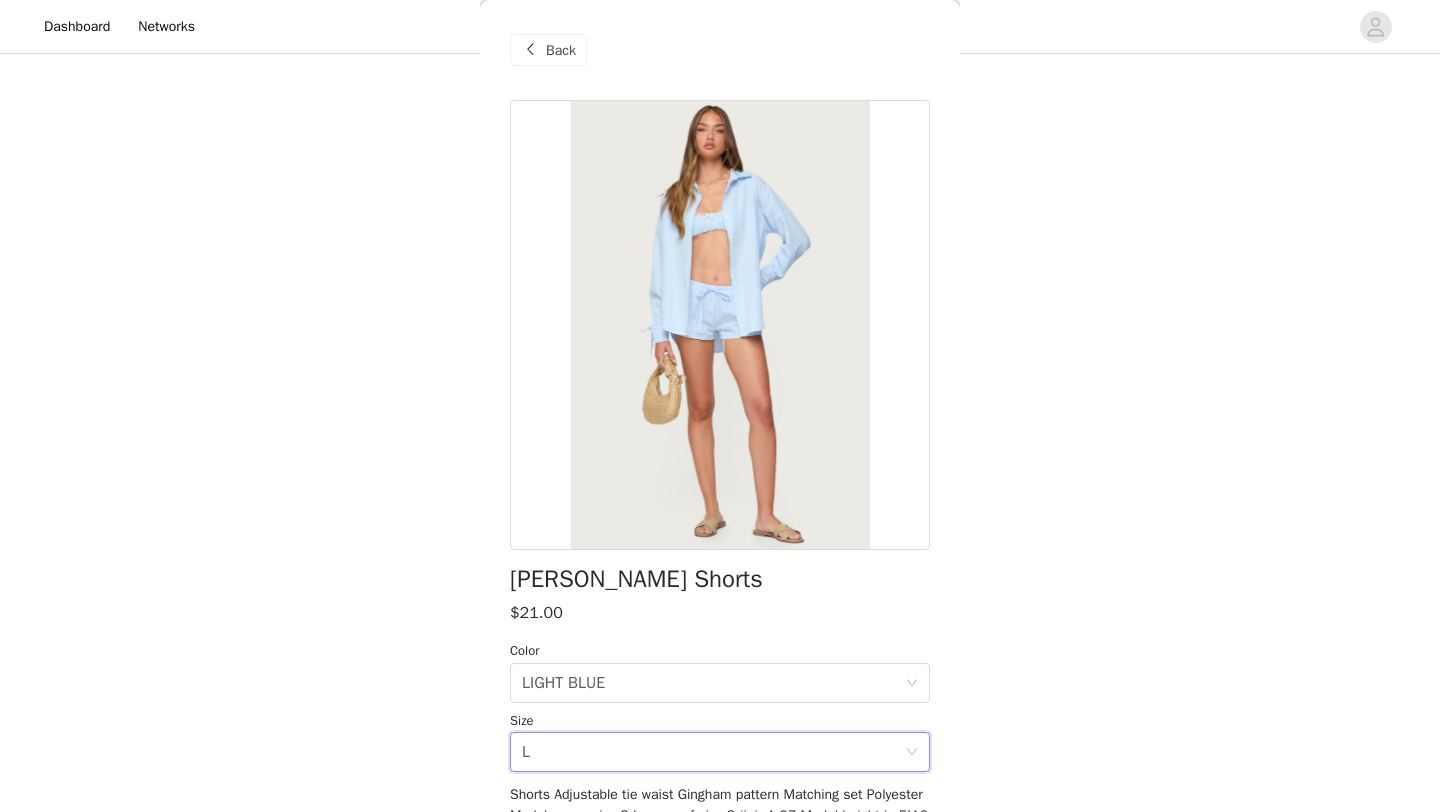 scroll, scrollTop: 983, scrollLeft: 0, axis: vertical 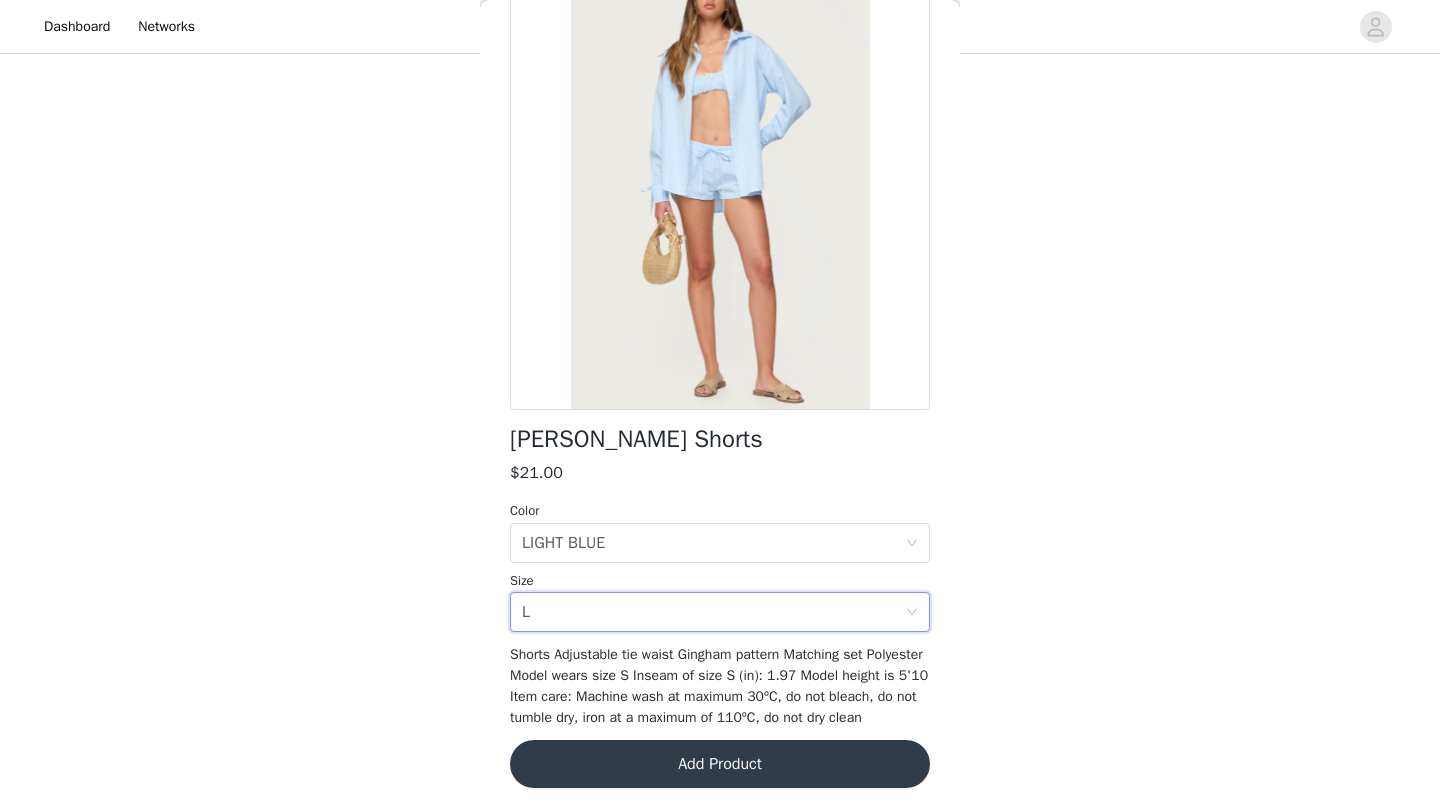 click on "Add Product" at bounding box center (720, 764) 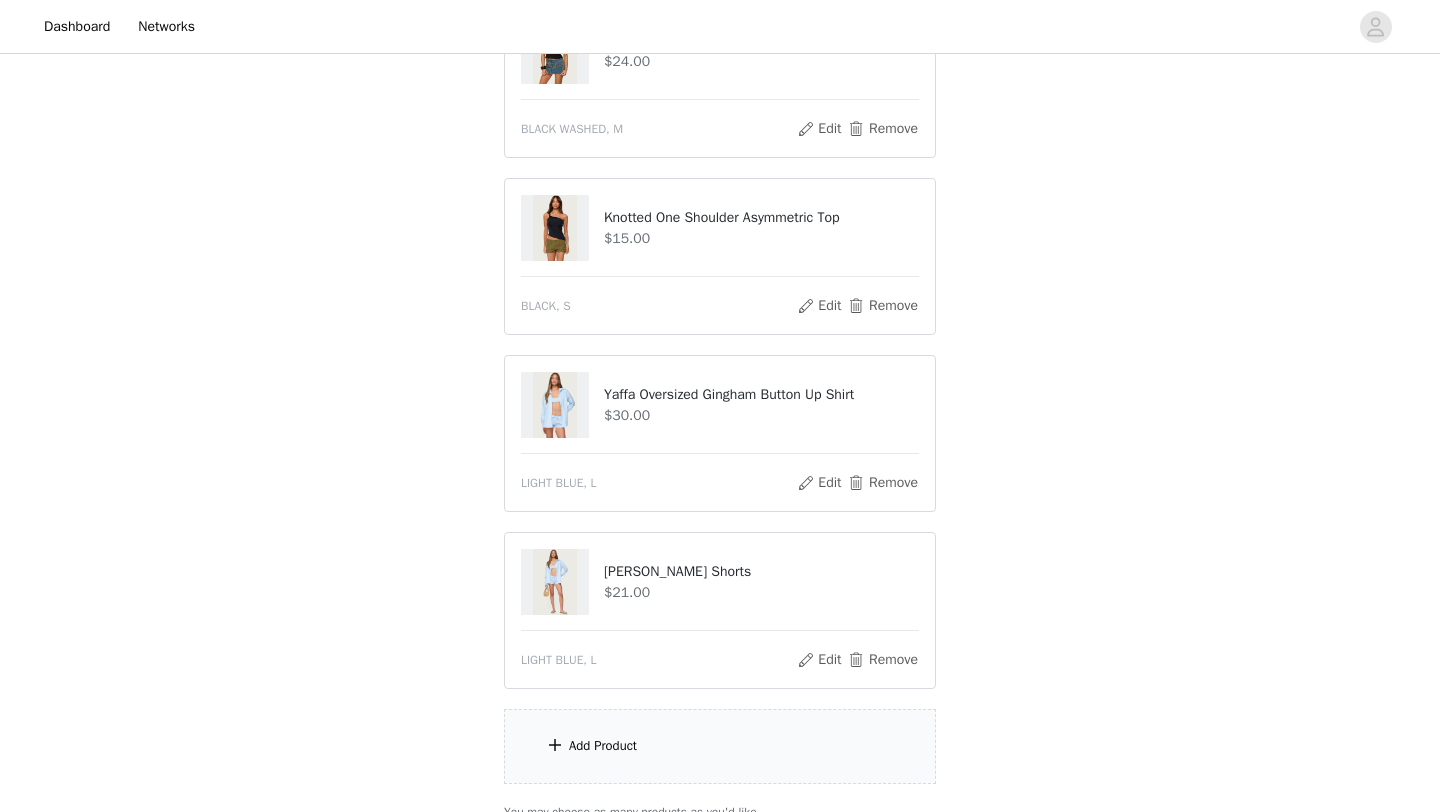 click on "STEP 1 OF 5
Products
Choose as many products as you'd like, up to $300.00.       8 Selected   Remaining Funds: $89.00         Hazen Grommet Low Rise Shorts     $39.00       OLIVE WASHED, S       Edit   Remove     Twyla Polka Dot Stretch Shorts     $33.00       BLACK AND WHITE, S       Edit   Remove     Conley Backless Denim Top     $19.00       DARK BLUE, S       Edit   Remove     Dinah Denim Micro Shorts     $30.00       BLACK, S       Edit   Remove     Beach Babe Scoop Tank Top     $24.00       BLACK WASHED, M       Edit   Remove     Knotted One Shoulder Asymmetric Top     $15.00       BLACK, S       Edit   Remove     Yaffa Oversized Gingham Button Up Shirt     $30.00       LIGHT BLUE, L       Edit   Remove     Yaffa Gingham Shorts     $21.00       LIGHT BLUE, L       Edit   Remove     Add Product     You may choose as many products as you'd like" at bounding box center (720, -40) 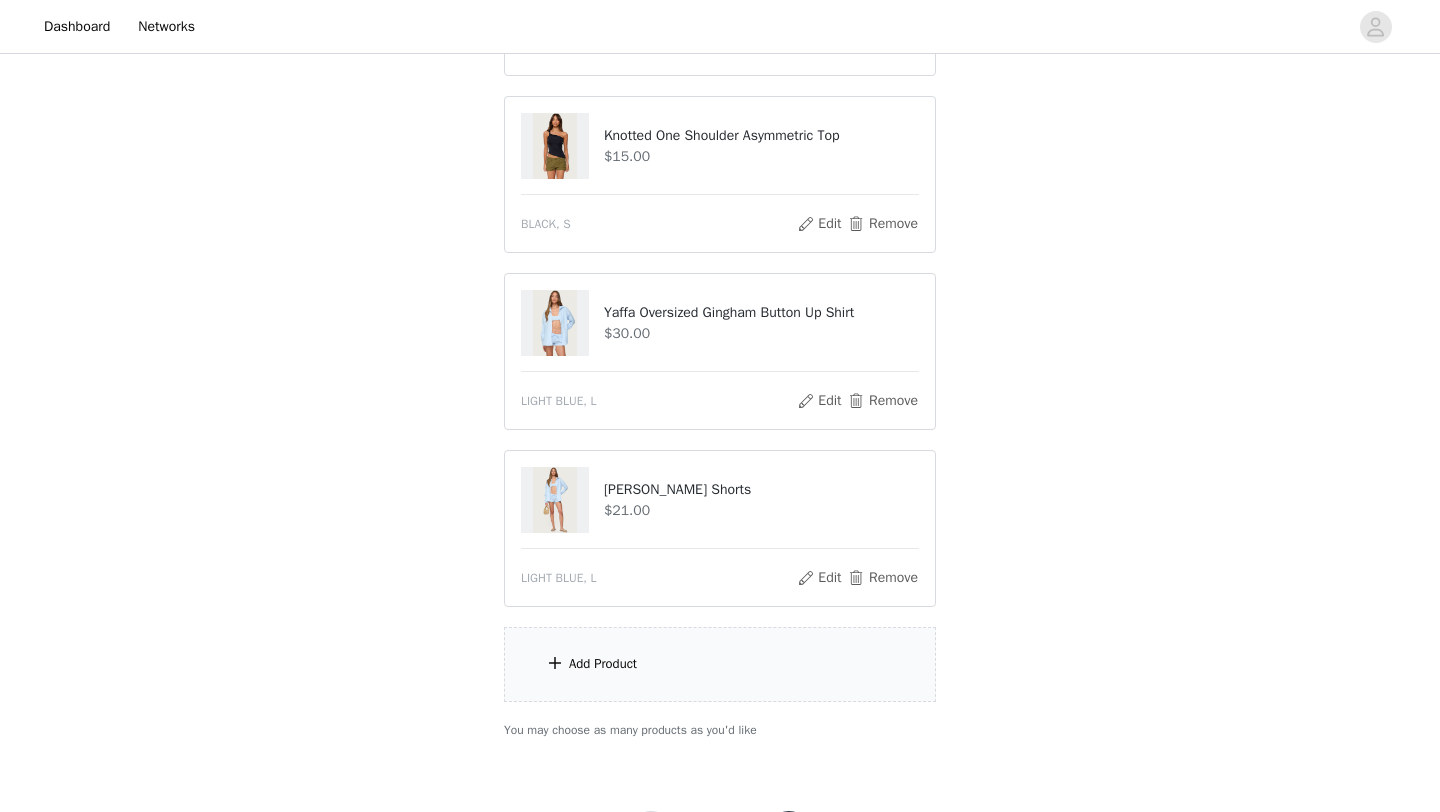 scroll, scrollTop: 1073, scrollLeft: 0, axis: vertical 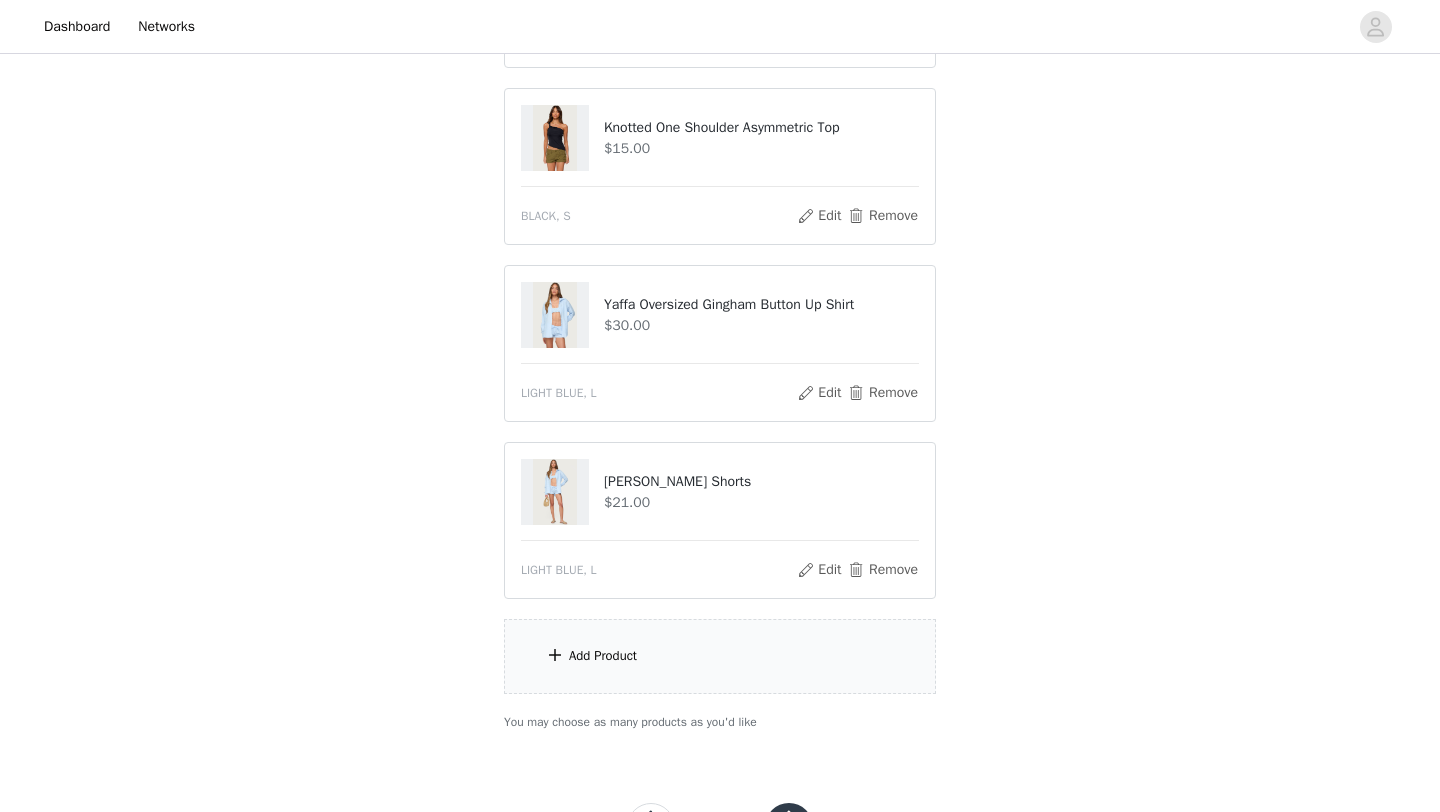 click on "Add Product" at bounding box center (603, 656) 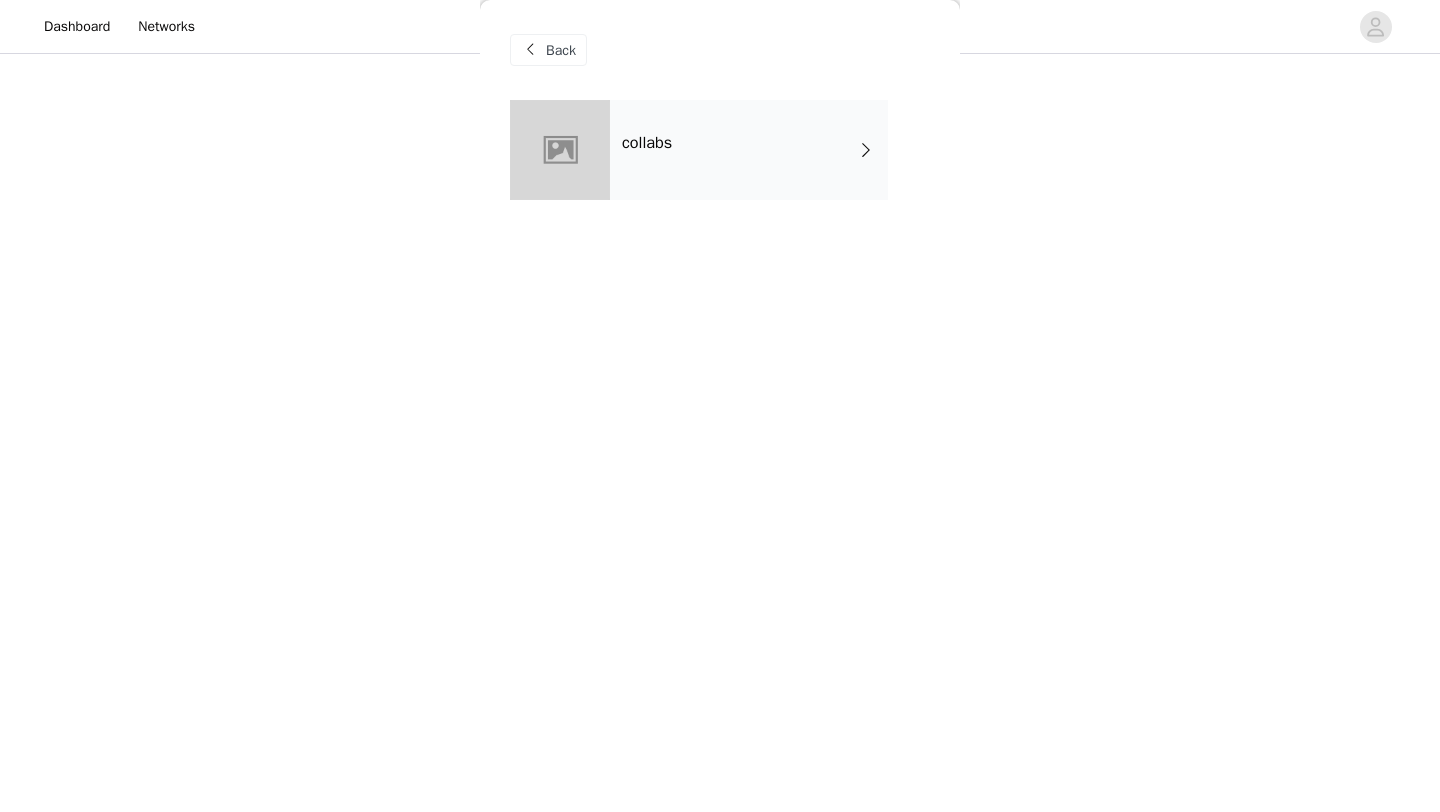 click on "collabs" at bounding box center [749, 150] 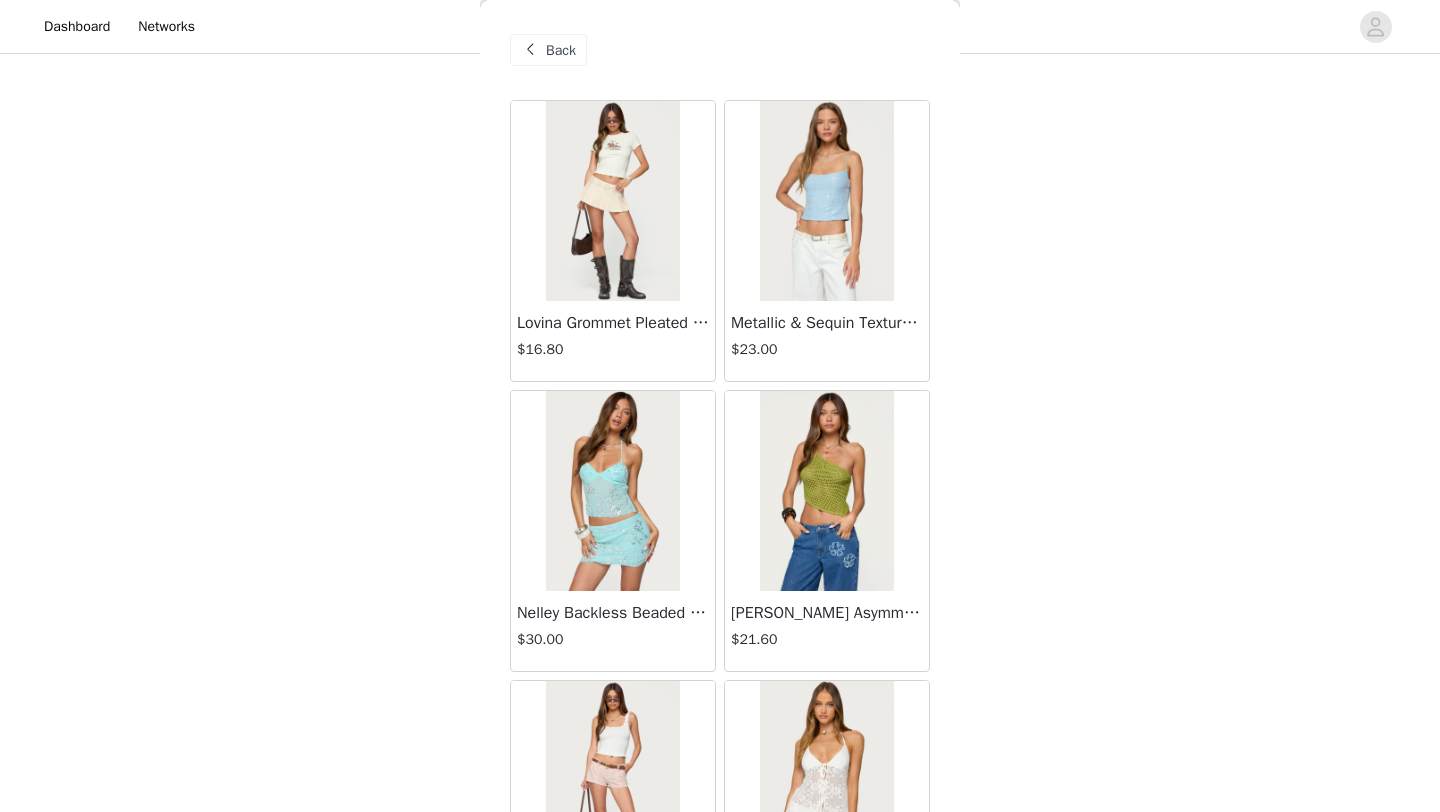 scroll, scrollTop: 1160, scrollLeft: 0, axis: vertical 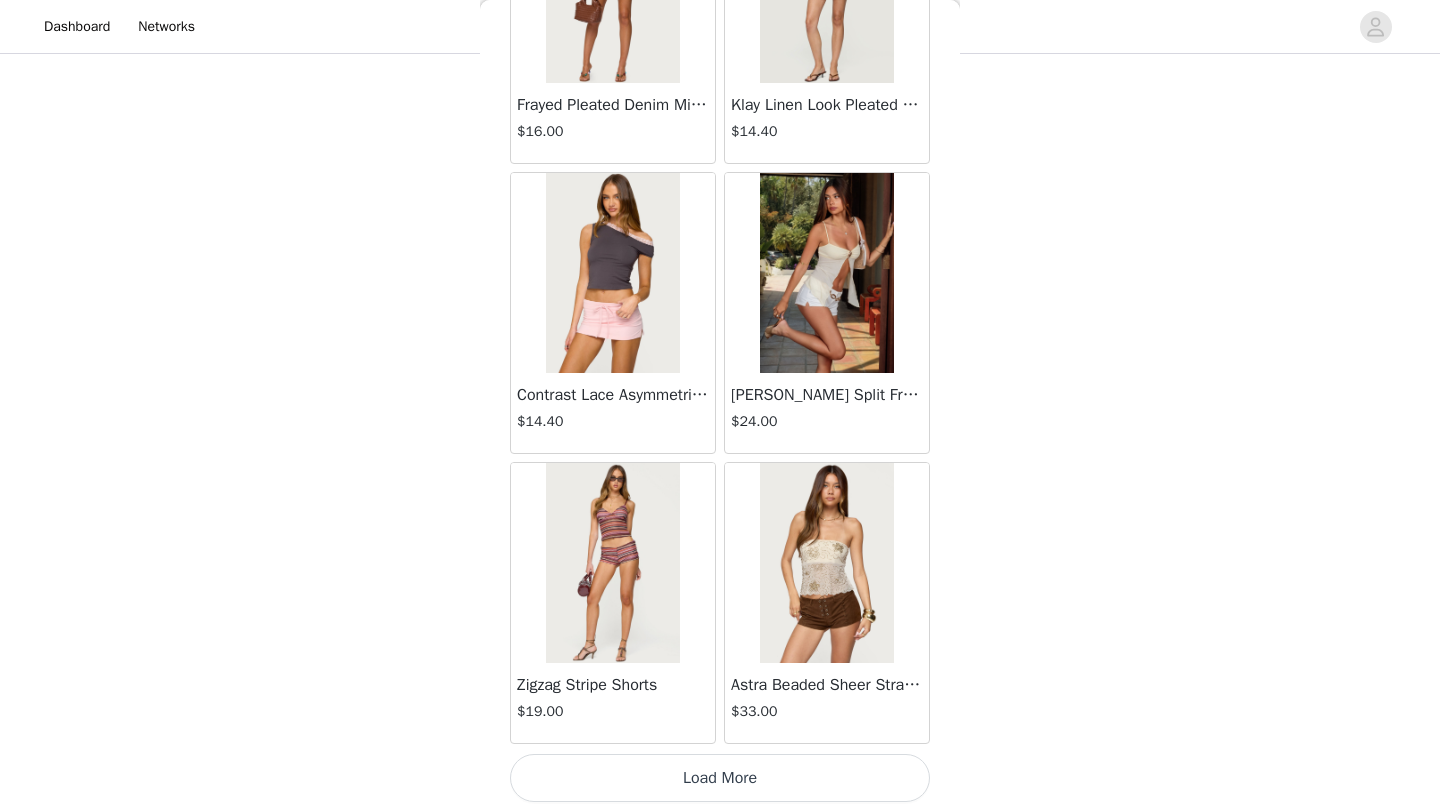 click on "Load More" at bounding box center (720, 778) 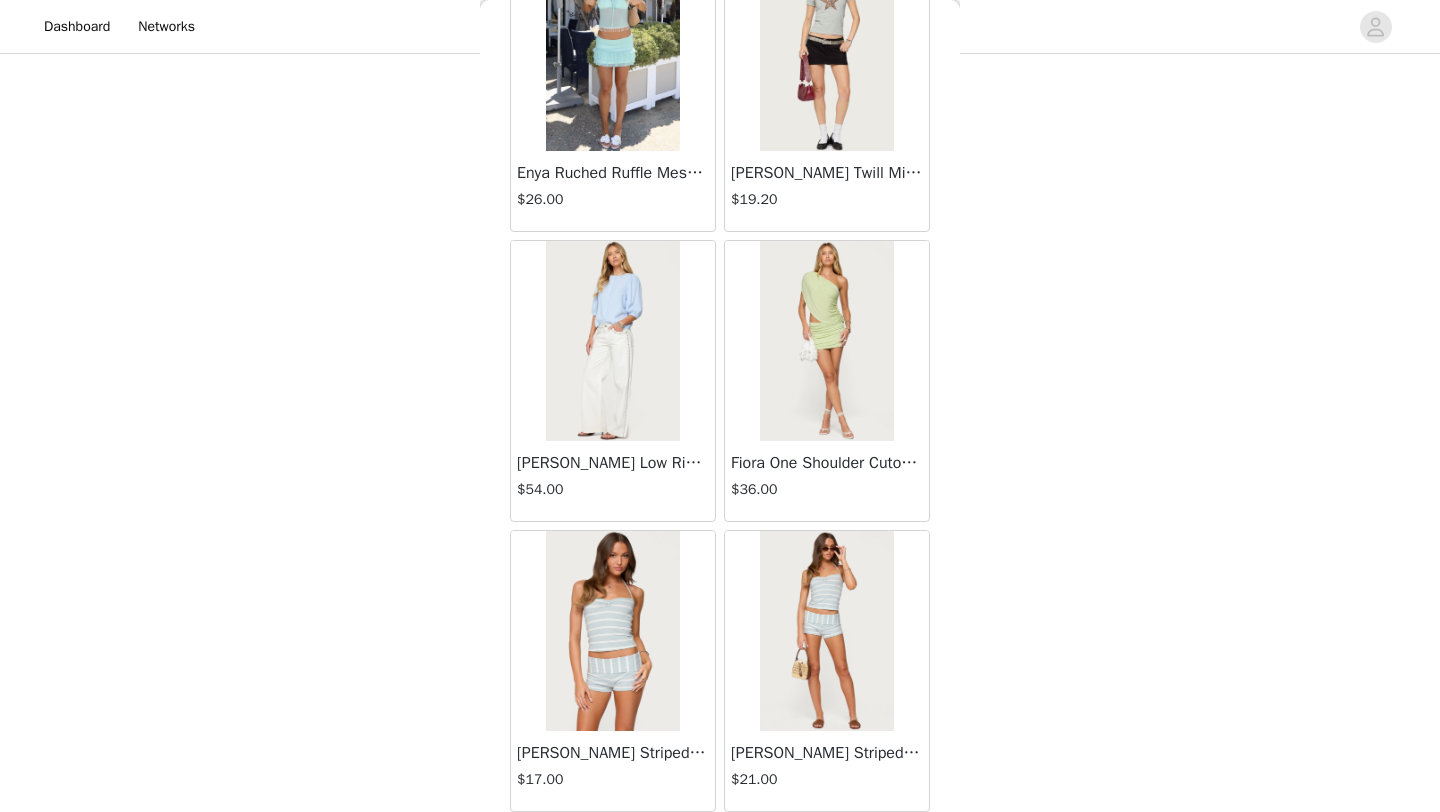 scroll, scrollTop: 5148, scrollLeft: 0, axis: vertical 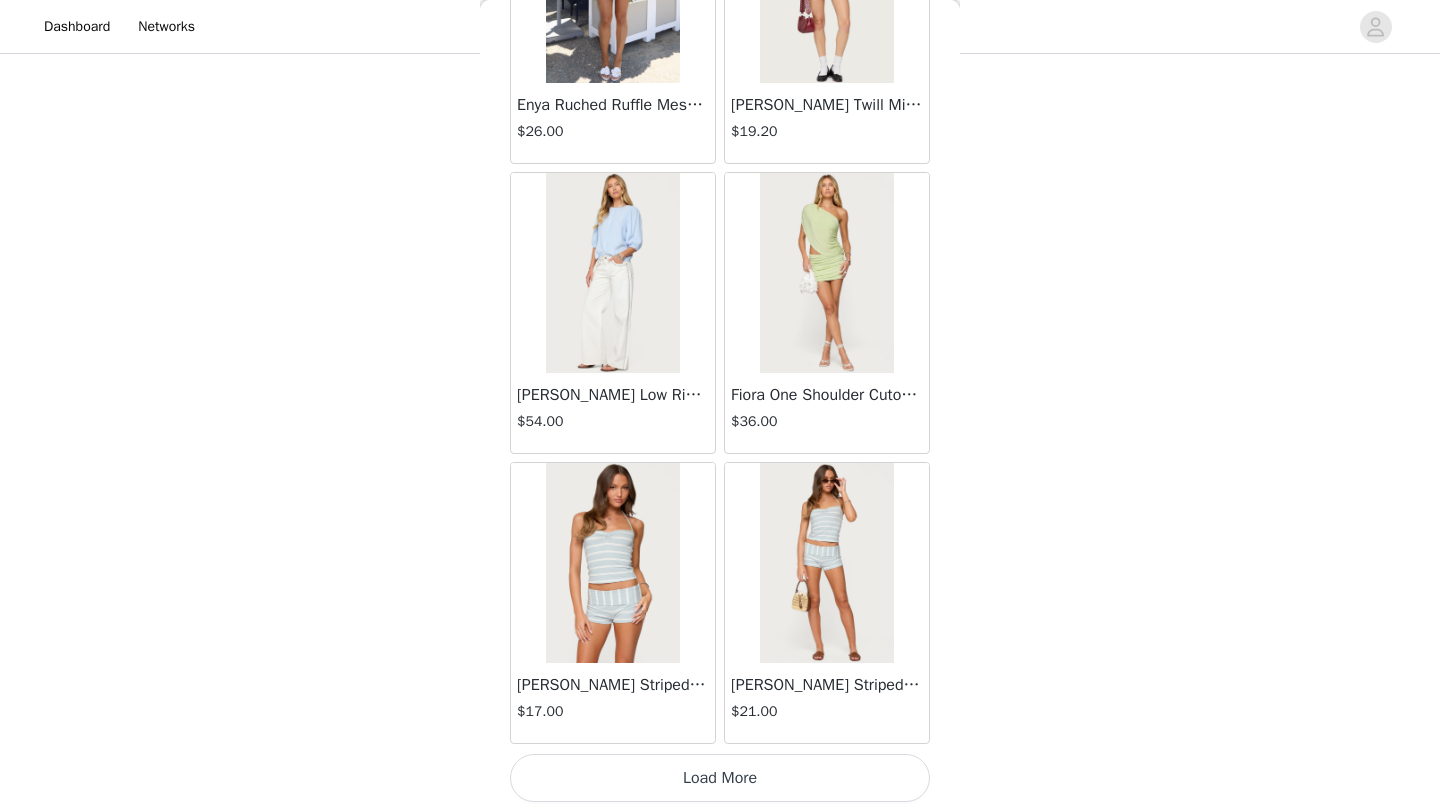 click on "Load More" at bounding box center (720, 778) 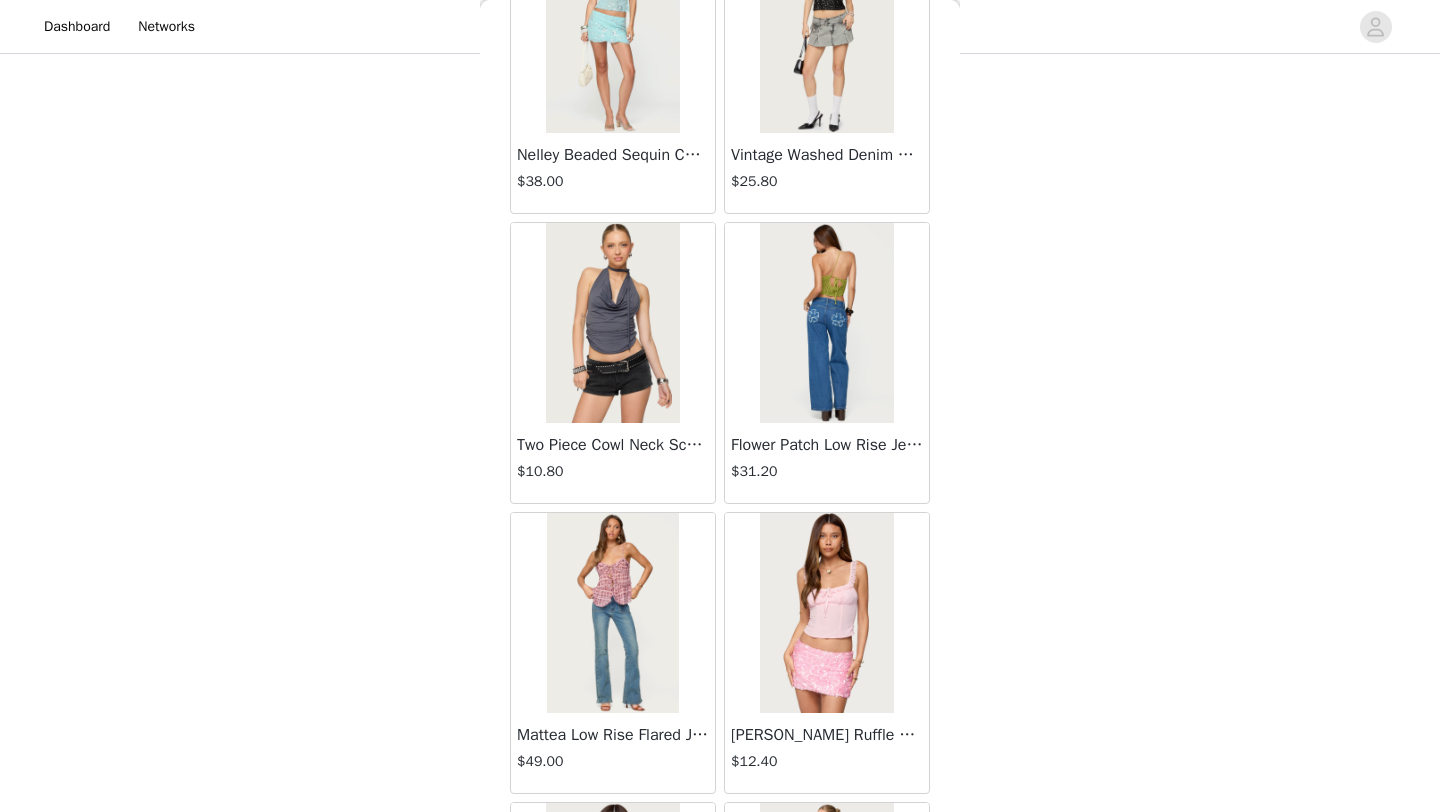 scroll, scrollTop: 8048, scrollLeft: 0, axis: vertical 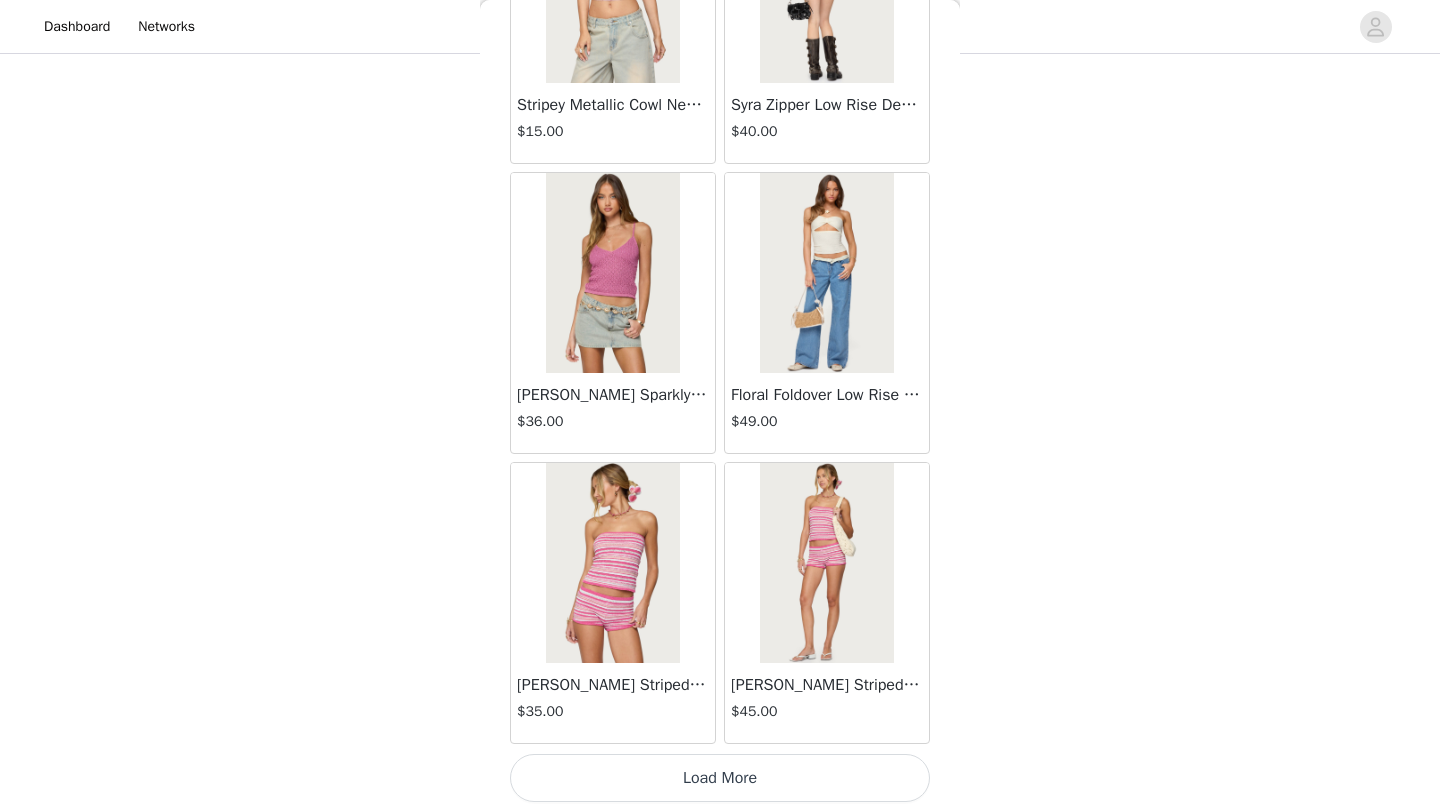click on "Load More" at bounding box center (720, 778) 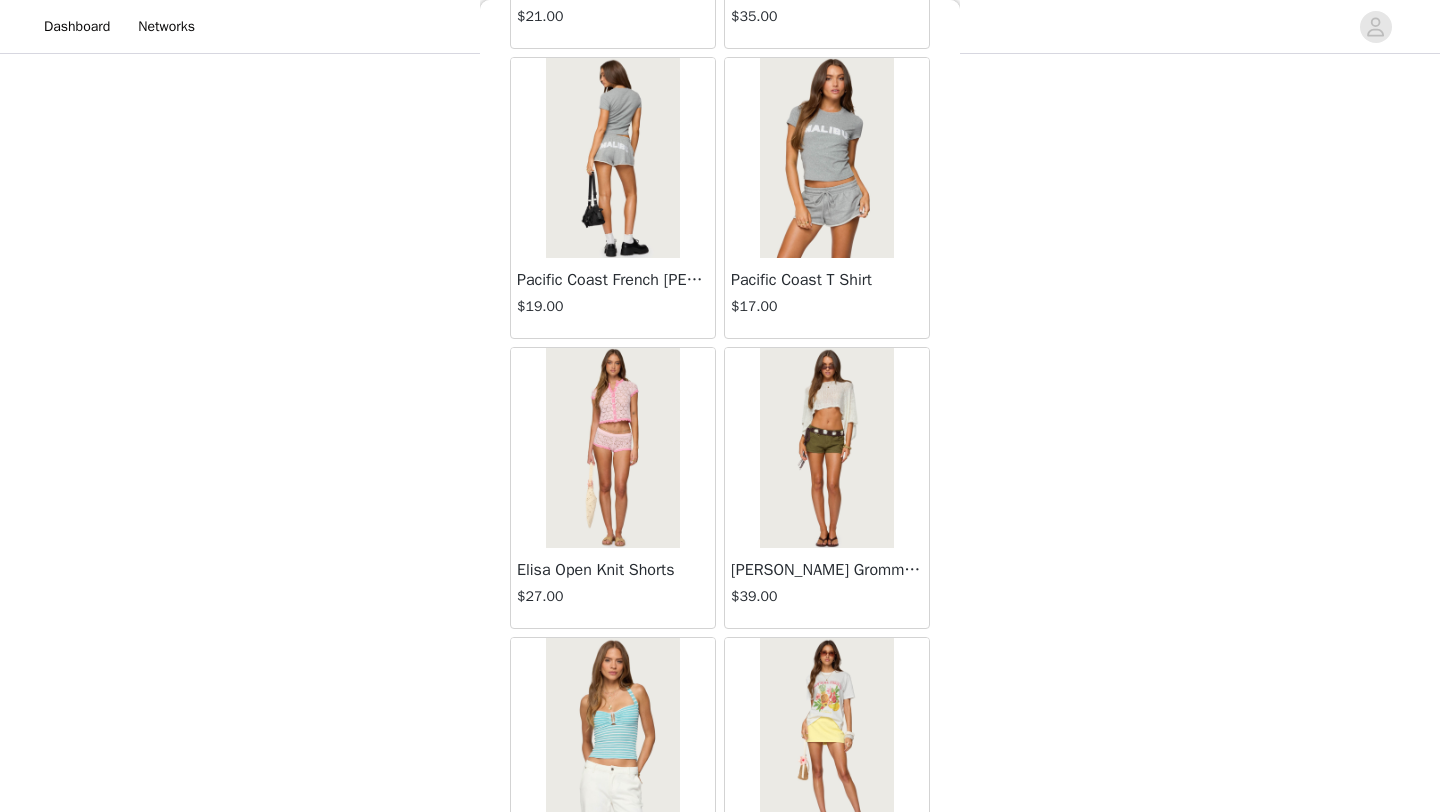 scroll, scrollTop: 10948, scrollLeft: 0, axis: vertical 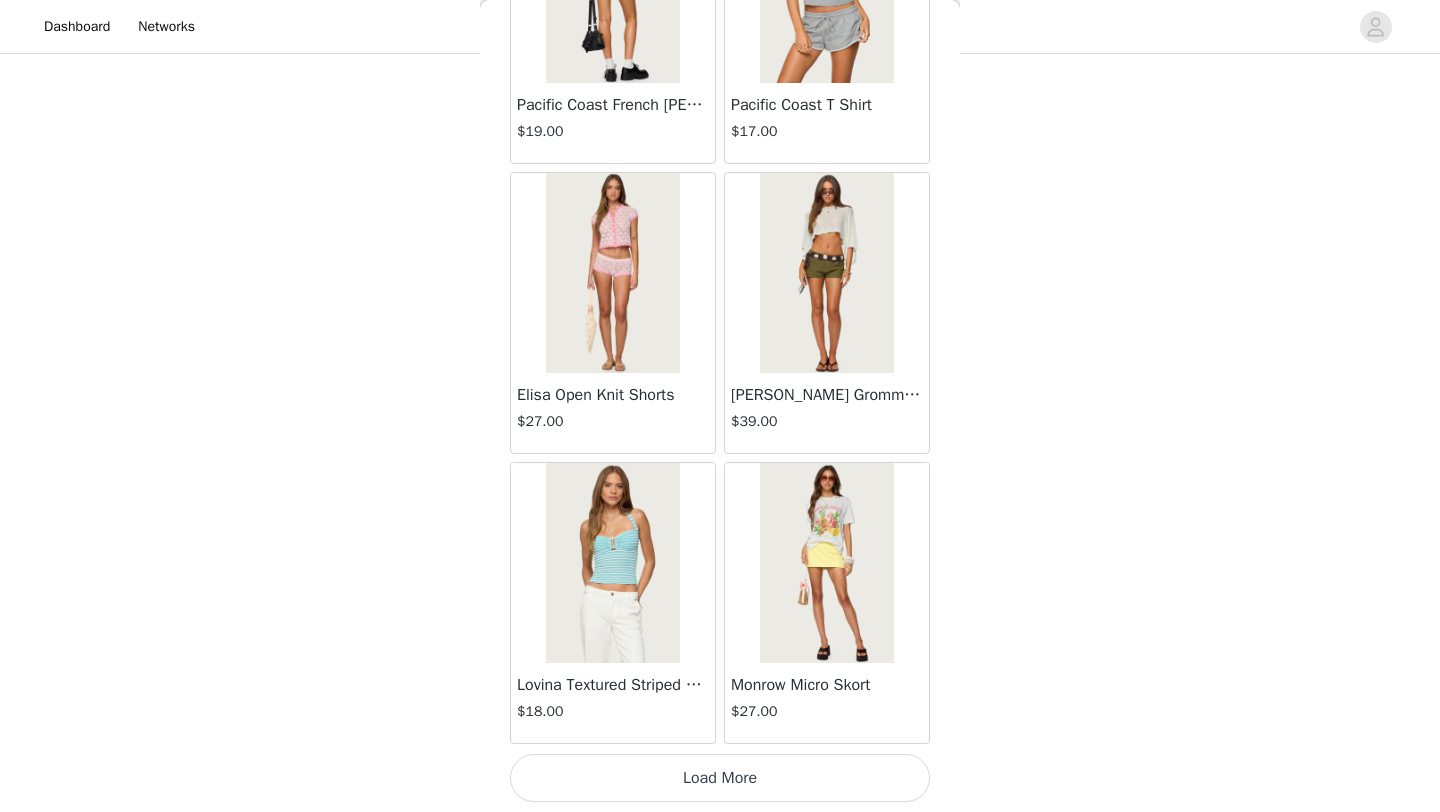 click on "Load More" at bounding box center [720, 778] 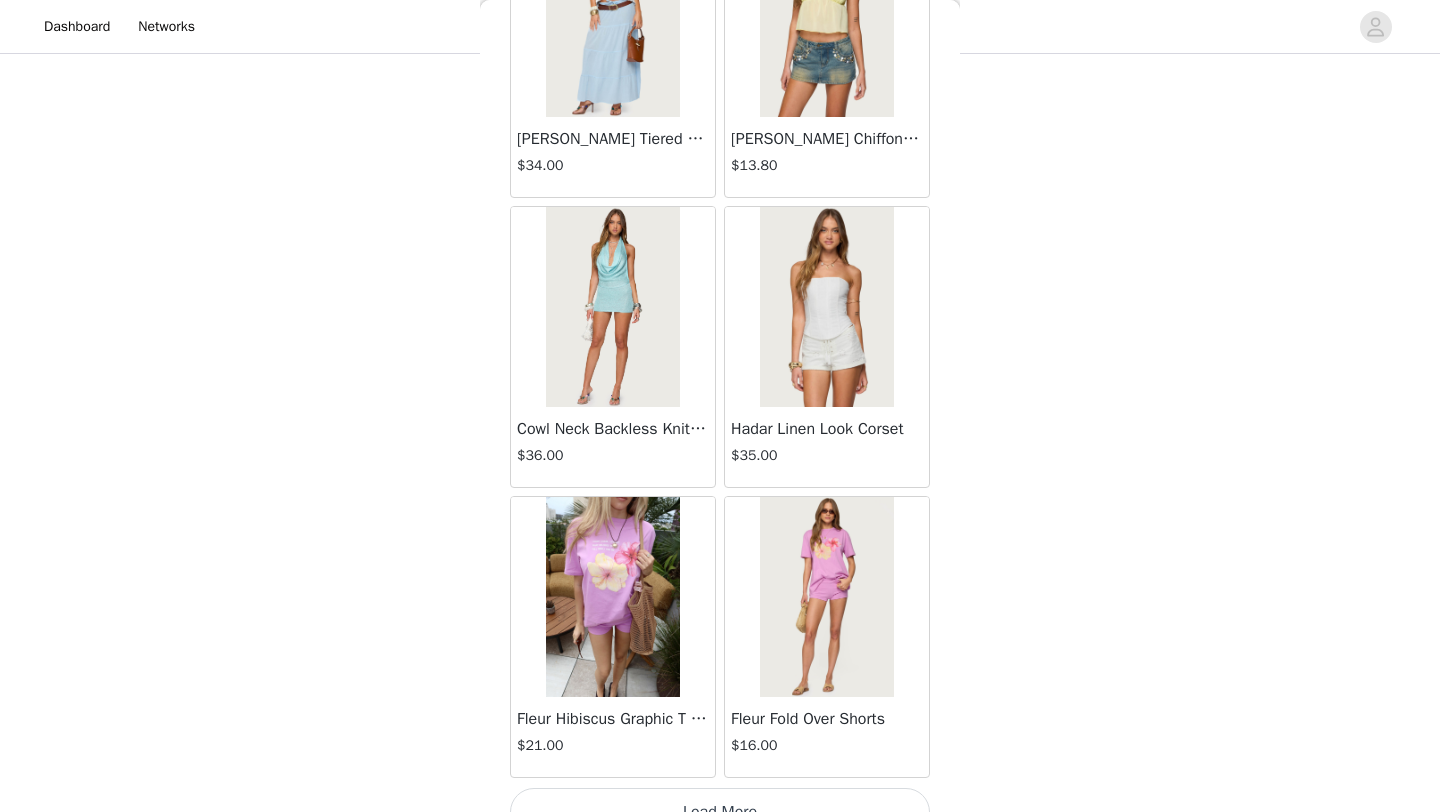 scroll, scrollTop: 13848, scrollLeft: 0, axis: vertical 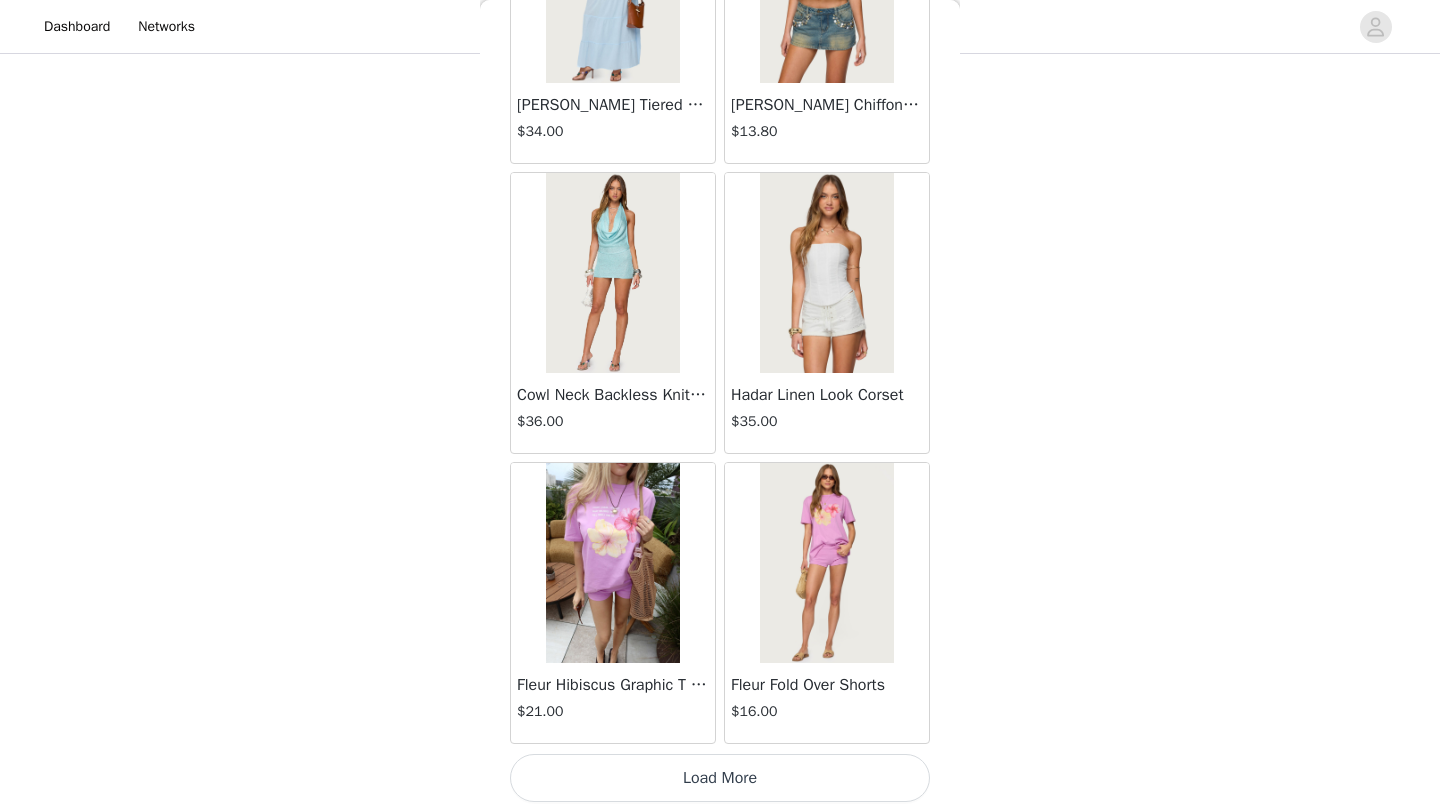 click on "Load More" at bounding box center (720, 778) 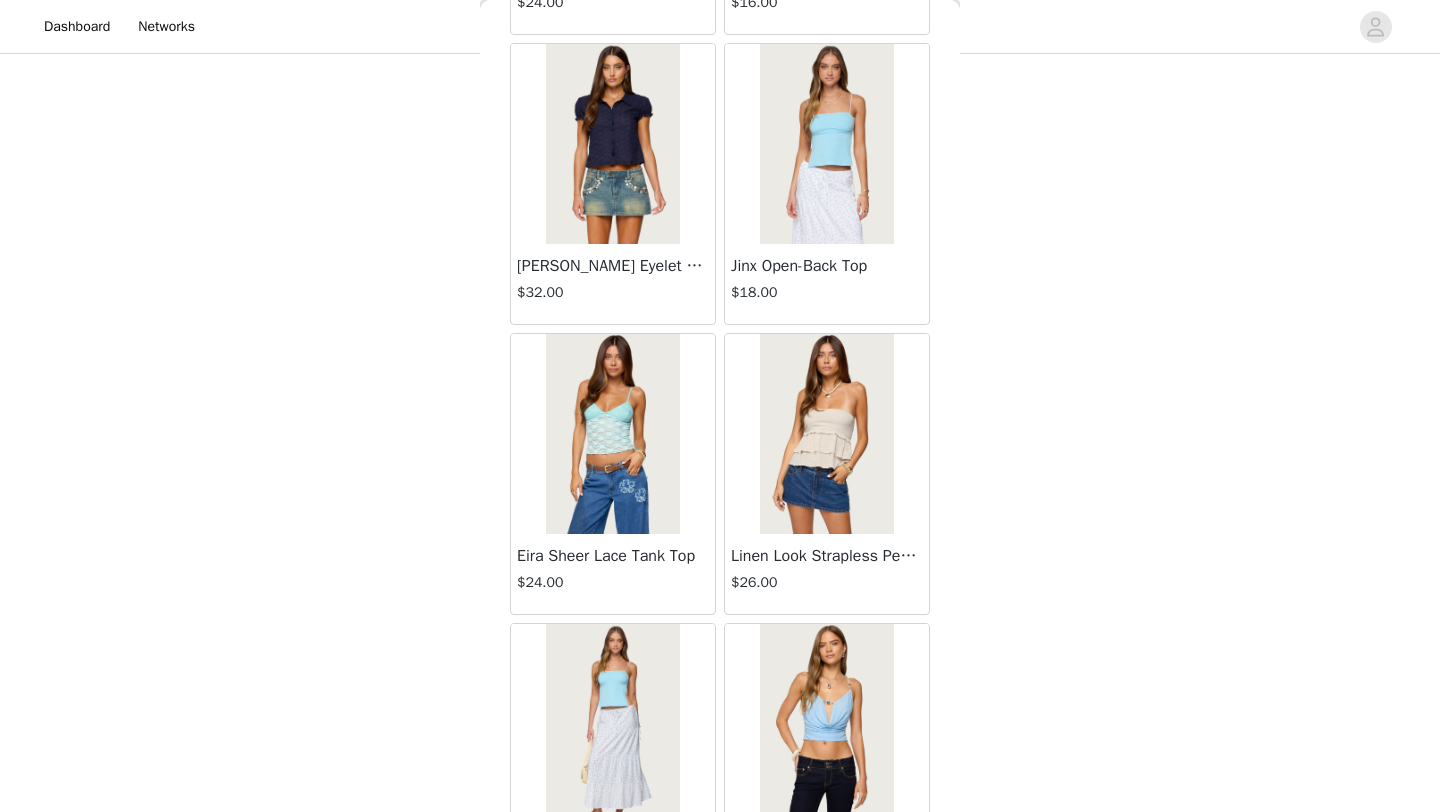 scroll, scrollTop: 16748, scrollLeft: 0, axis: vertical 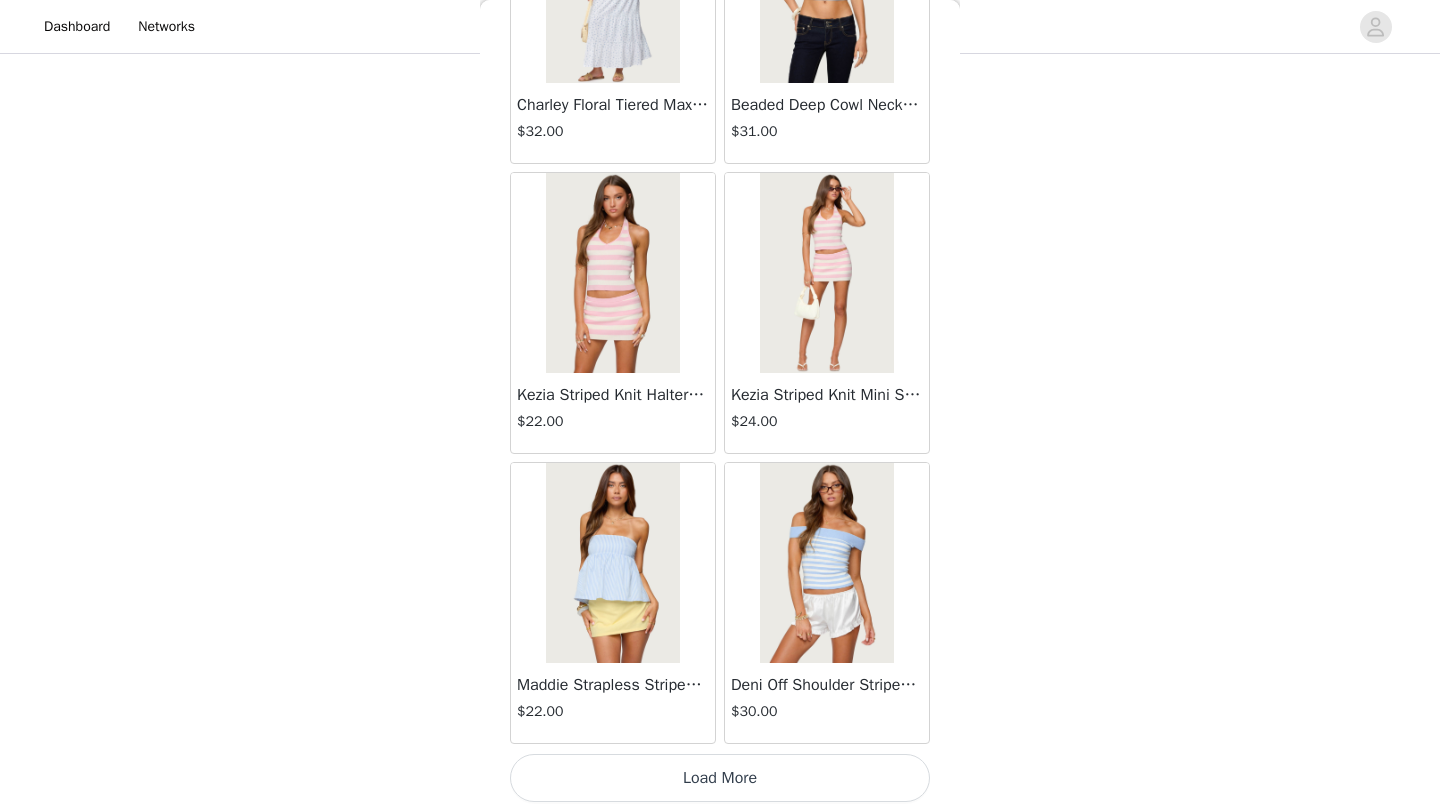 click on "Load More" at bounding box center [720, 778] 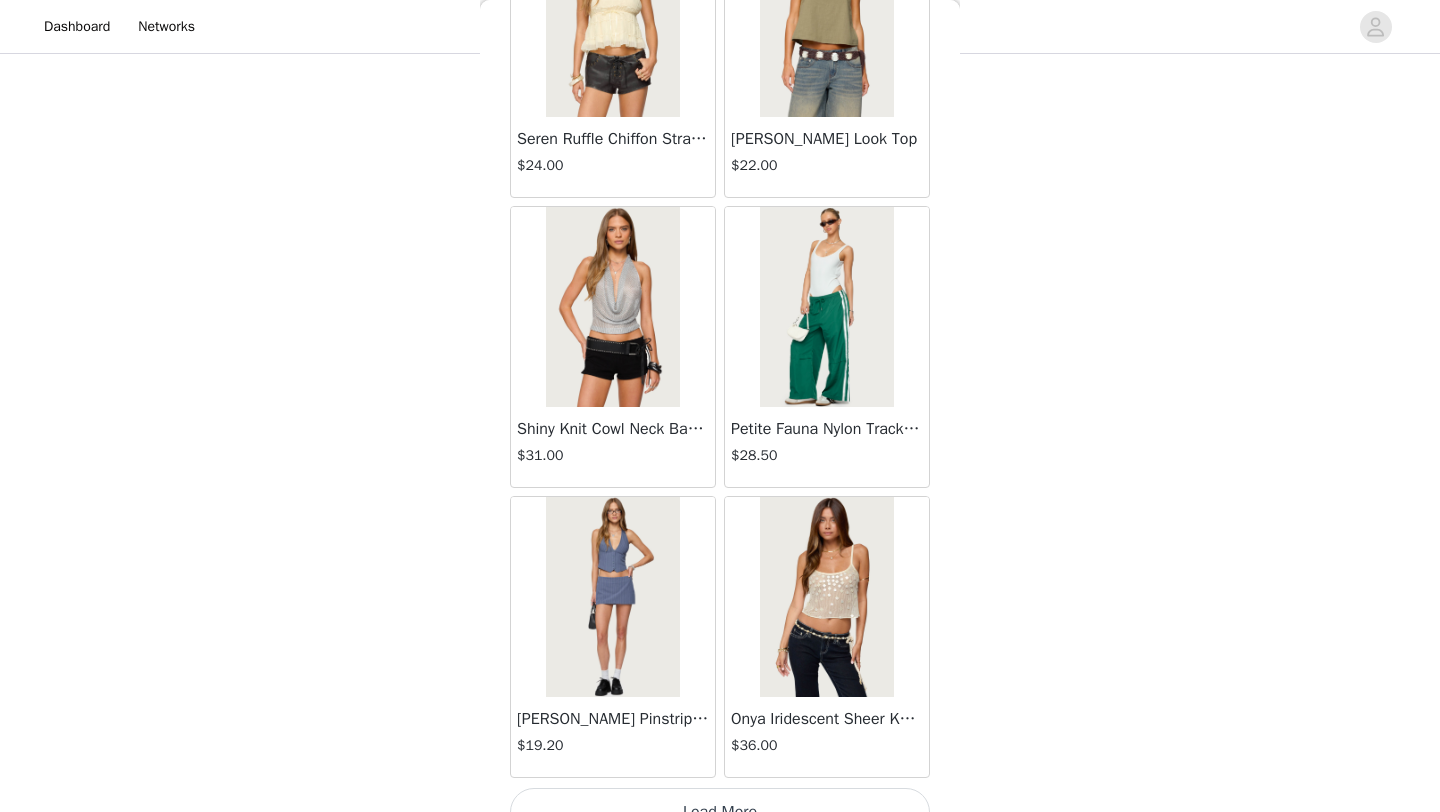 scroll, scrollTop: 19648, scrollLeft: 0, axis: vertical 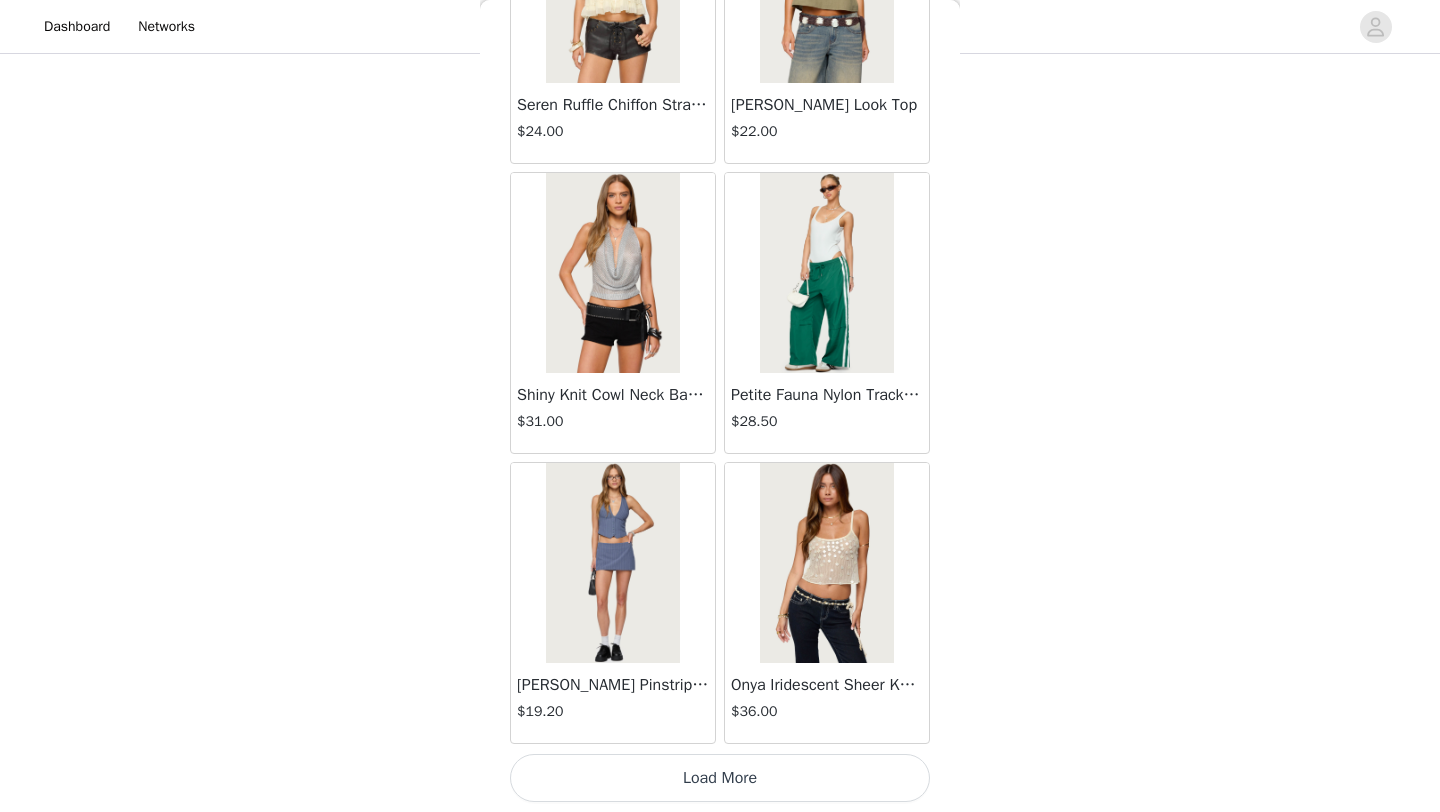 click on "Load More" at bounding box center [720, 778] 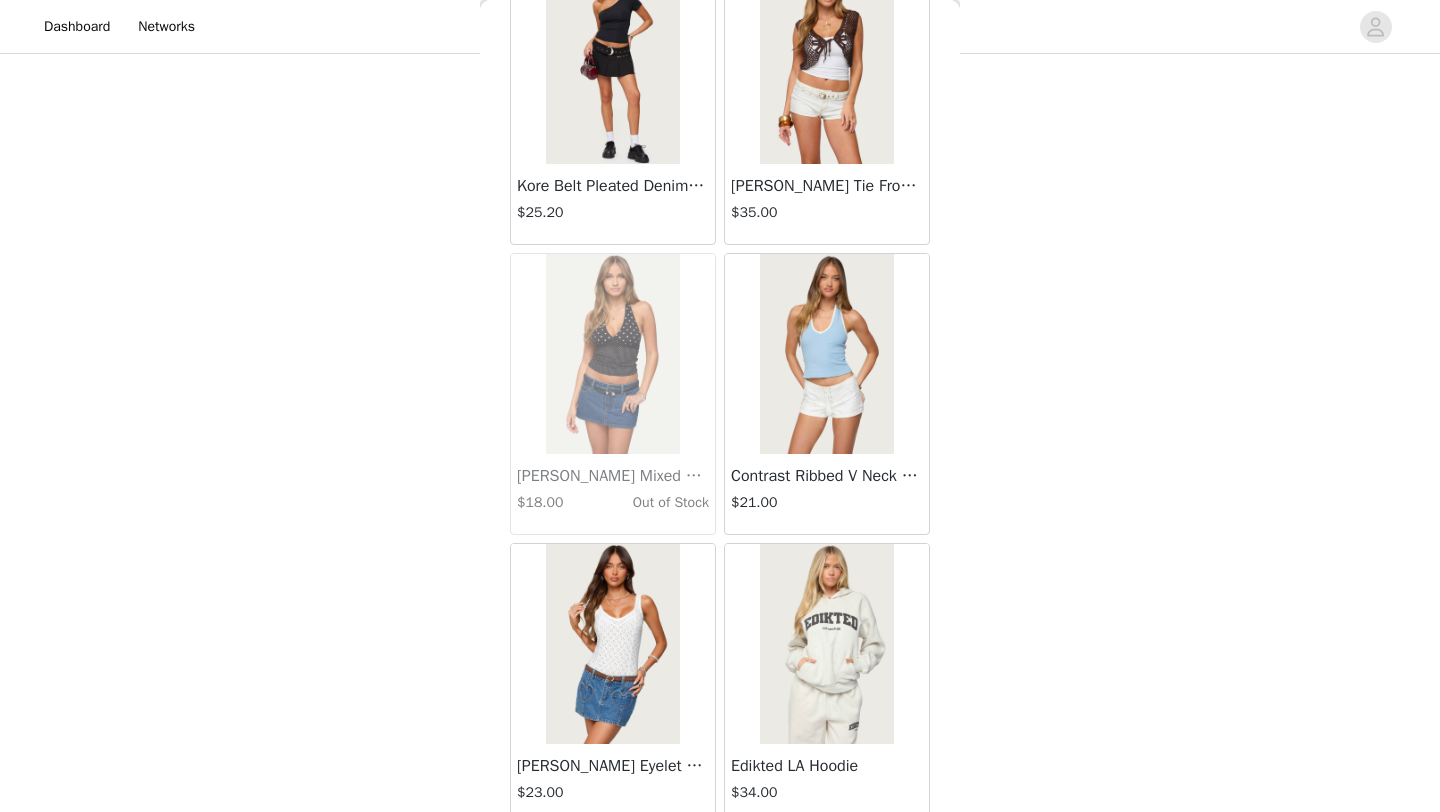 scroll, scrollTop: 22548, scrollLeft: 0, axis: vertical 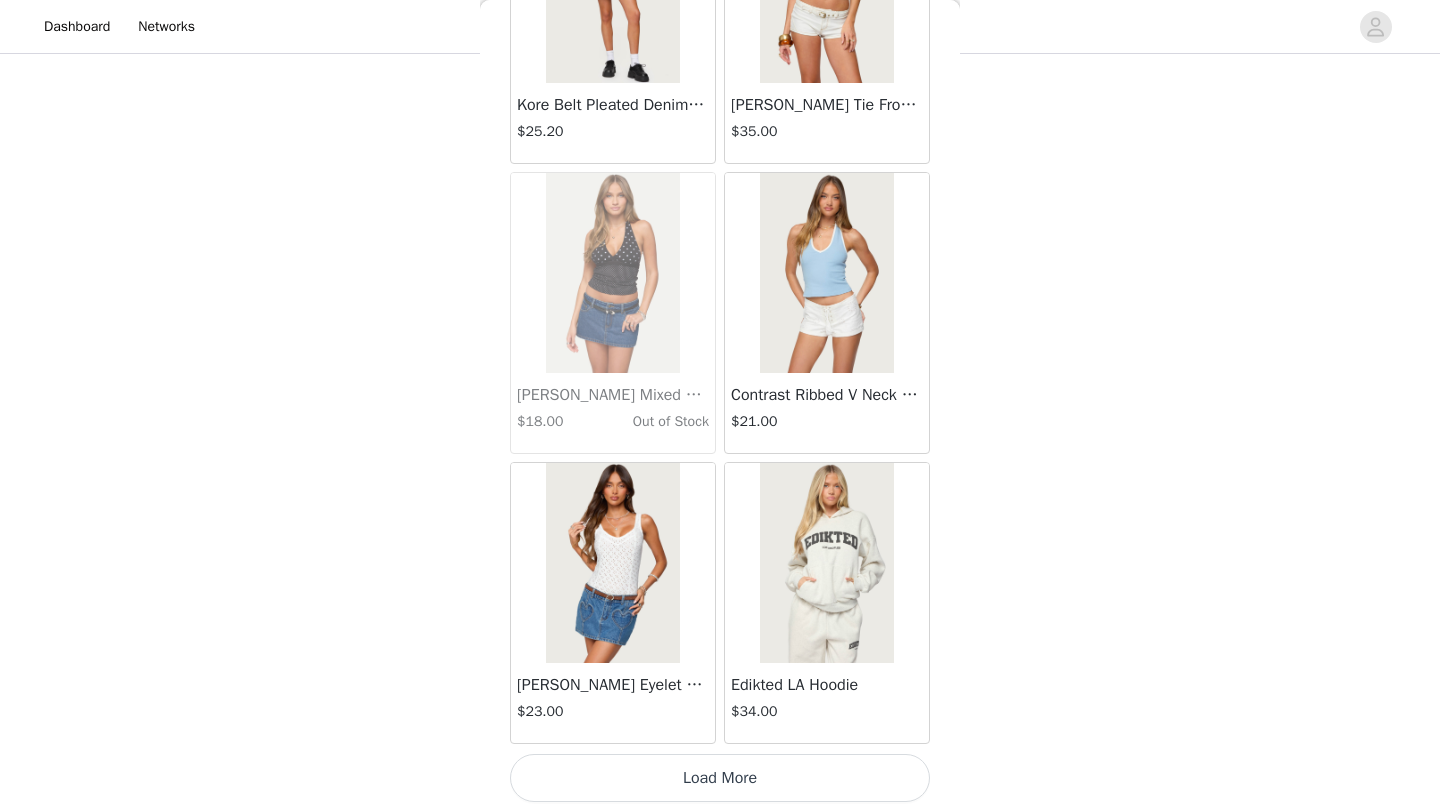 click on "Load More" at bounding box center (720, 778) 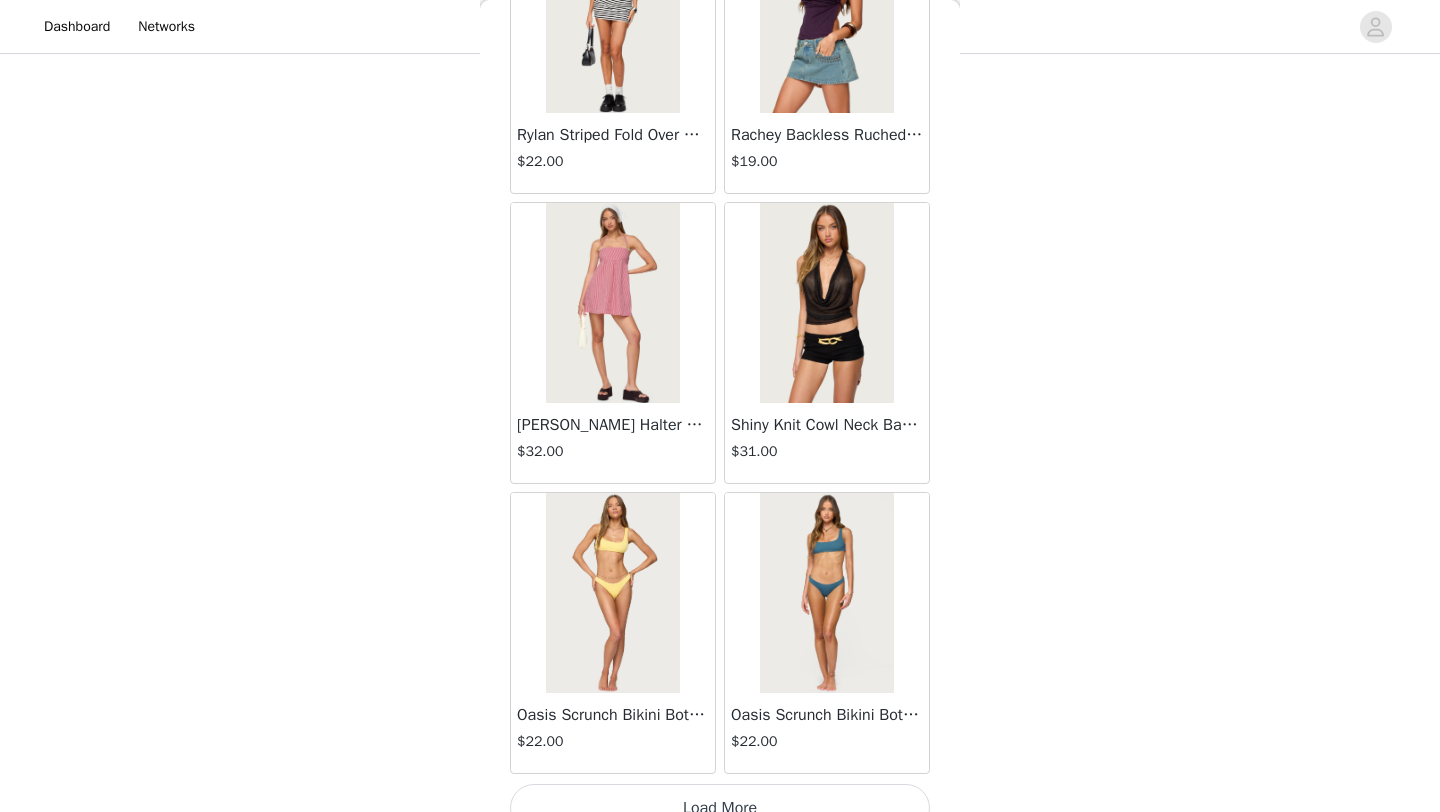 scroll, scrollTop: 25448, scrollLeft: 0, axis: vertical 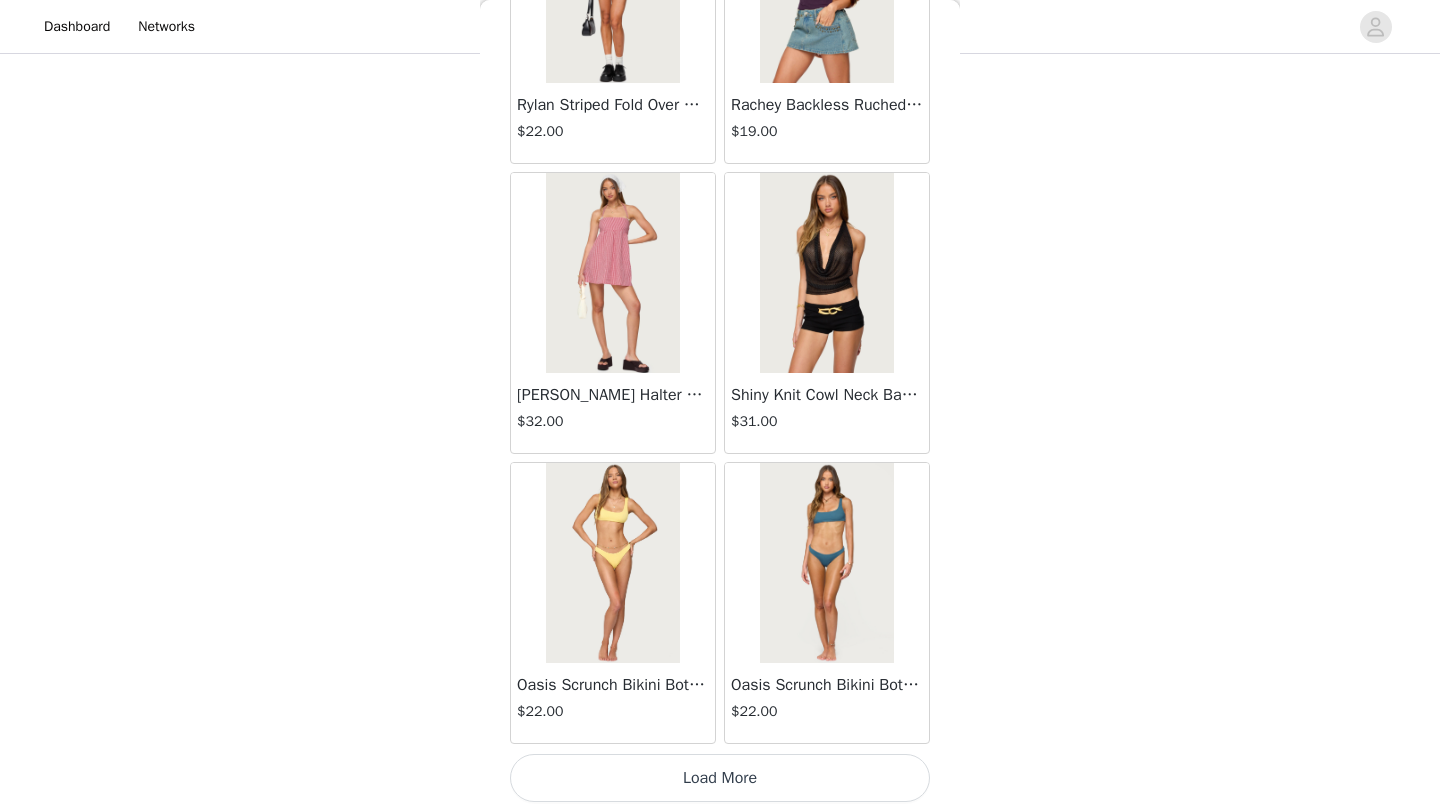 click on "Load More" at bounding box center [720, 778] 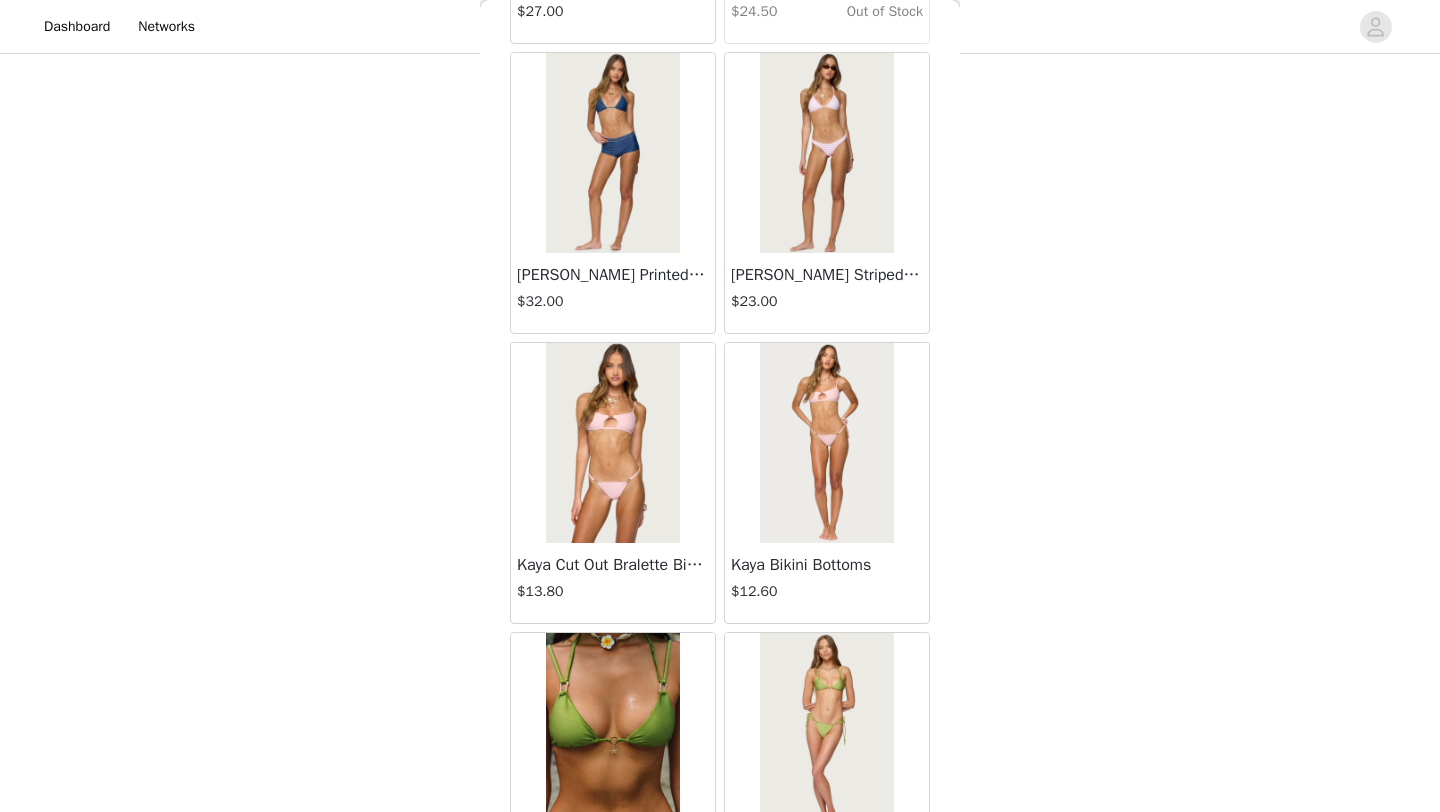 scroll, scrollTop: 28348, scrollLeft: 0, axis: vertical 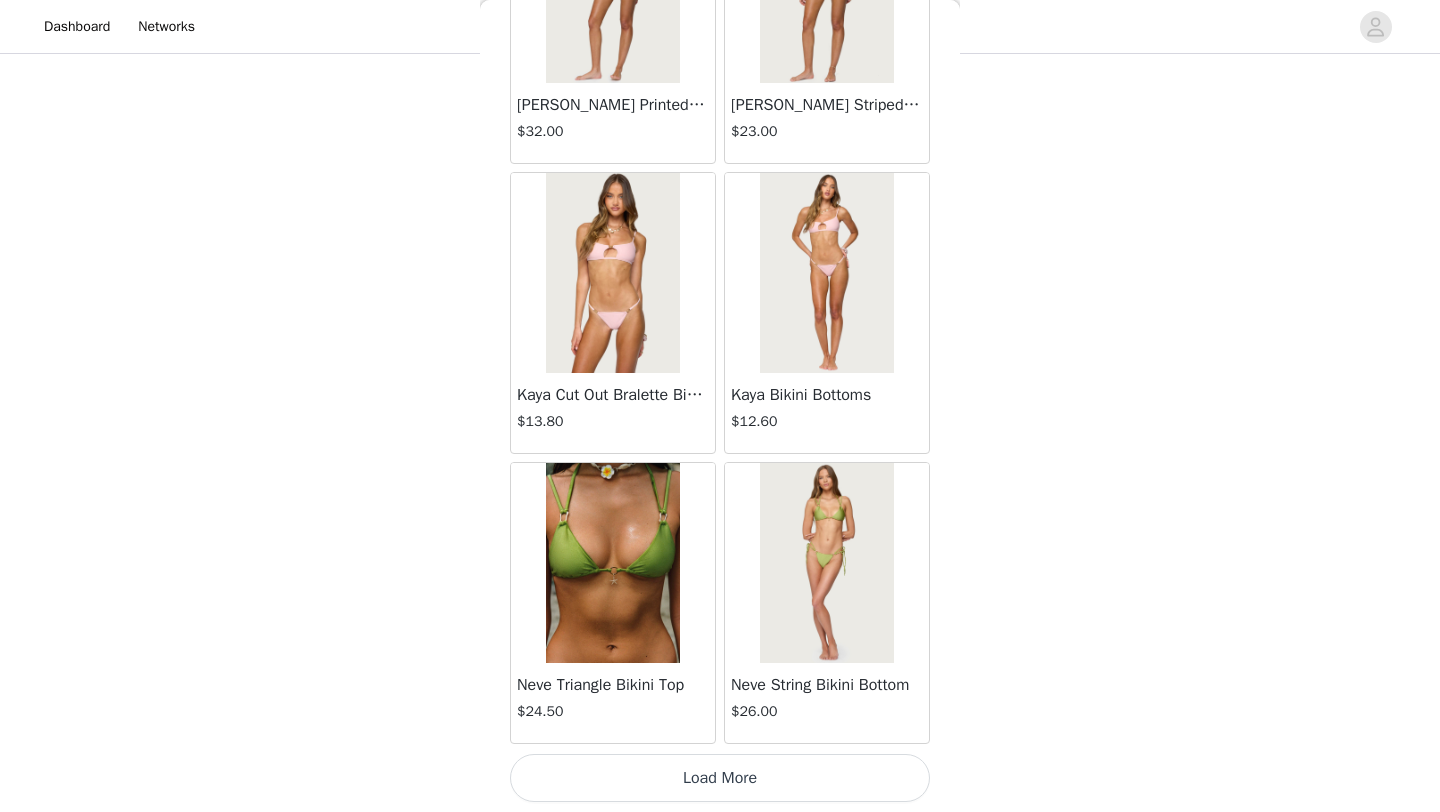 click on "Load More" at bounding box center (720, 778) 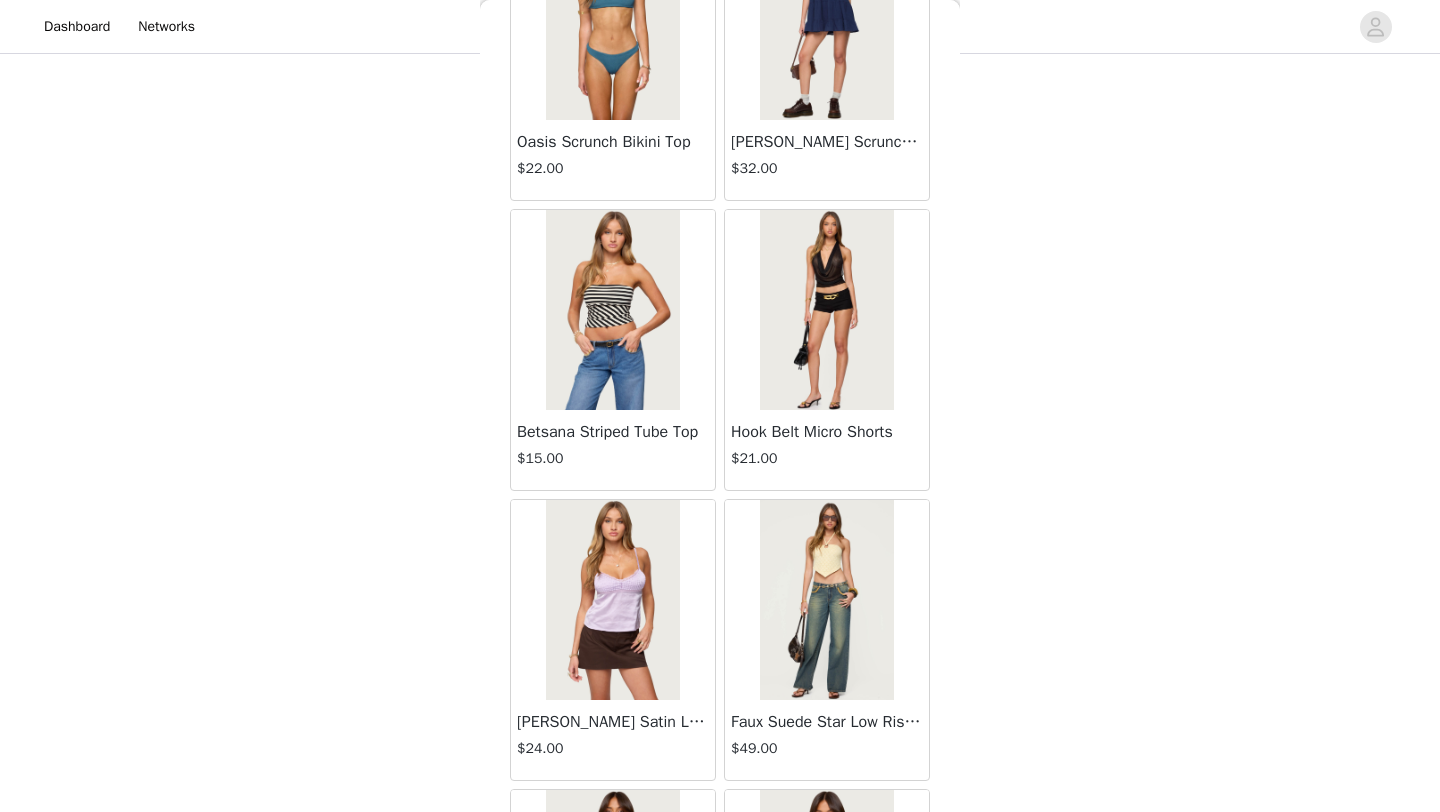 scroll, scrollTop: 31248, scrollLeft: 0, axis: vertical 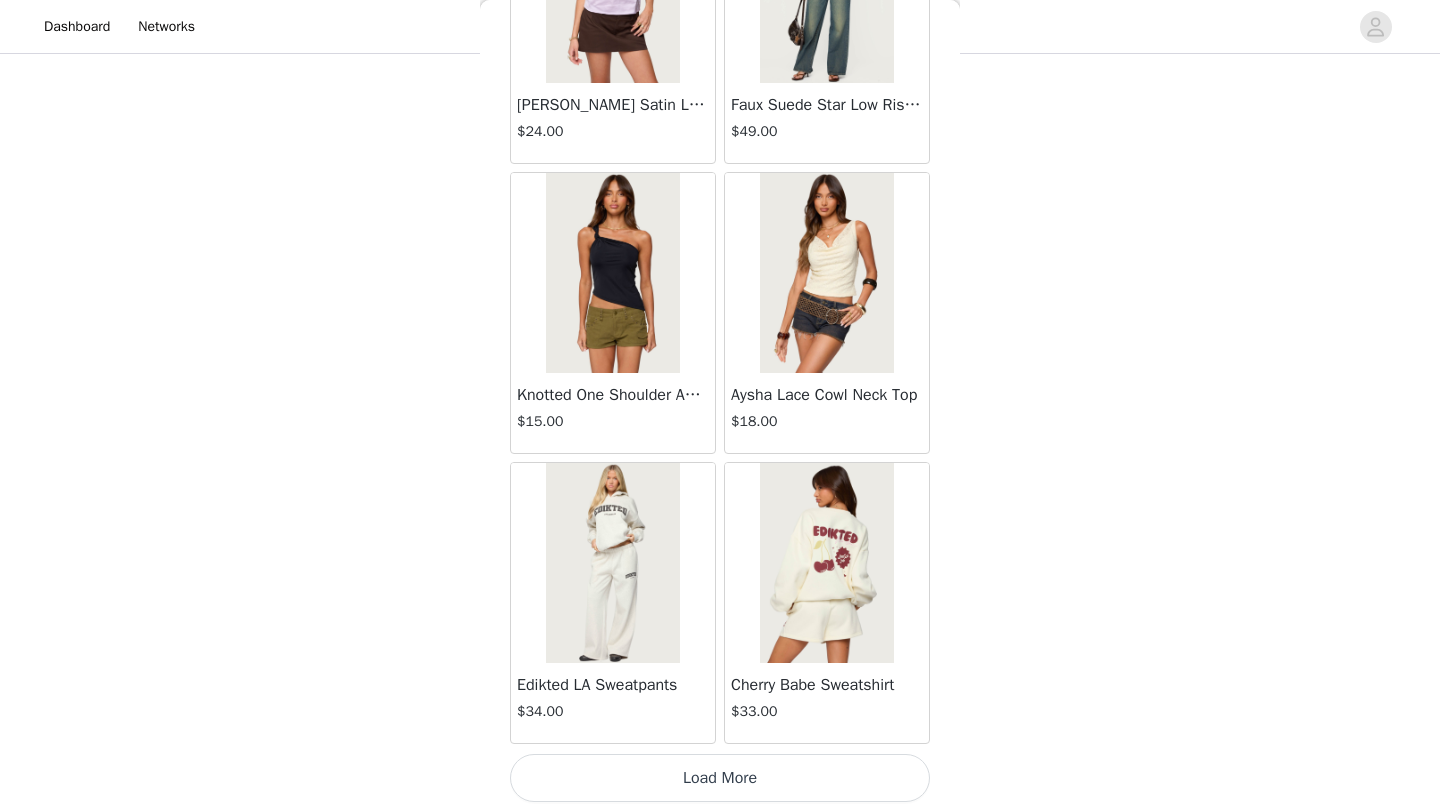 click on "Load More" at bounding box center (720, 778) 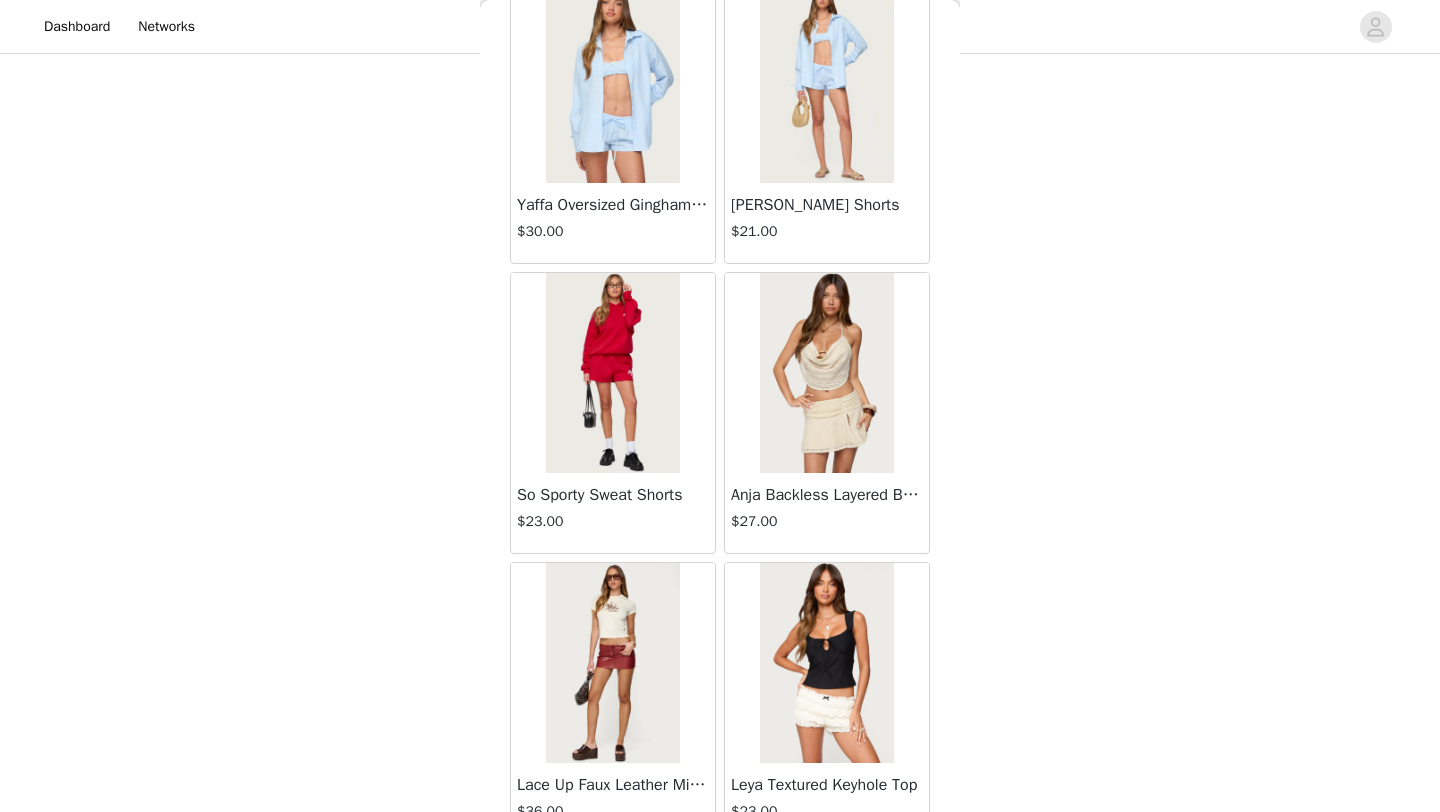 scroll, scrollTop: 34148, scrollLeft: 0, axis: vertical 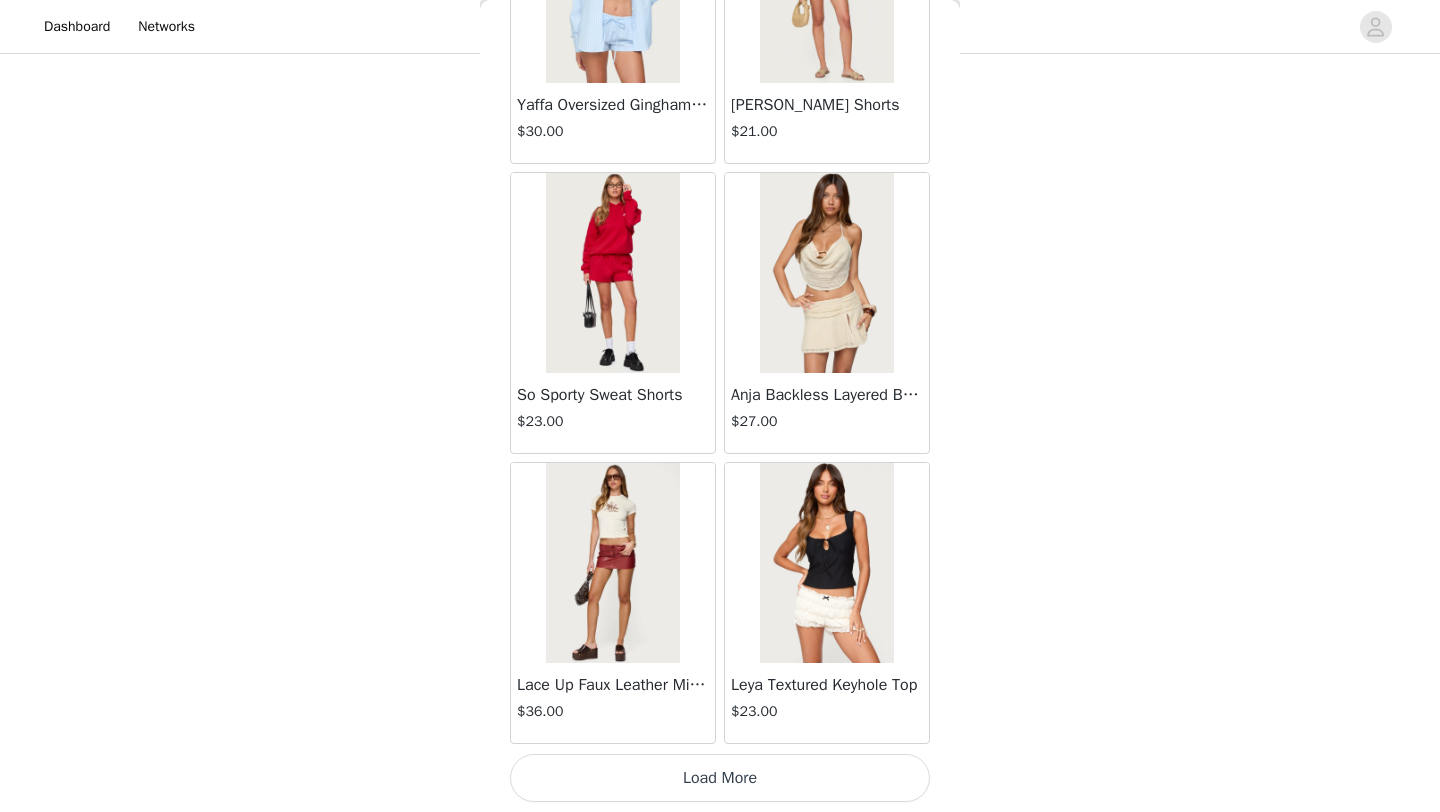 click on "Load More" at bounding box center (720, 778) 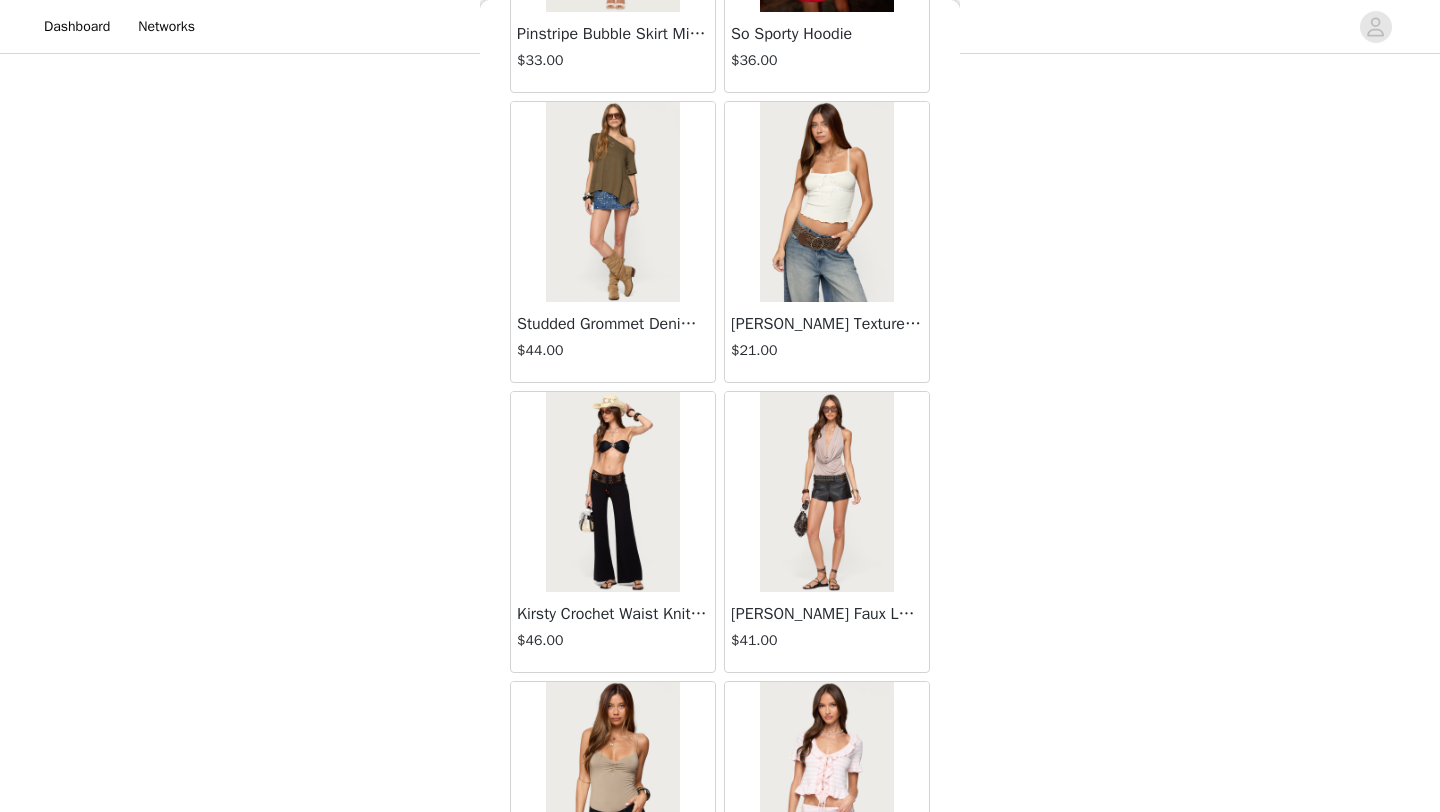 scroll, scrollTop: 37048, scrollLeft: 0, axis: vertical 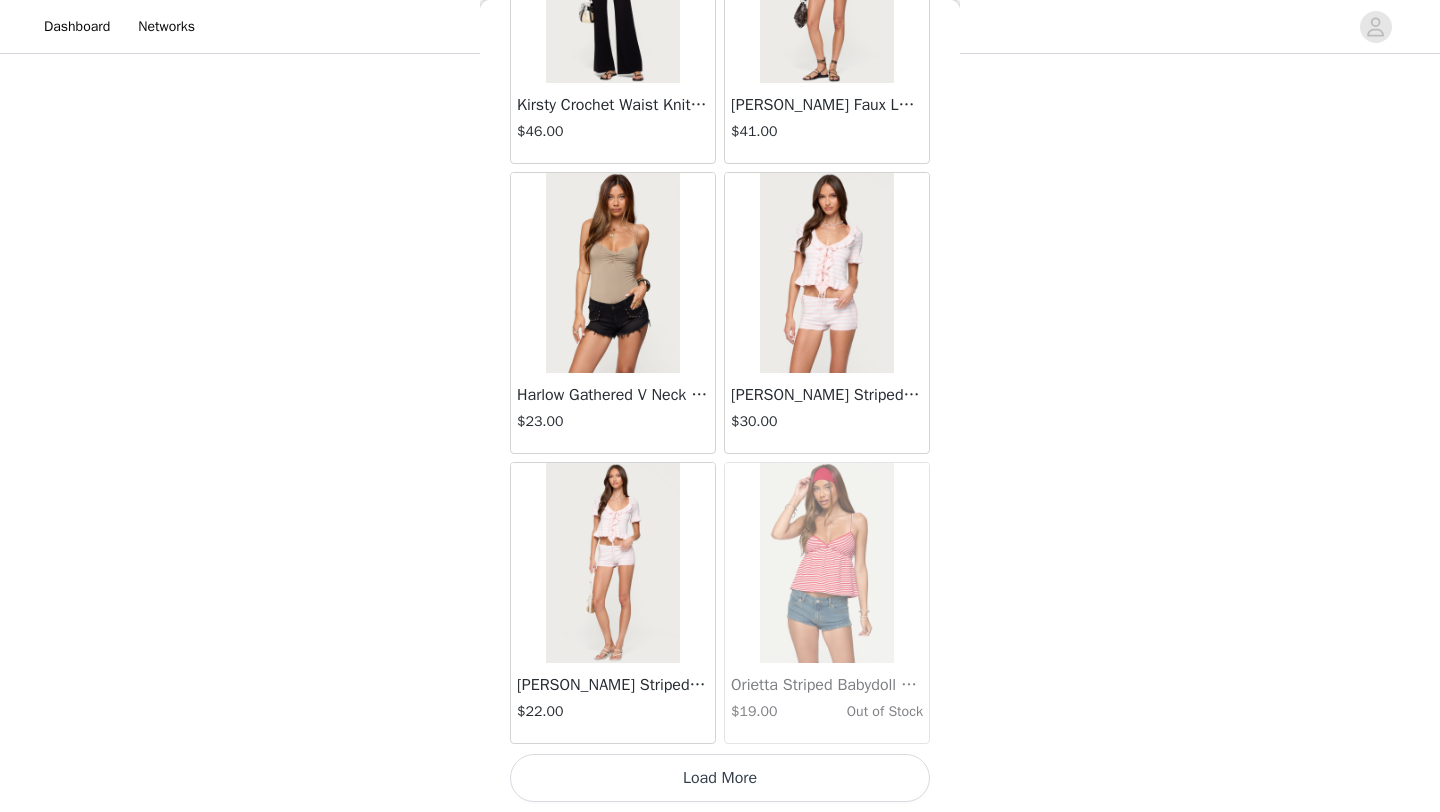 click on "Load More" at bounding box center [720, 778] 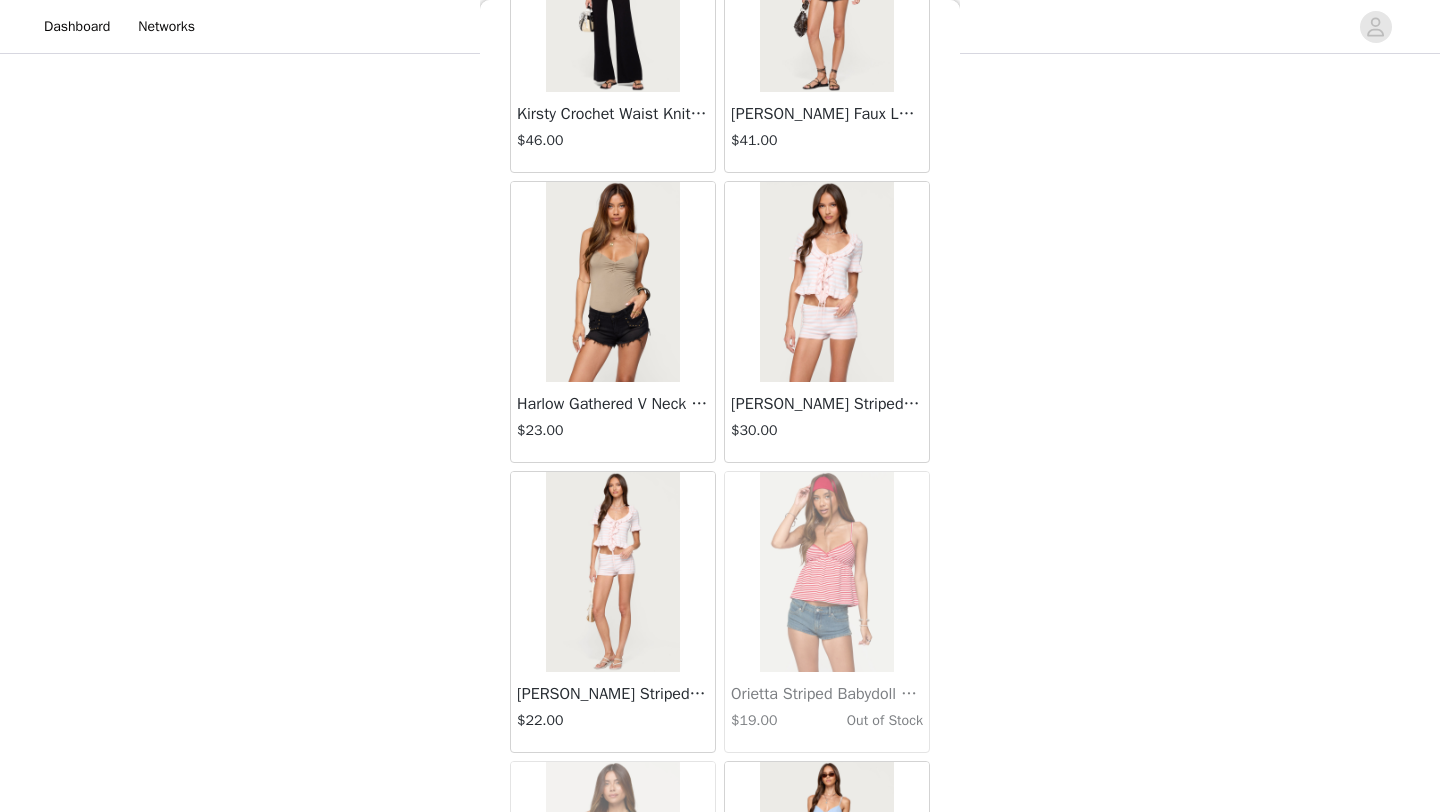 scroll, scrollTop: 37048, scrollLeft: 0, axis: vertical 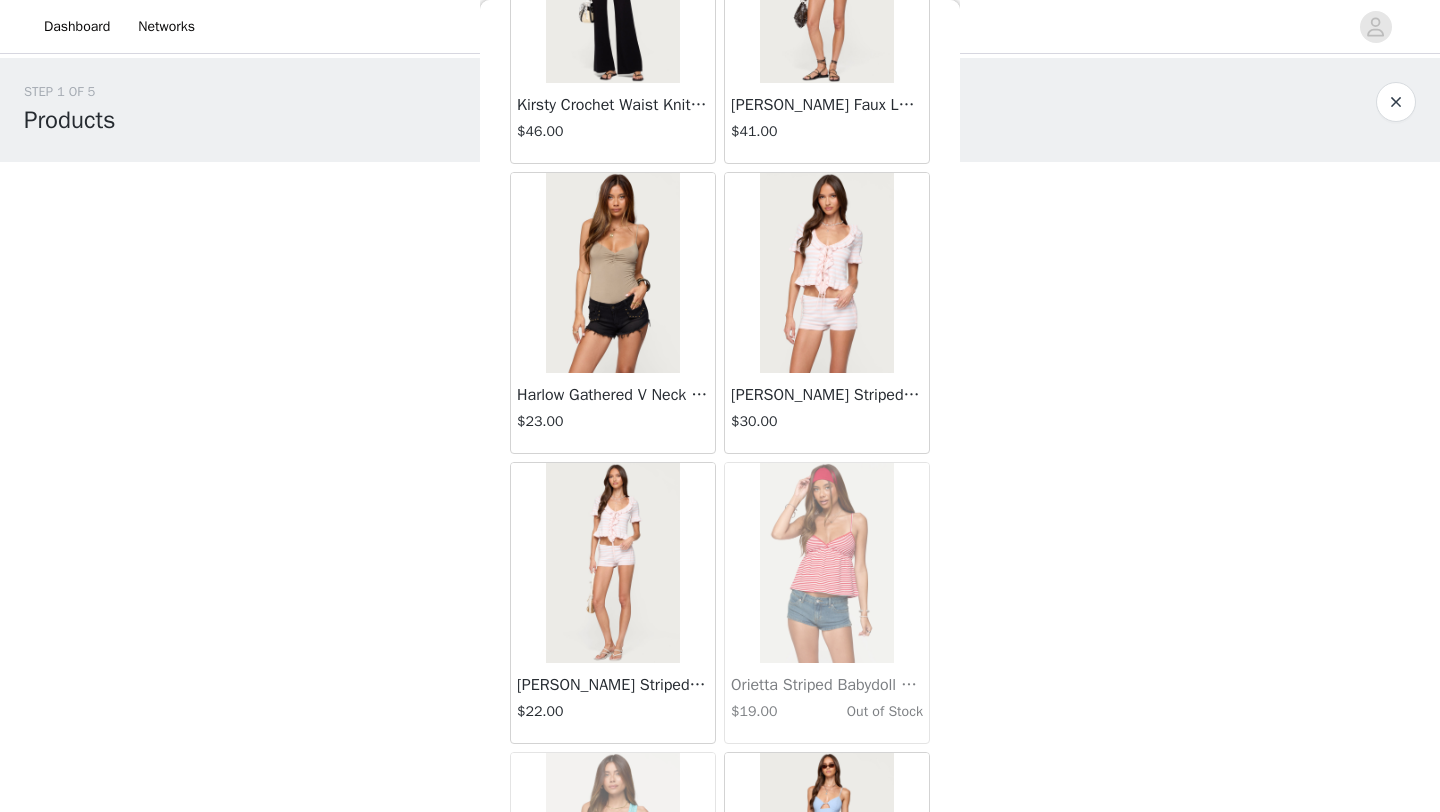 click at bounding box center (1396, 102) 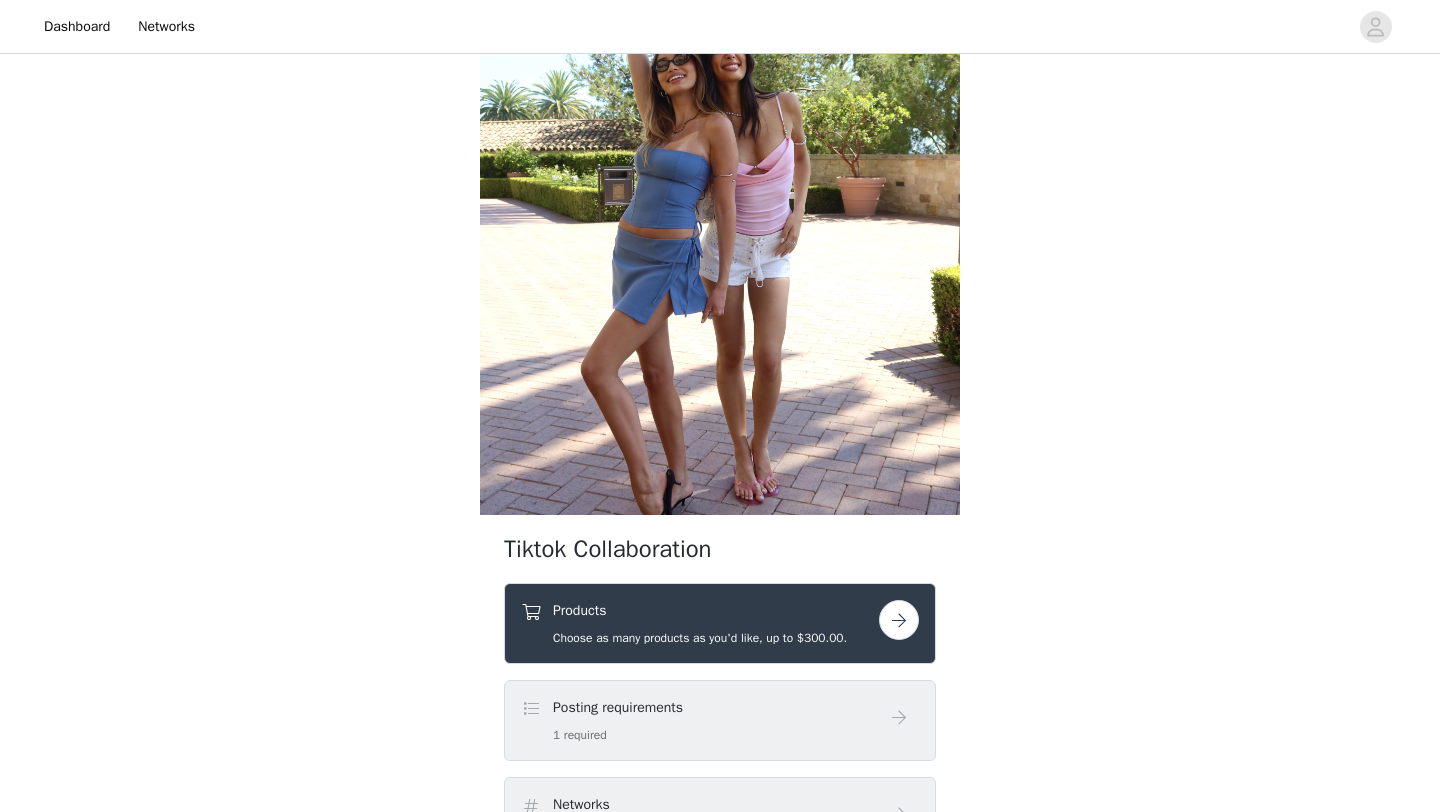 scroll, scrollTop: 157, scrollLeft: 0, axis: vertical 